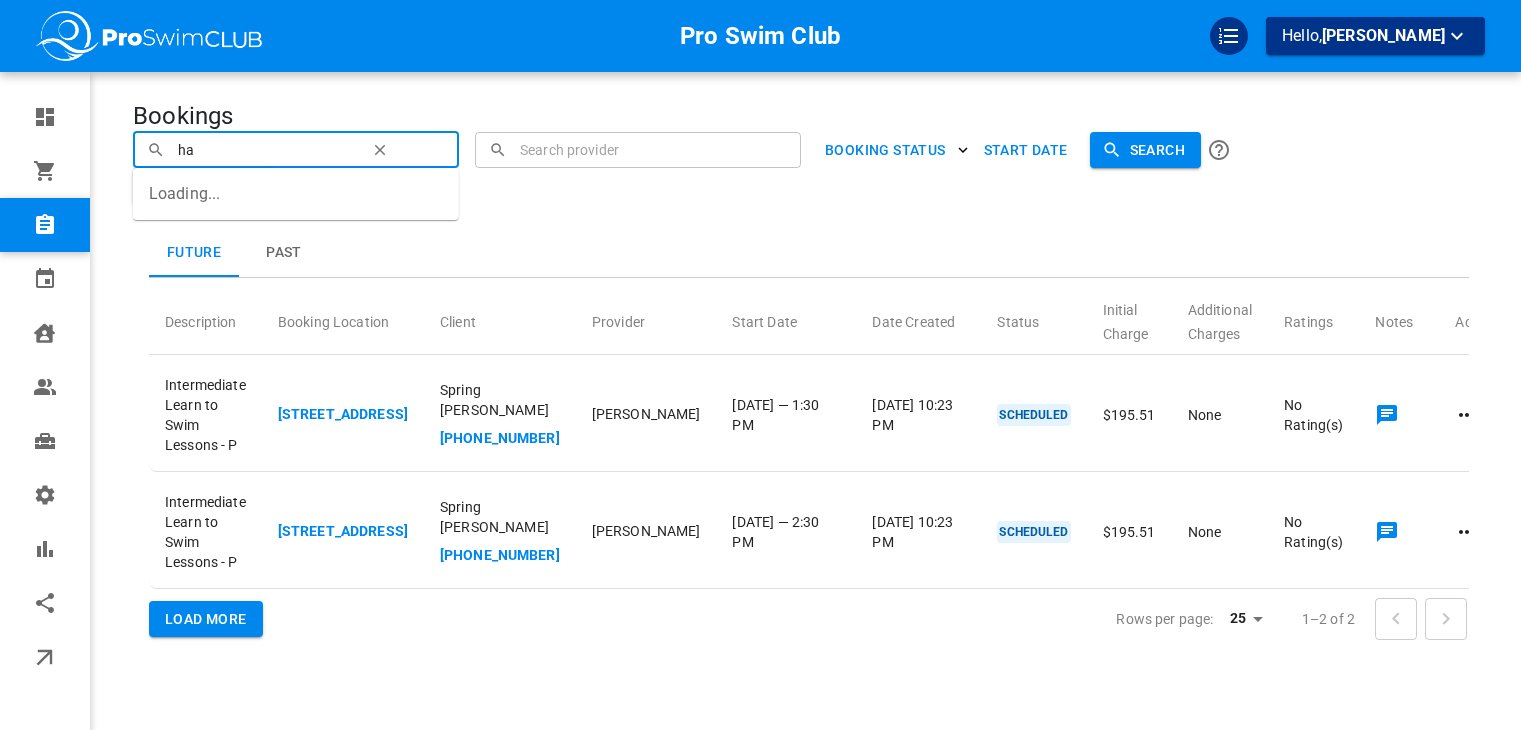 scroll, scrollTop: 0, scrollLeft: 0, axis: both 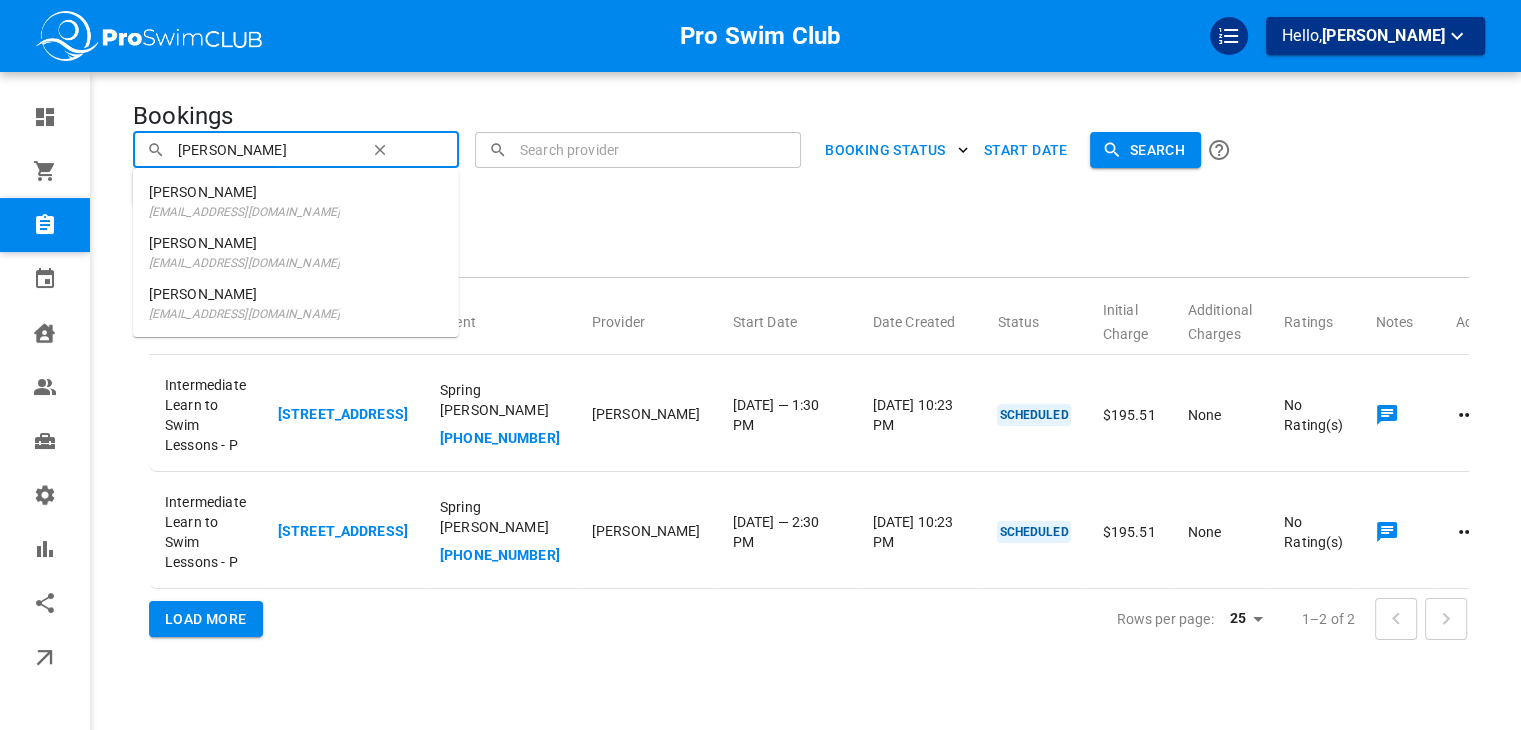 click on "[PERSON_NAME]" at bounding box center (244, 192) 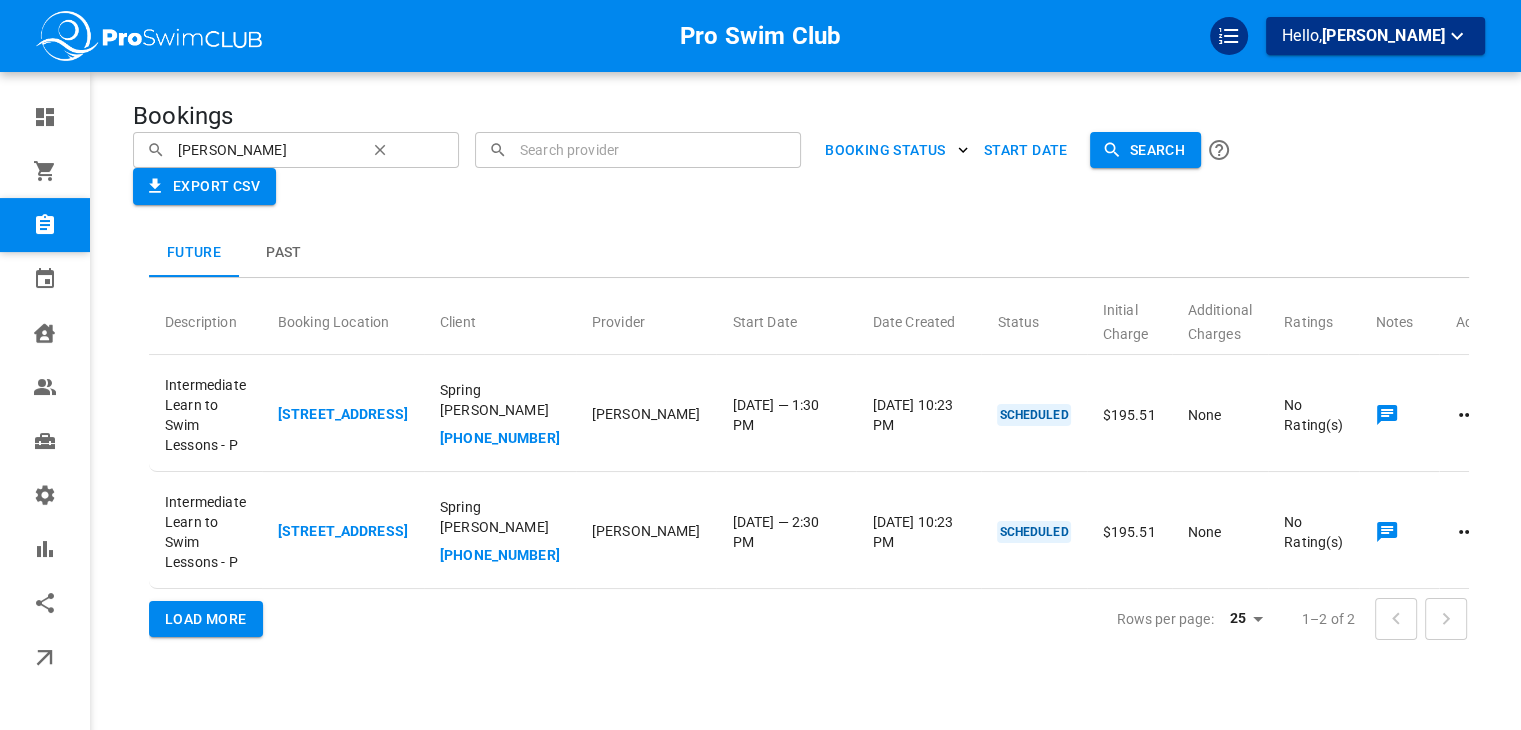 click on "[PERSON_NAME]" at bounding box center [265, 149] 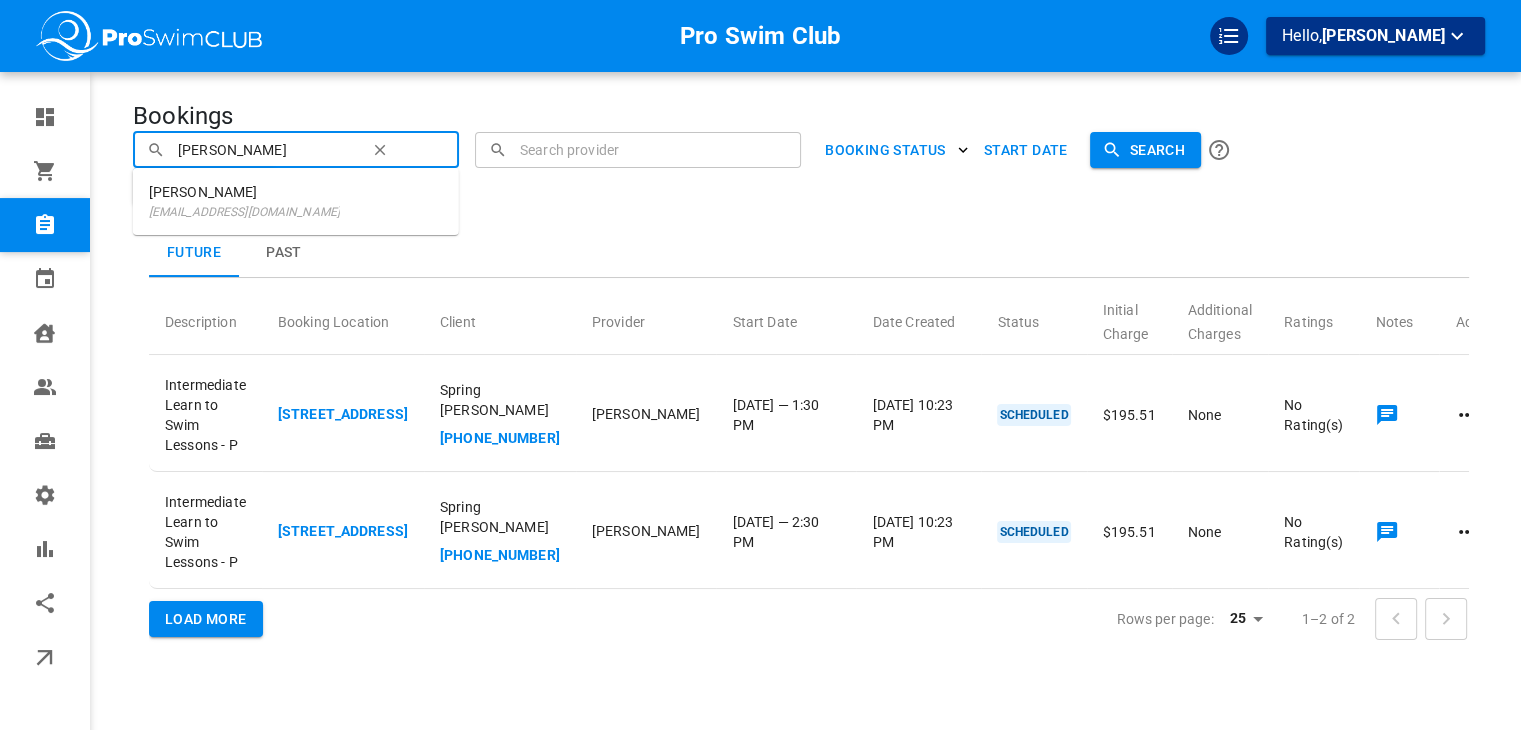 click on "[PERSON_NAME]" at bounding box center (265, 149) 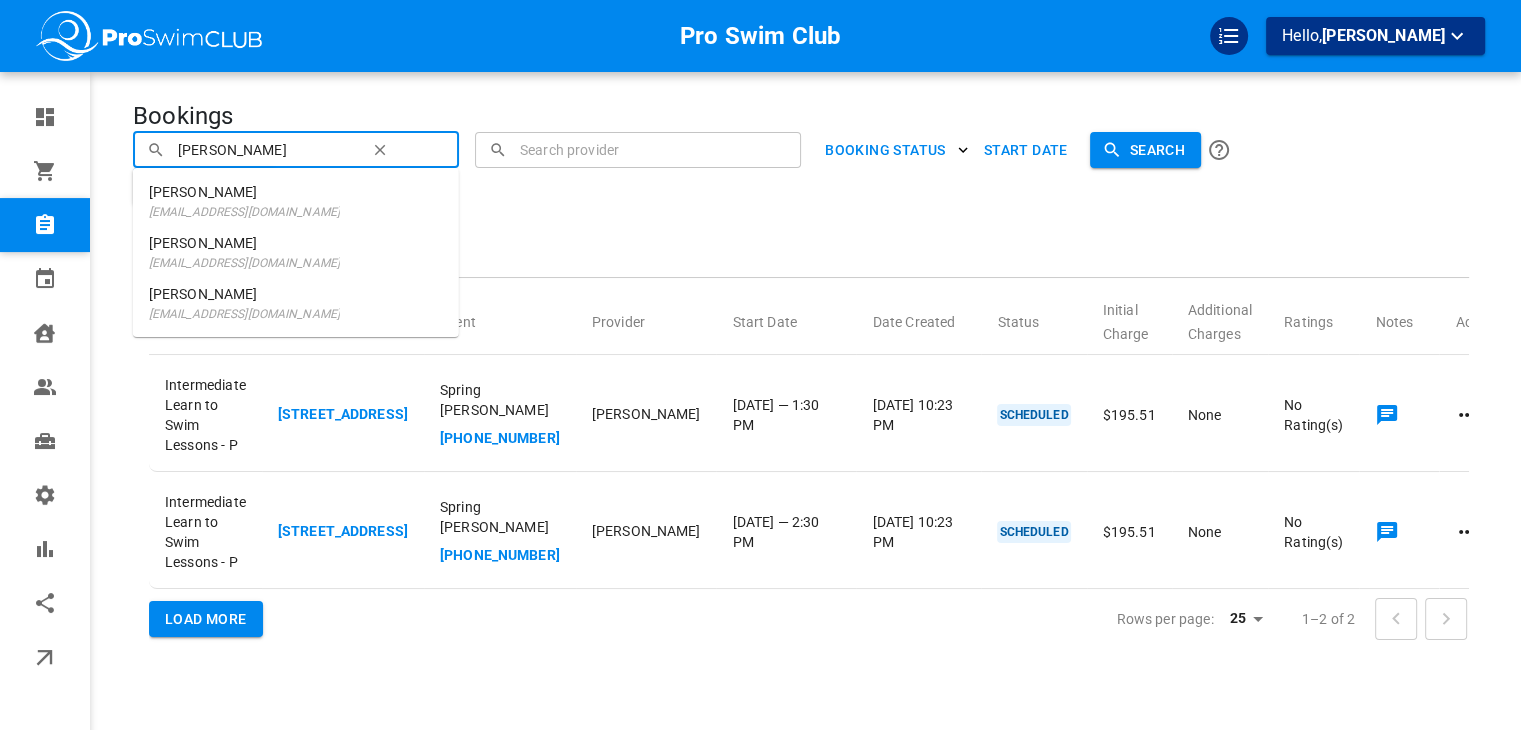 click on "[PERSON_NAME]" at bounding box center (244, 294) 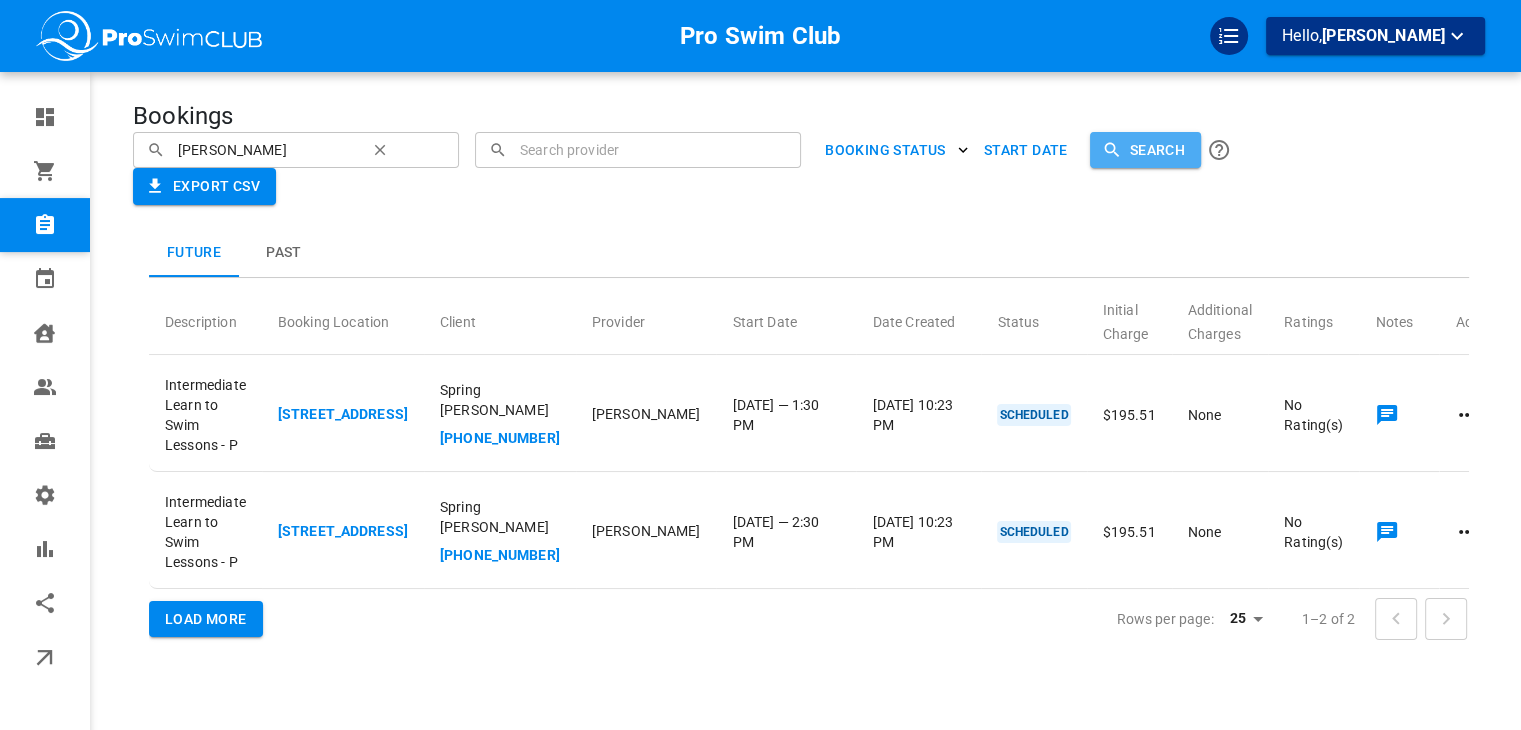 click 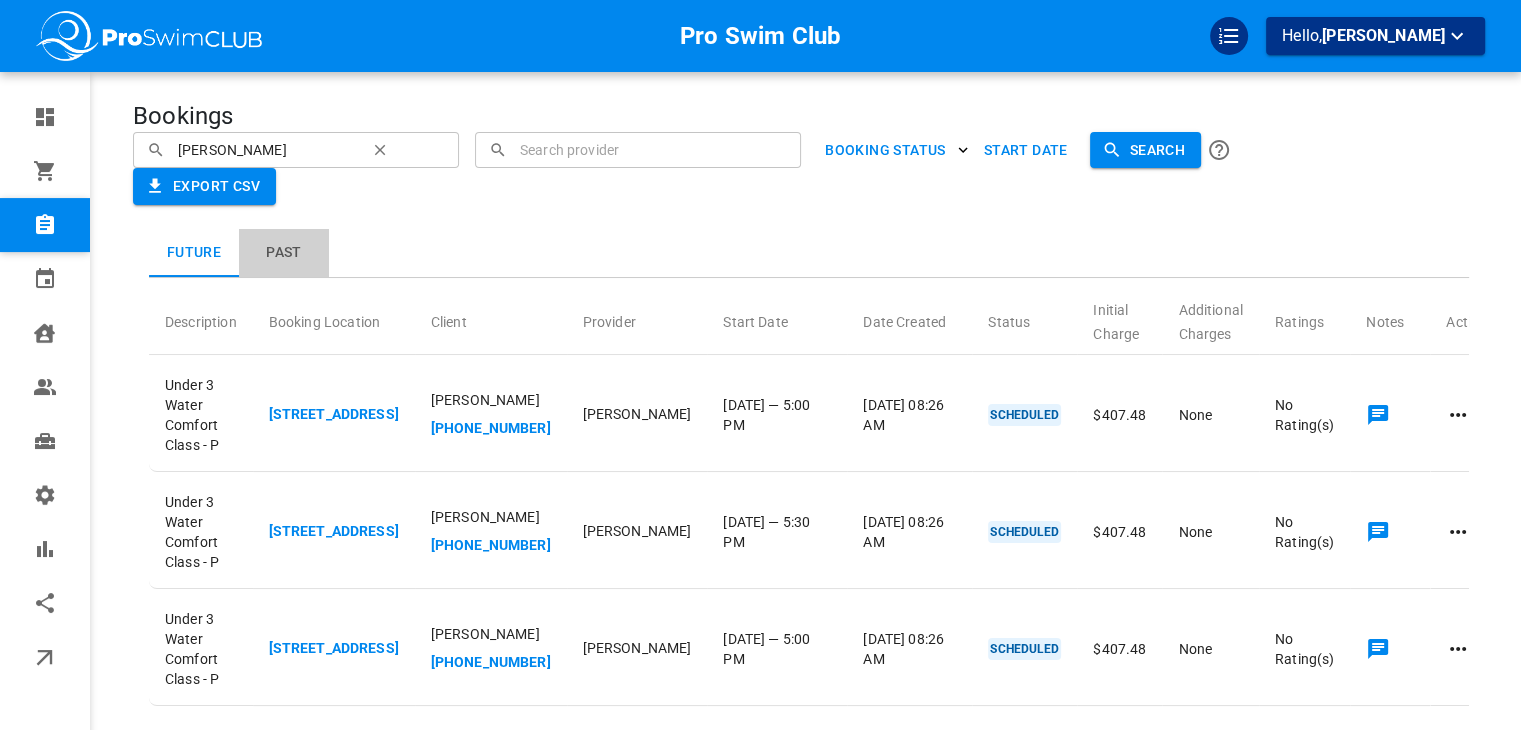 click on "Past" at bounding box center [284, 253] 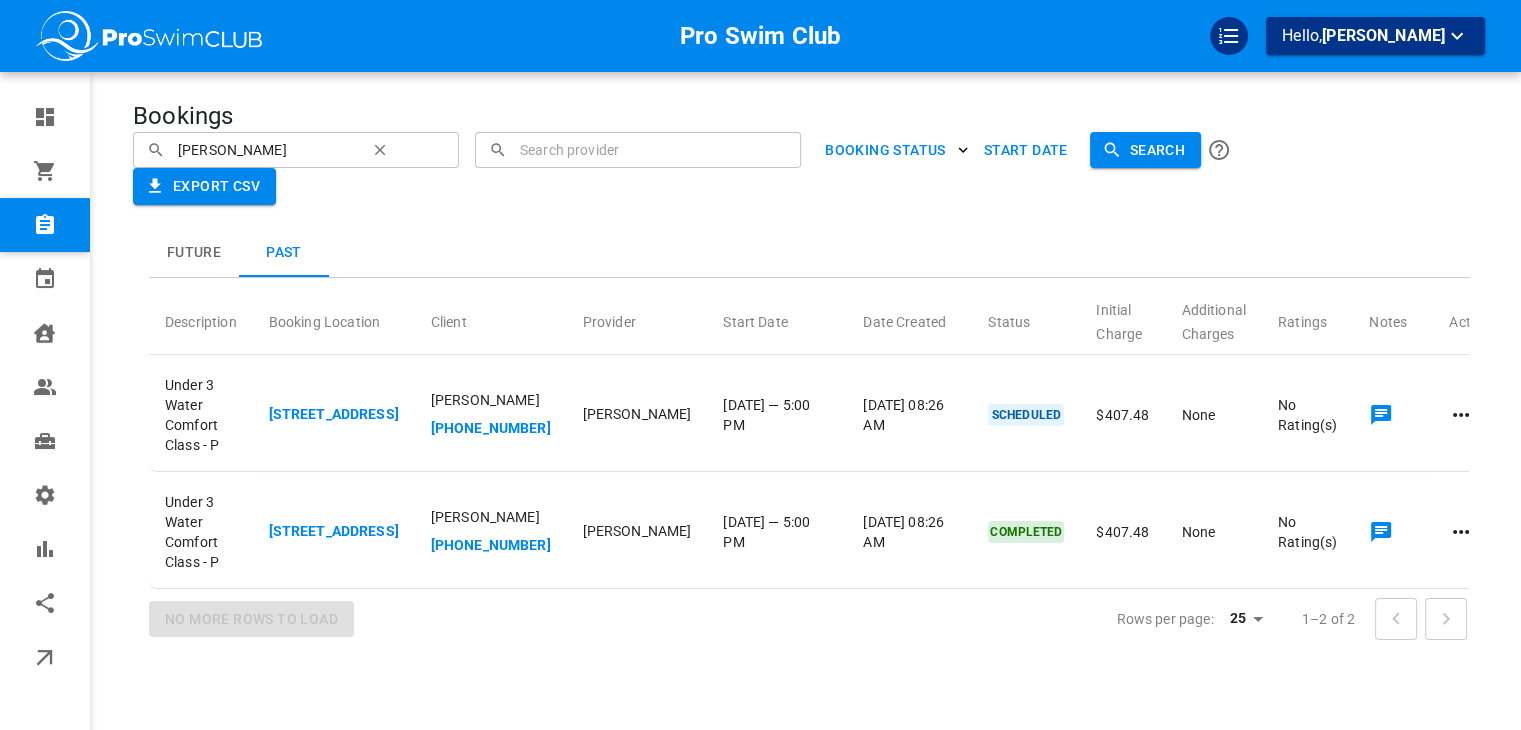 click 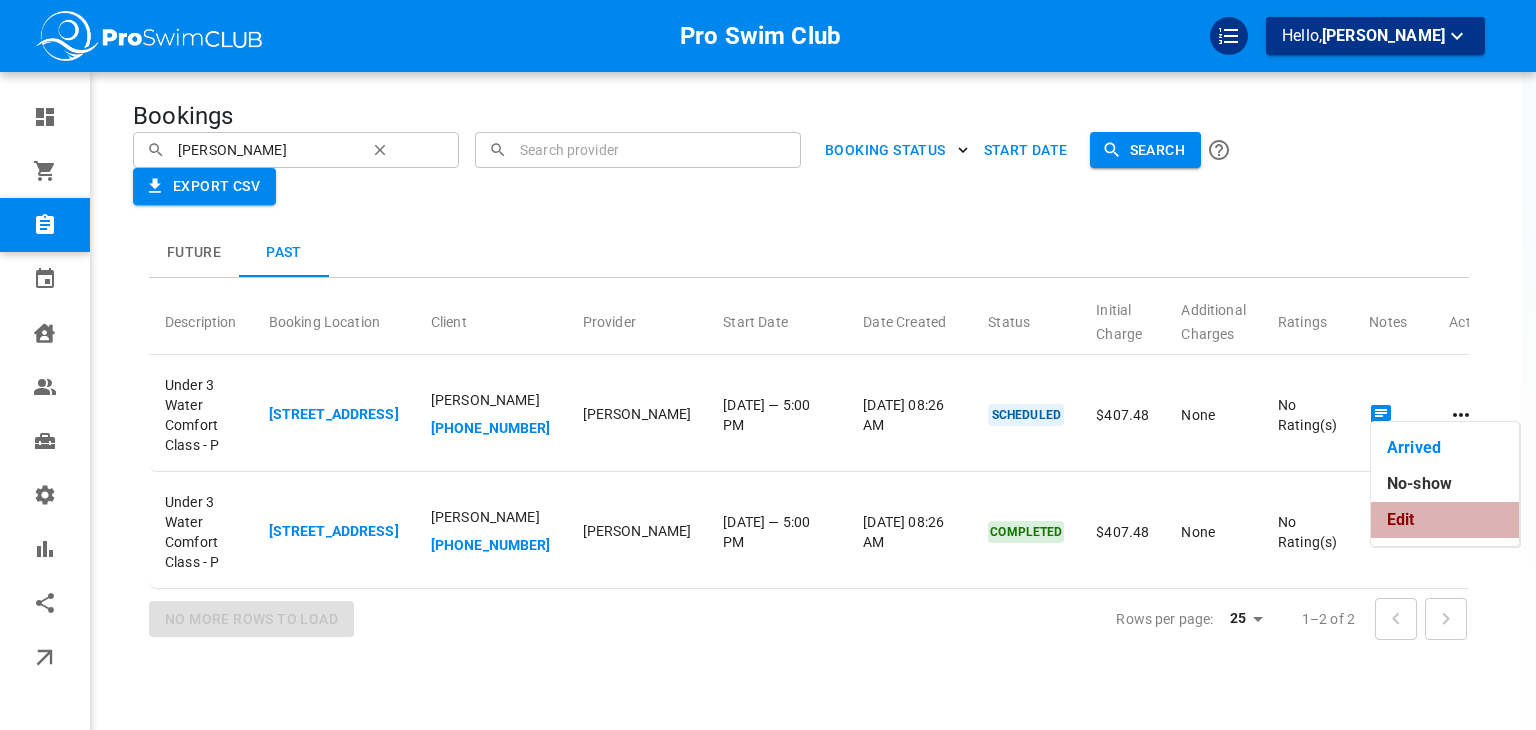 click on "Edit" at bounding box center [1445, 520] 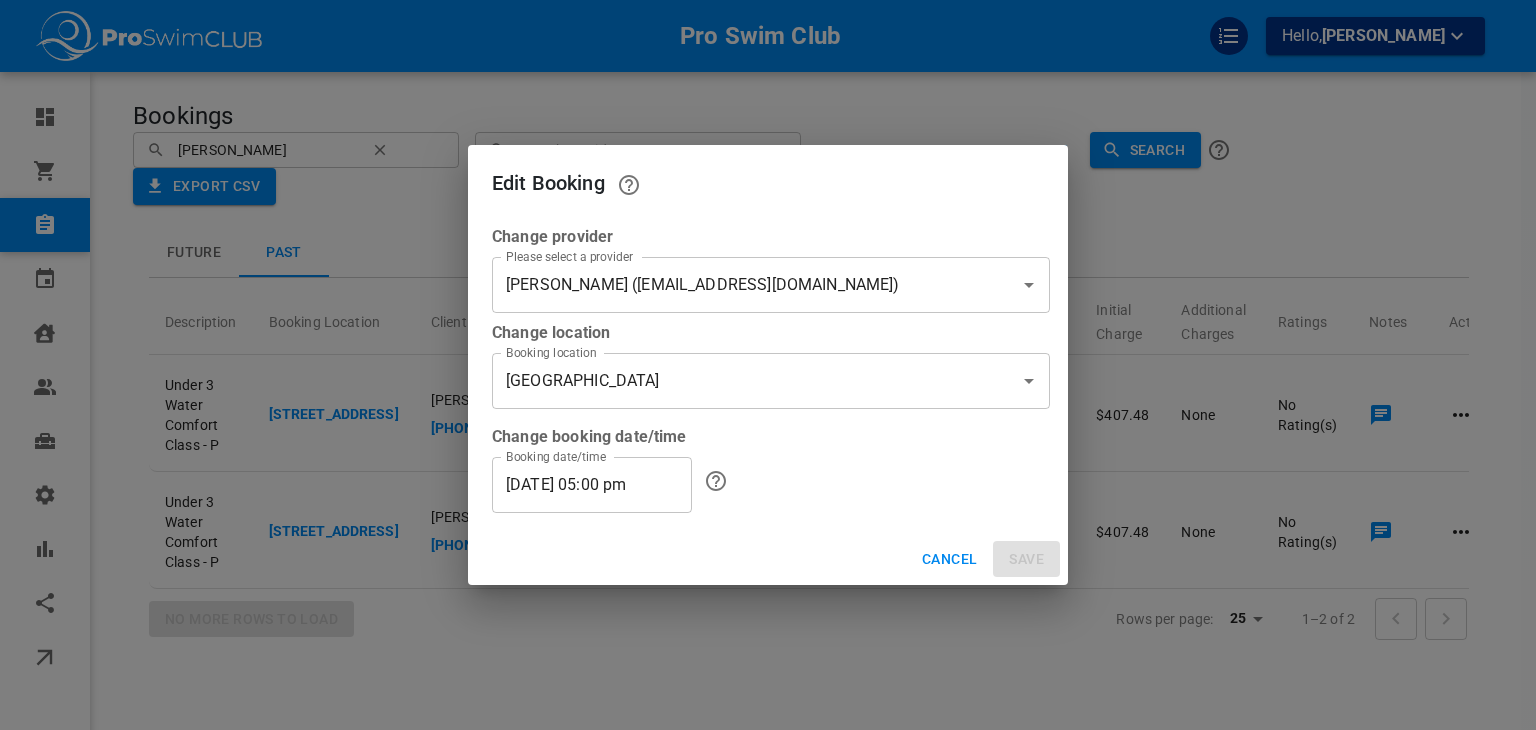 click on "Please select a provider" at bounding box center [569, 256] 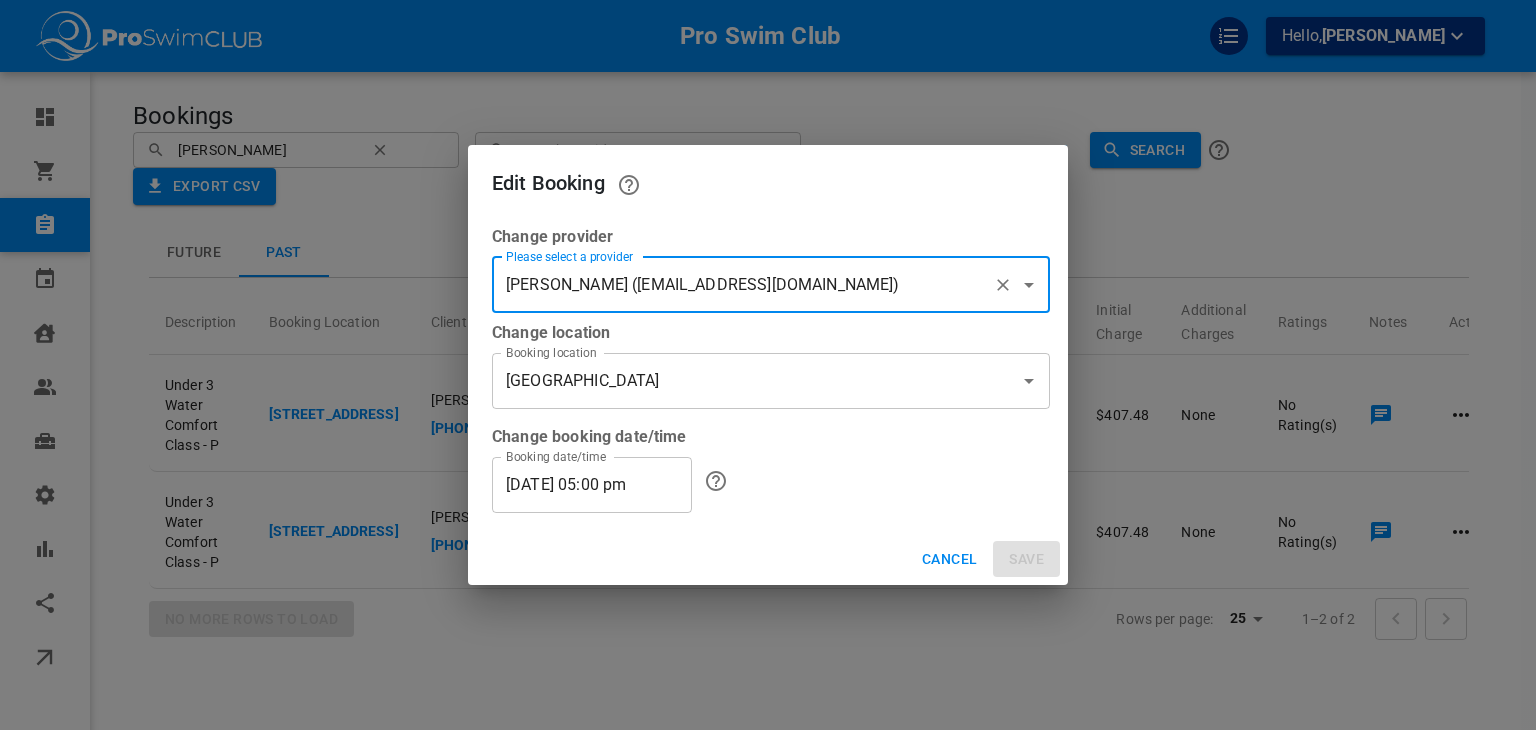 click on "[PERSON_NAME] ([EMAIL_ADDRESS][DOMAIN_NAME])" at bounding box center [743, 285] 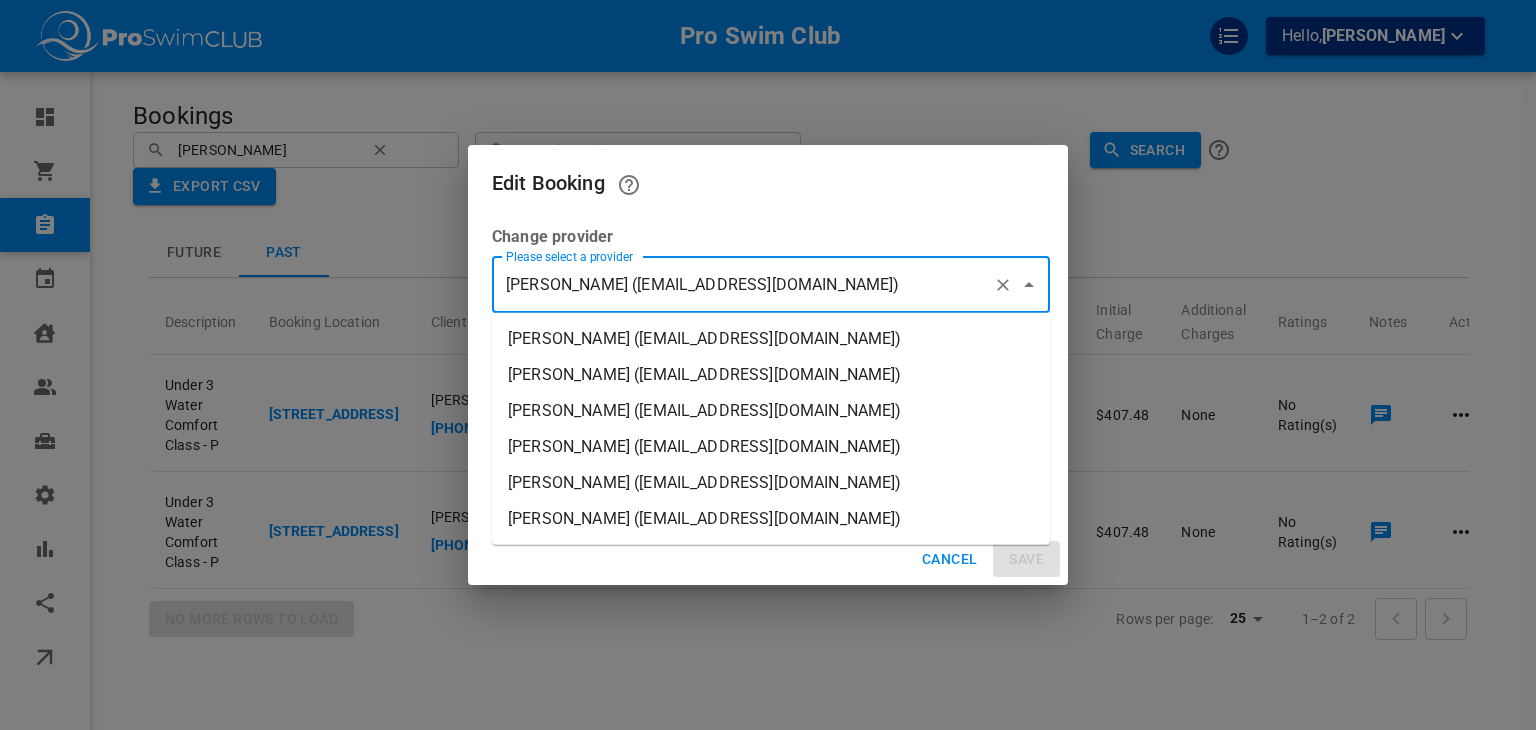 click on "[PERSON_NAME] ([EMAIL_ADDRESS][DOMAIN_NAME])" at bounding box center [771, 339] 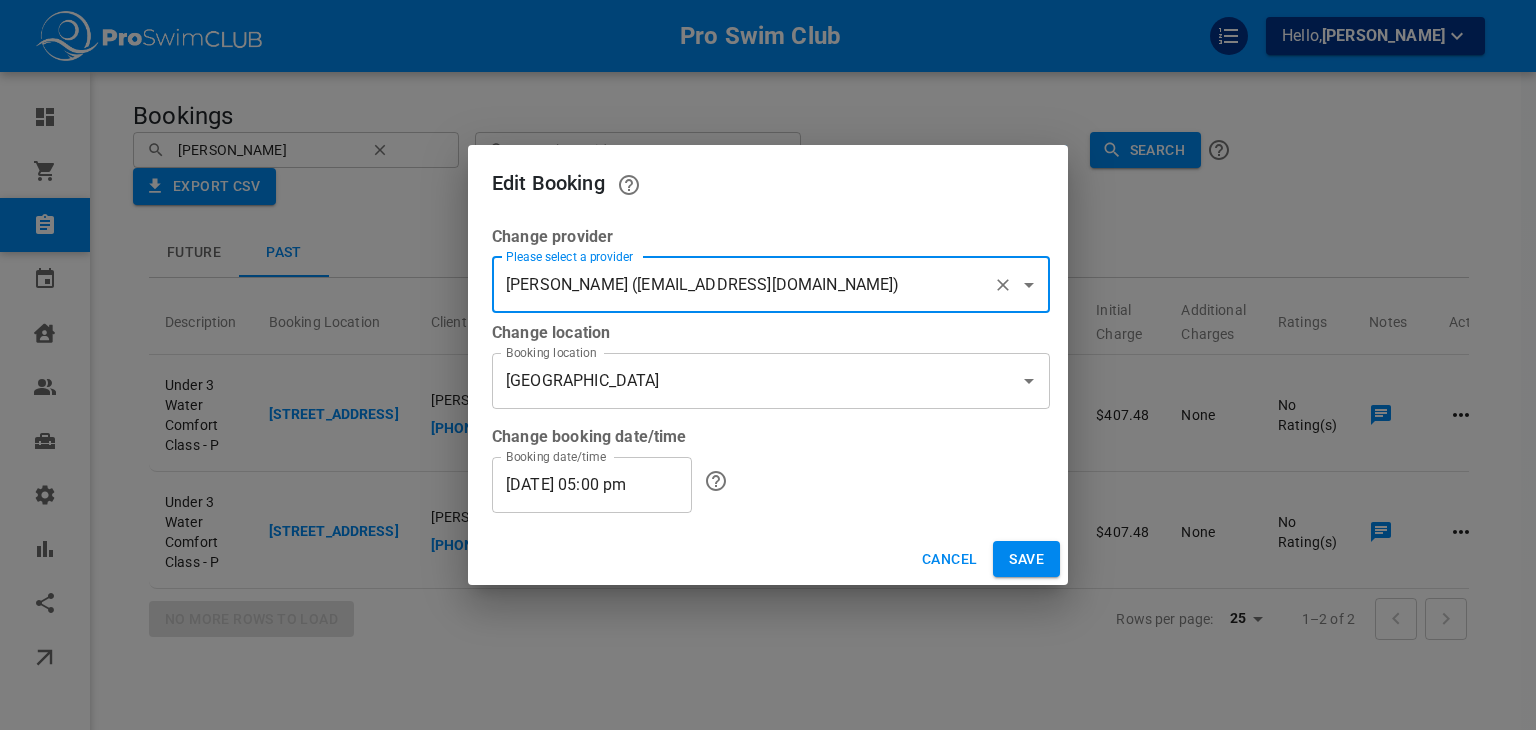 click on "[DATE] 05:00 pm" at bounding box center [592, 485] 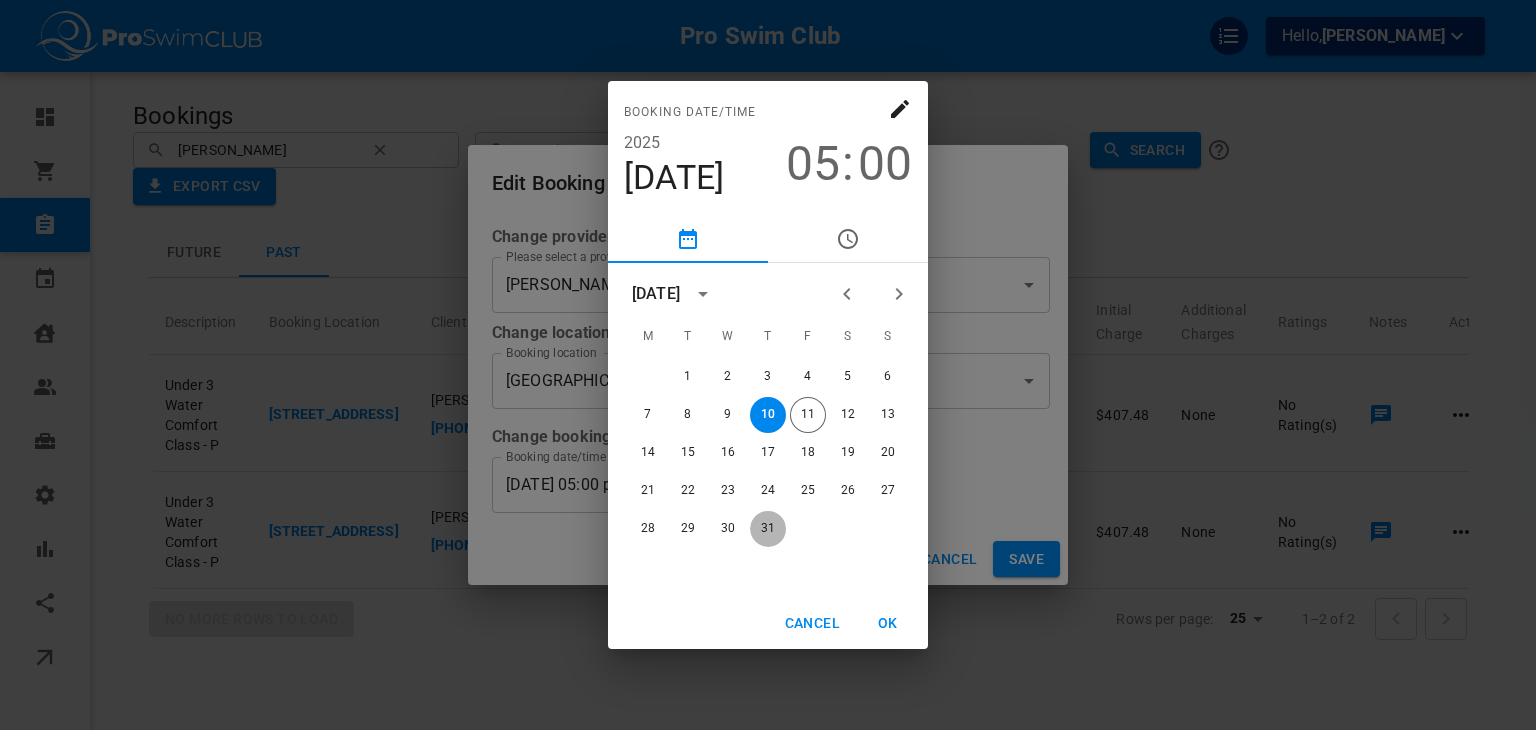 click on "31" at bounding box center [768, 529] 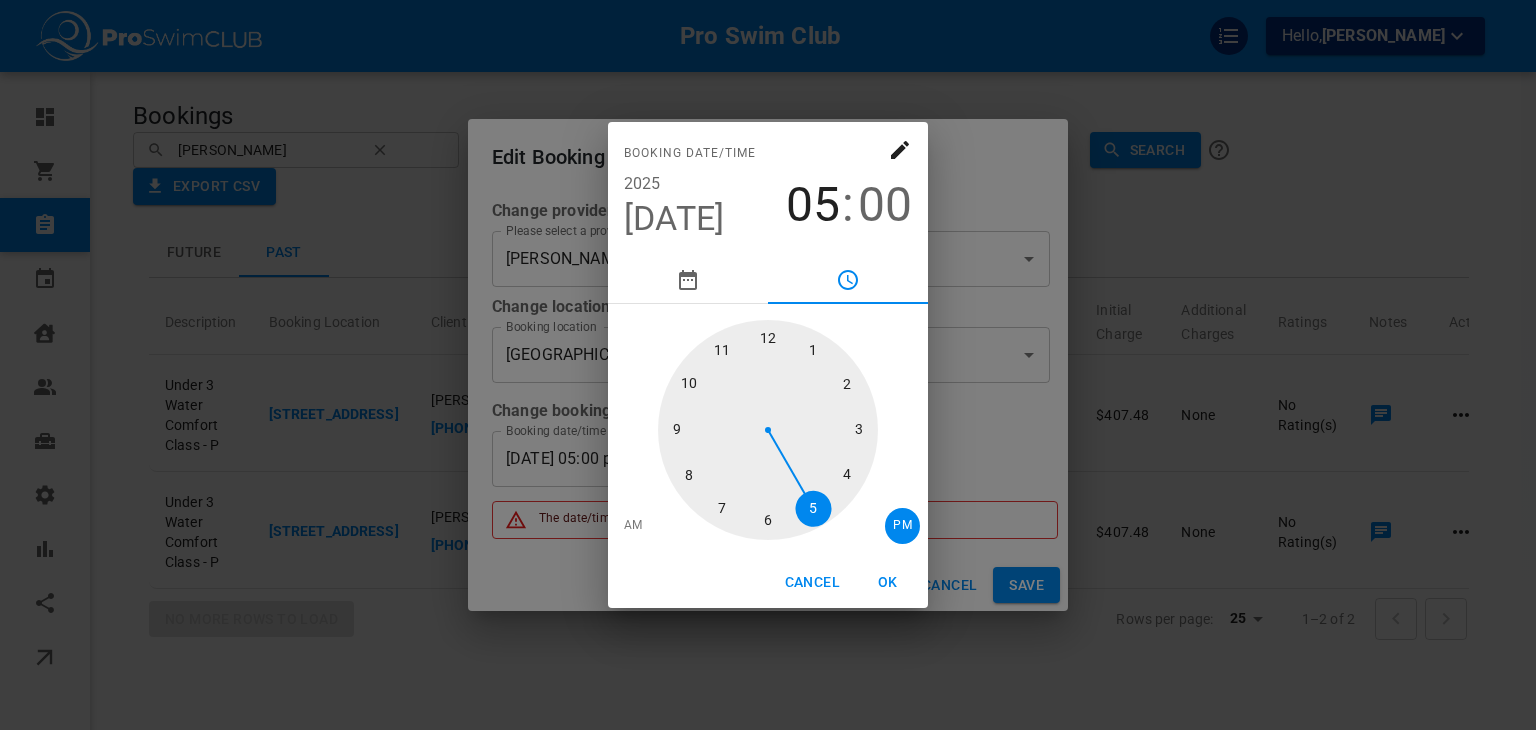 click at bounding box center (768, 430) 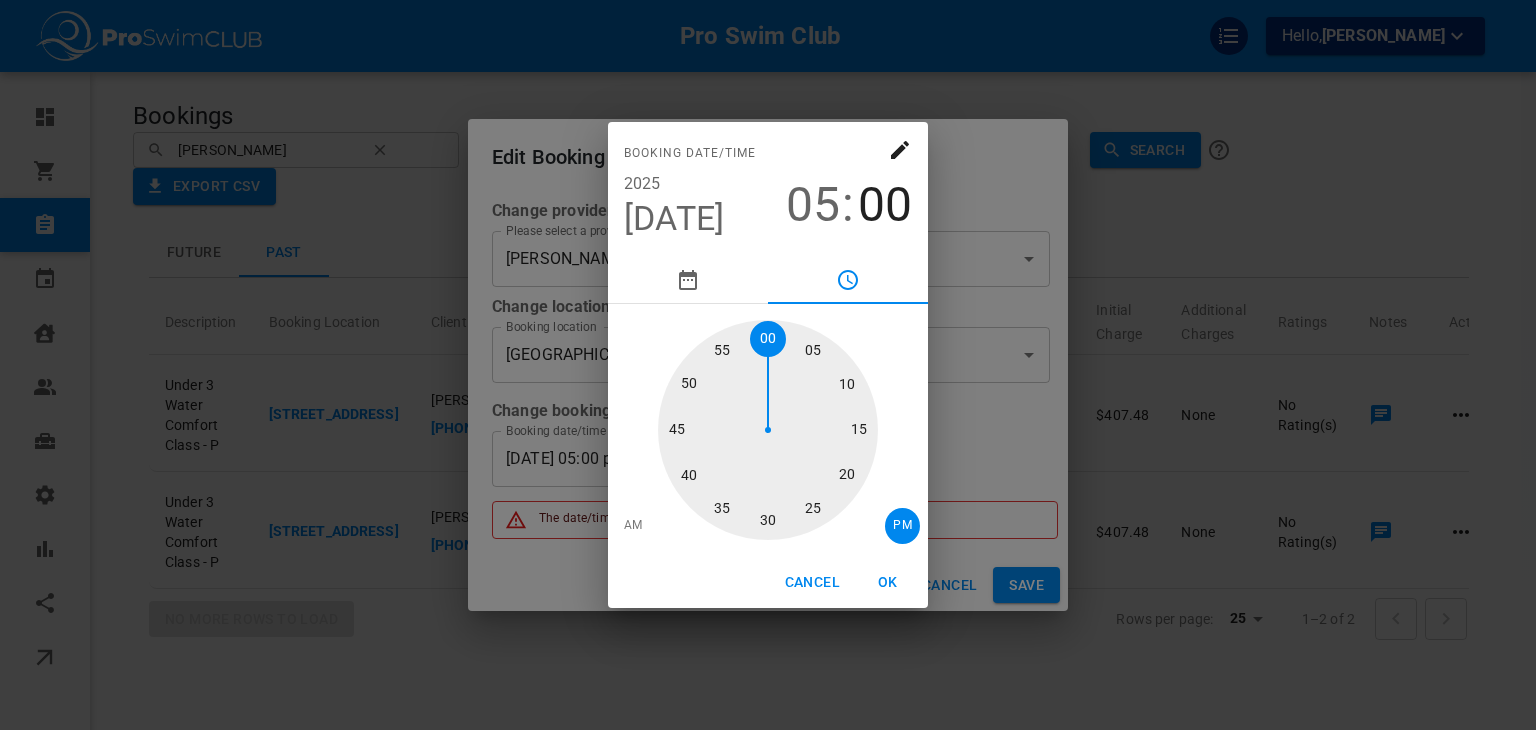 click at bounding box center [768, 430] 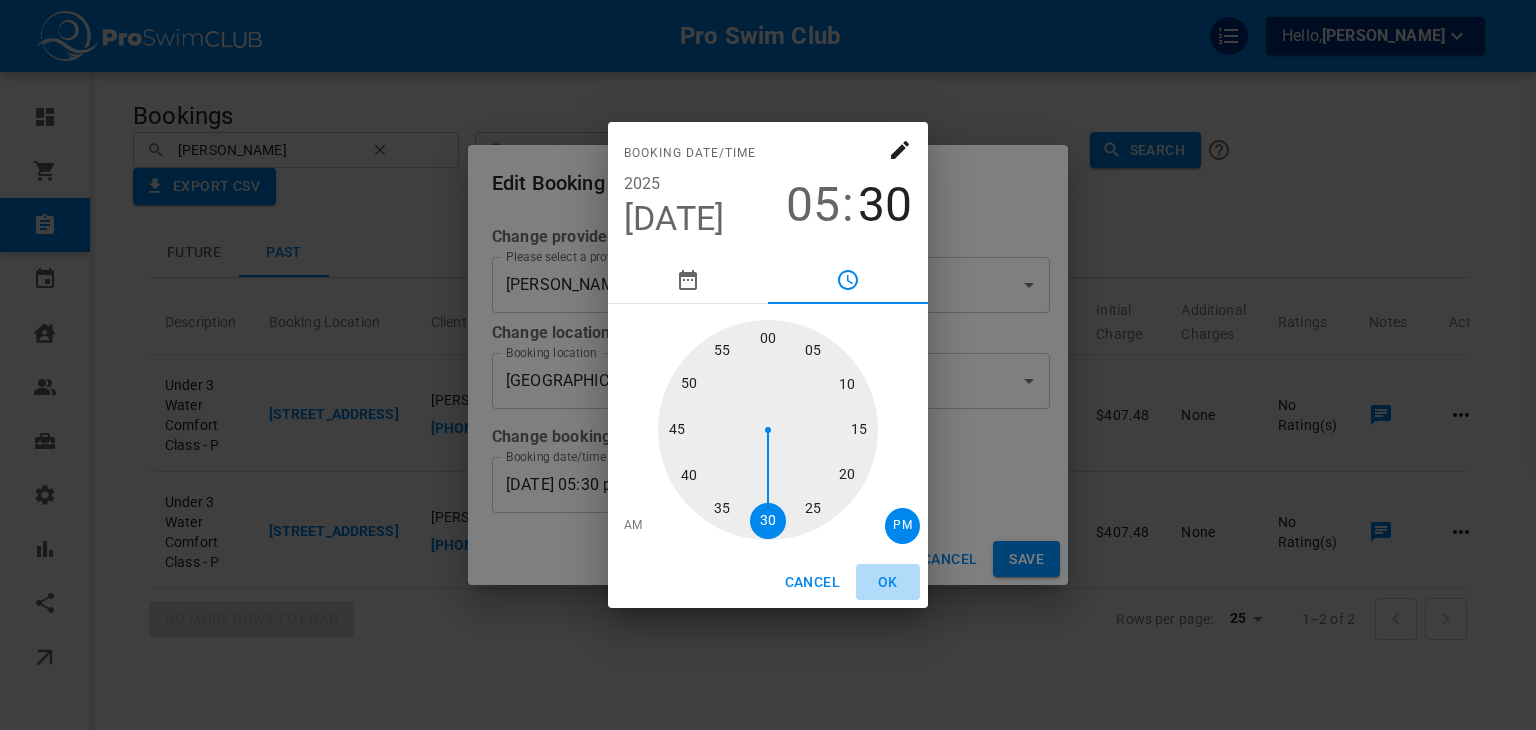 click on "OK" at bounding box center (888, 582) 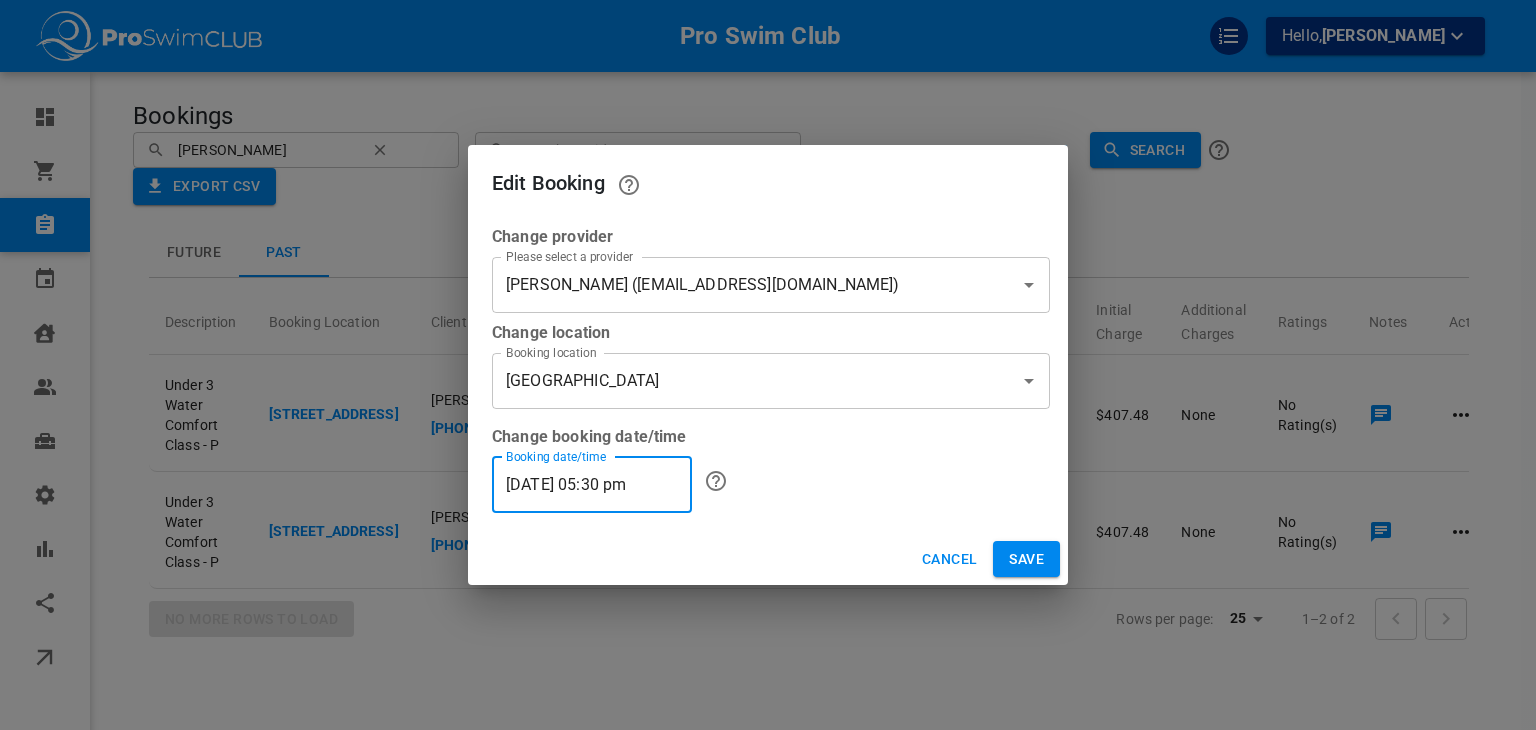 click on "Save" at bounding box center (1026, 559) 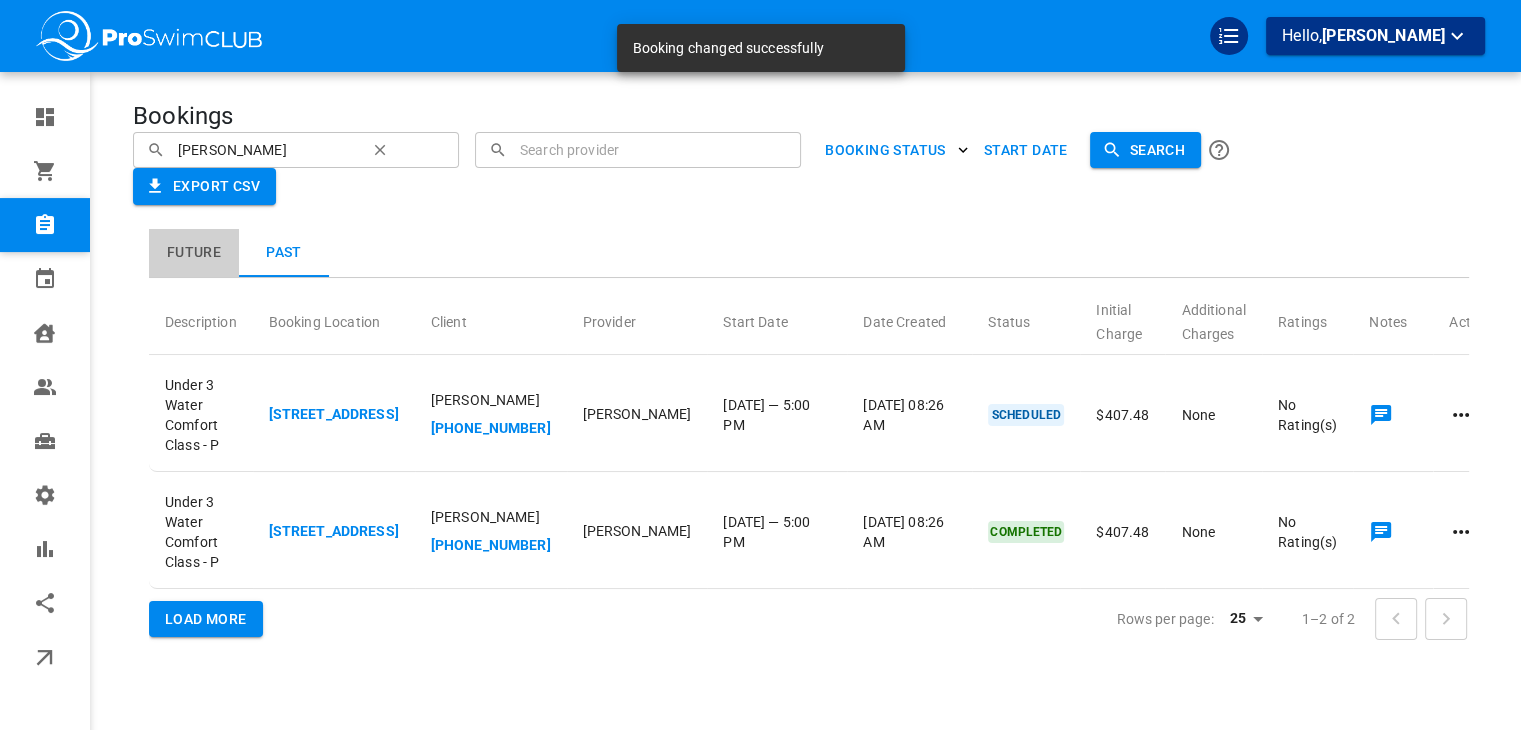 click on "Future" at bounding box center [194, 253] 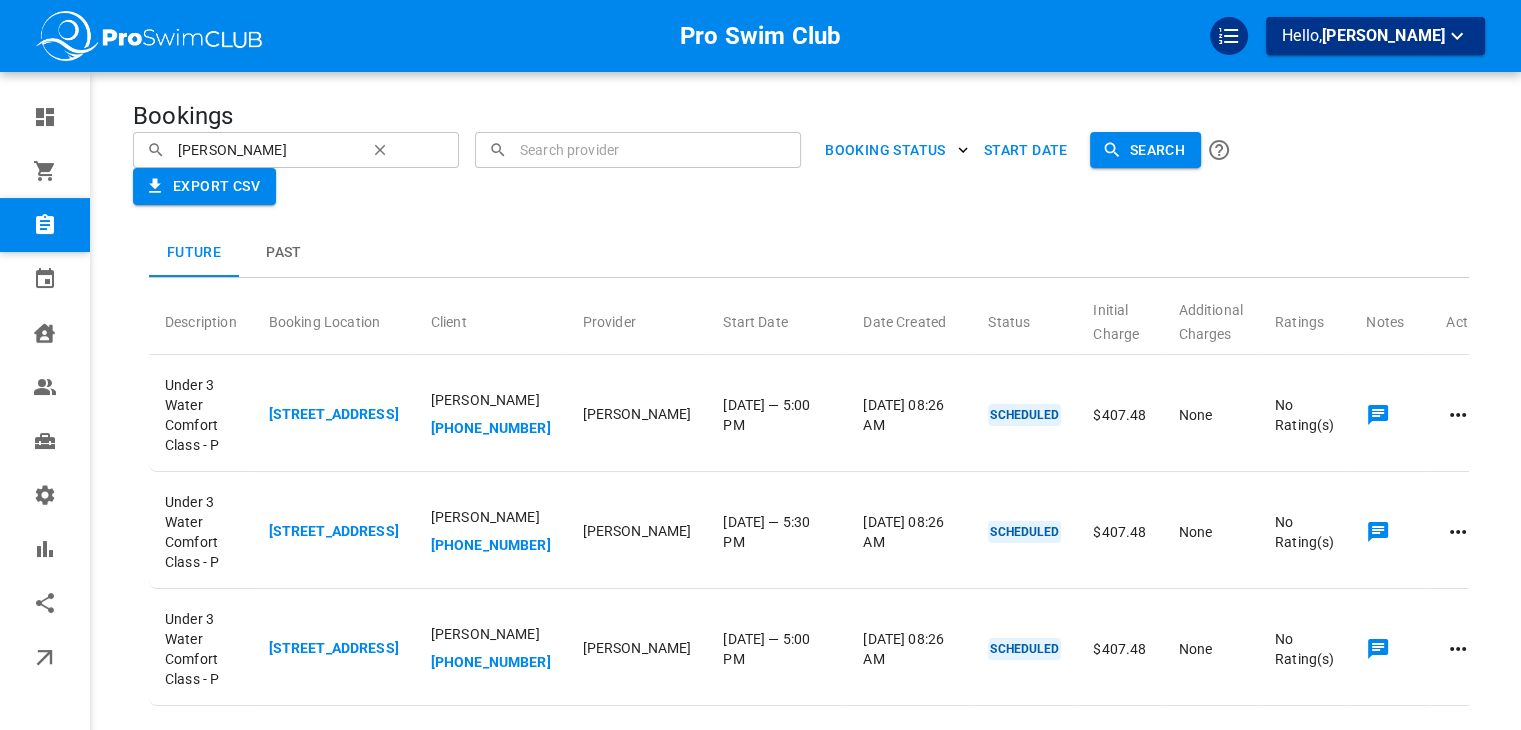 click 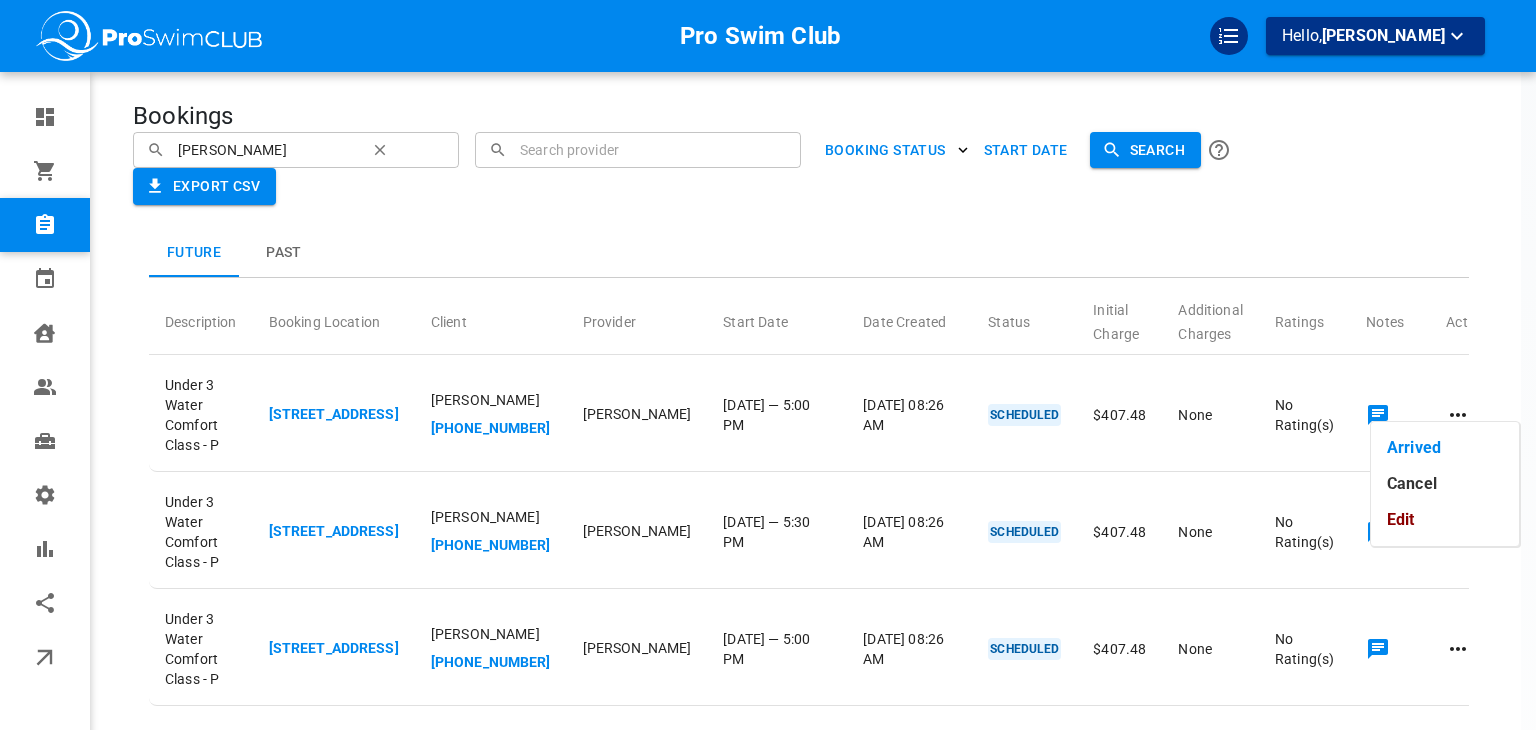 click on "Edit" at bounding box center [1445, 520] 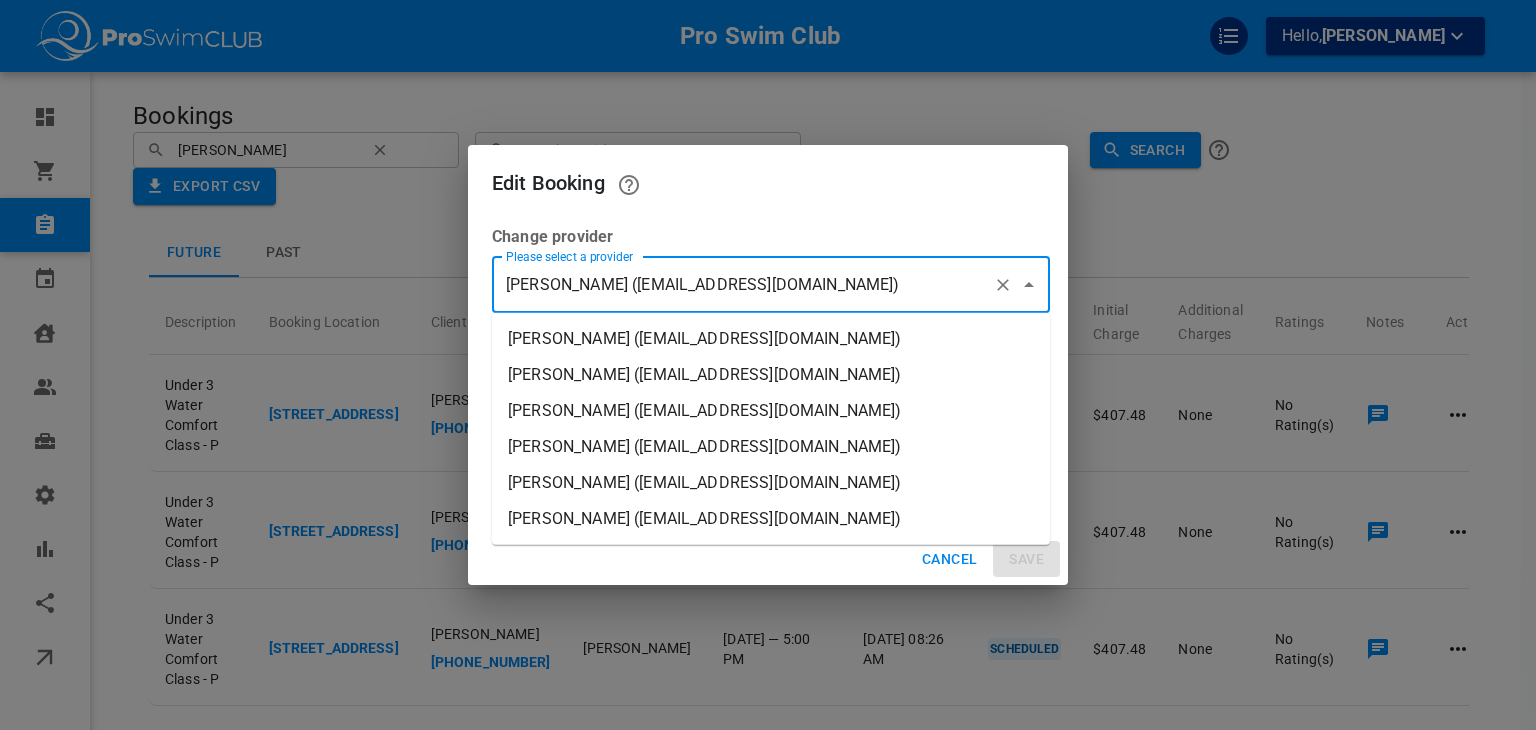 click on "[PERSON_NAME] ([EMAIL_ADDRESS][DOMAIN_NAME])" at bounding box center (743, 285) 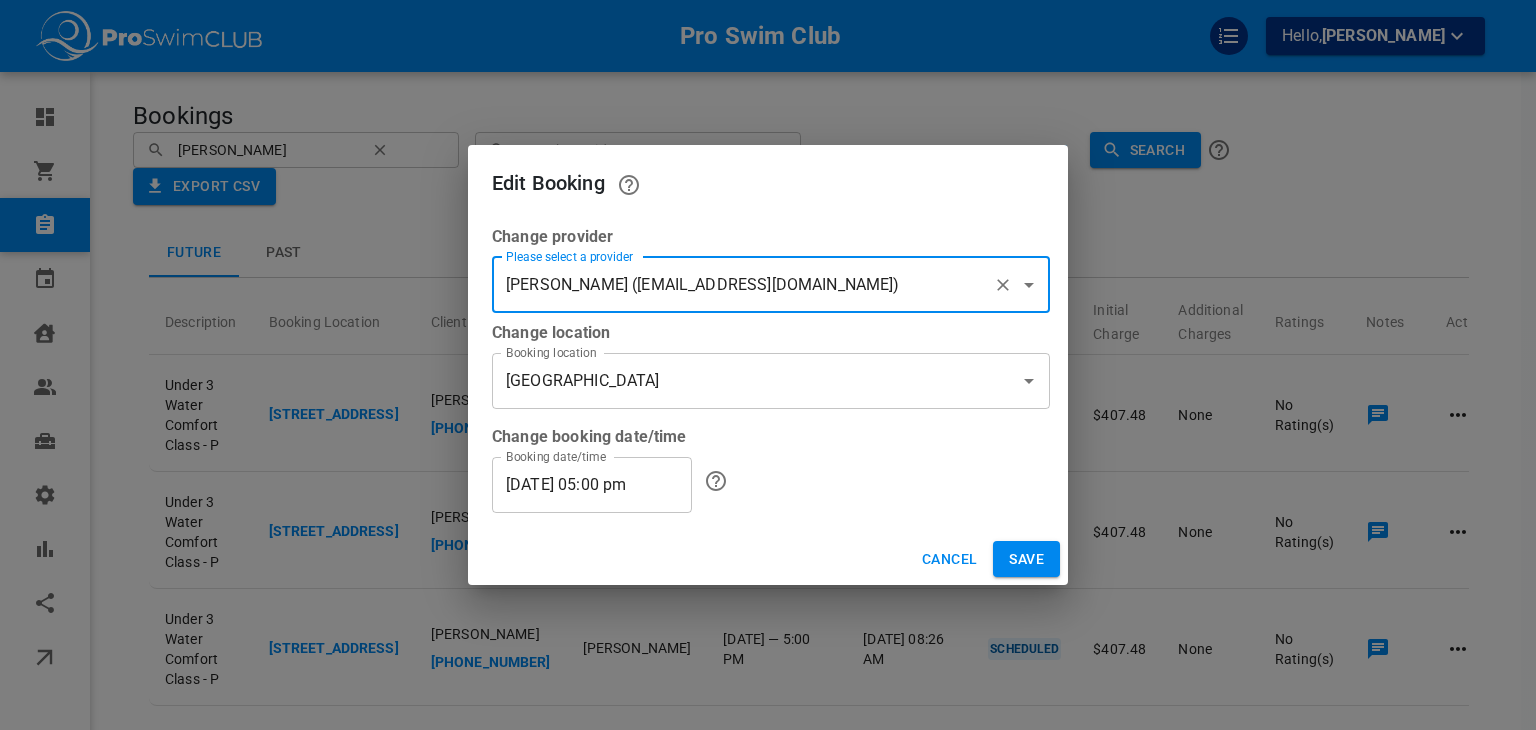 click on "Save" at bounding box center [1026, 559] 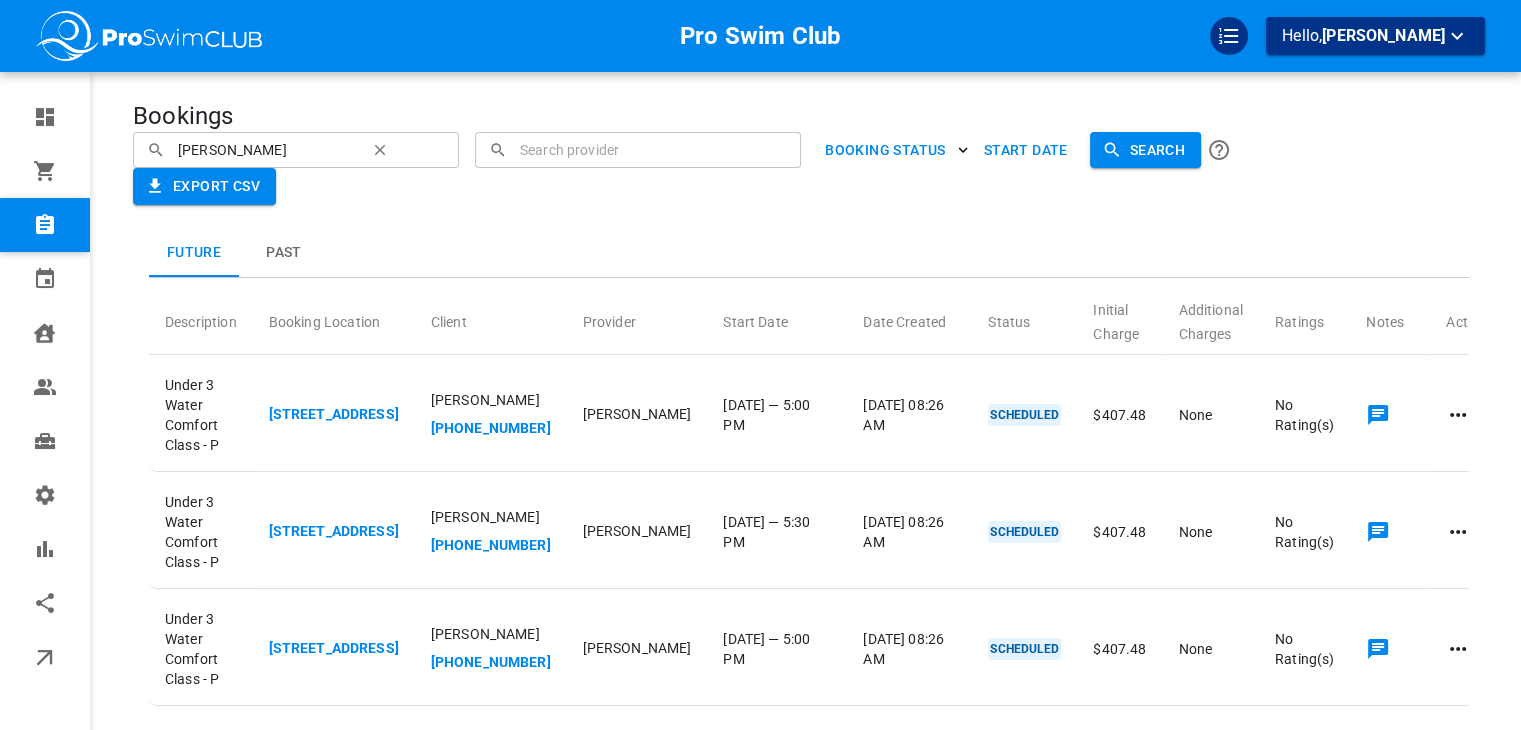 click 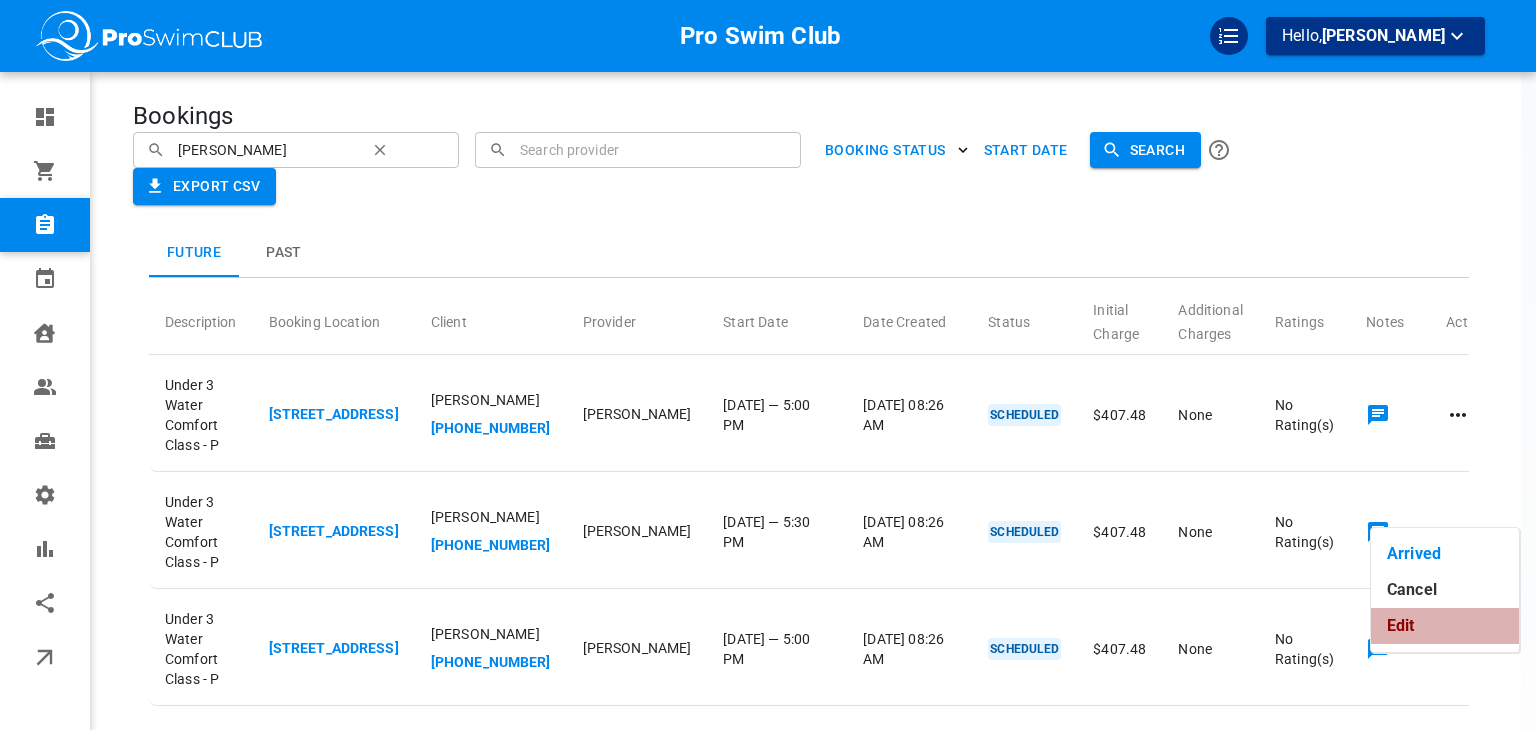 click on "Edit" at bounding box center (1445, 626) 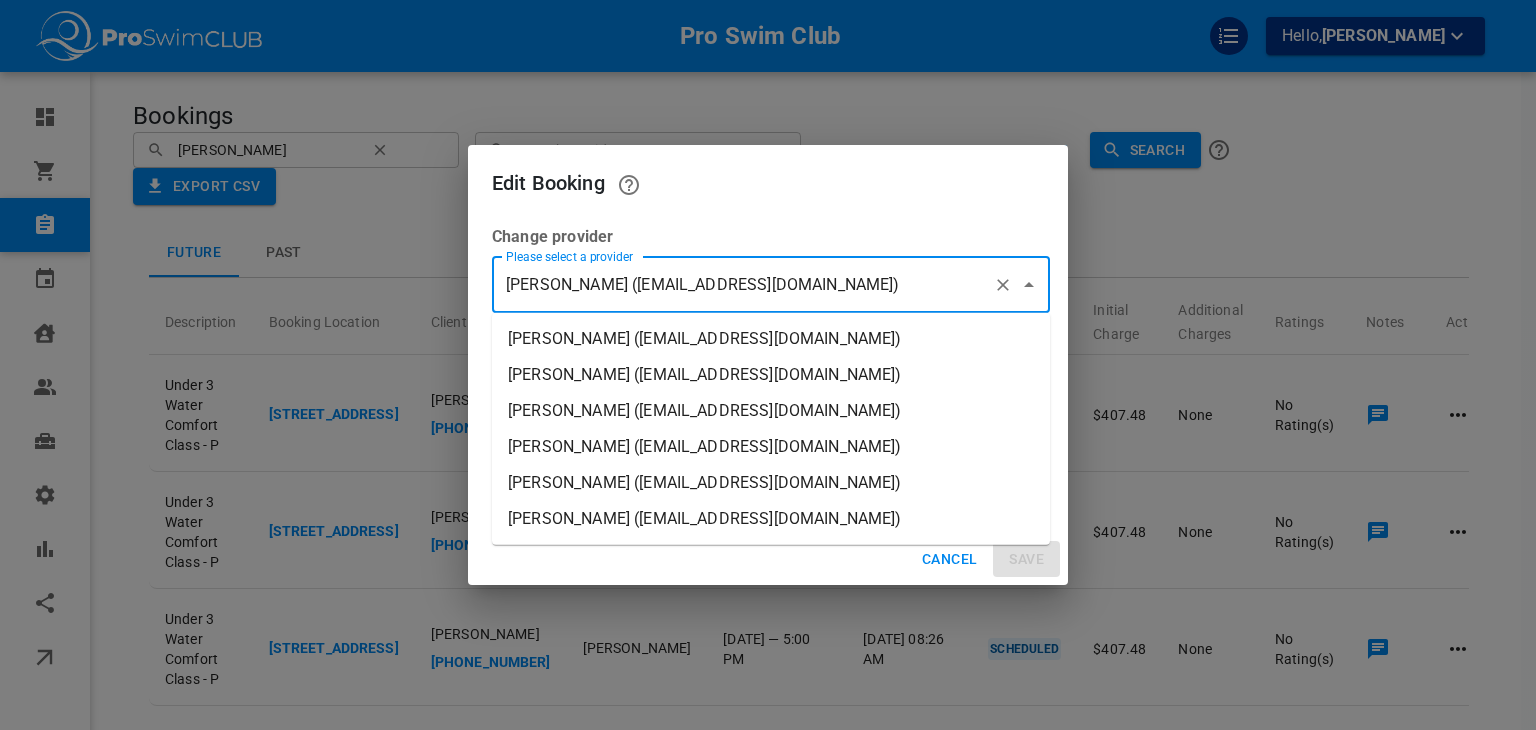 click on "[PERSON_NAME] ([EMAIL_ADDRESS][DOMAIN_NAME])" at bounding box center (743, 285) 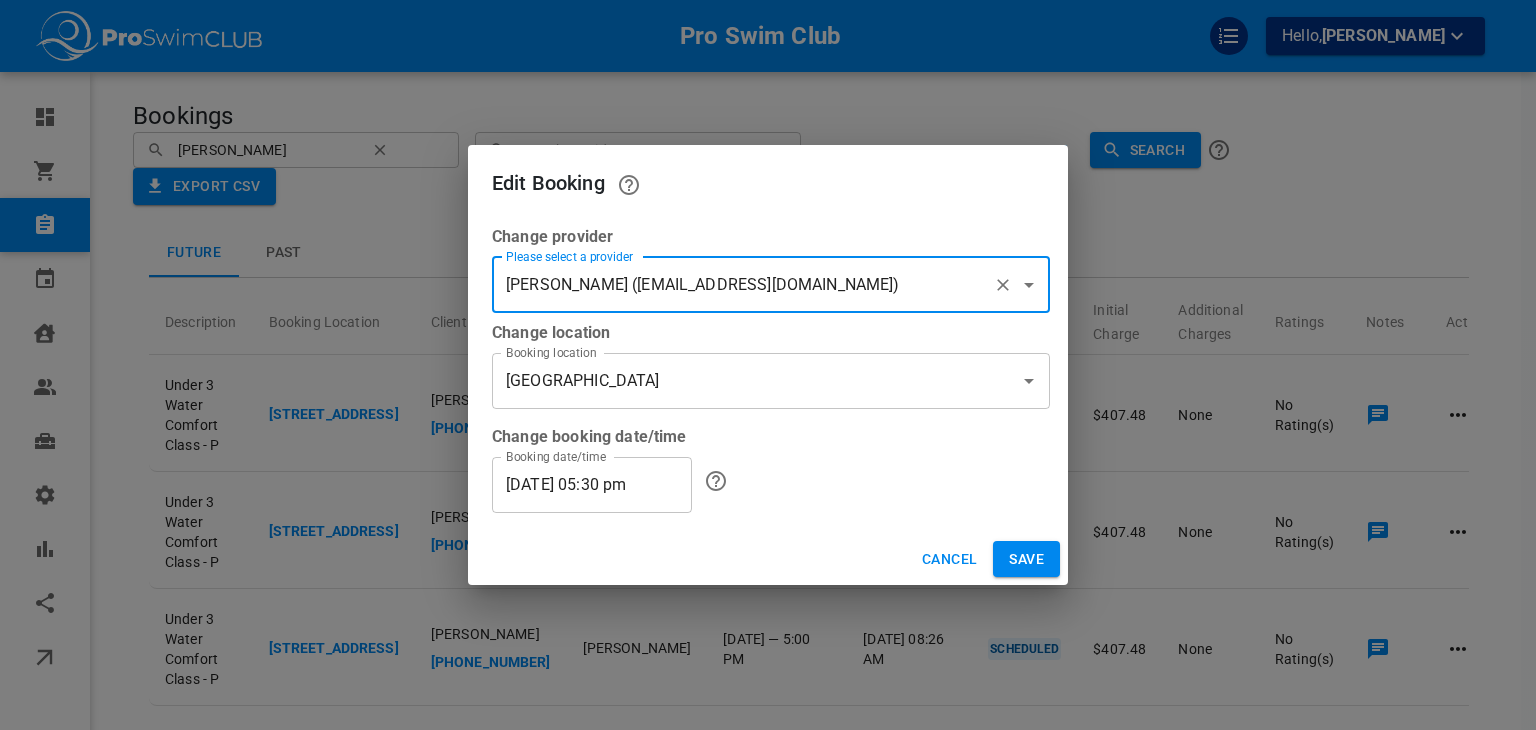 click on "Save" at bounding box center (1026, 559) 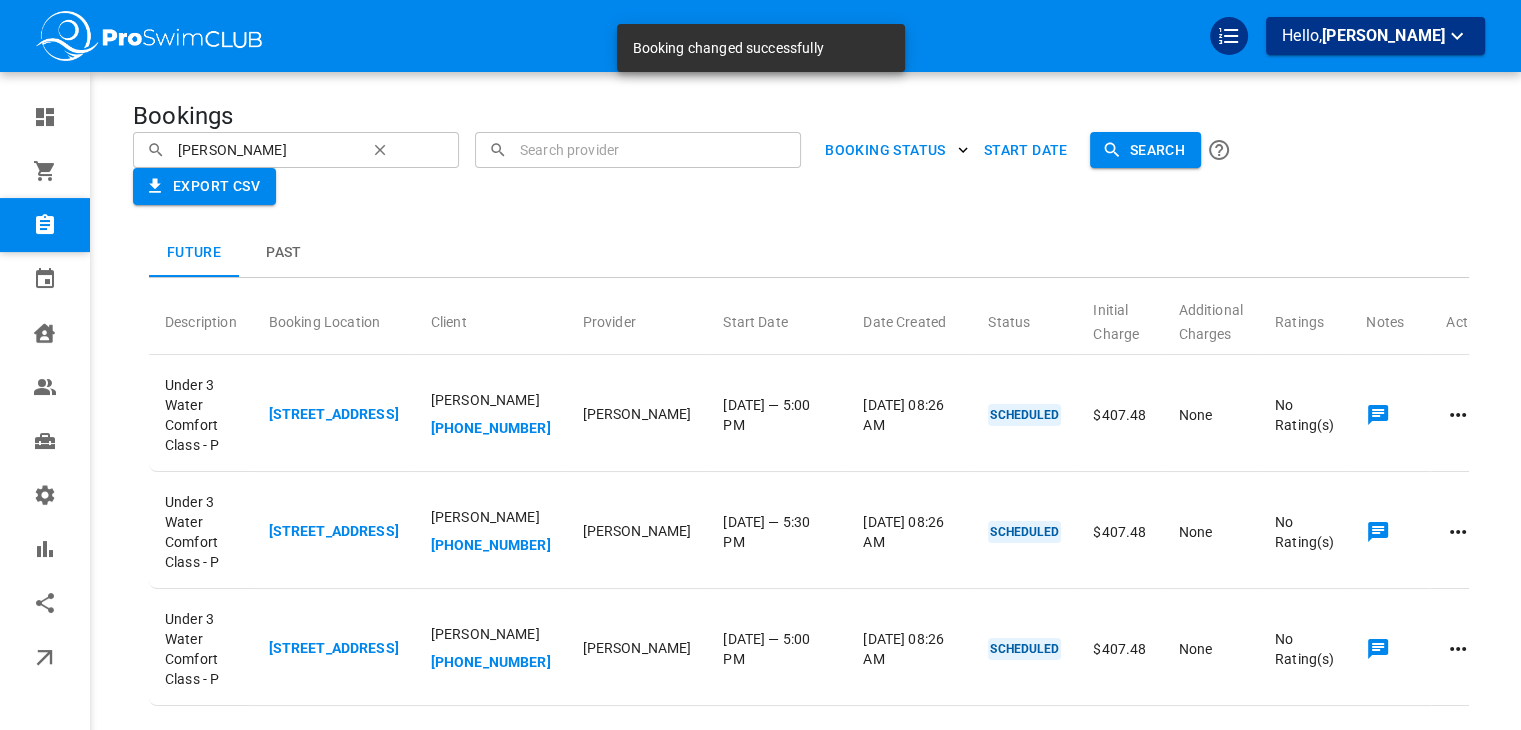 click 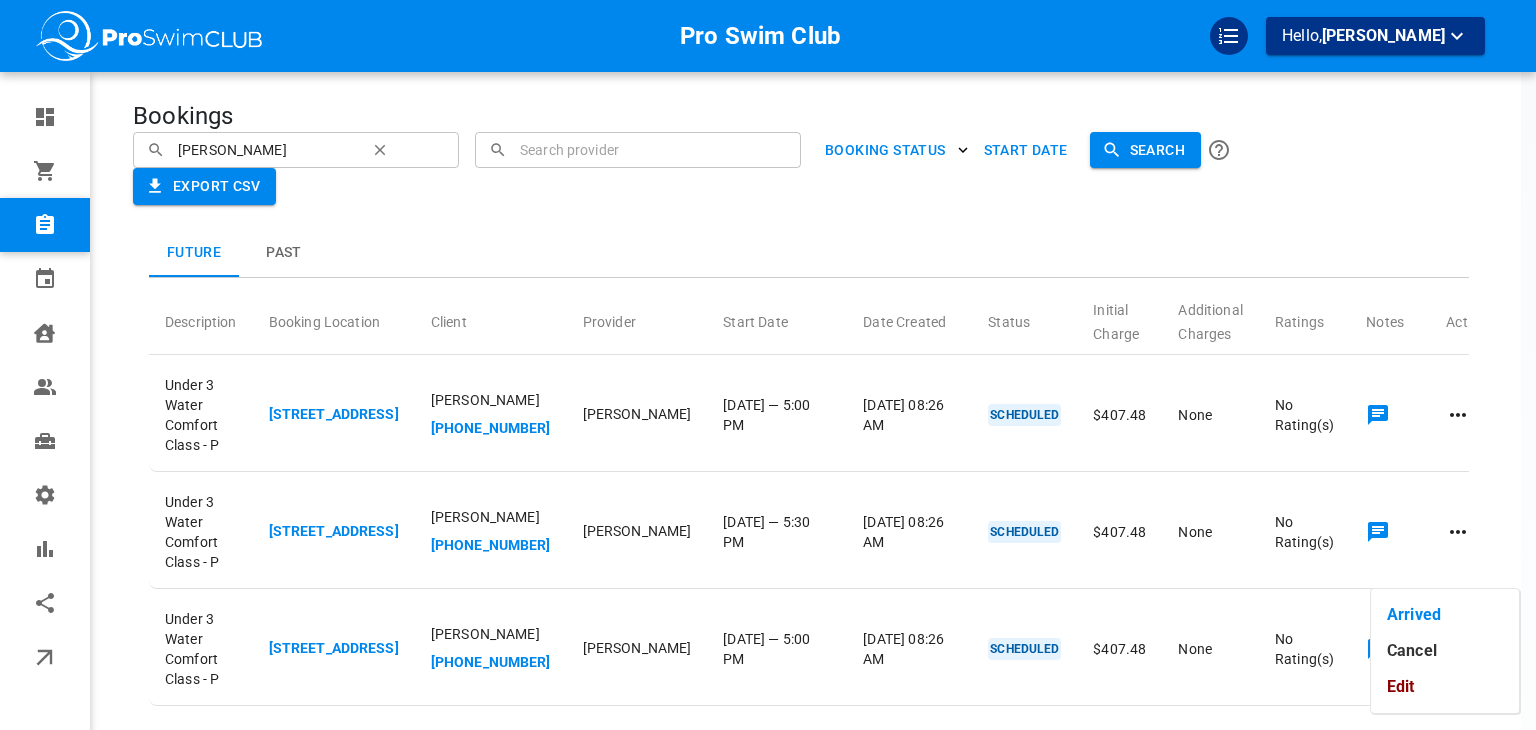click on "Edit" at bounding box center [1445, 687] 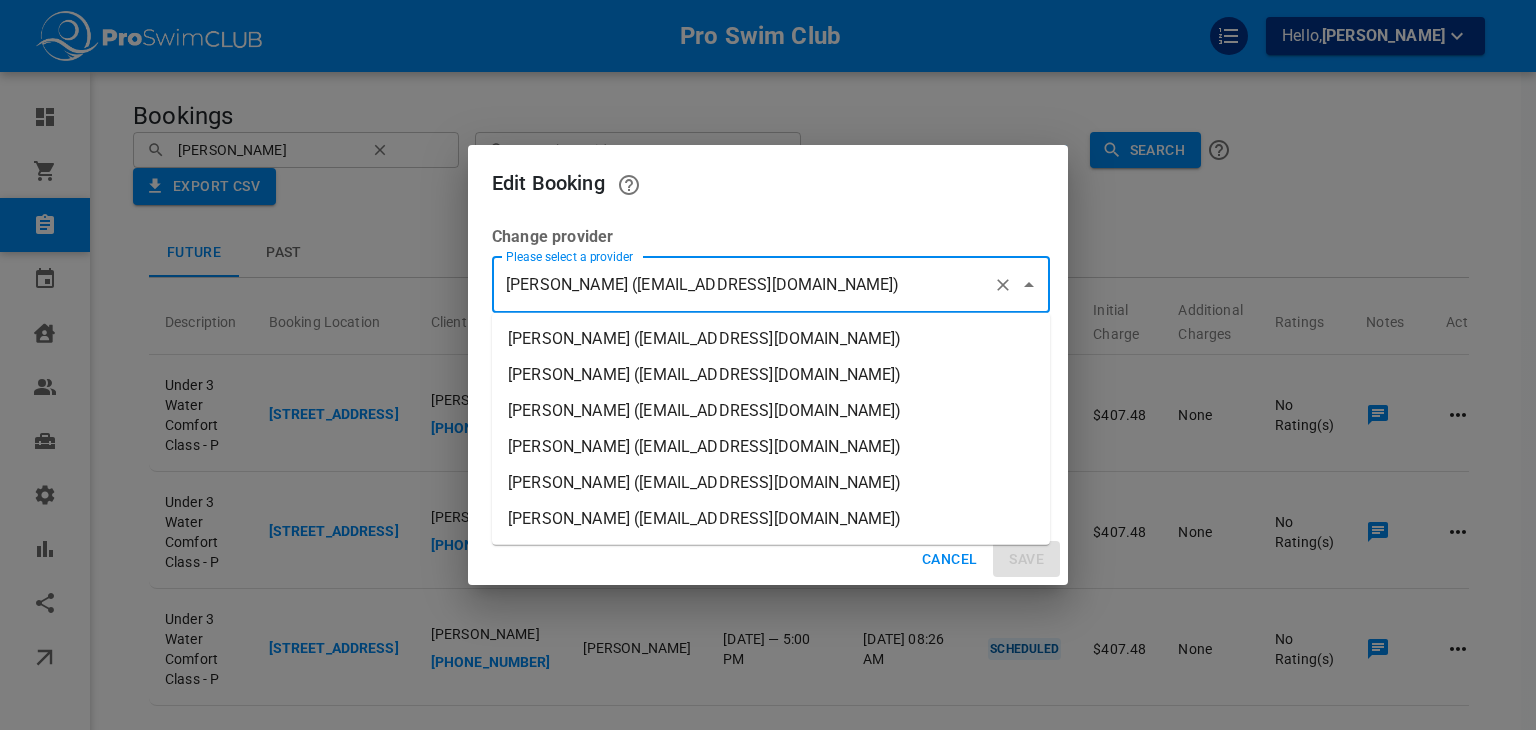 click on "[PERSON_NAME] ([EMAIL_ADDRESS][DOMAIN_NAME])" at bounding box center [743, 285] 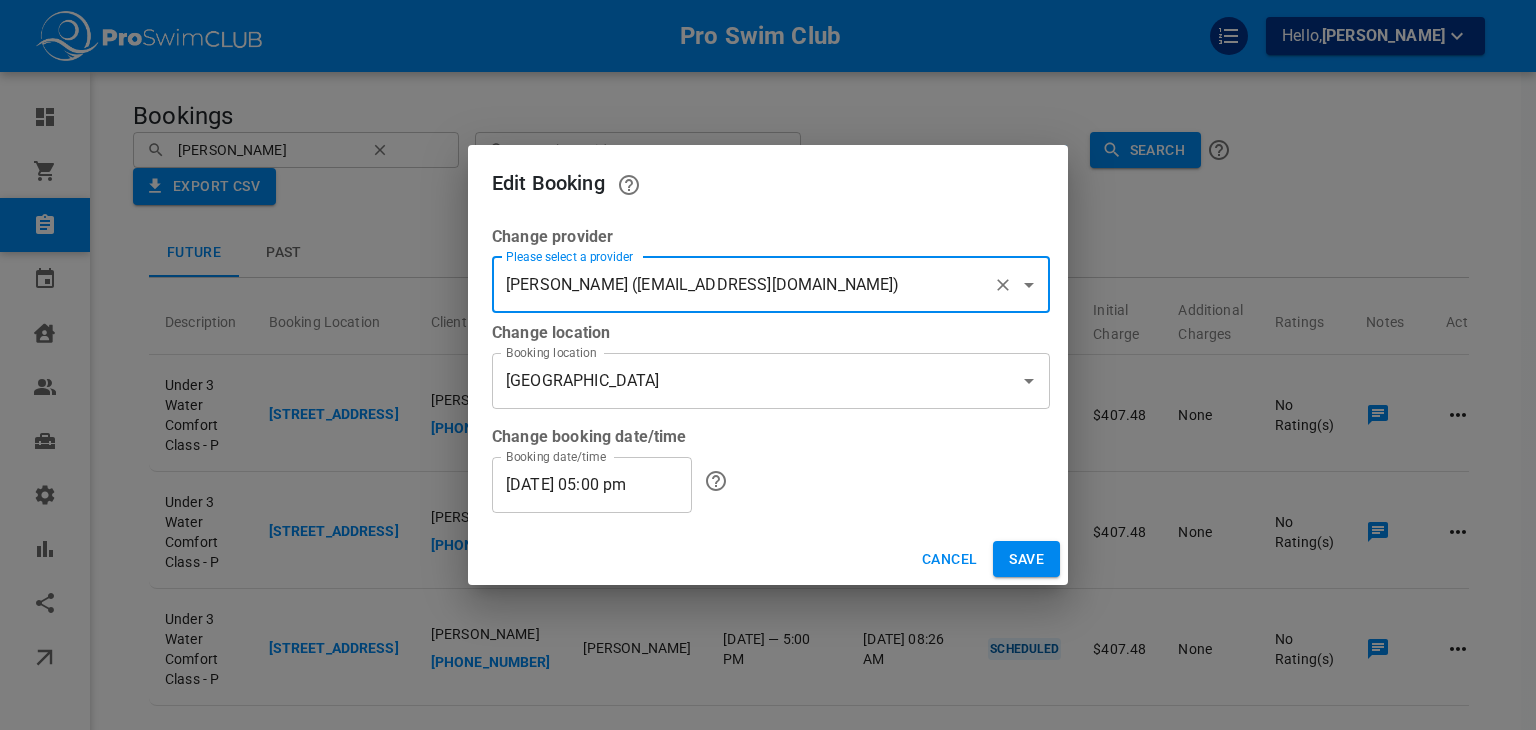 click on "Save" at bounding box center (1026, 559) 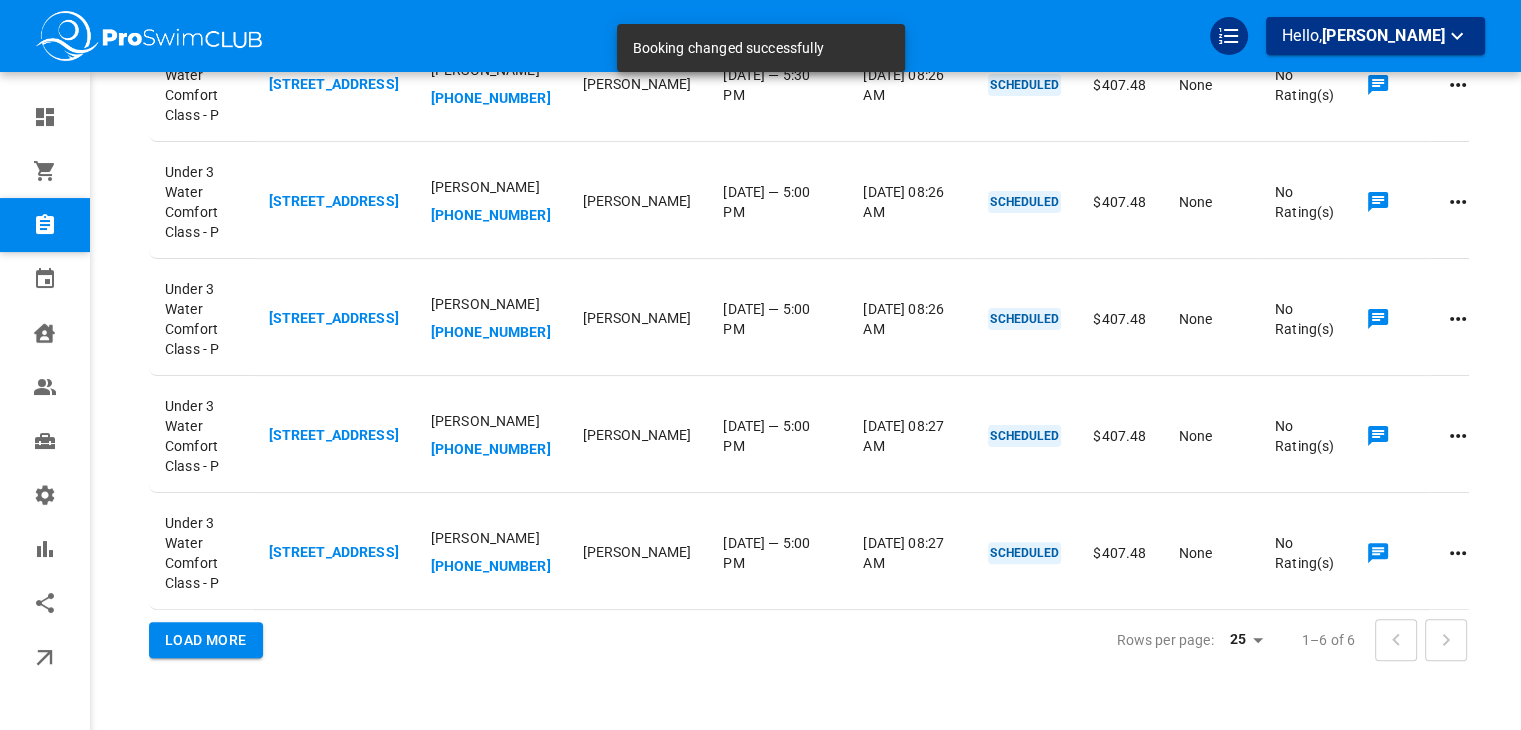 scroll, scrollTop: 464, scrollLeft: 0, axis: vertical 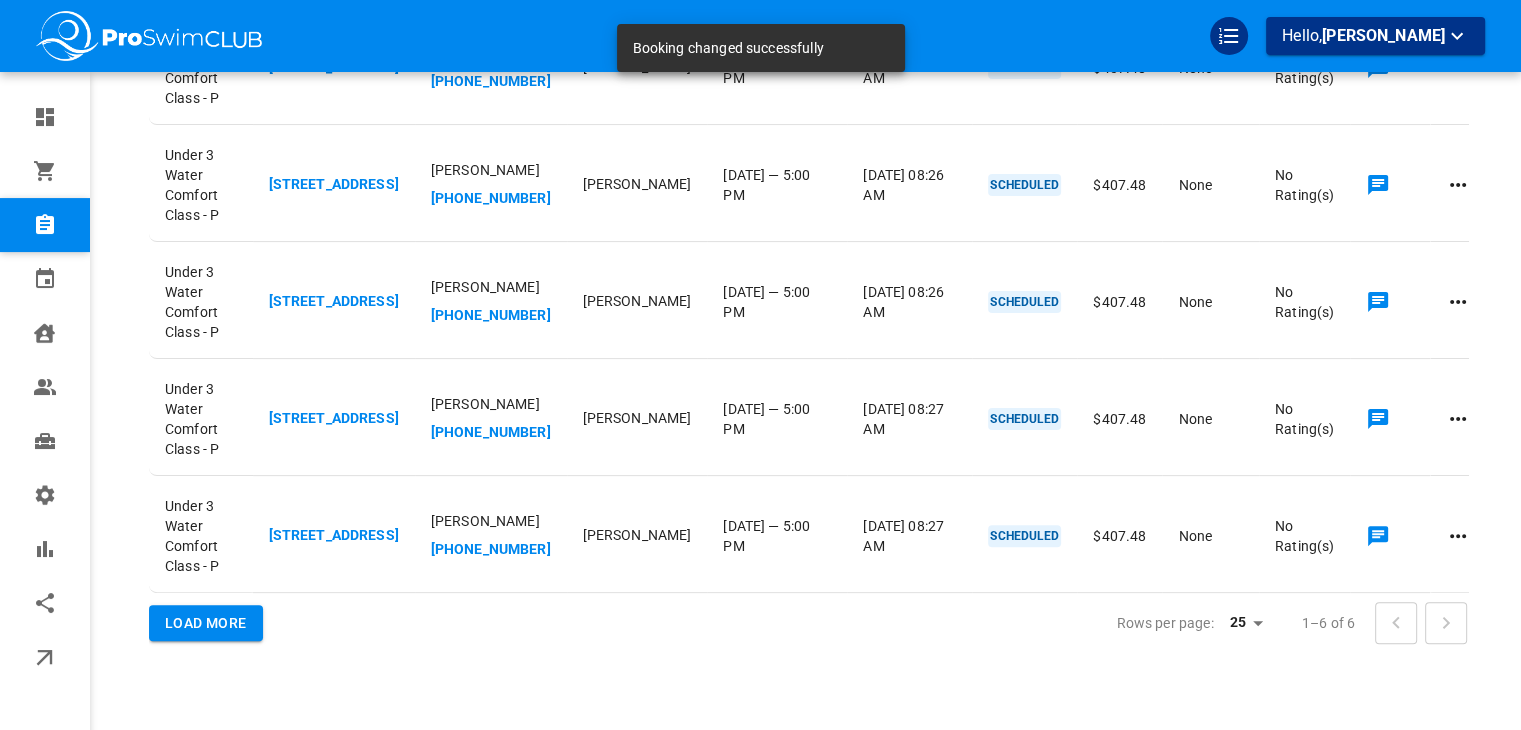 click 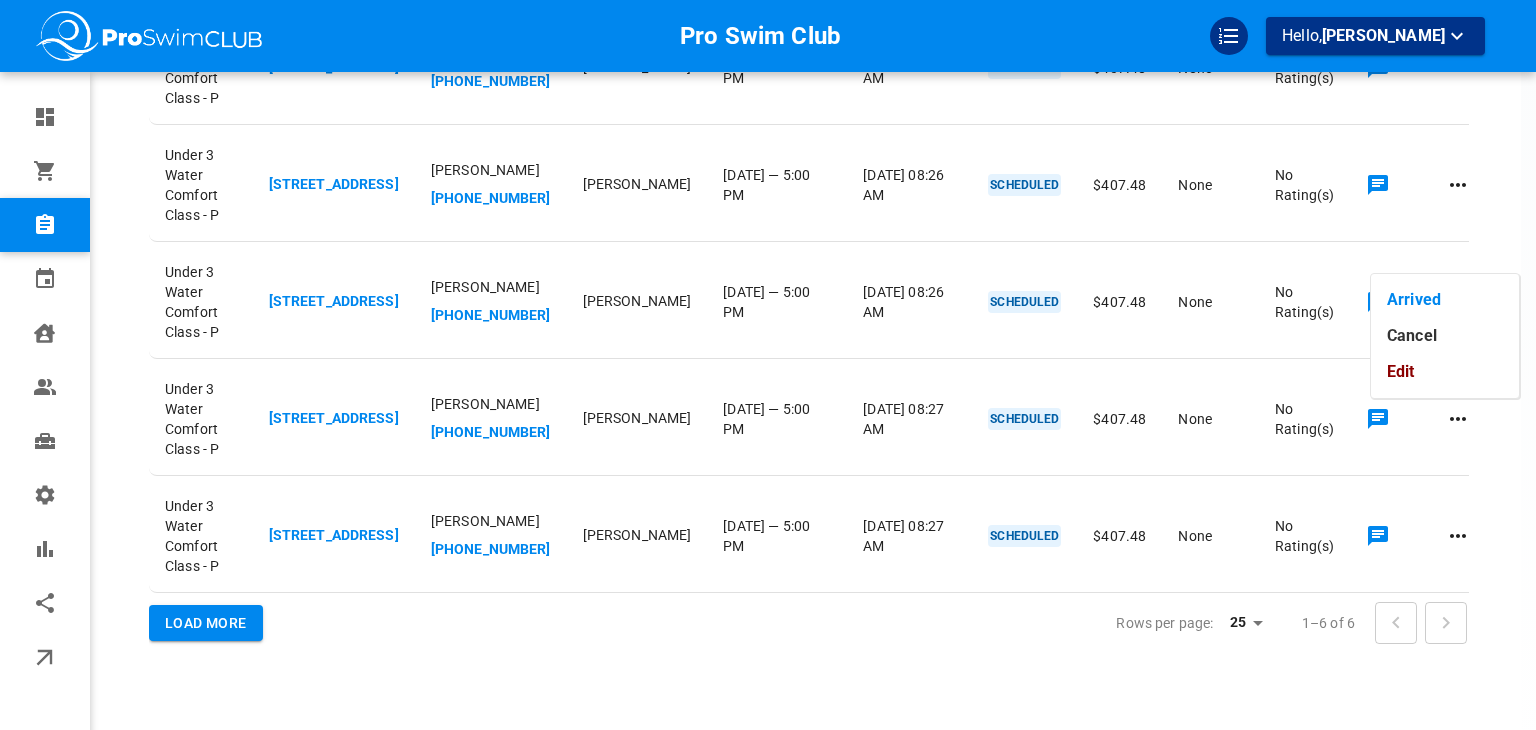 click on "Edit" at bounding box center [1445, 372] 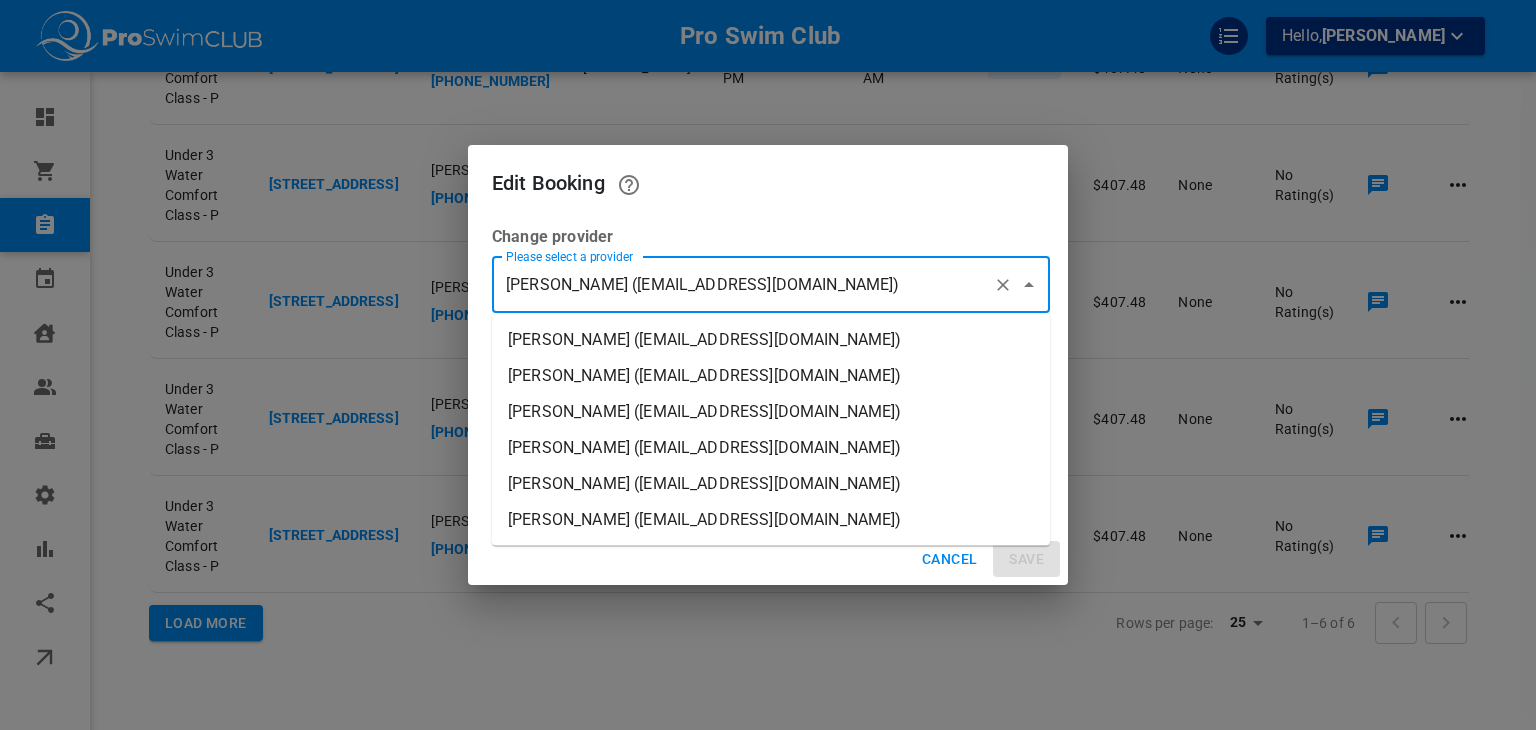 click on "[PERSON_NAME] ([EMAIL_ADDRESS][DOMAIN_NAME])" at bounding box center (743, 285) 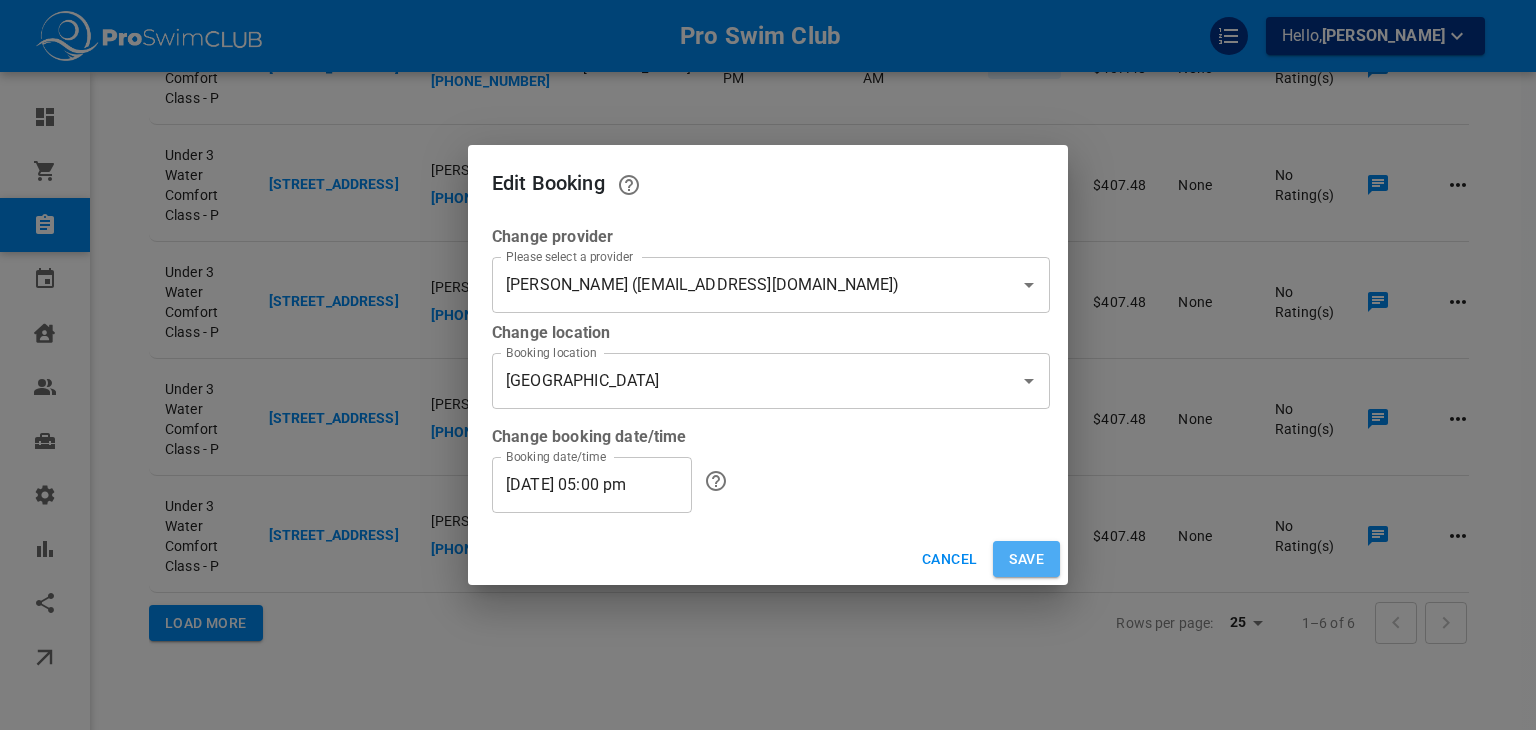 click on "Save" at bounding box center [1026, 559] 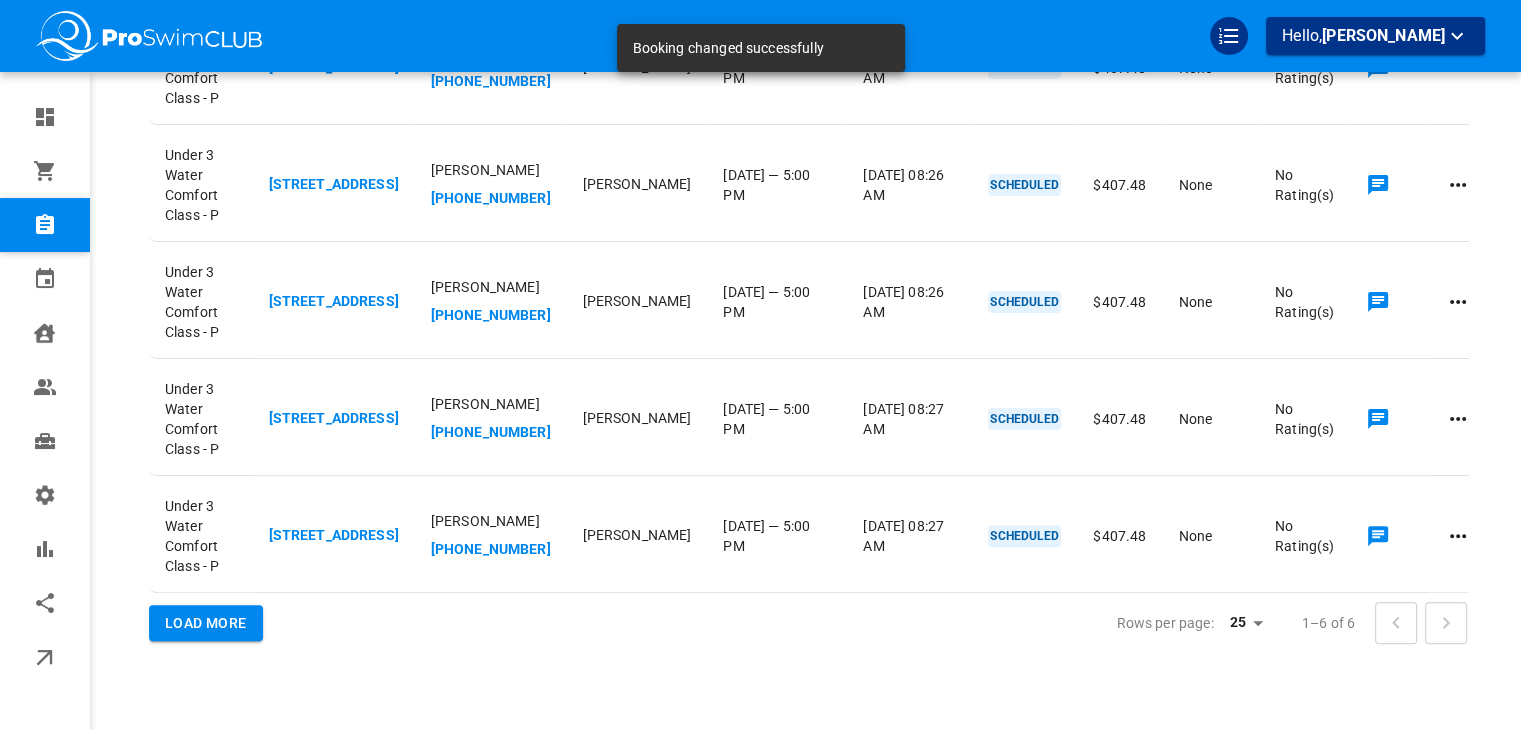 click 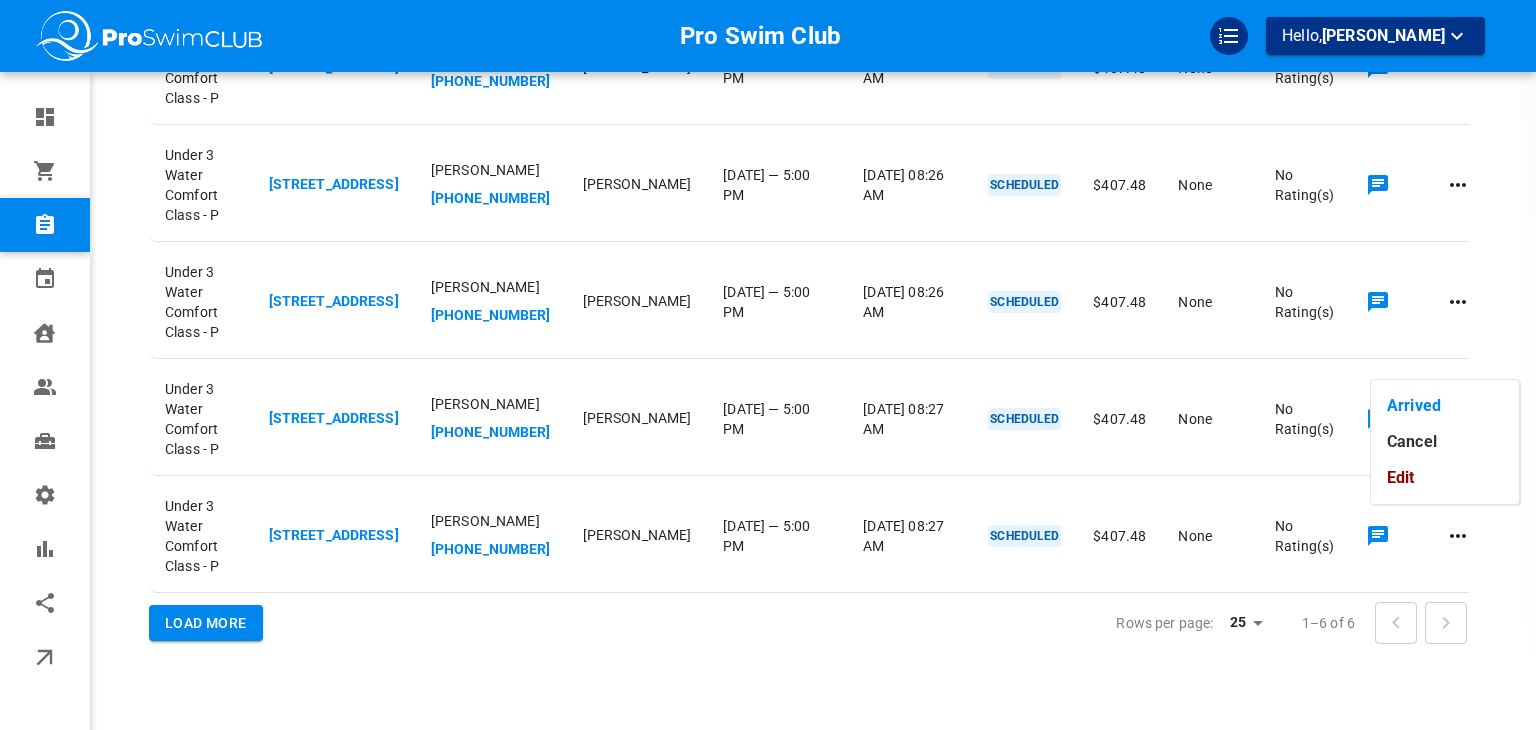 click on "Edit" at bounding box center [1445, 478] 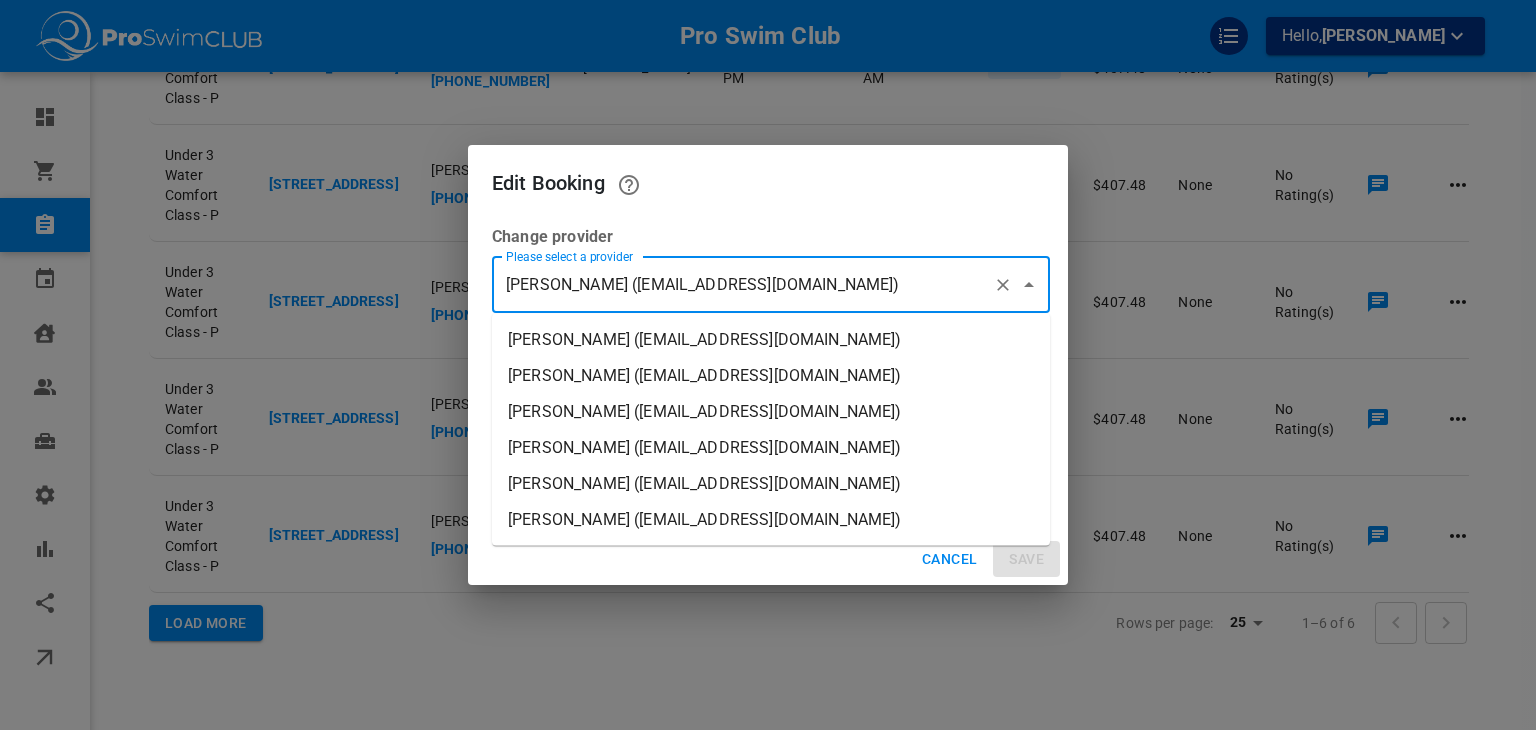 click on "[PERSON_NAME] ([EMAIL_ADDRESS][DOMAIN_NAME])" at bounding box center (743, 285) 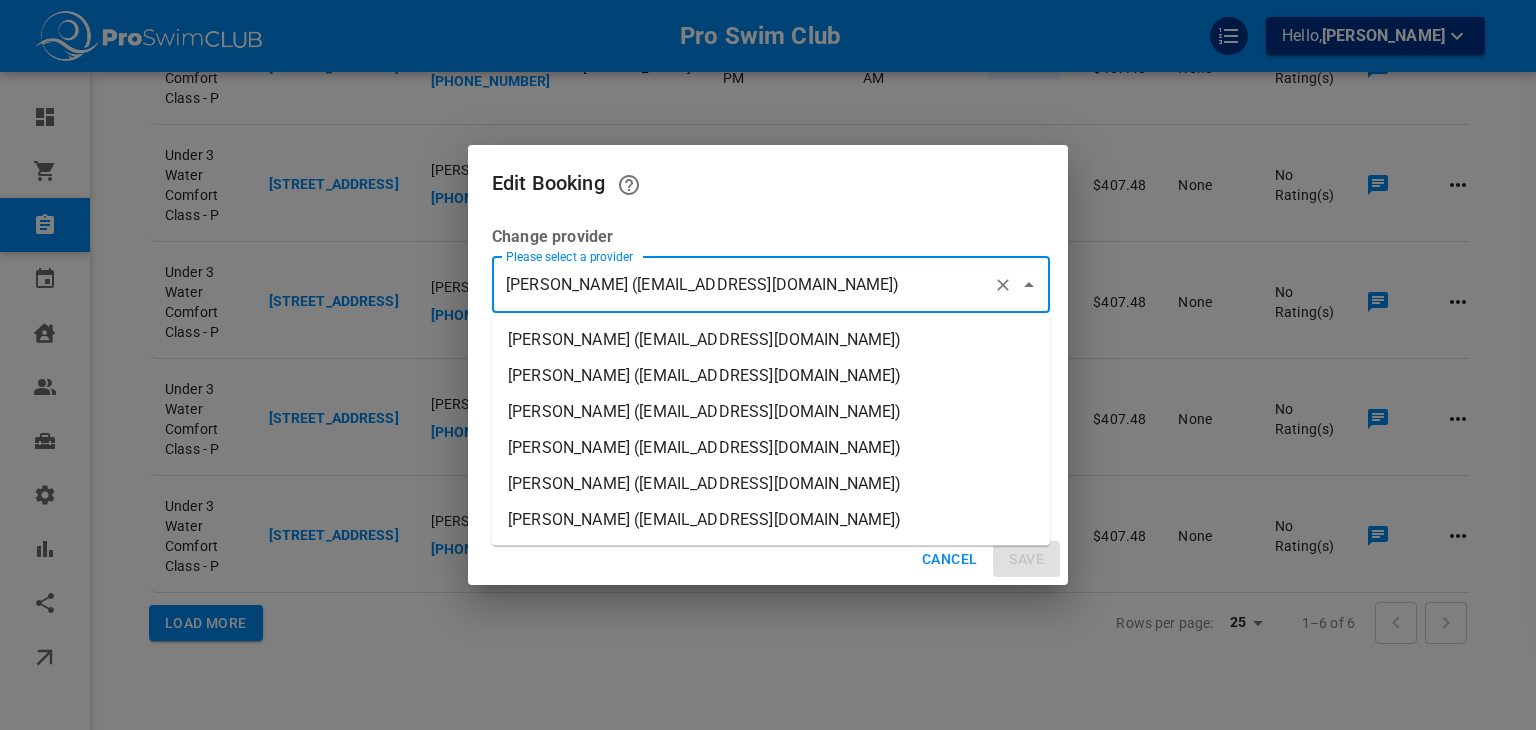 click on "[PERSON_NAME] ([EMAIL_ADDRESS][DOMAIN_NAME])" at bounding box center (771, 340) 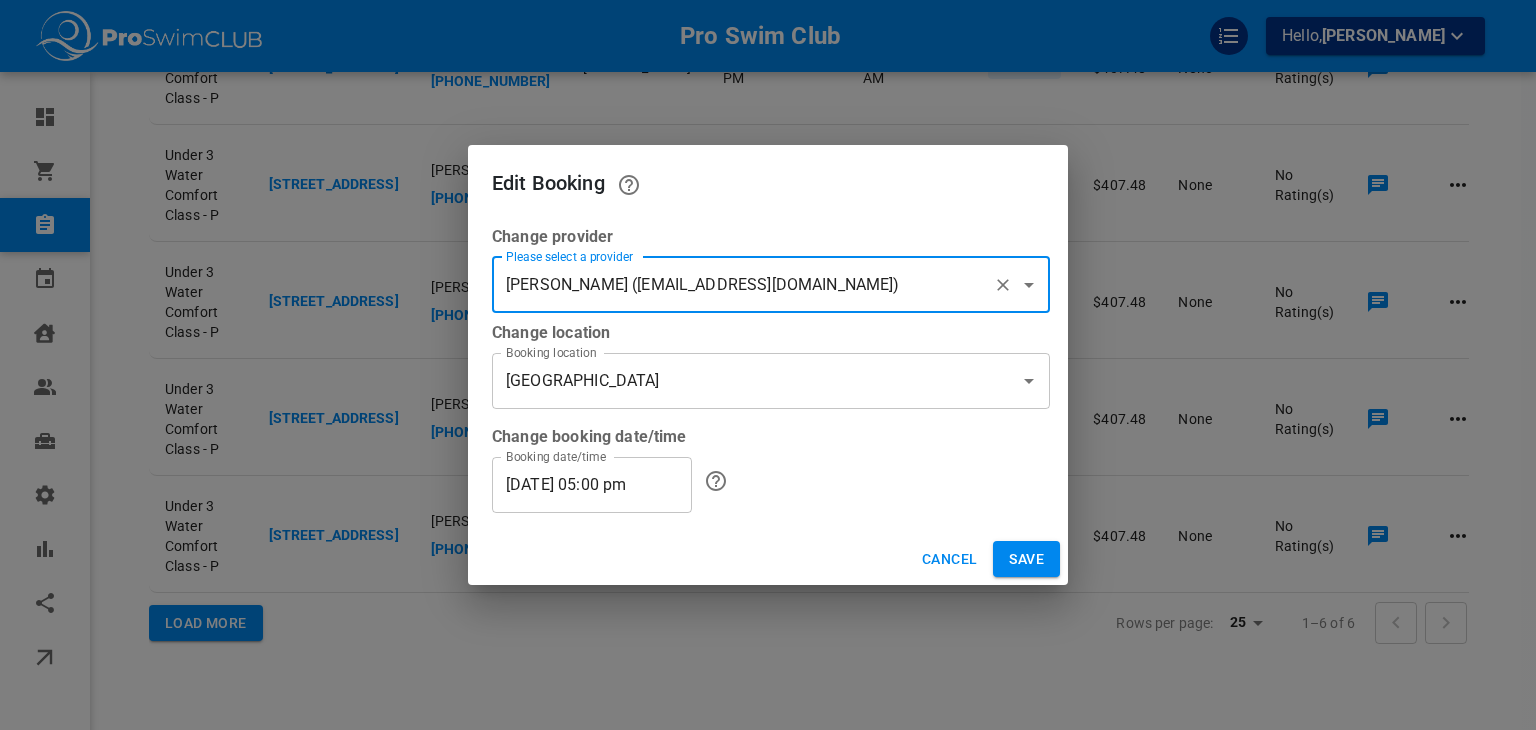 click on "Save" at bounding box center (1026, 559) 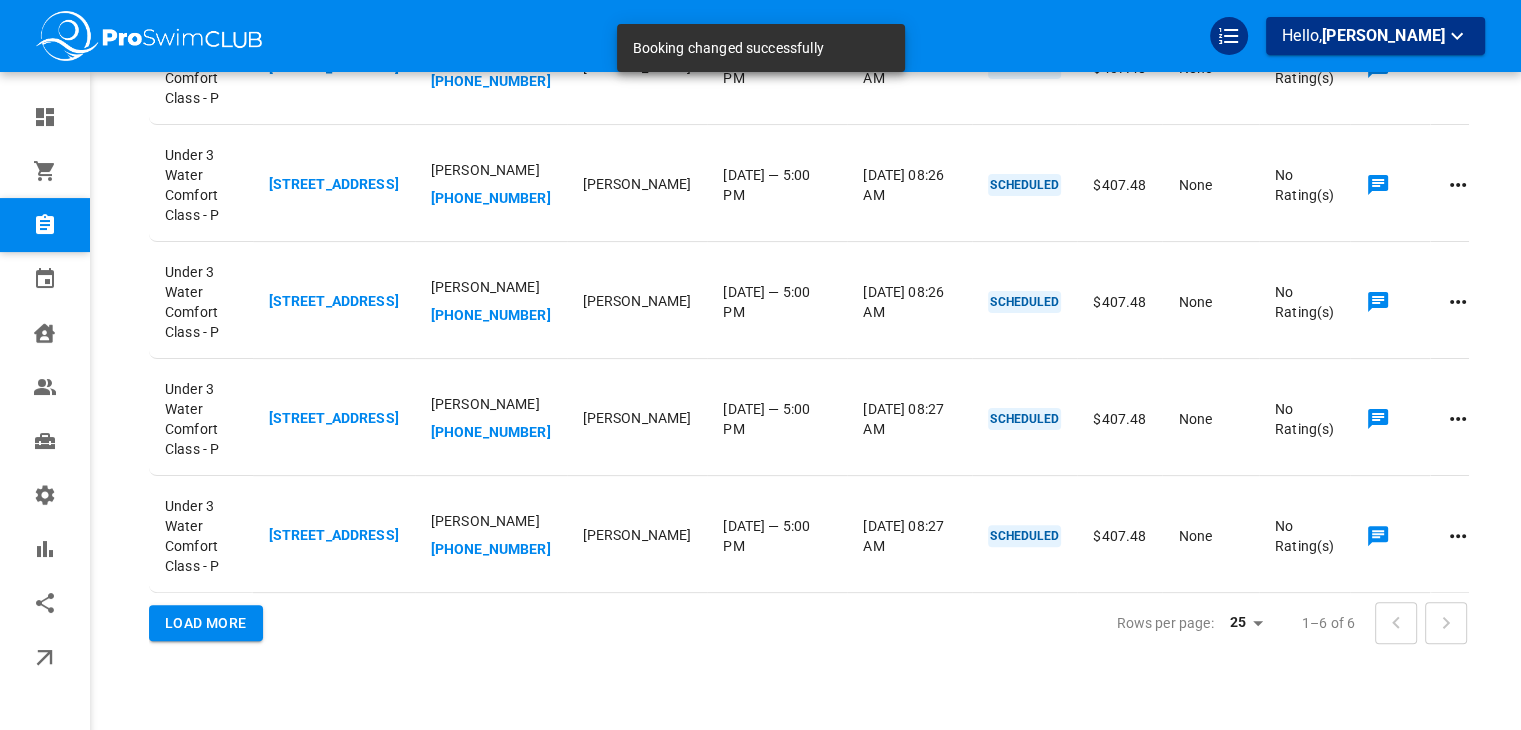 scroll, scrollTop: 0, scrollLeft: 0, axis: both 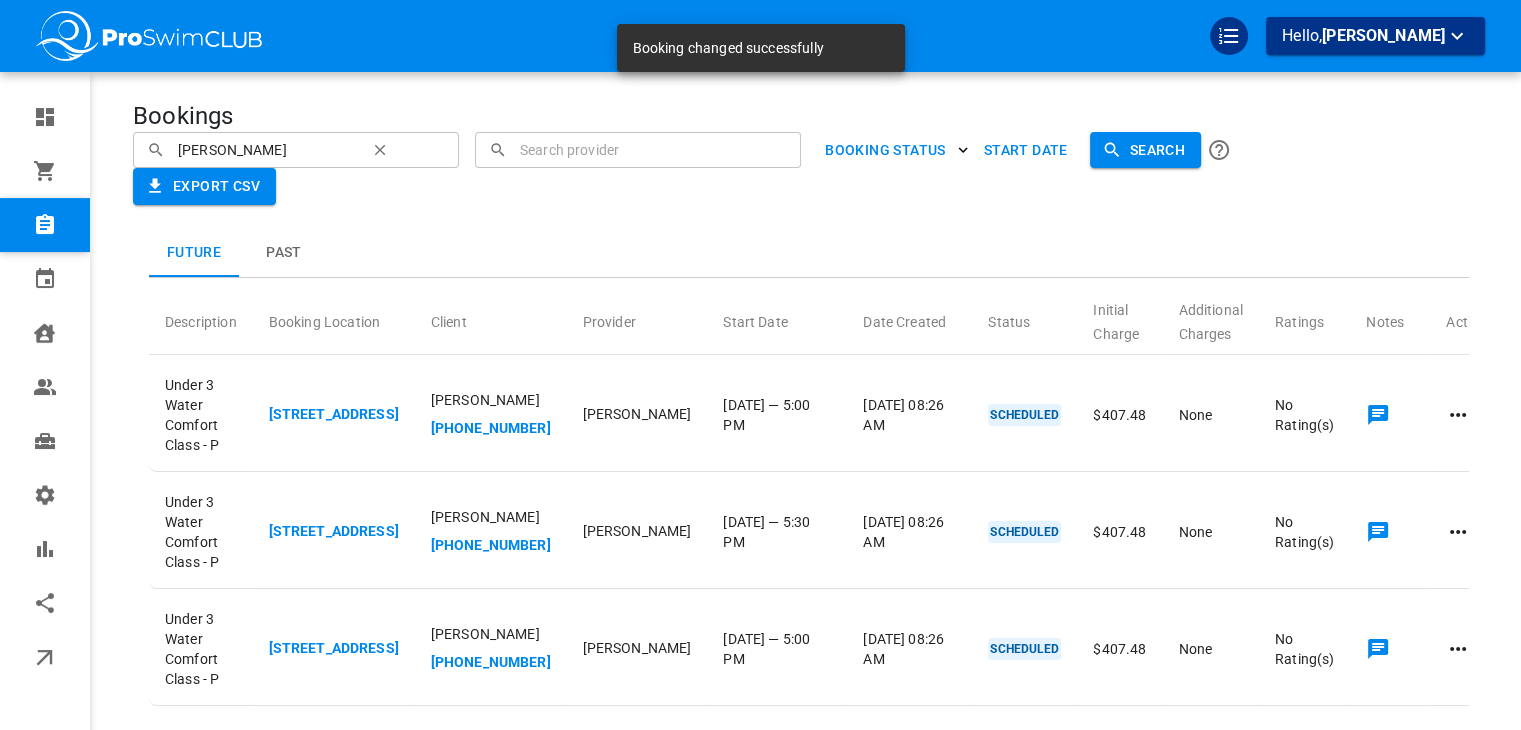 click 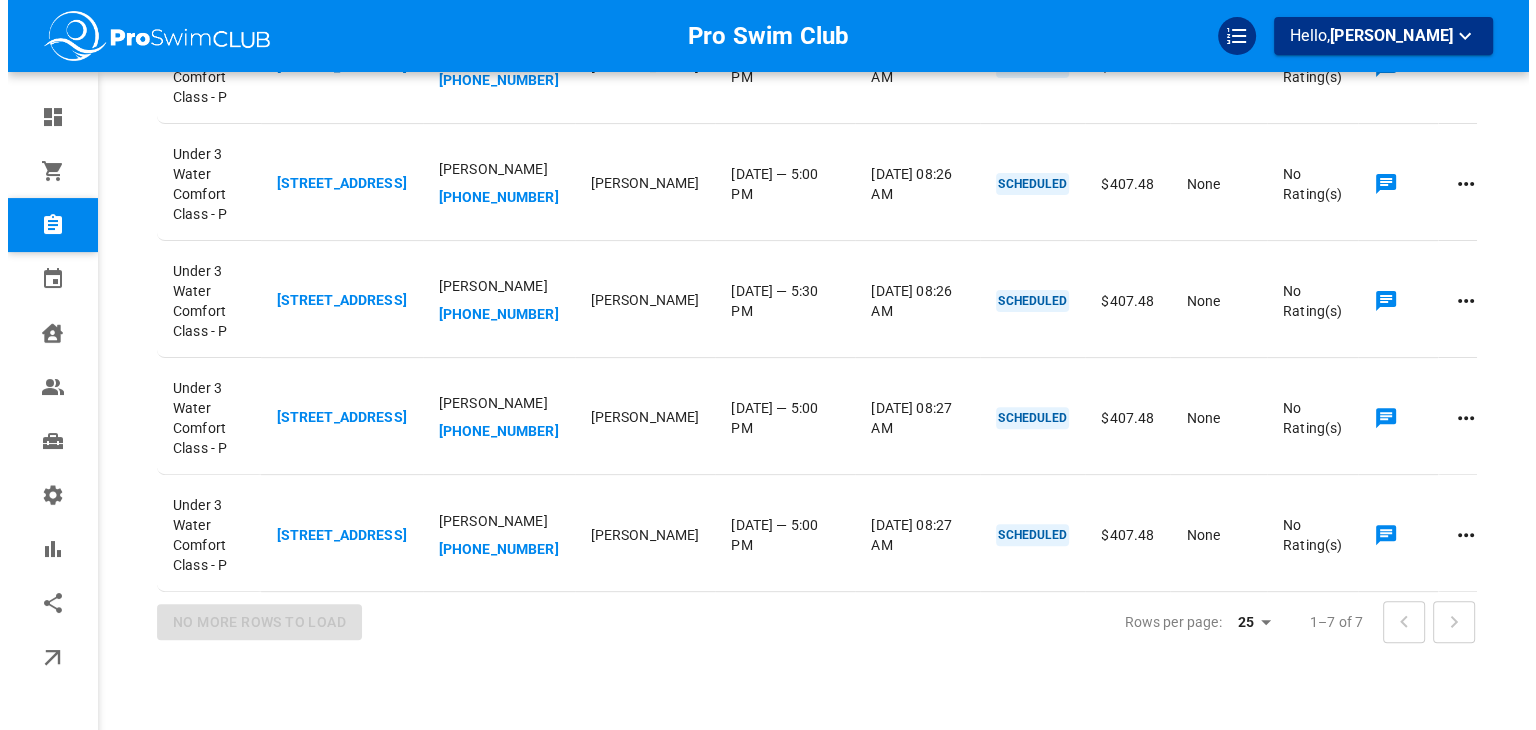 scroll, scrollTop: 675, scrollLeft: 0, axis: vertical 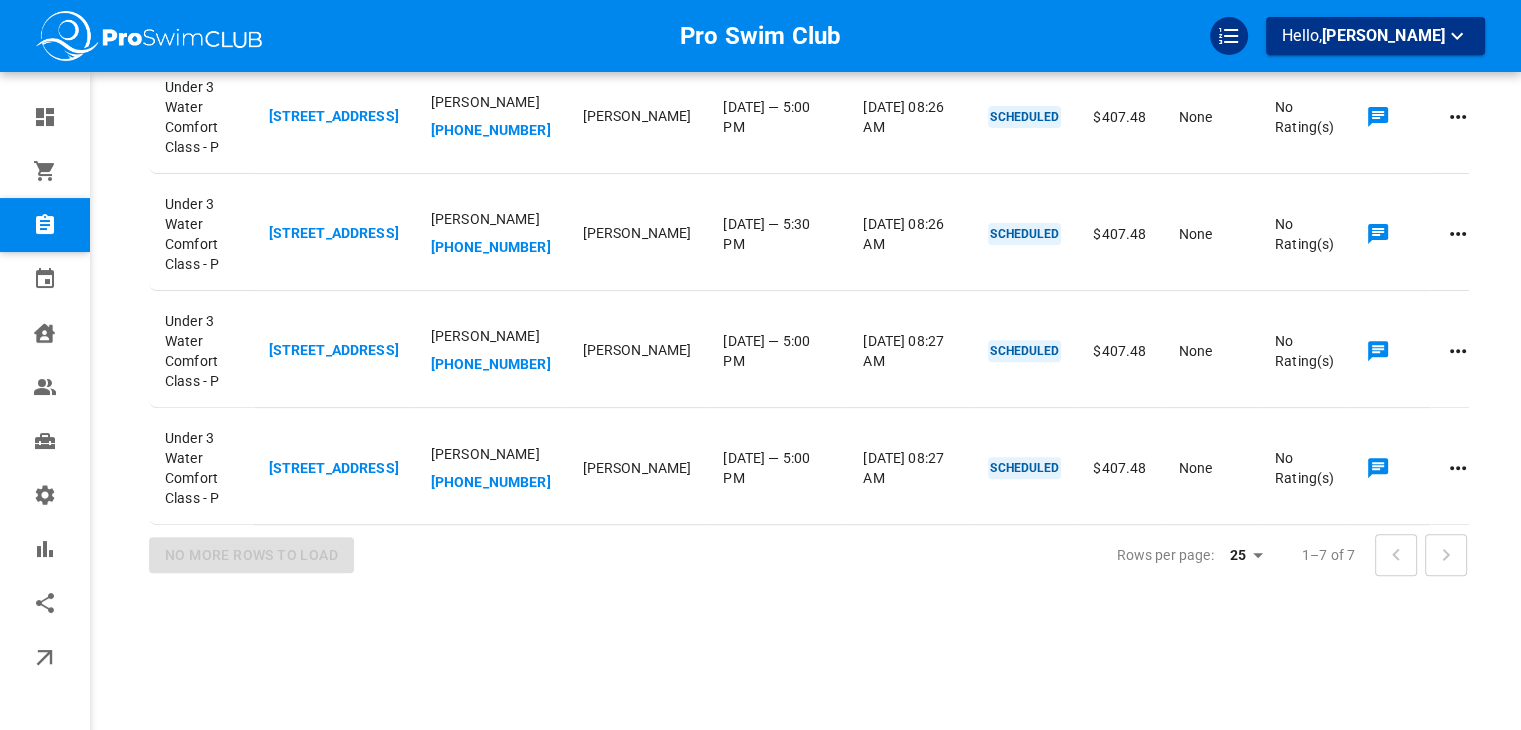 click 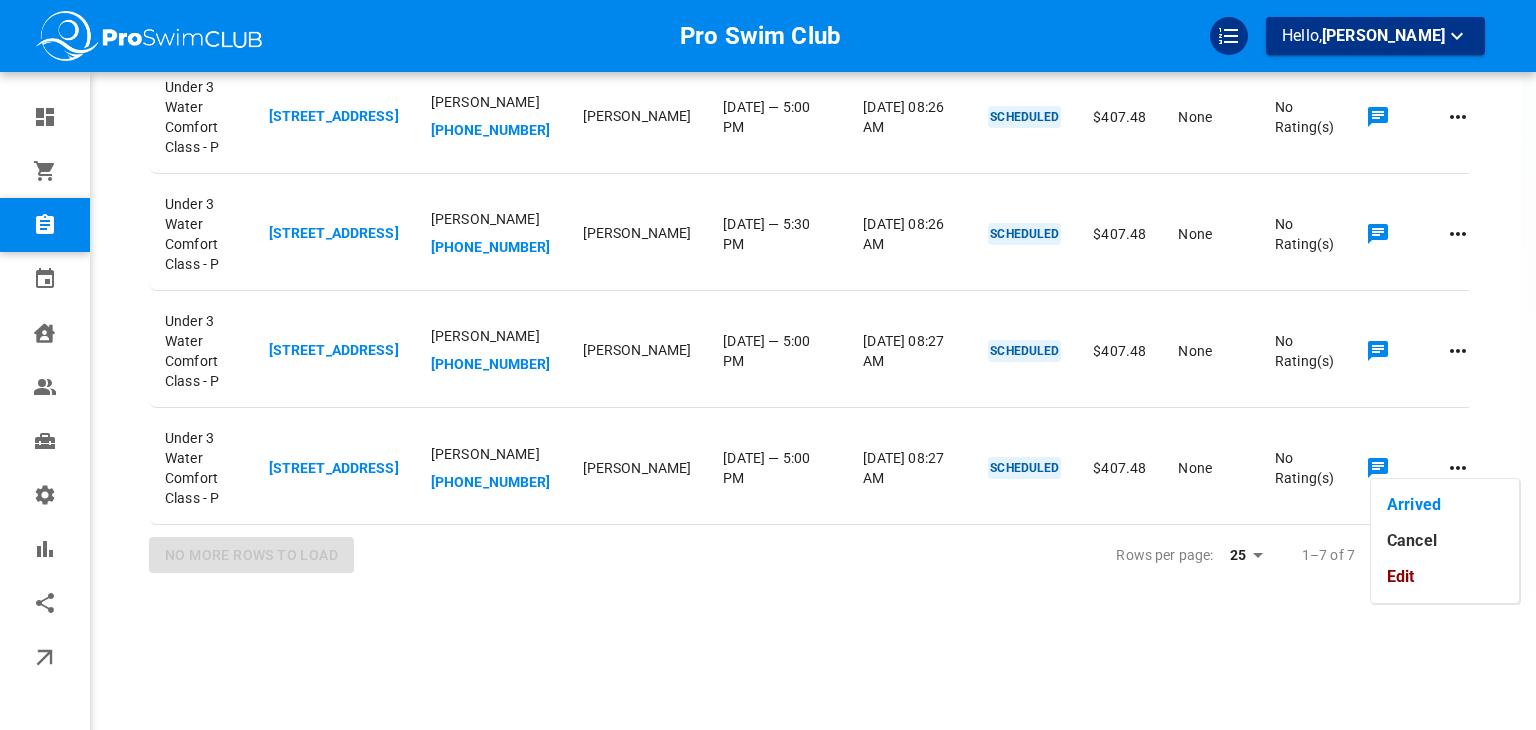 click on "Edit" at bounding box center [1445, 577] 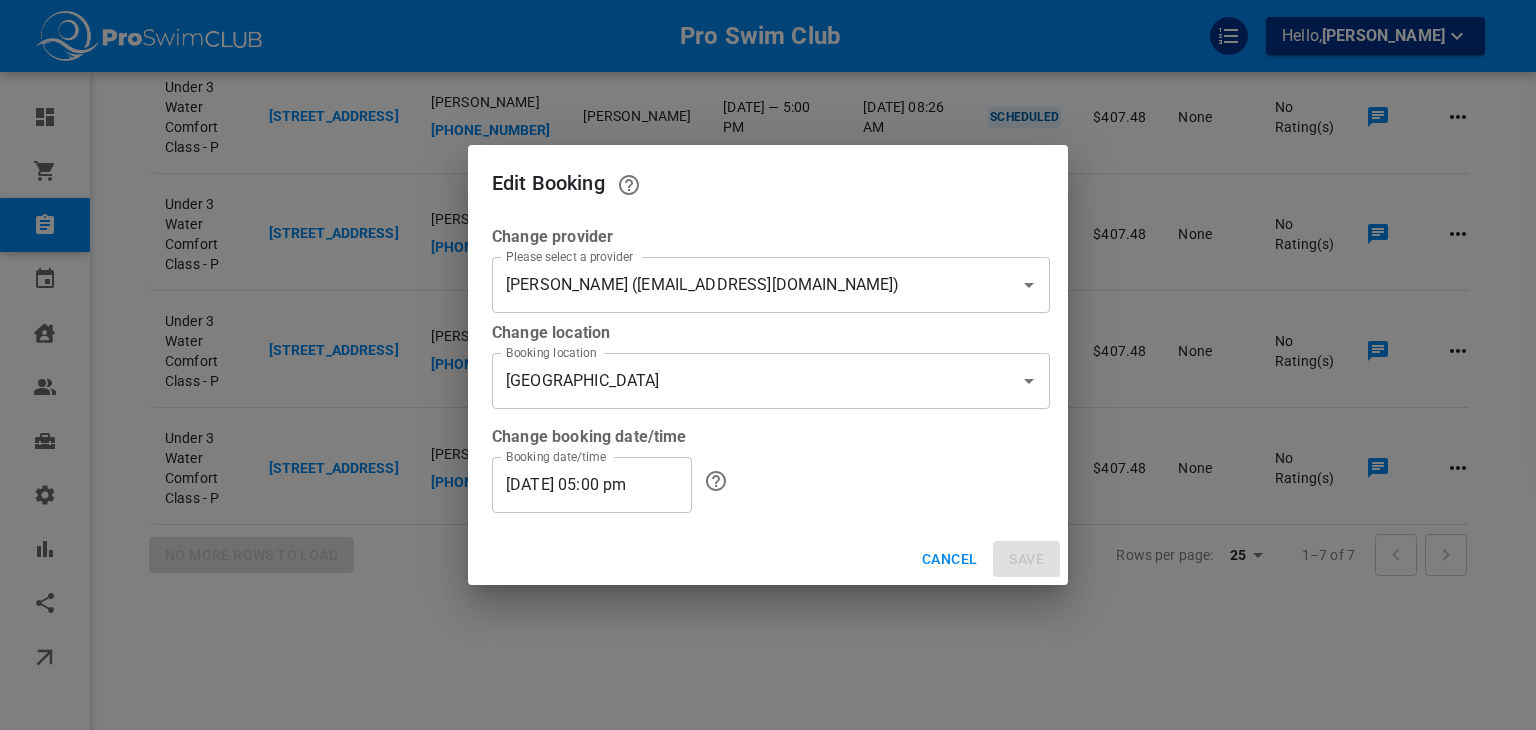 click on "[PERSON_NAME] ([EMAIL_ADDRESS][DOMAIN_NAME])" at bounding box center [743, 285] 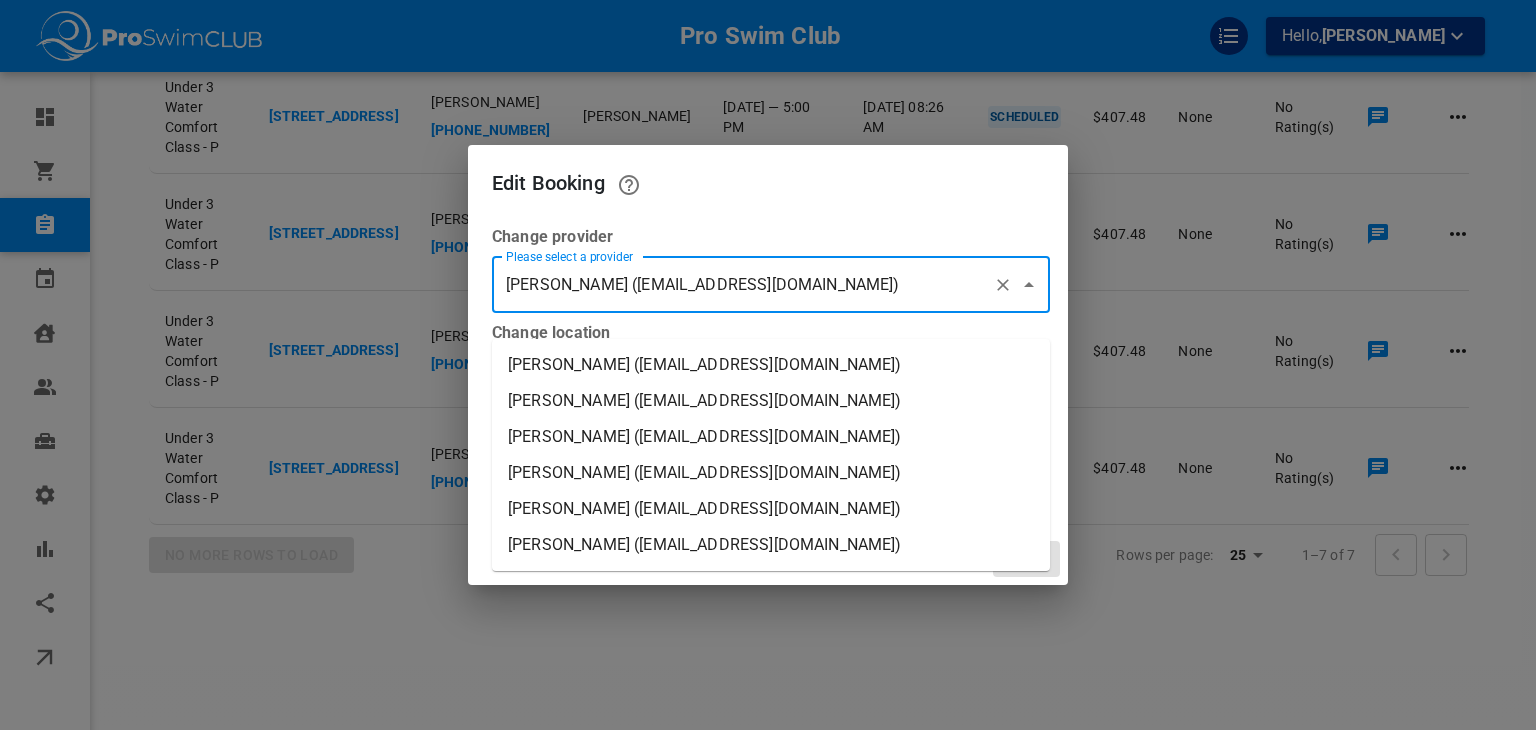 click on "[PERSON_NAME] ([EMAIL_ADDRESS][DOMAIN_NAME])" at bounding box center [771, 365] 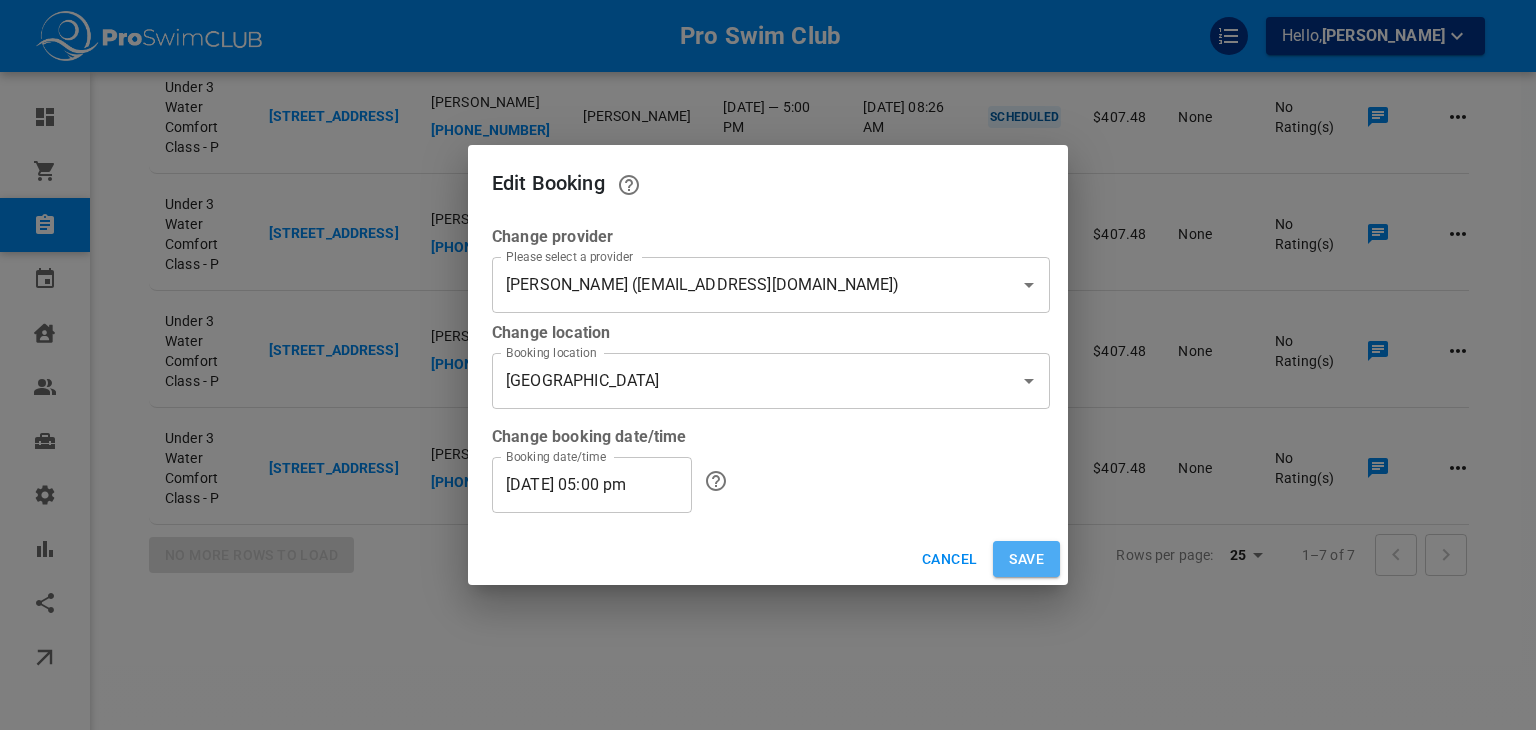 click on "Save" at bounding box center [1026, 559] 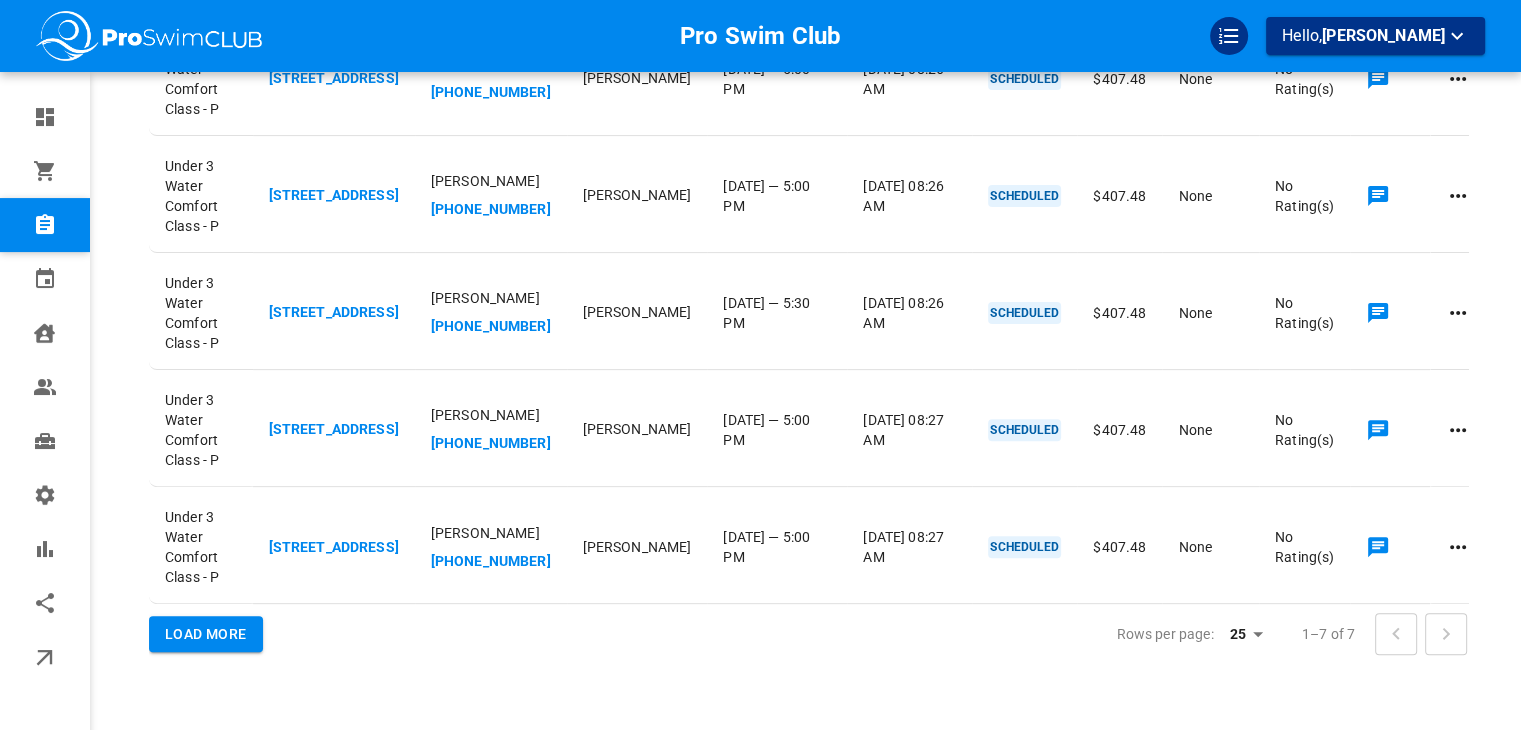 scroll, scrollTop: 0, scrollLeft: 0, axis: both 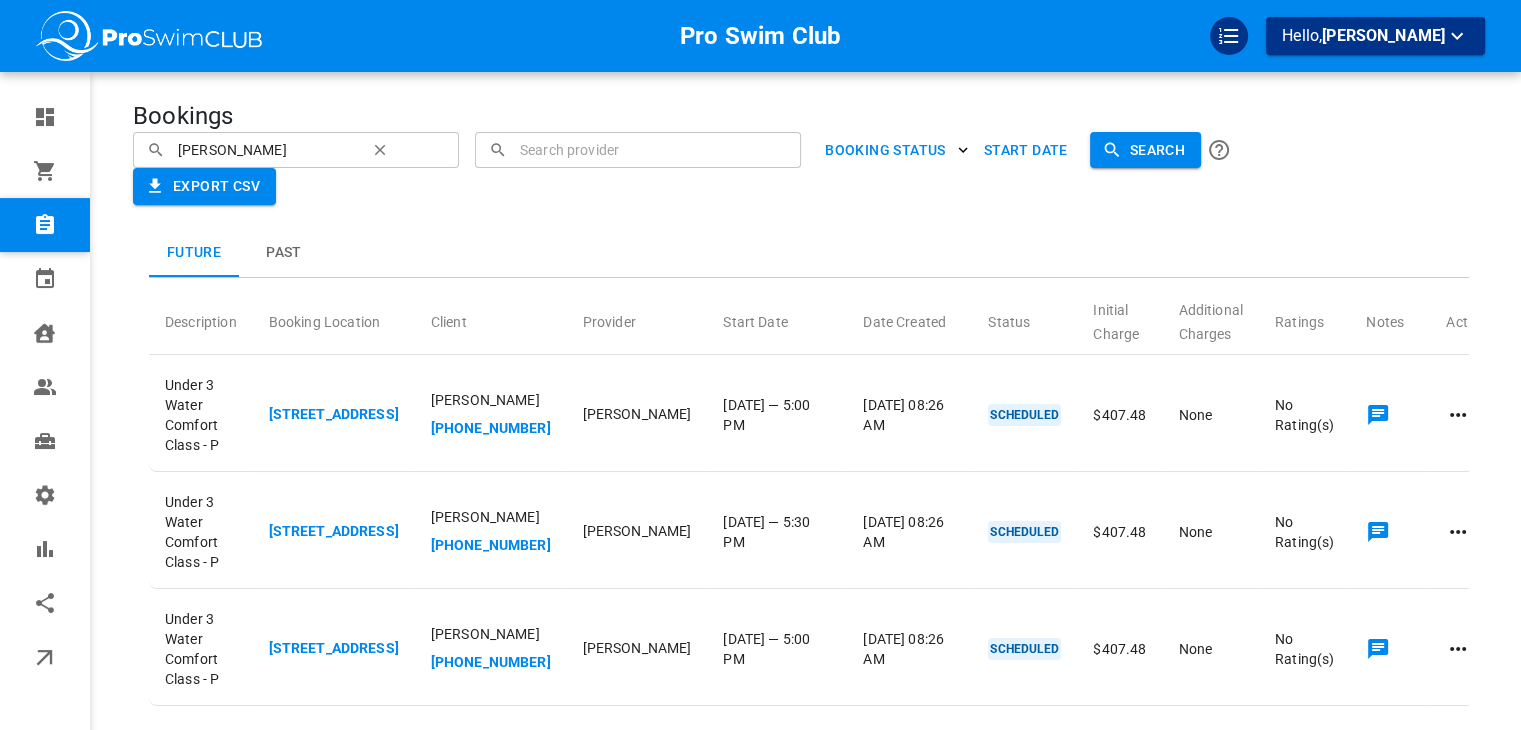click on "[PERSON_NAME]" at bounding box center [265, 149] 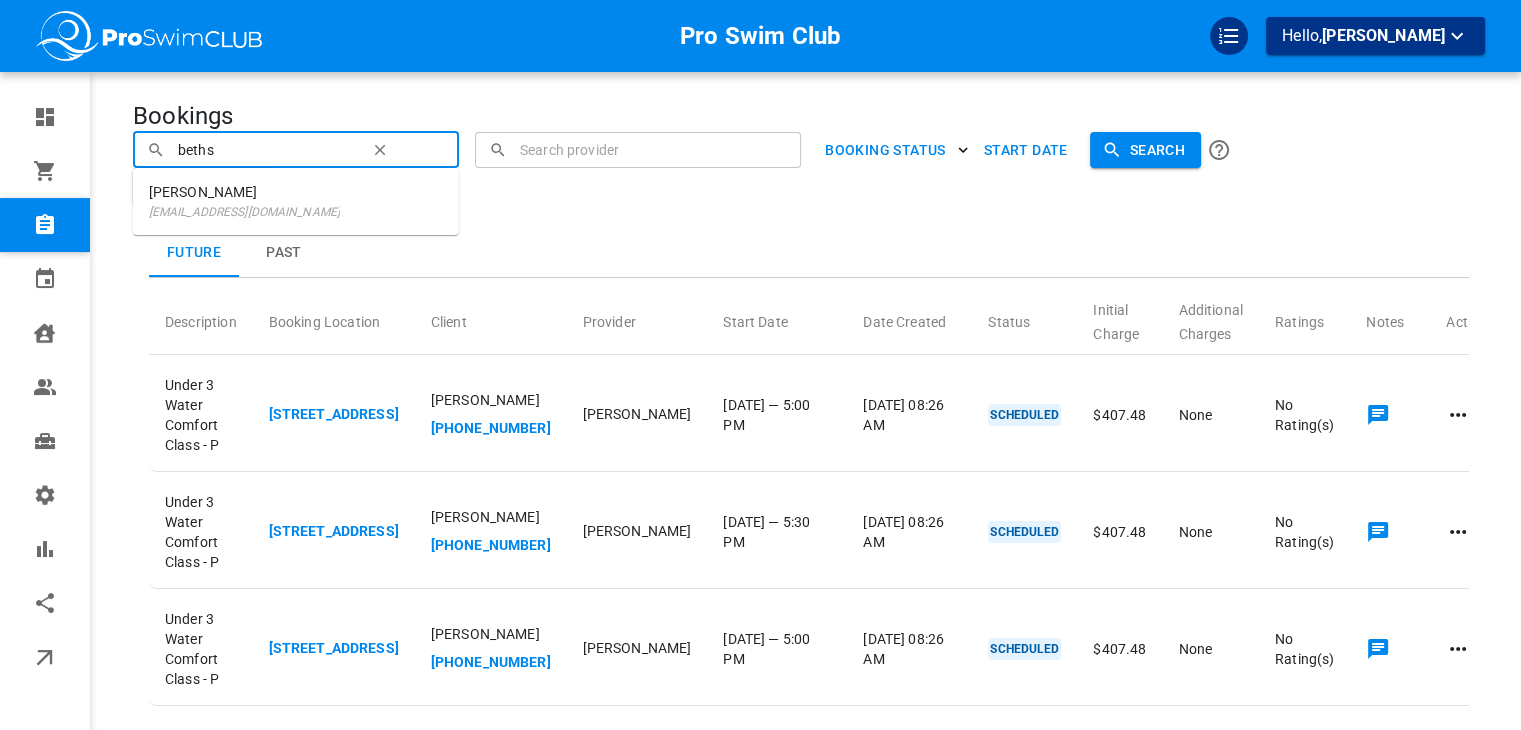 click on "[PERSON_NAME]" at bounding box center [244, 192] 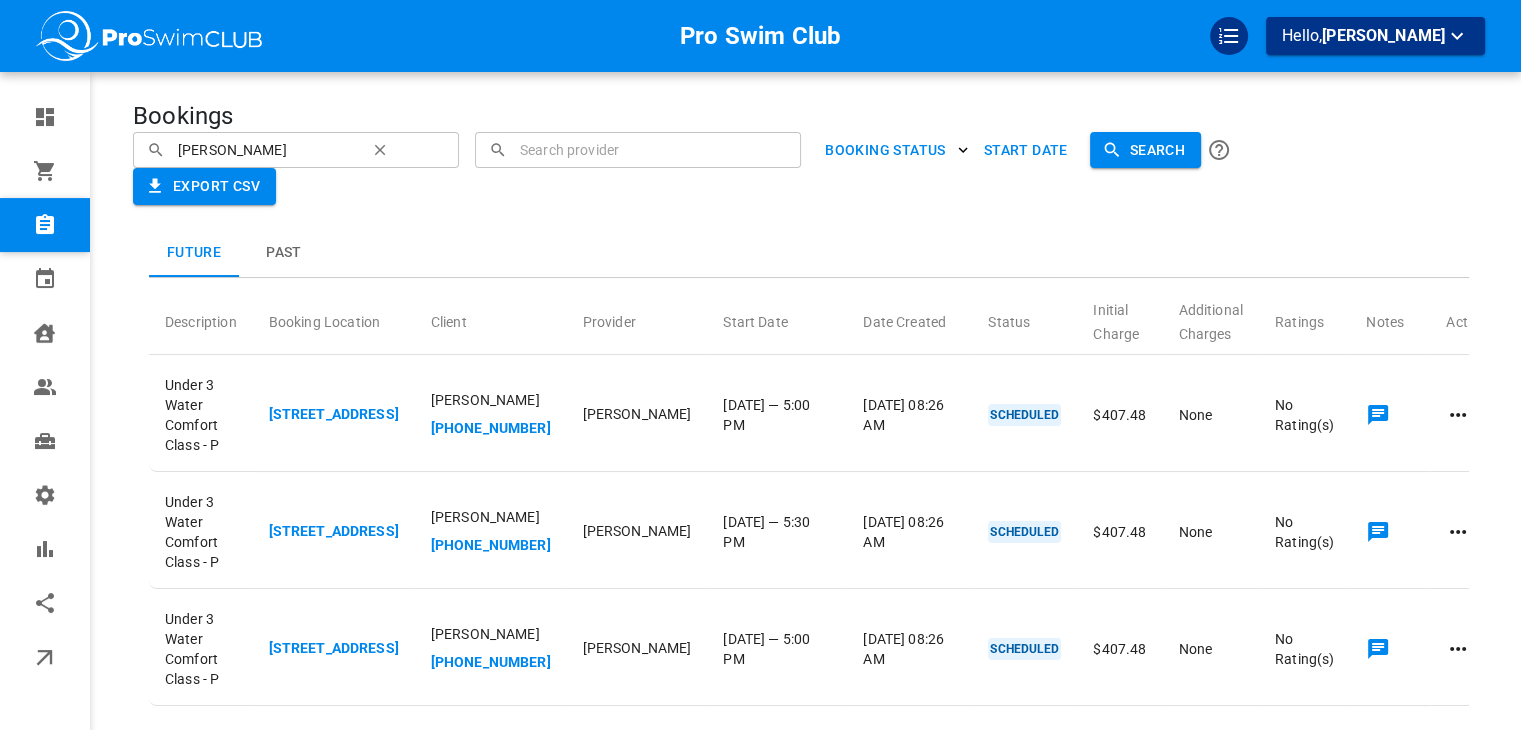 click on "Search" at bounding box center (1145, 150) 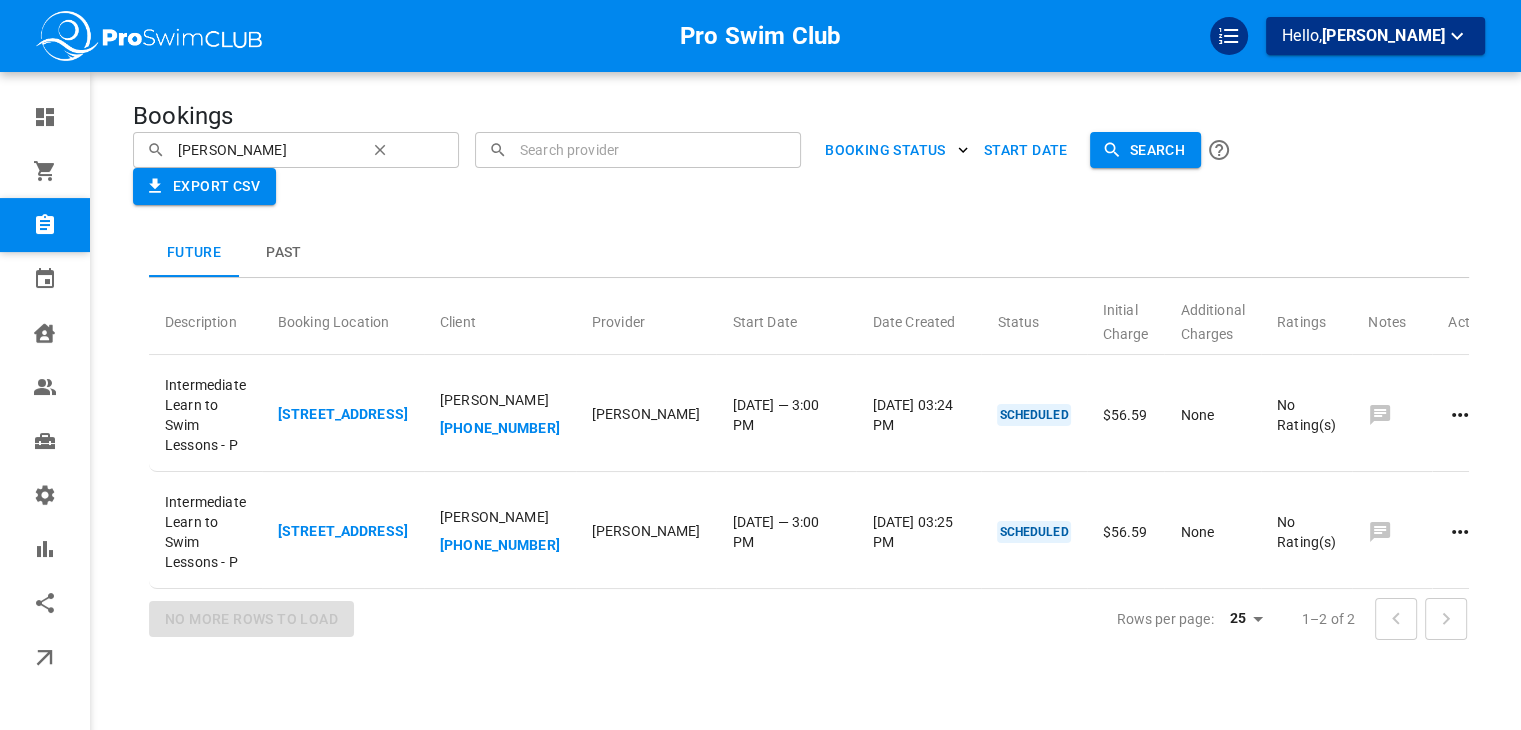 click on "Past" at bounding box center (284, 253) 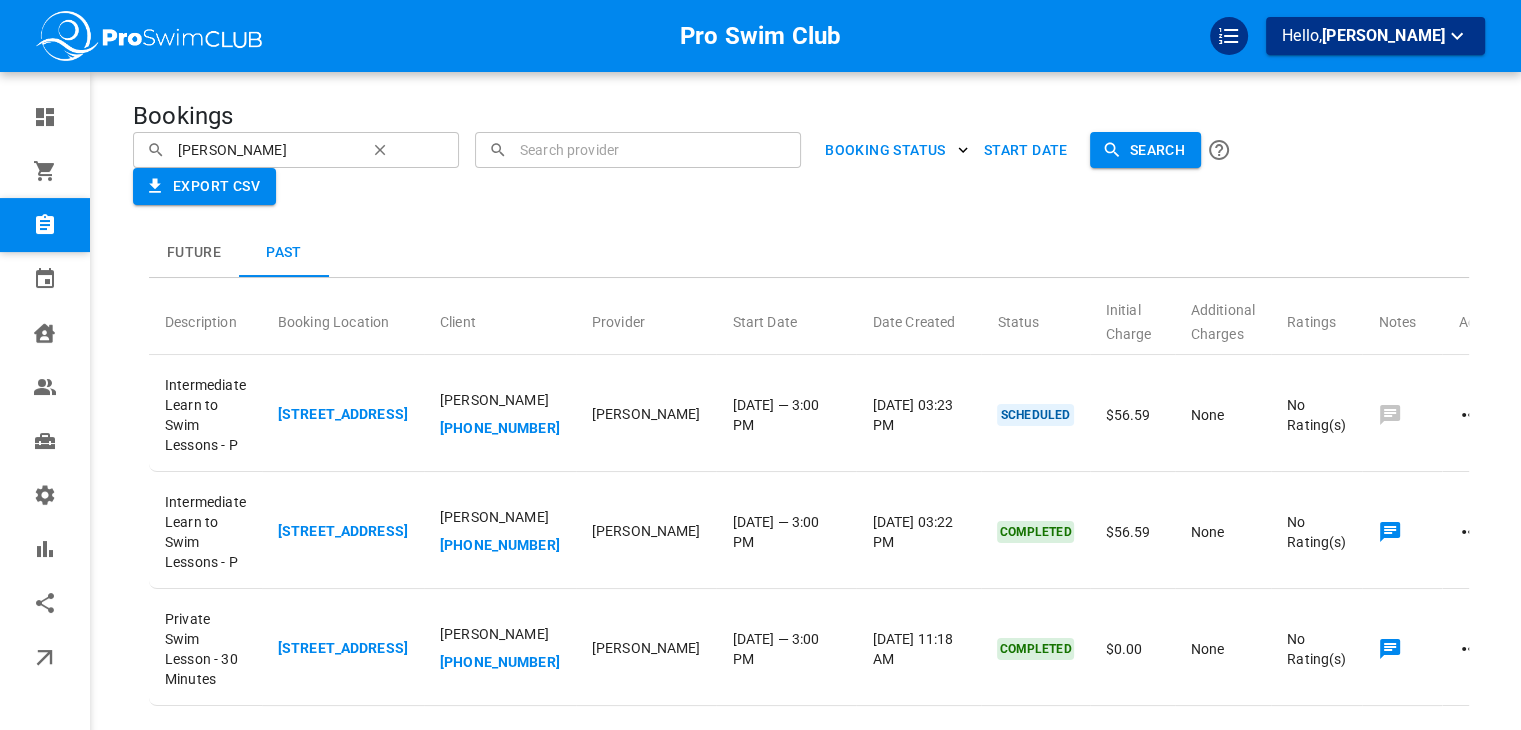 click on "Future" at bounding box center (194, 253) 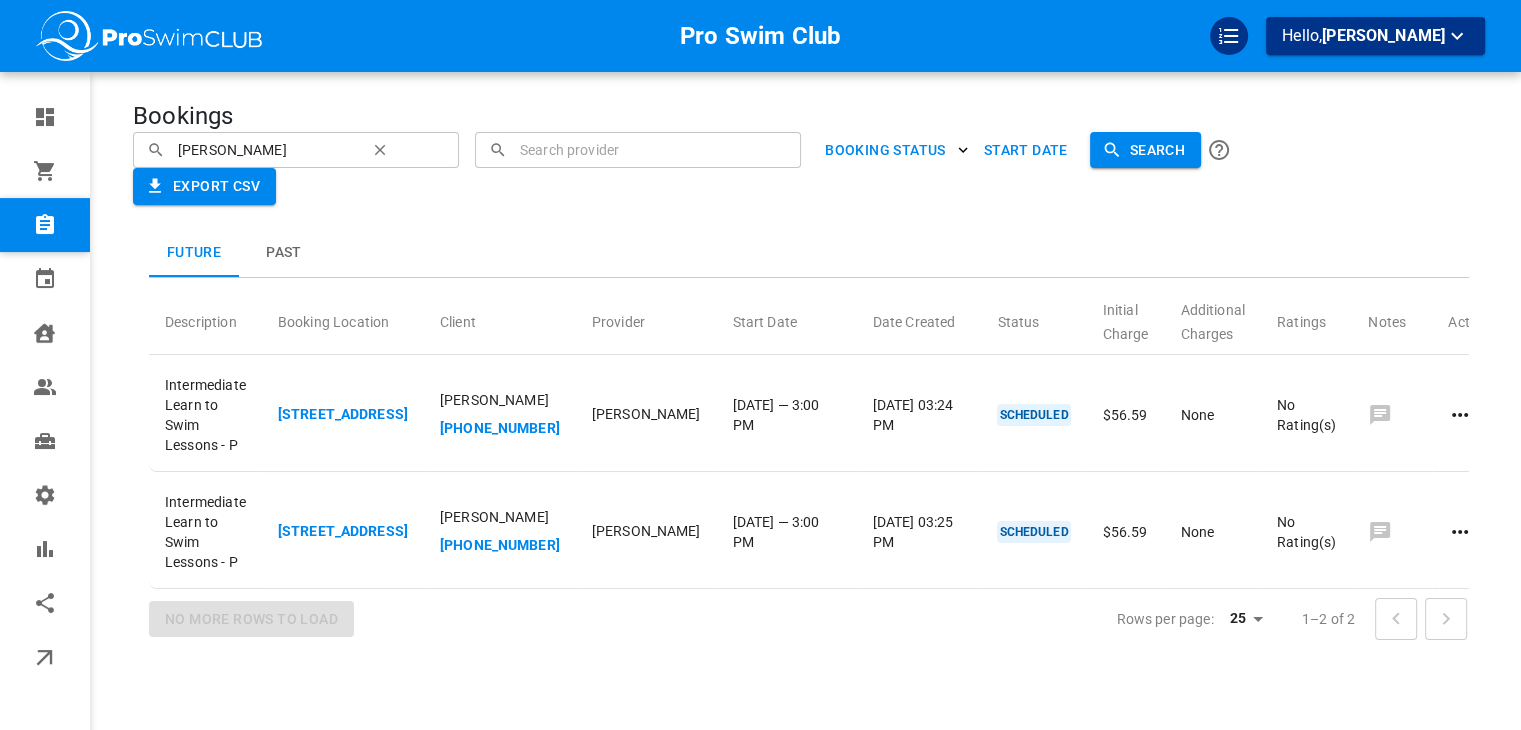 click on "Past" at bounding box center [284, 253] 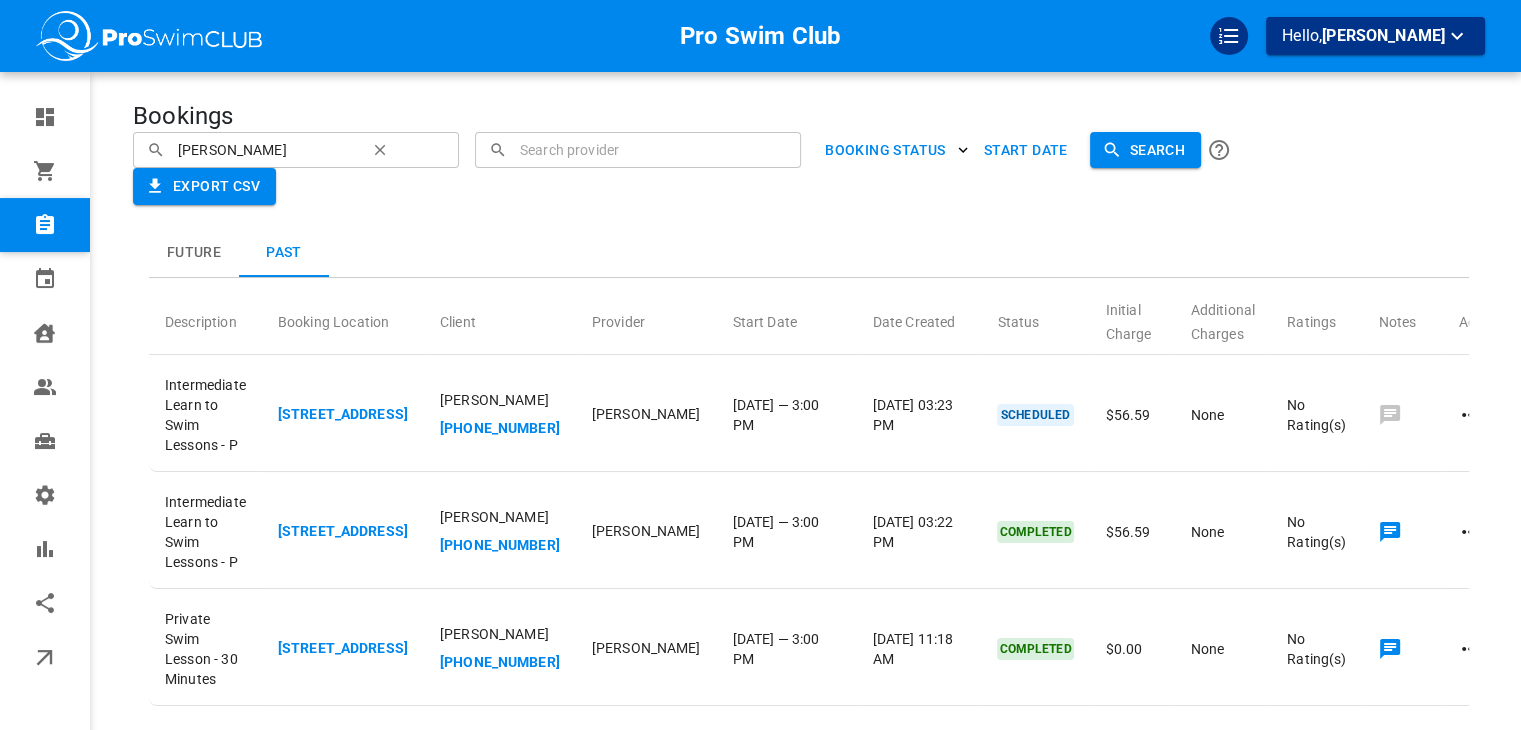 click on "Future" at bounding box center (194, 253) 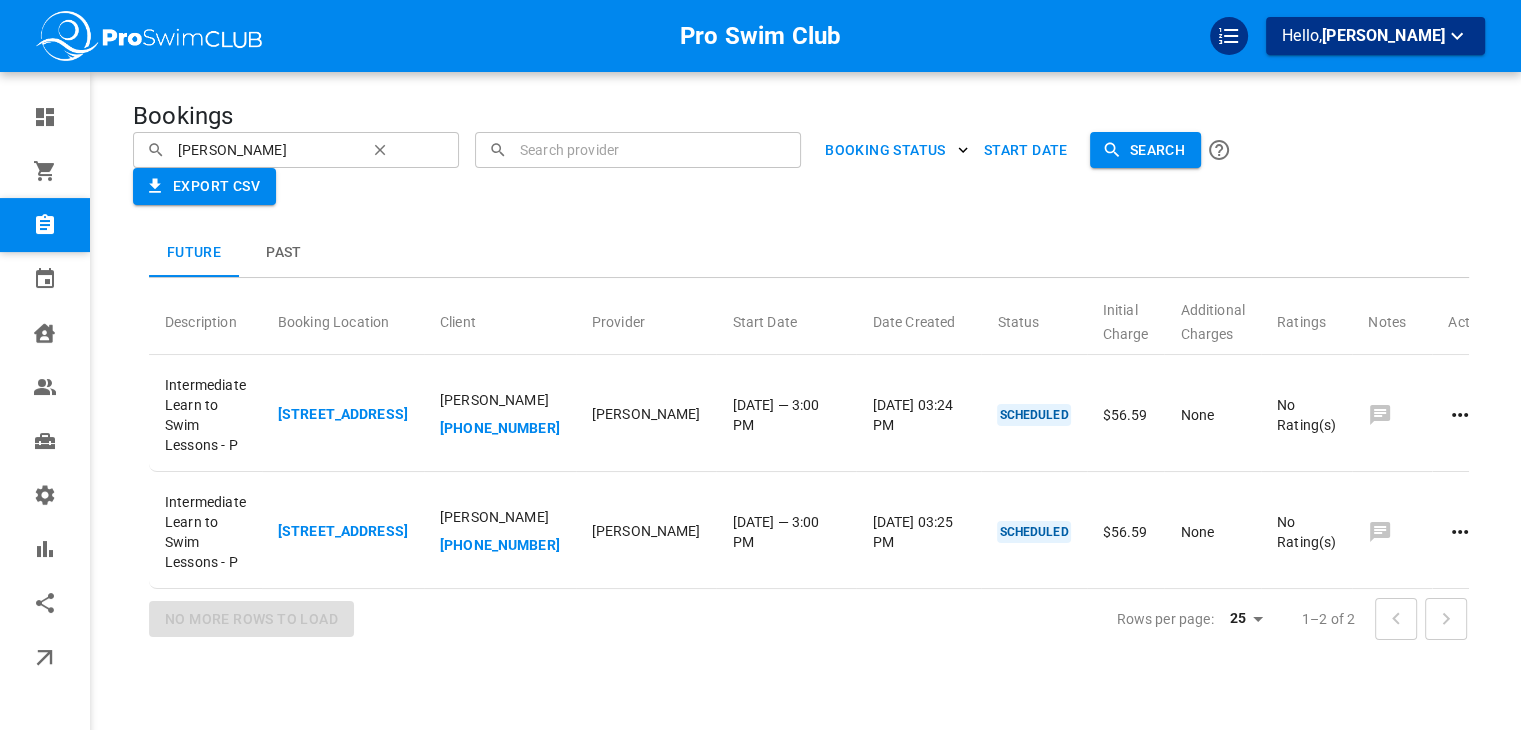 click on "Past" at bounding box center [284, 253] 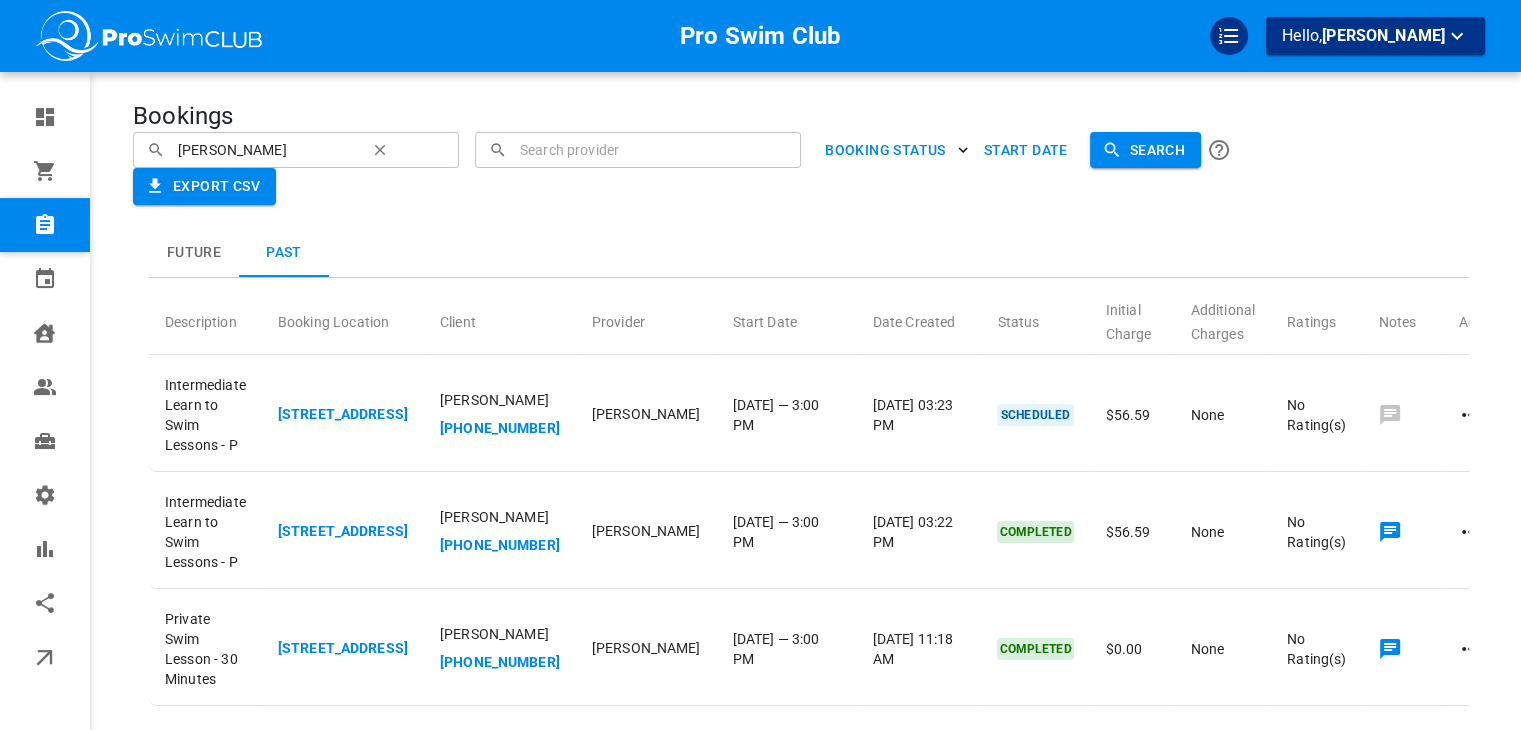 click 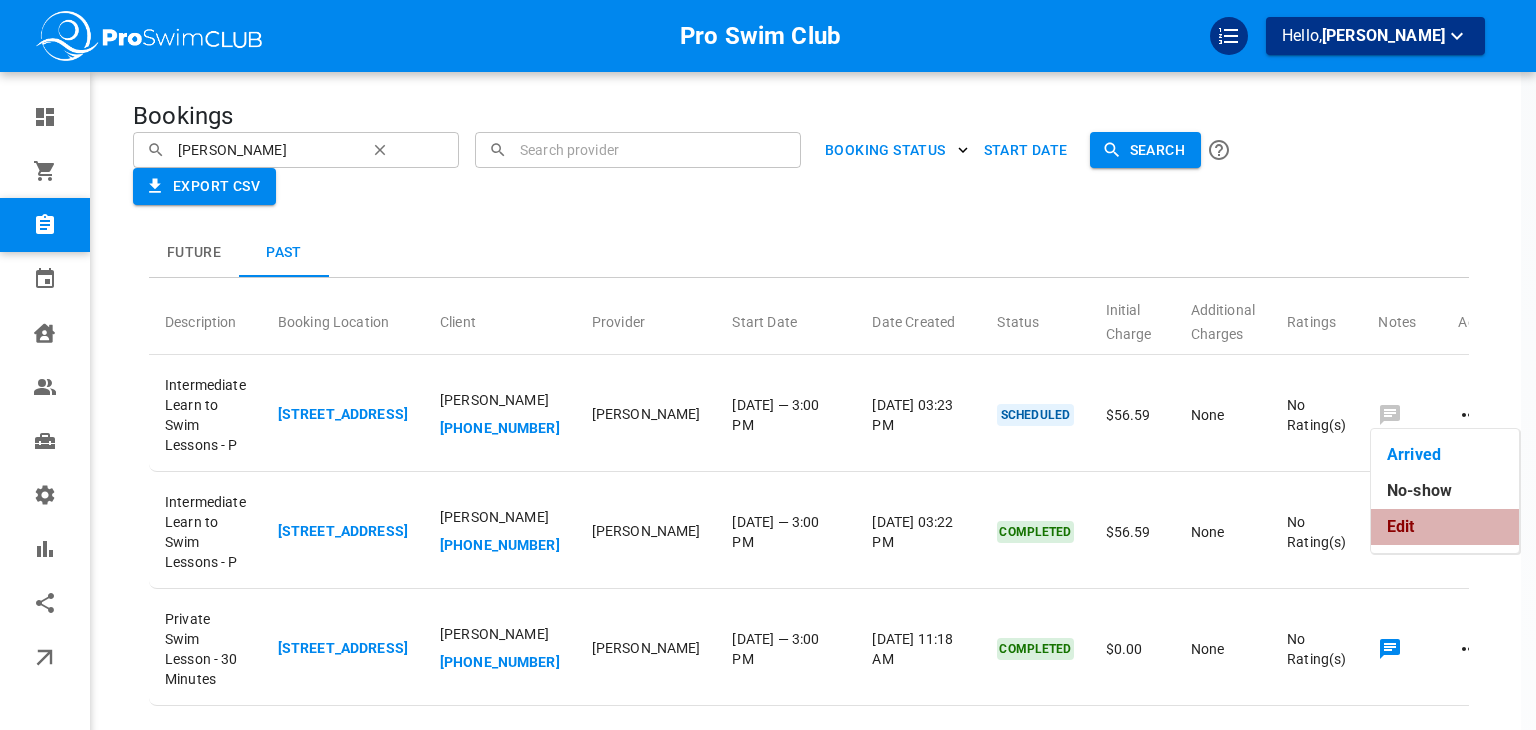 click on "Edit" at bounding box center (1445, 527) 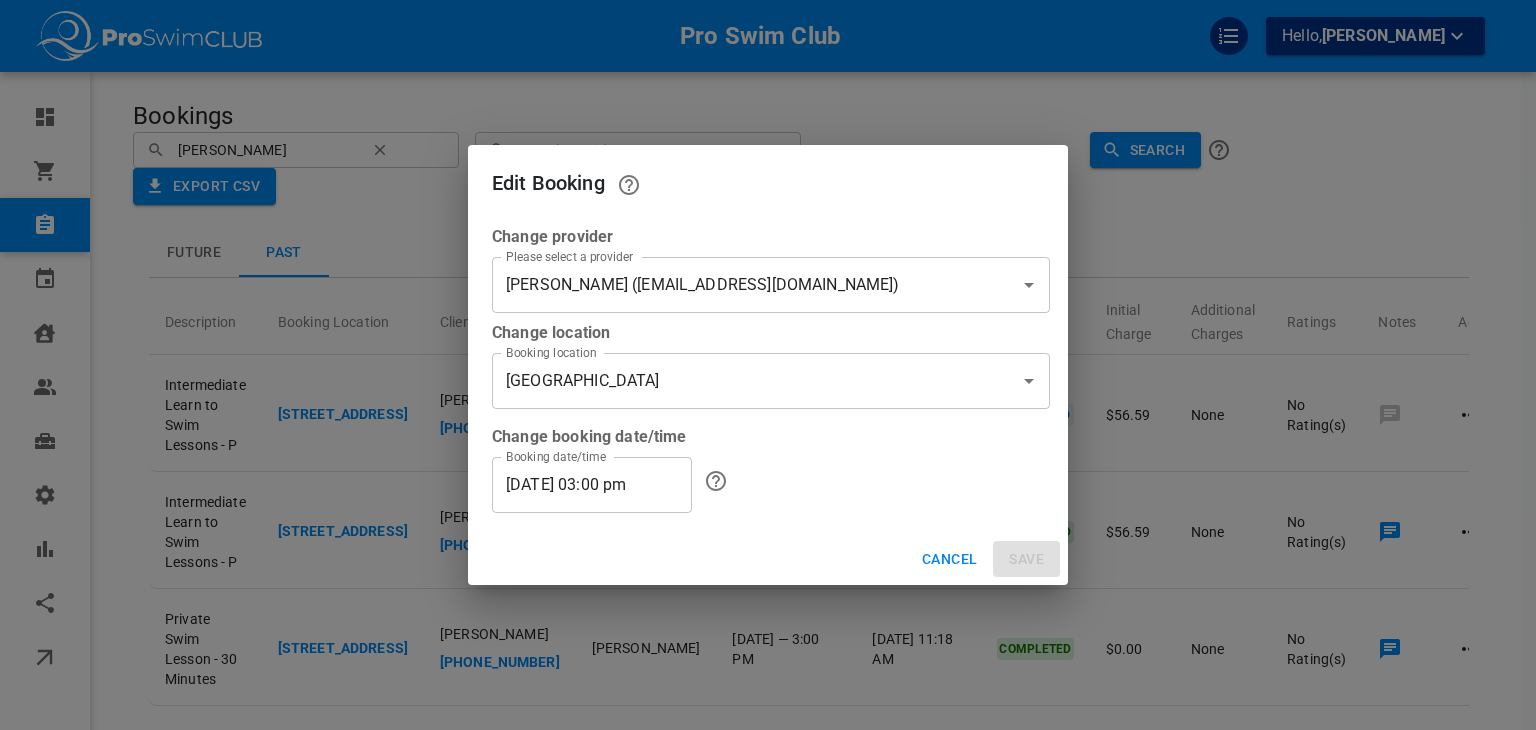 click on "[PERSON_NAME] ([EMAIL_ADDRESS][DOMAIN_NAME])" at bounding box center (743, 285) 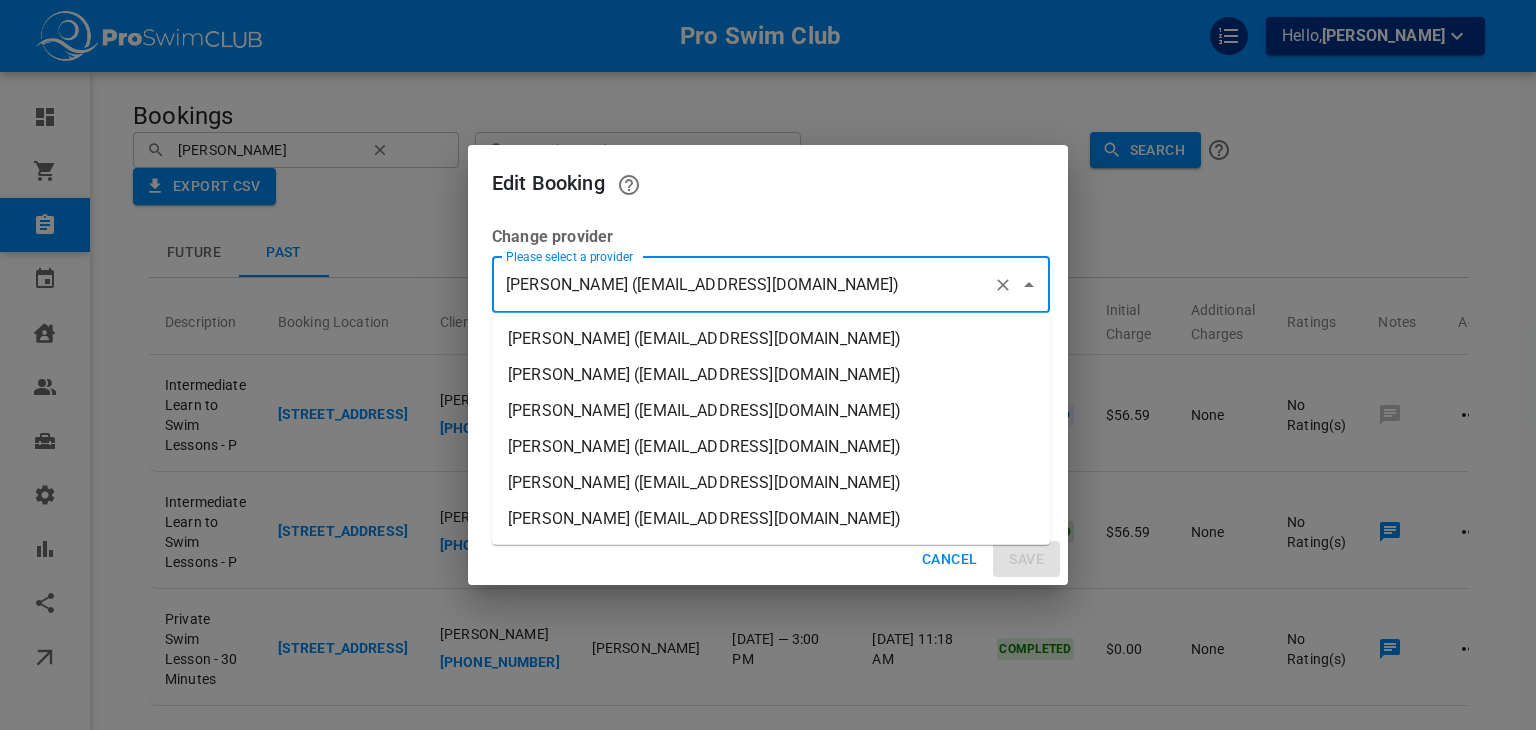 click on "[PERSON_NAME] ([EMAIL_ADDRESS][DOMAIN_NAME])" at bounding box center [771, 339] 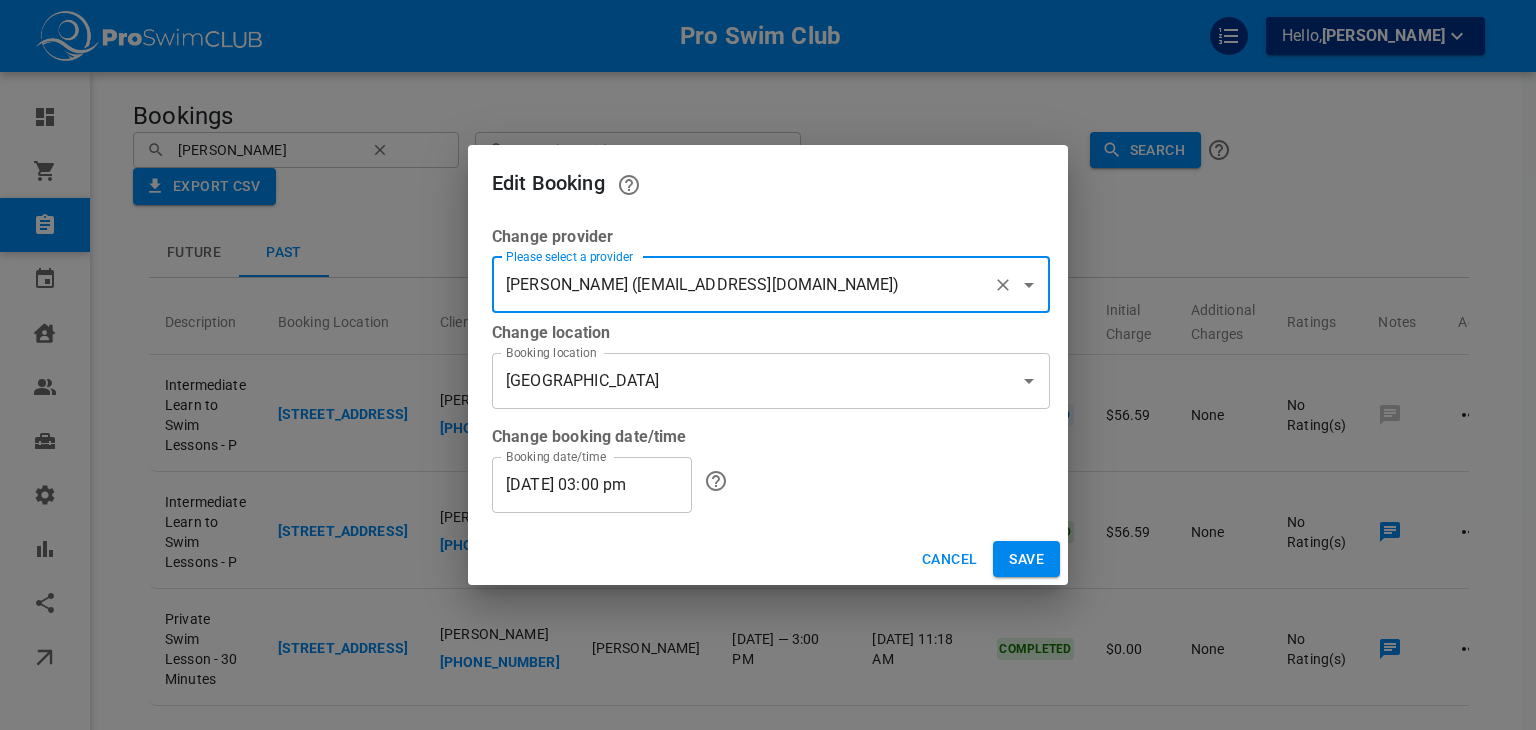 click on "[DATE] 03:00 pm" at bounding box center (592, 485) 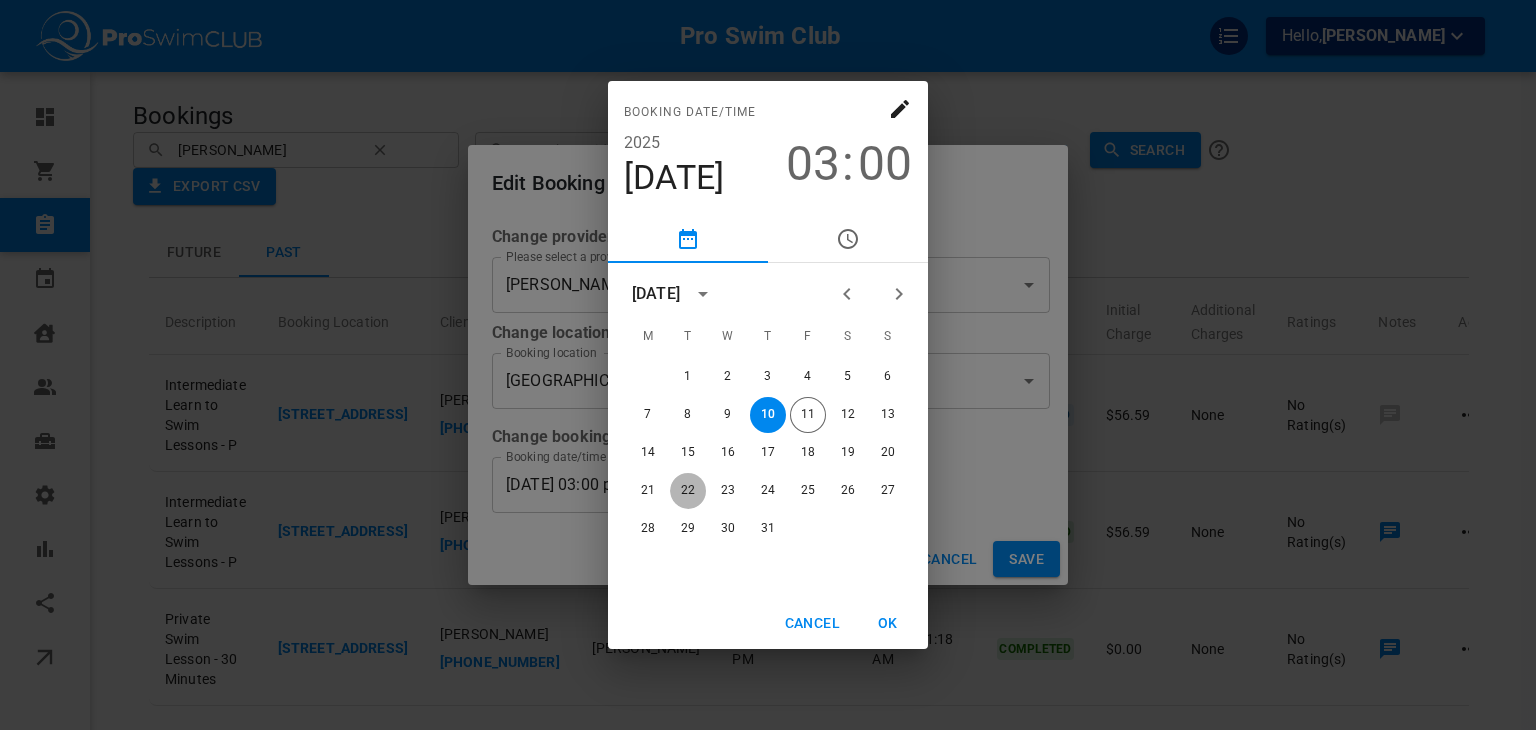 click on "22" at bounding box center (688, 491) 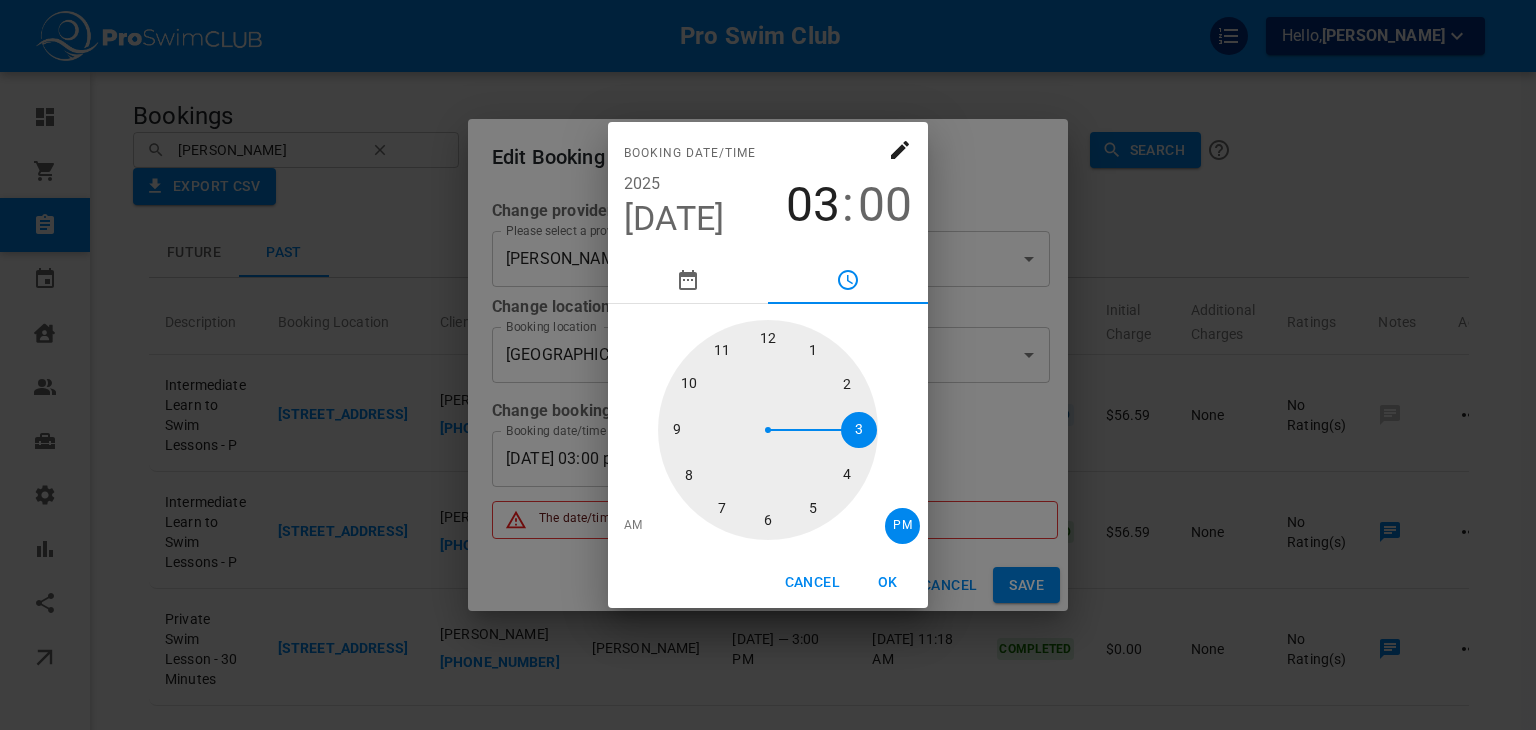 click at bounding box center (768, 430) 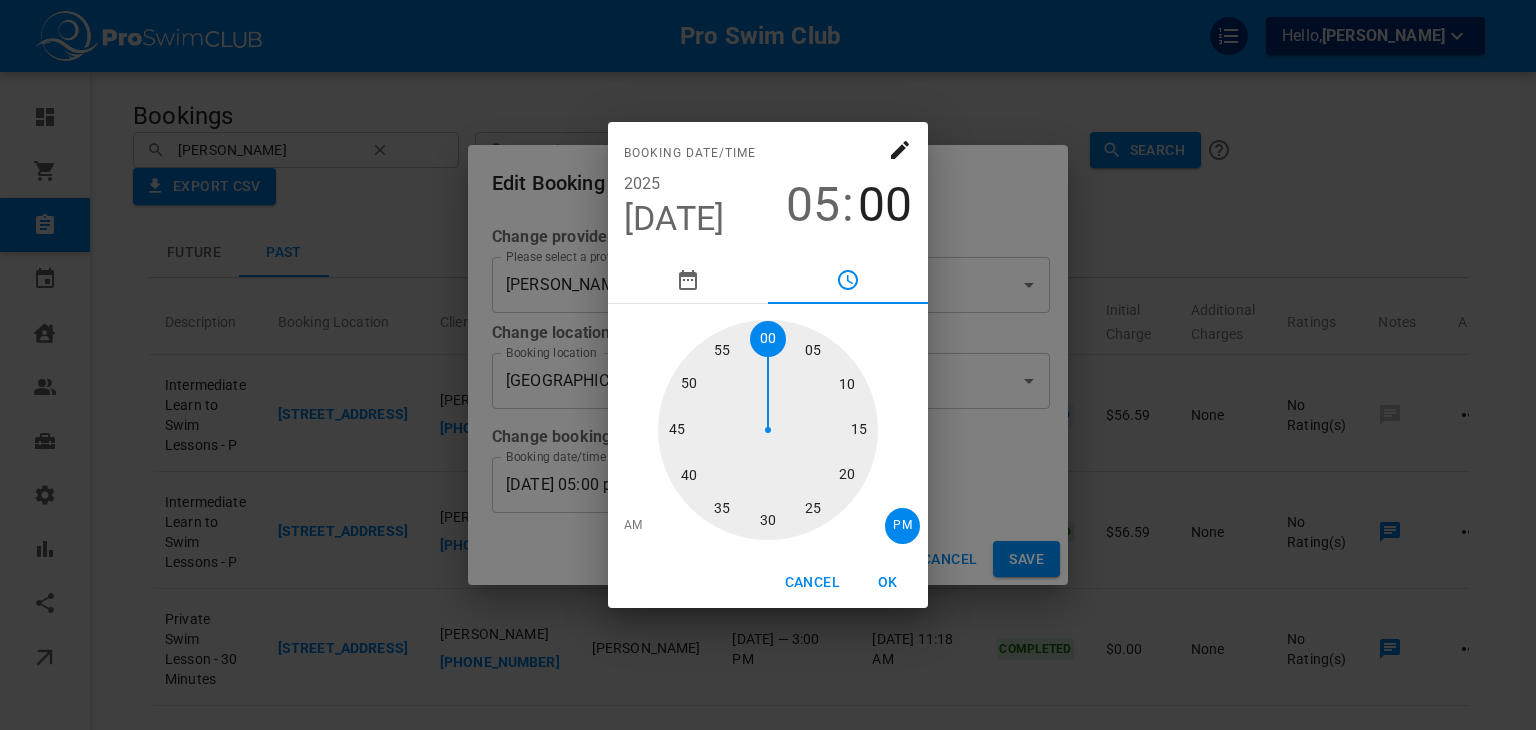 click on "OK" at bounding box center [888, 582] 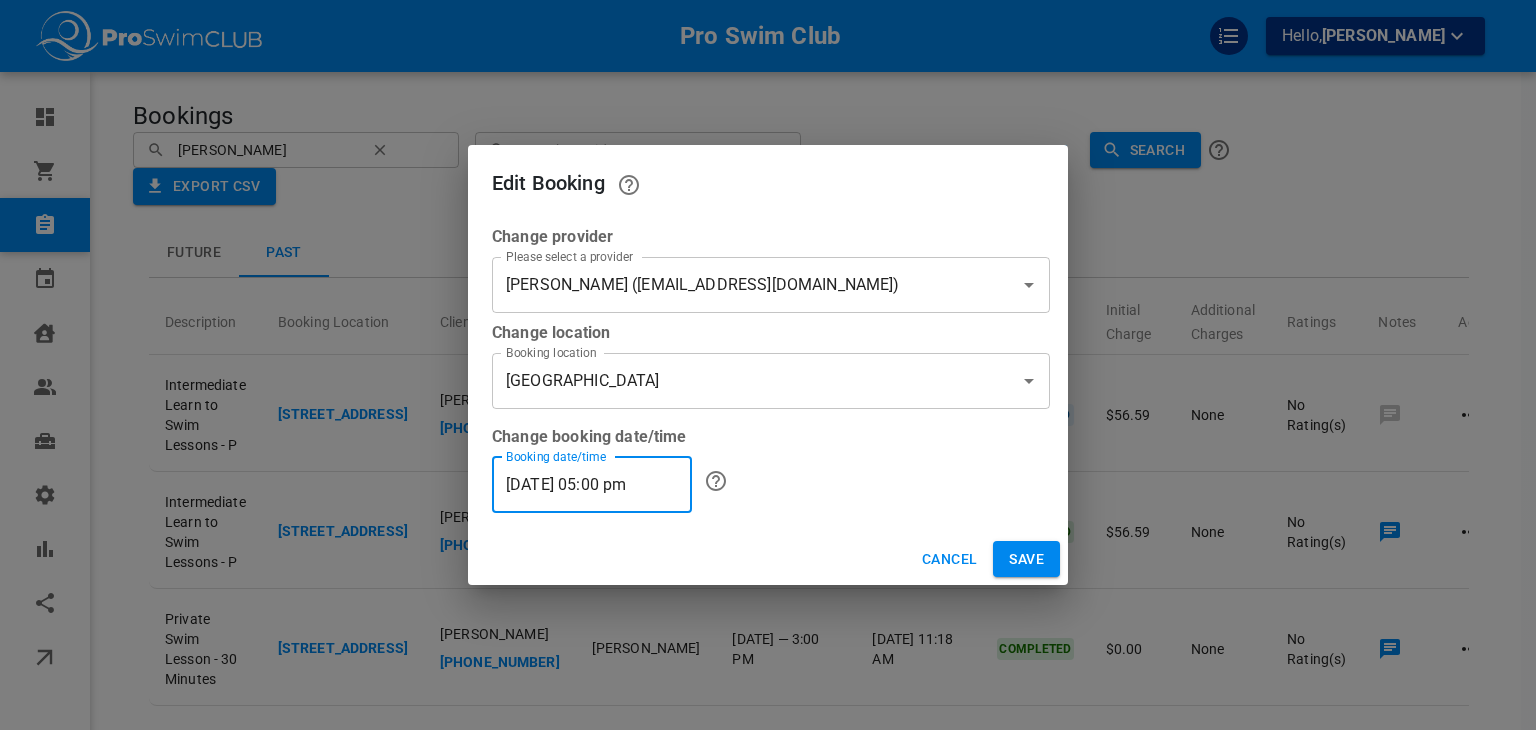 click on "Save" at bounding box center (1026, 559) 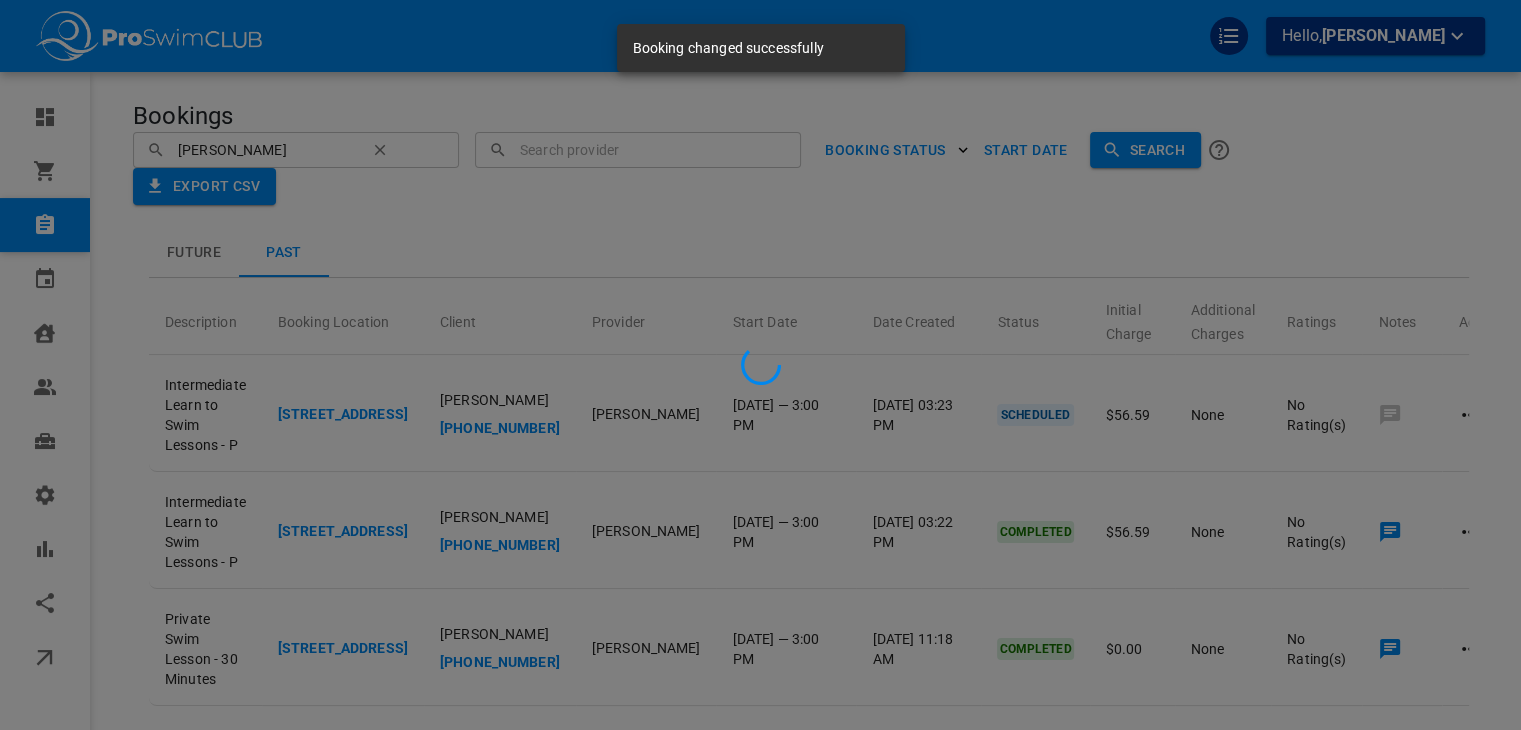 click at bounding box center [760, 365] 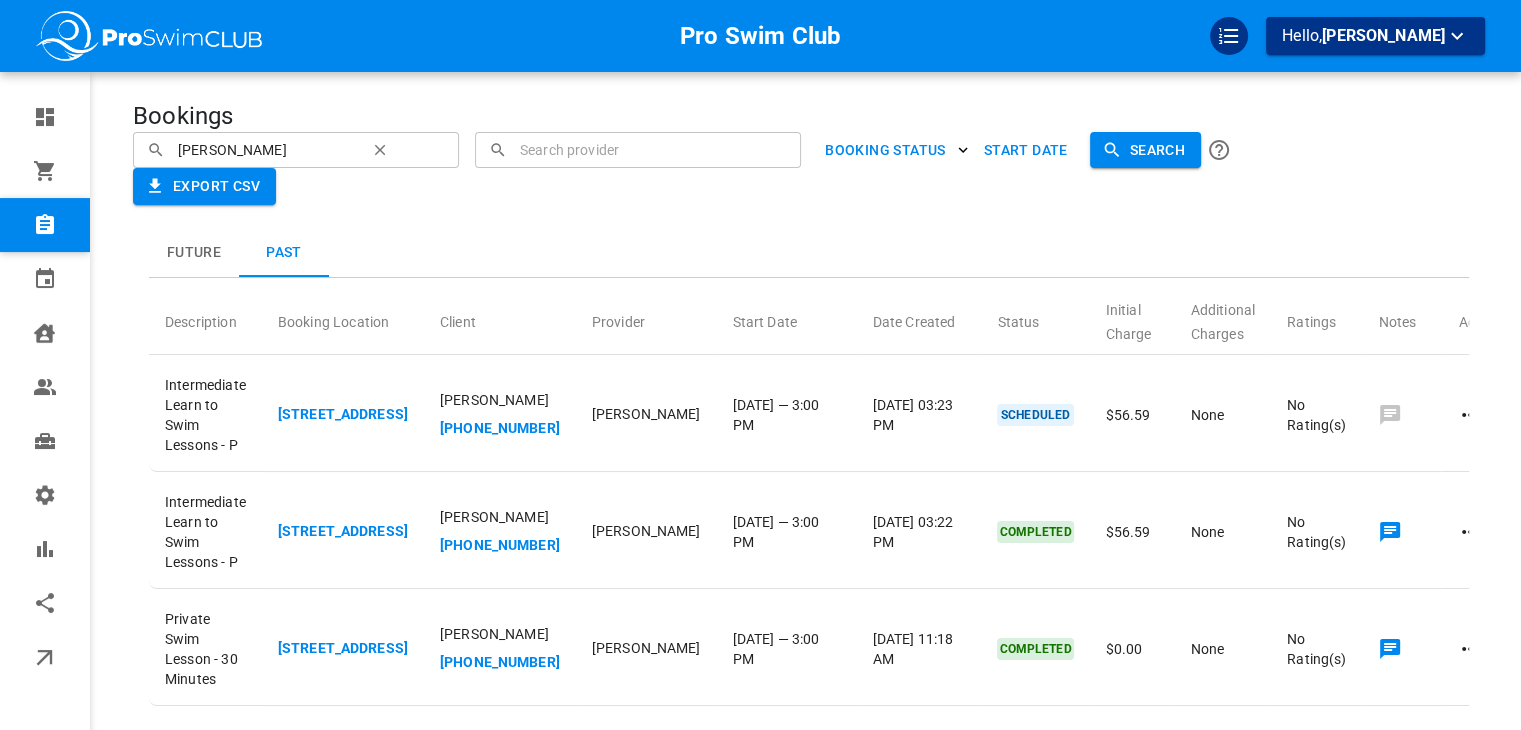 click on "Future" at bounding box center [194, 253] 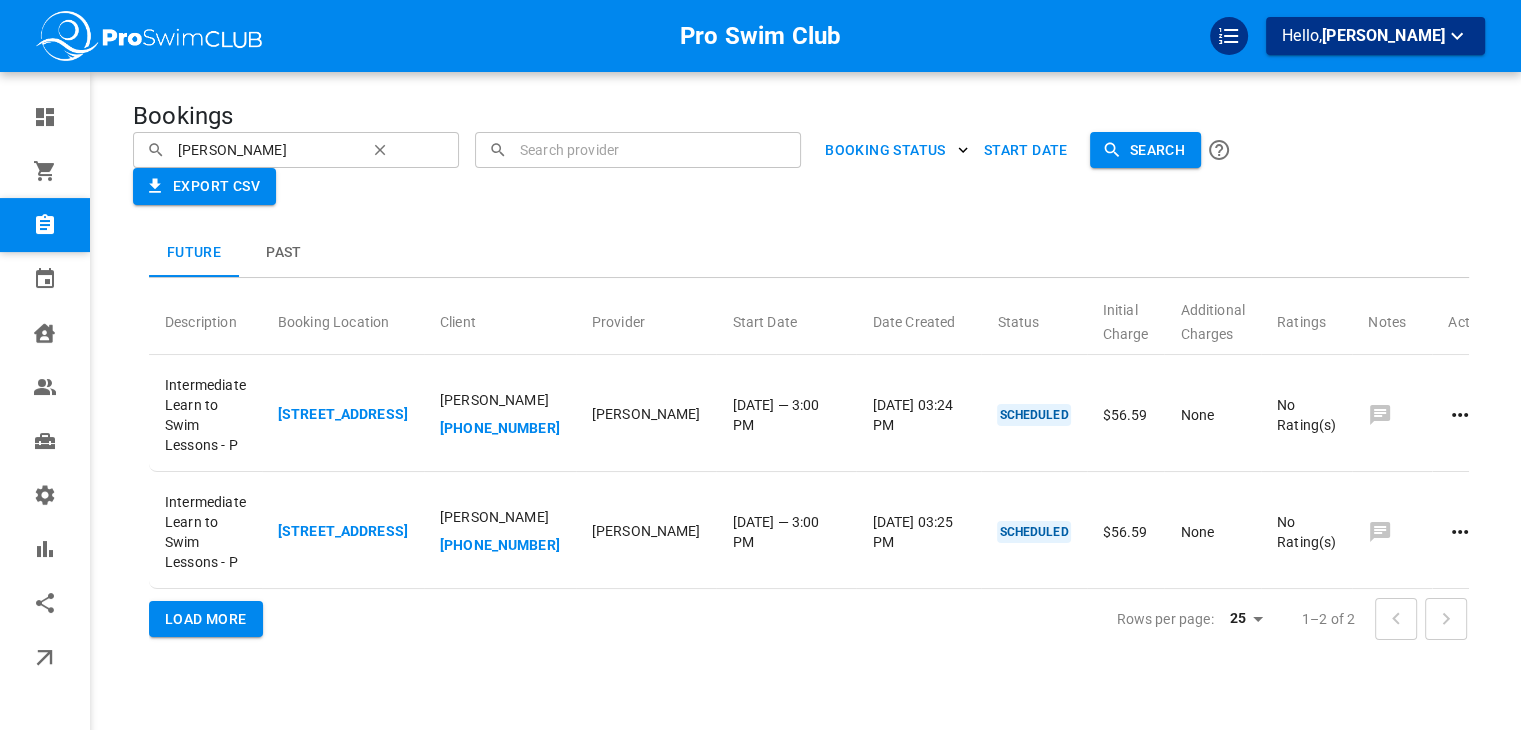 click 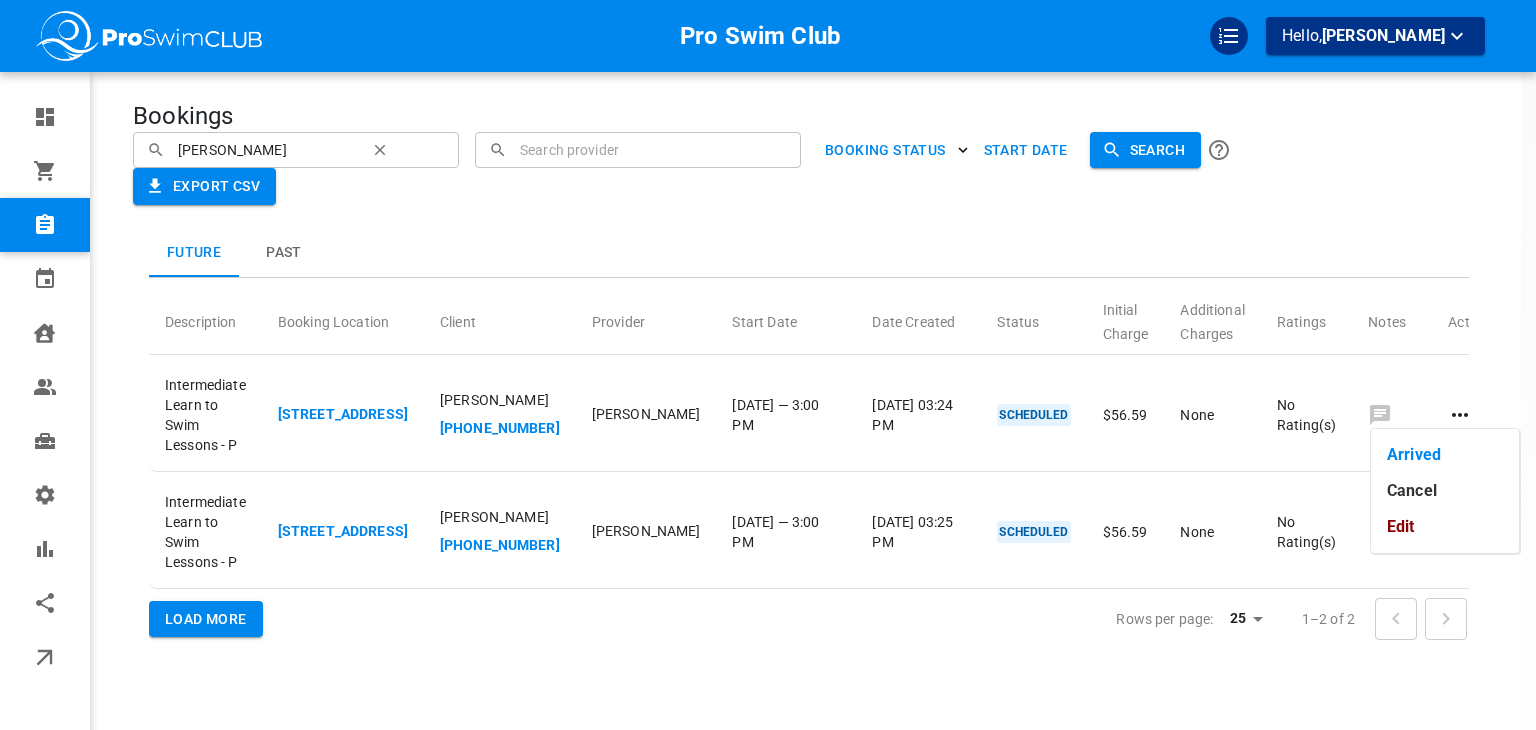 click on "Edit" at bounding box center (1445, 527) 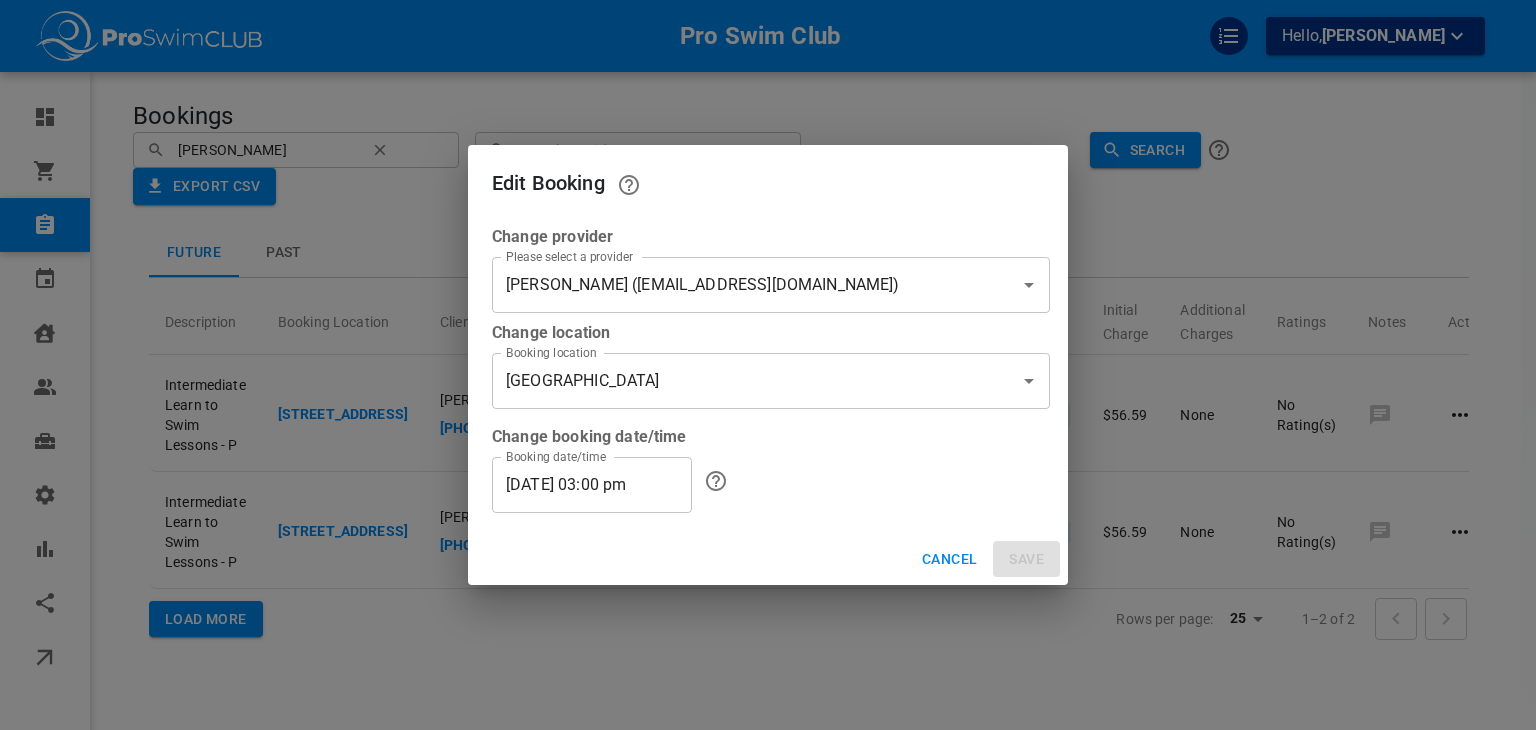 click on "[PERSON_NAME] ([EMAIL_ADDRESS][DOMAIN_NAME])" at bounding box center (743, 285) 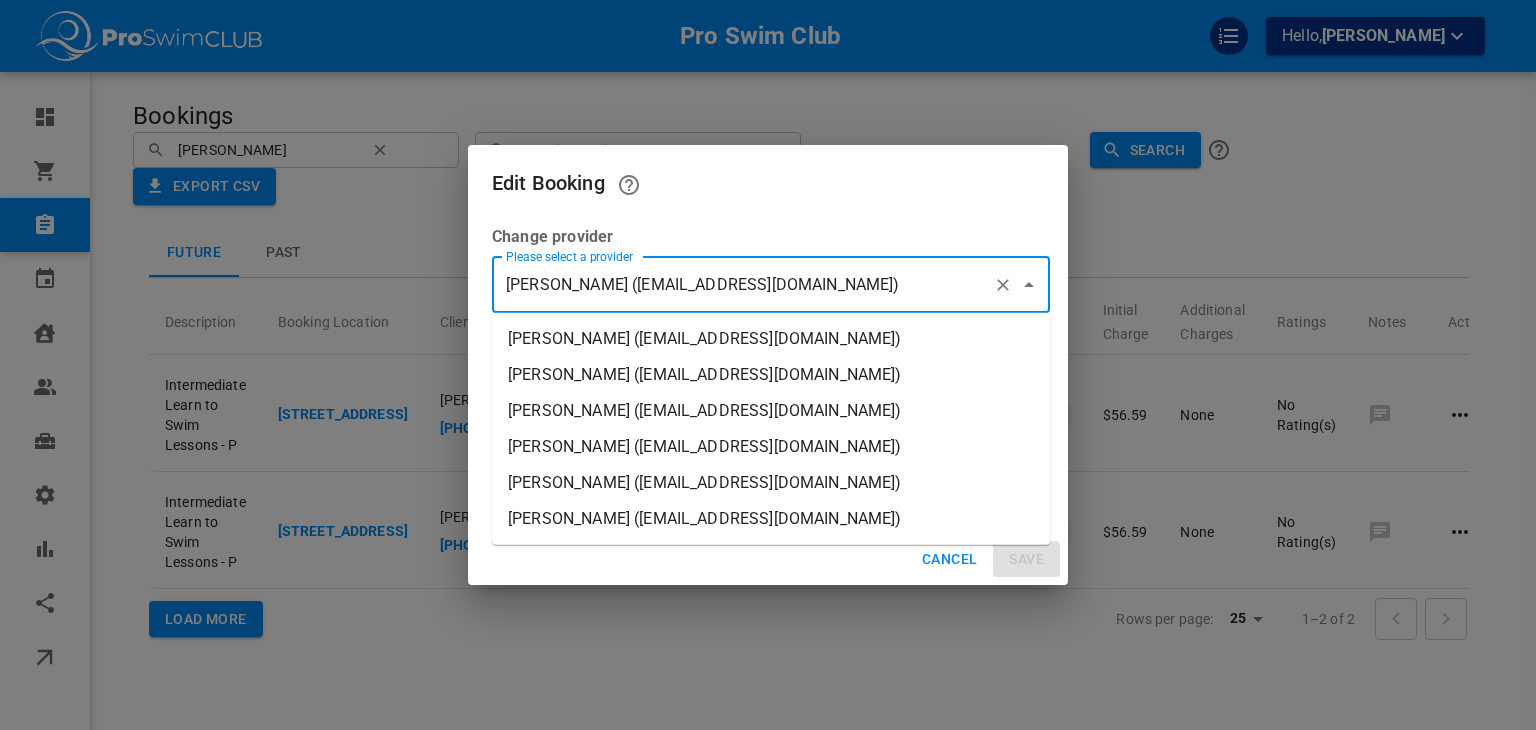 click on "[PERSON_NAME] ([EMAIL_ADDRESS][DOMAIN_NAME])" at bounding box center (771, 339) 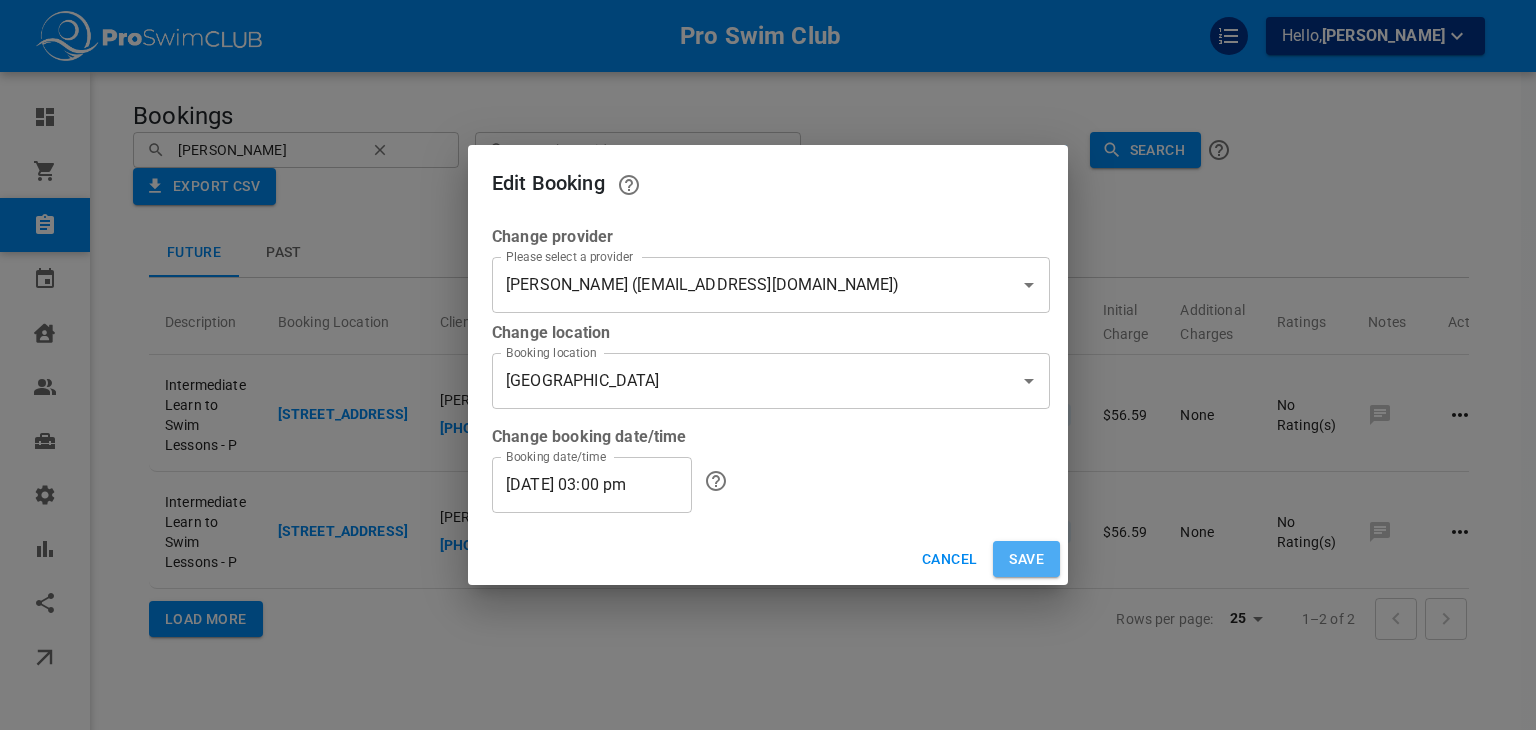 click on "Save" at bounding box center (1026, 559) 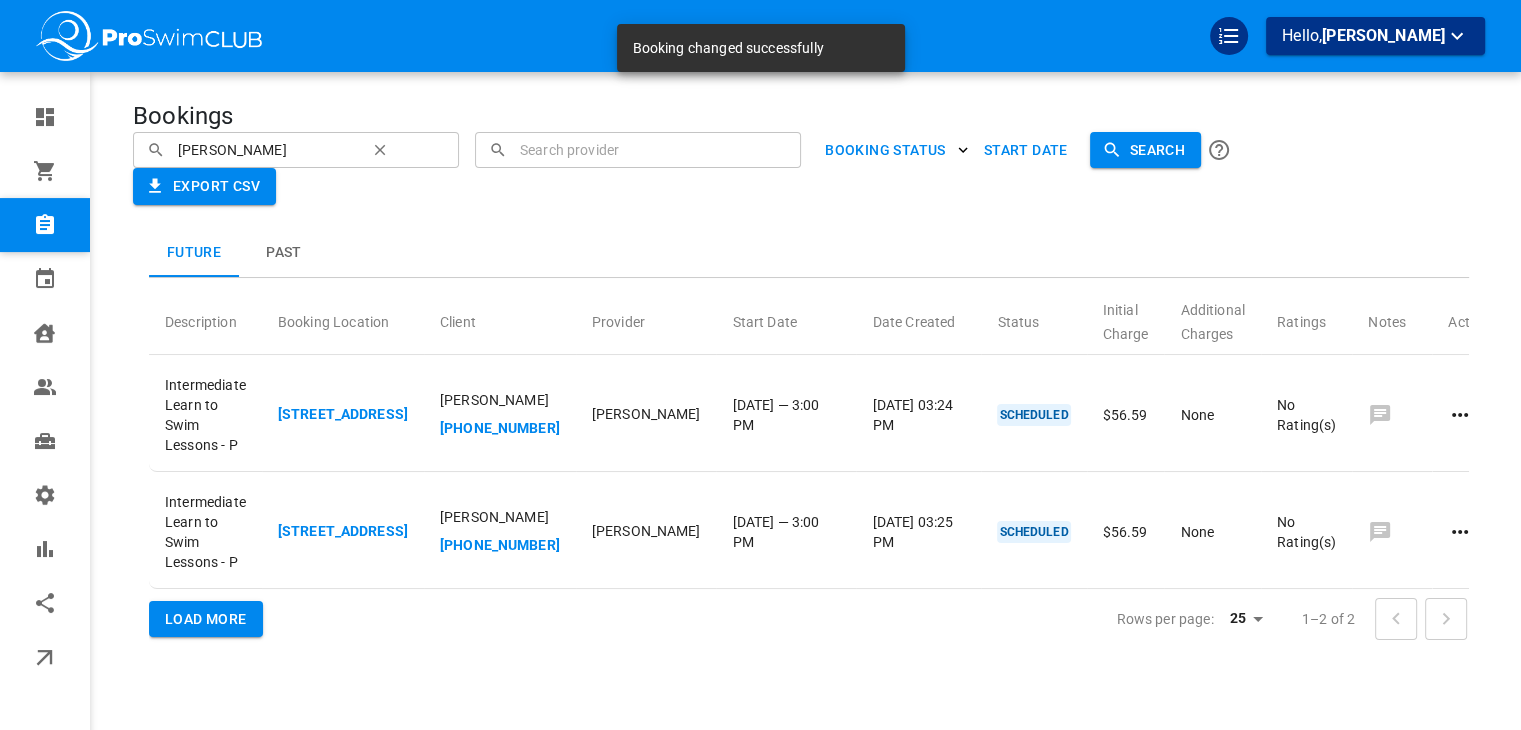 click at bounding box center (760, 365) 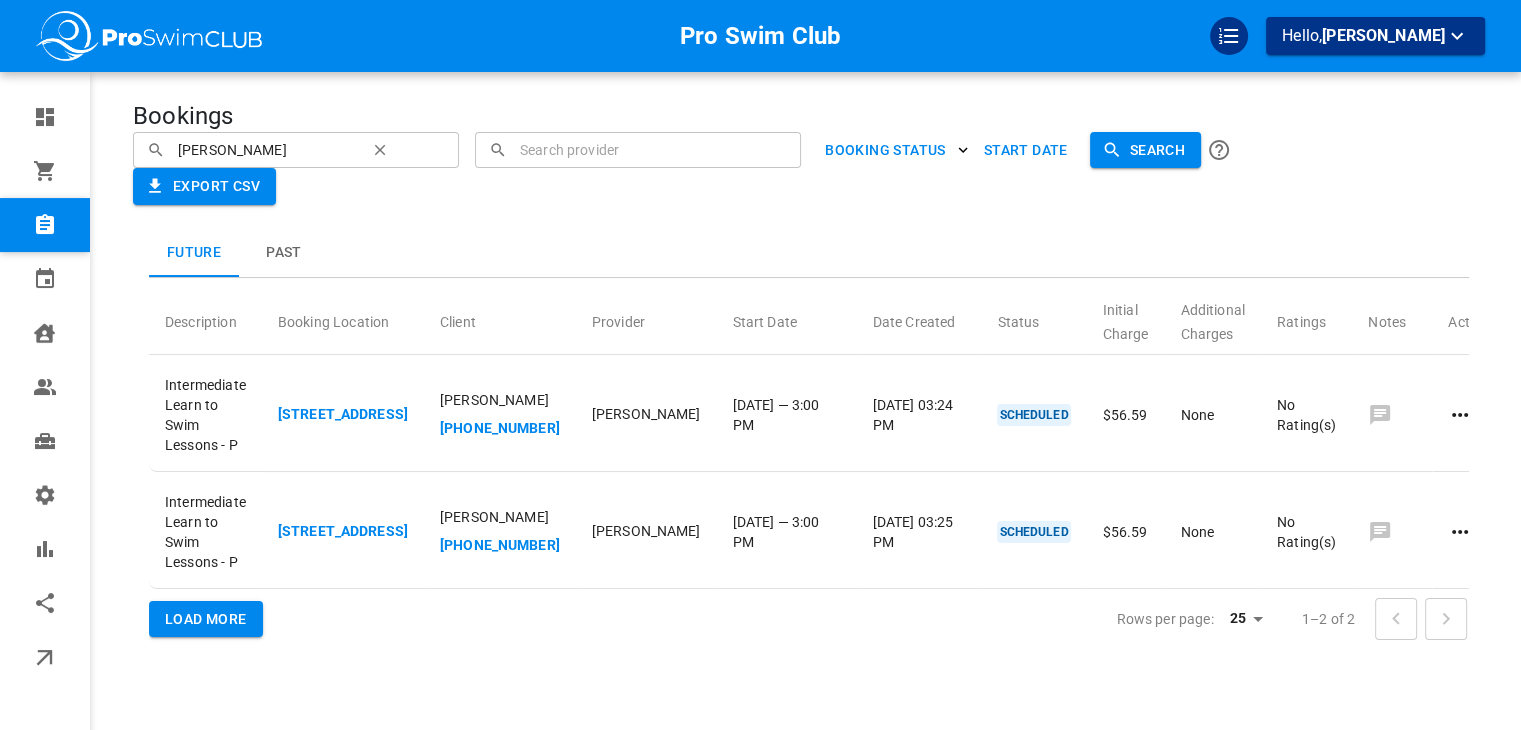 click 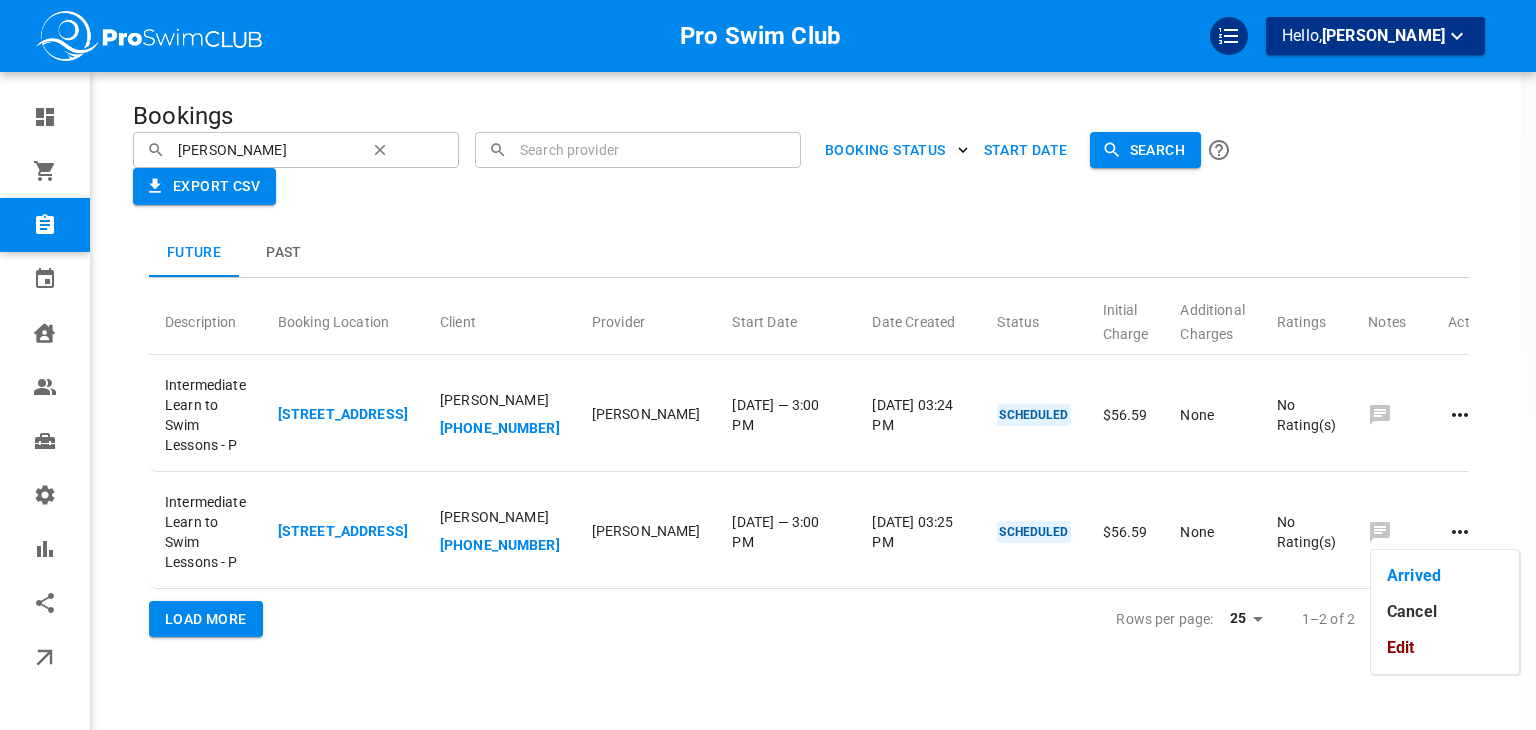 click on "Edit" at bounding box center [1445, 648] 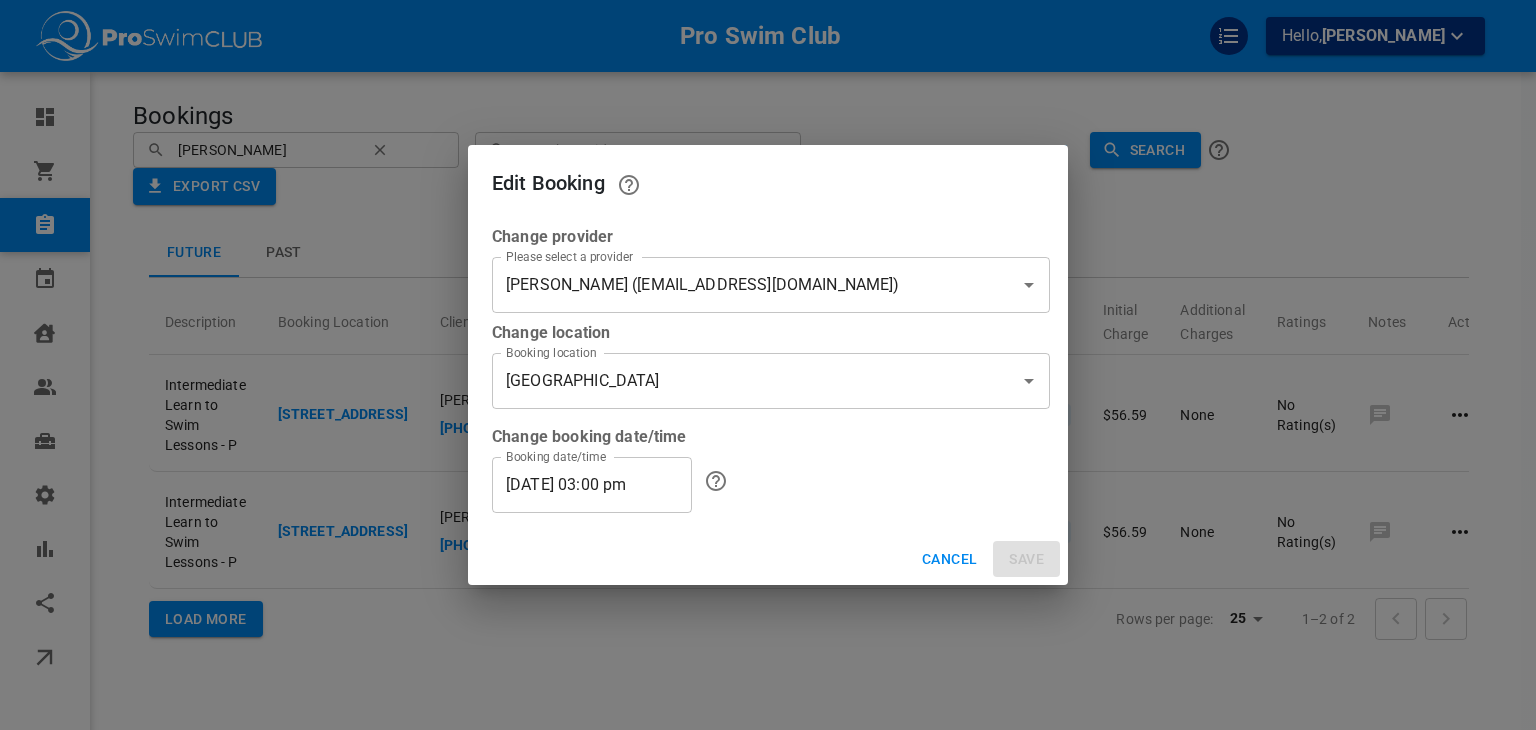 click on "[PERSON_NAME] ([EMAIL_ADDRESS][DOMAIN_NAME])" at bounding box center (743, 285) 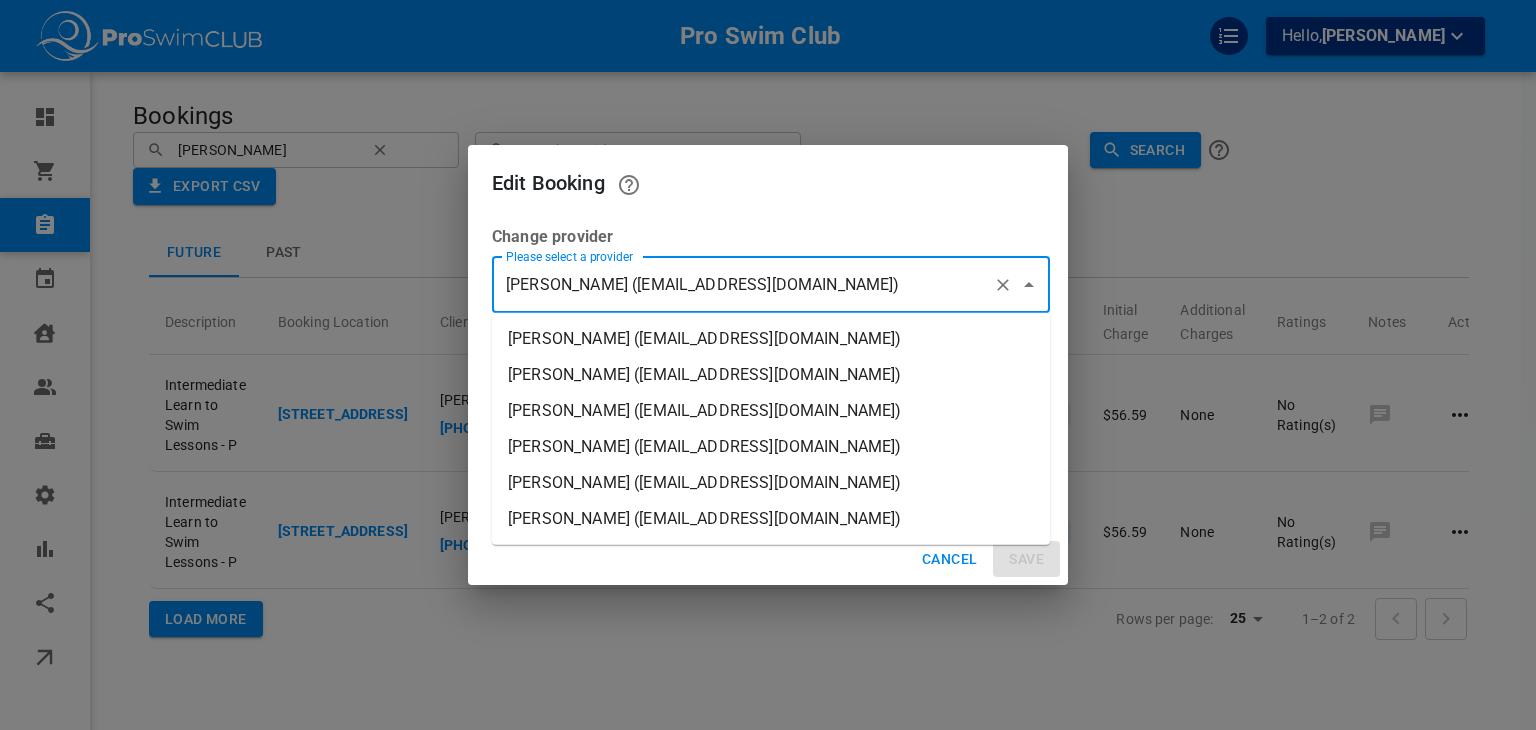 click on "[PERSON_NAME] ([EMAIL_ADDRESS][DOMAIN_NAME])" at bounding box center [771, 339] 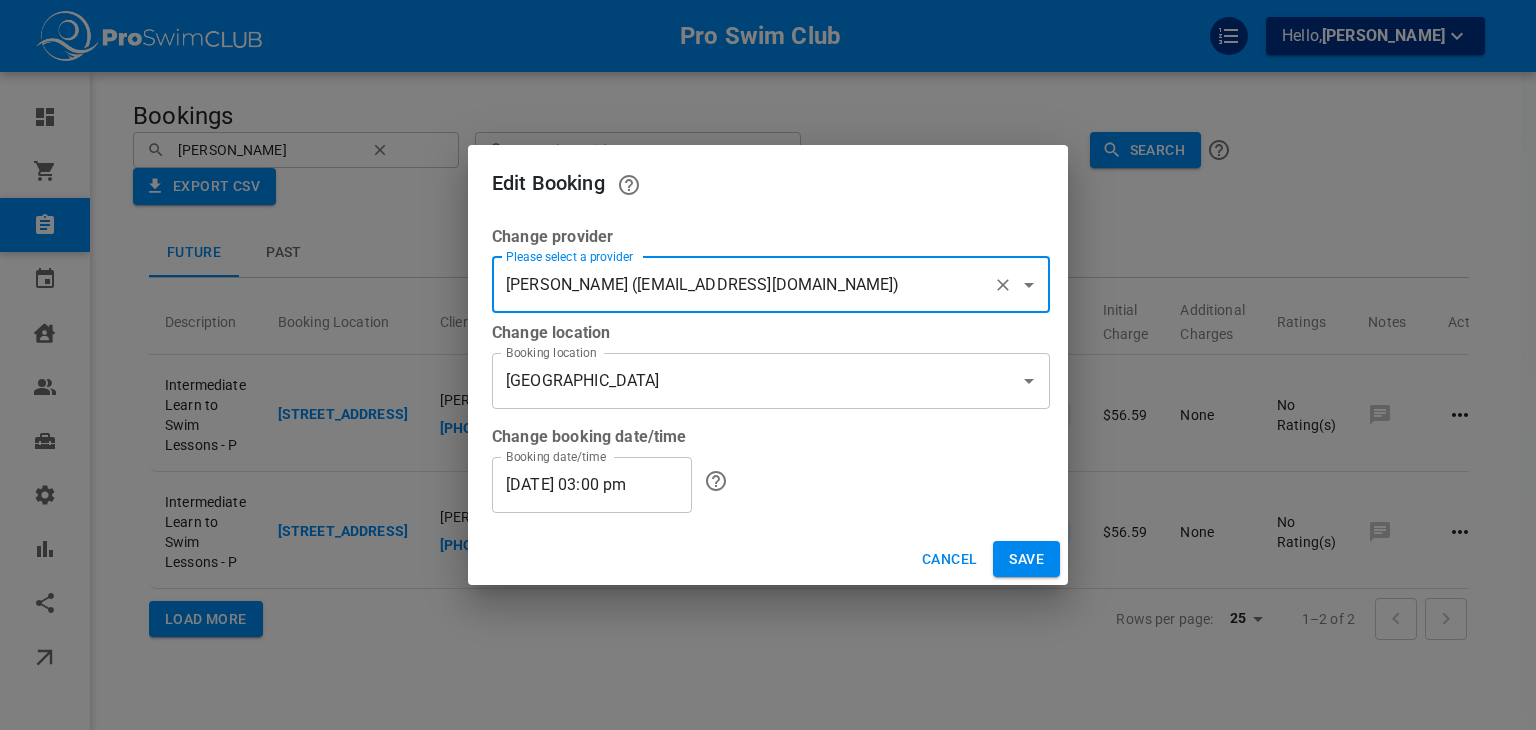 click on "Save" at bounding box center (1026, 559) 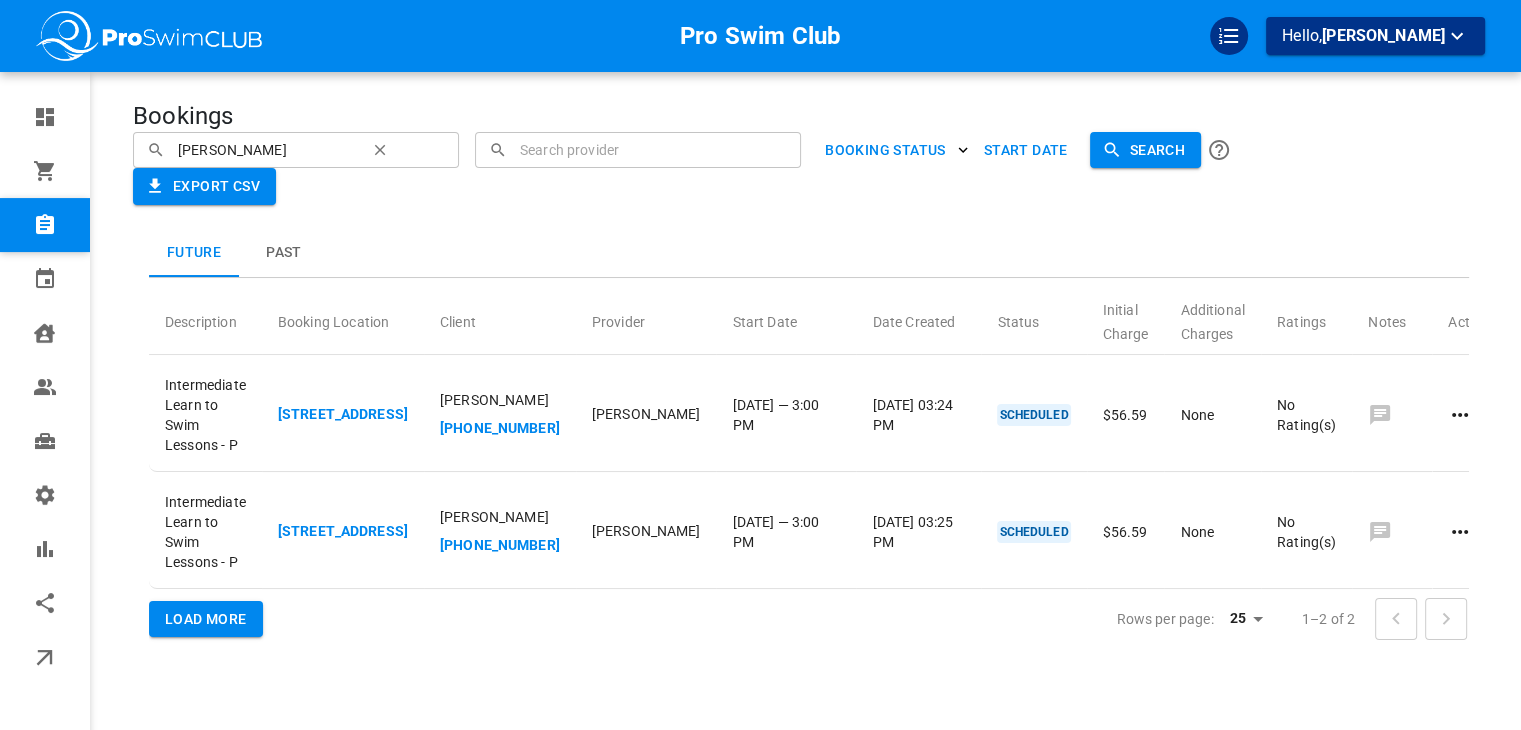 click on "Search" at bounding box center (1145, 150) 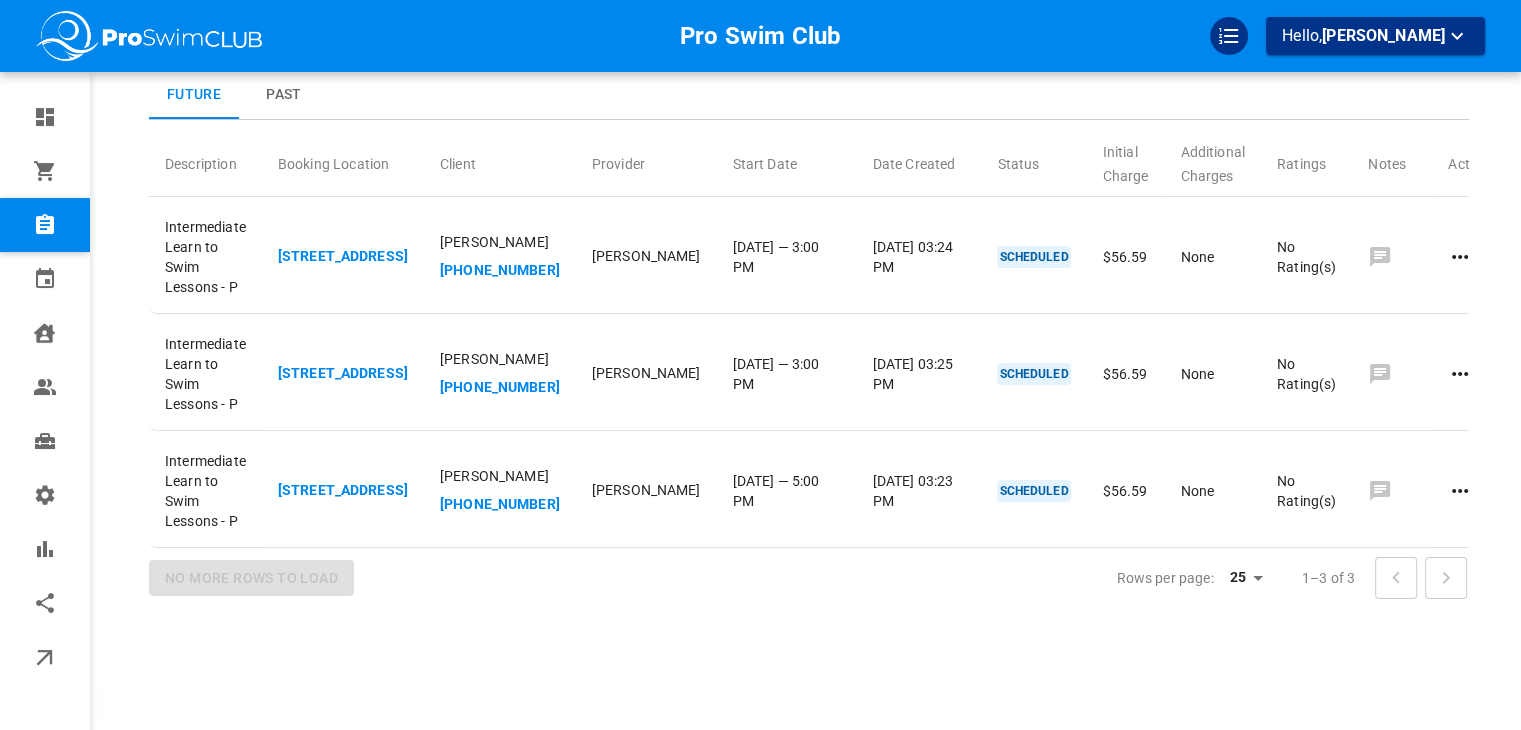 scroll, scrollTop: 0, scrollLeft: 0, axis: both 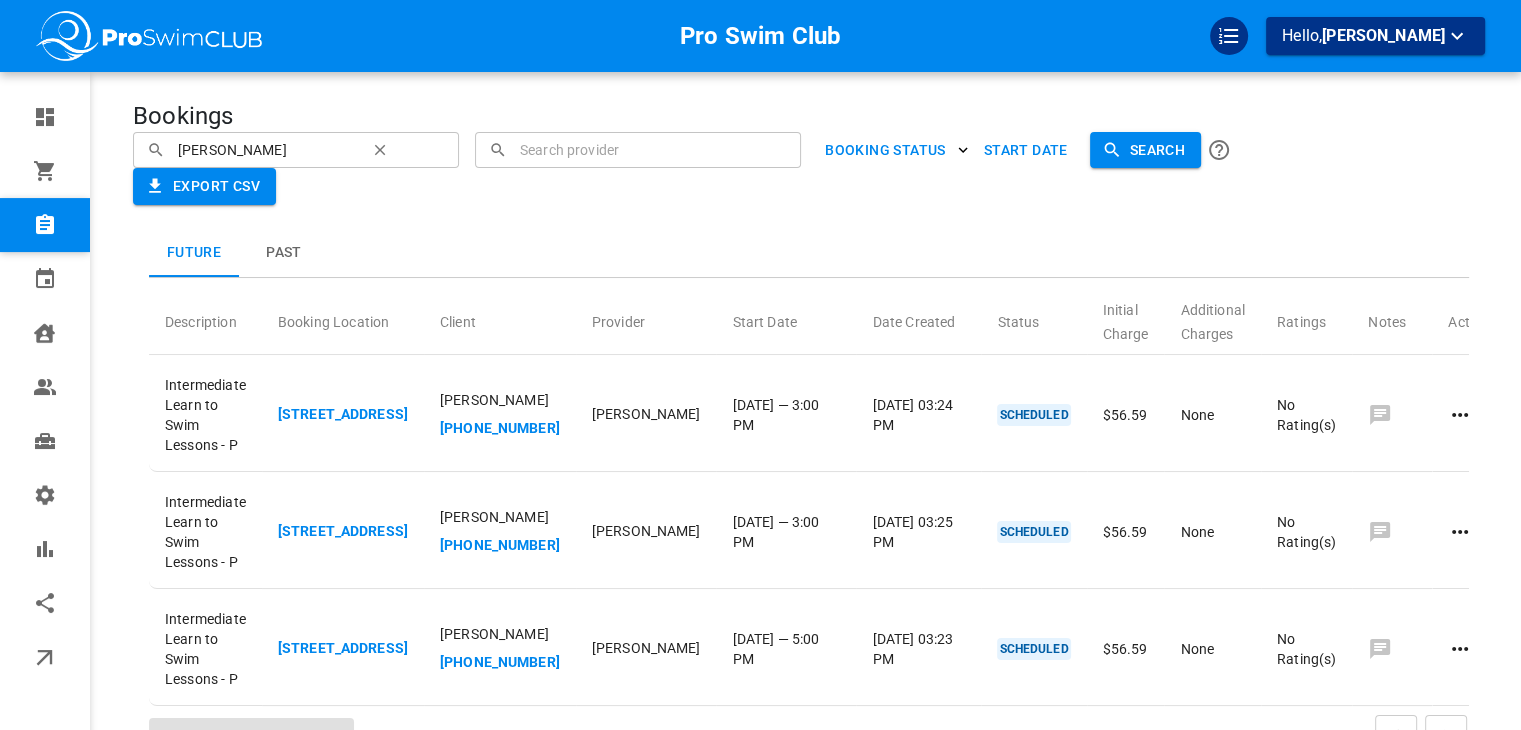 click on "[PERSON_NAME]" at bounding box center (265, 149) 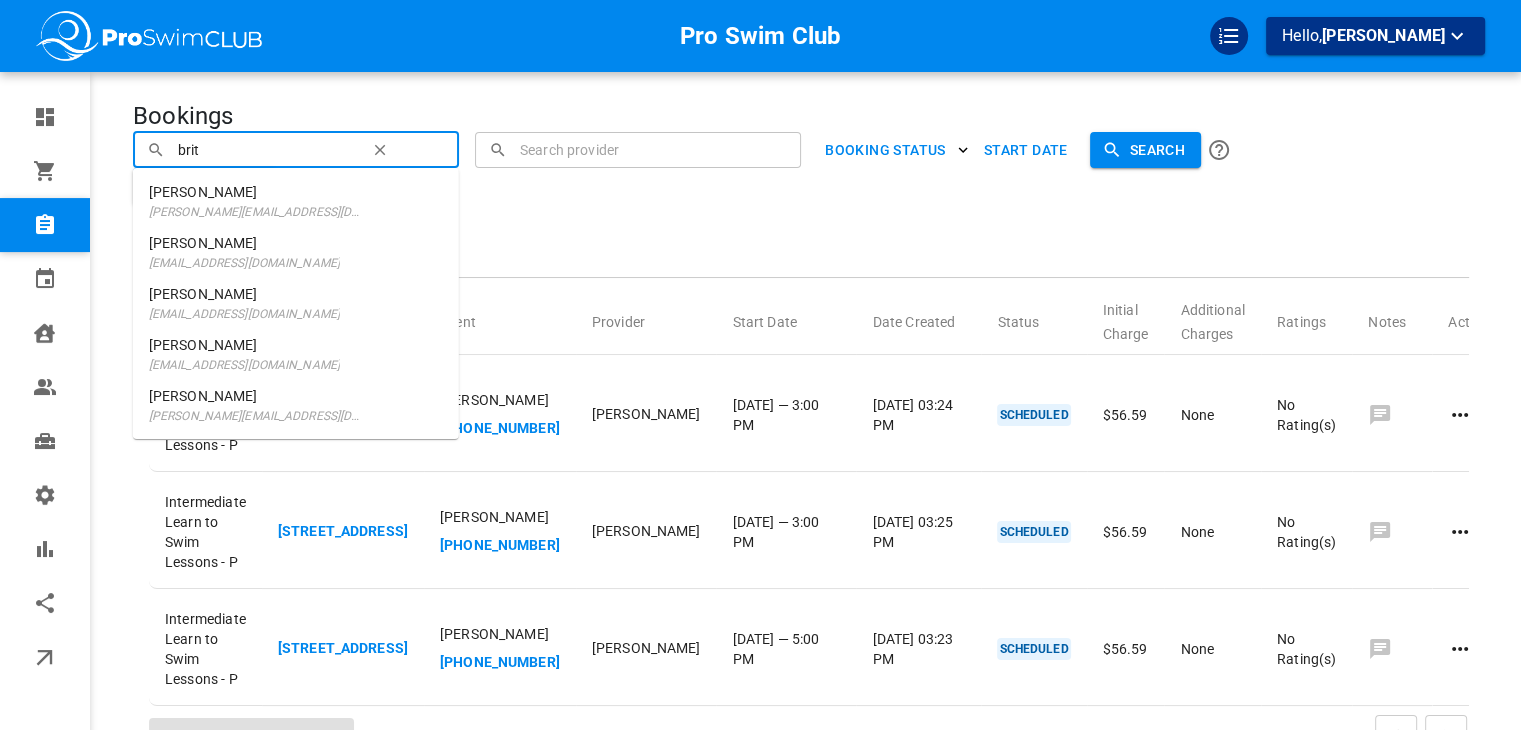 click on "[EMAIL_ADDRESS][DOMAIN_NAME]" at bounding box center [244, 314] 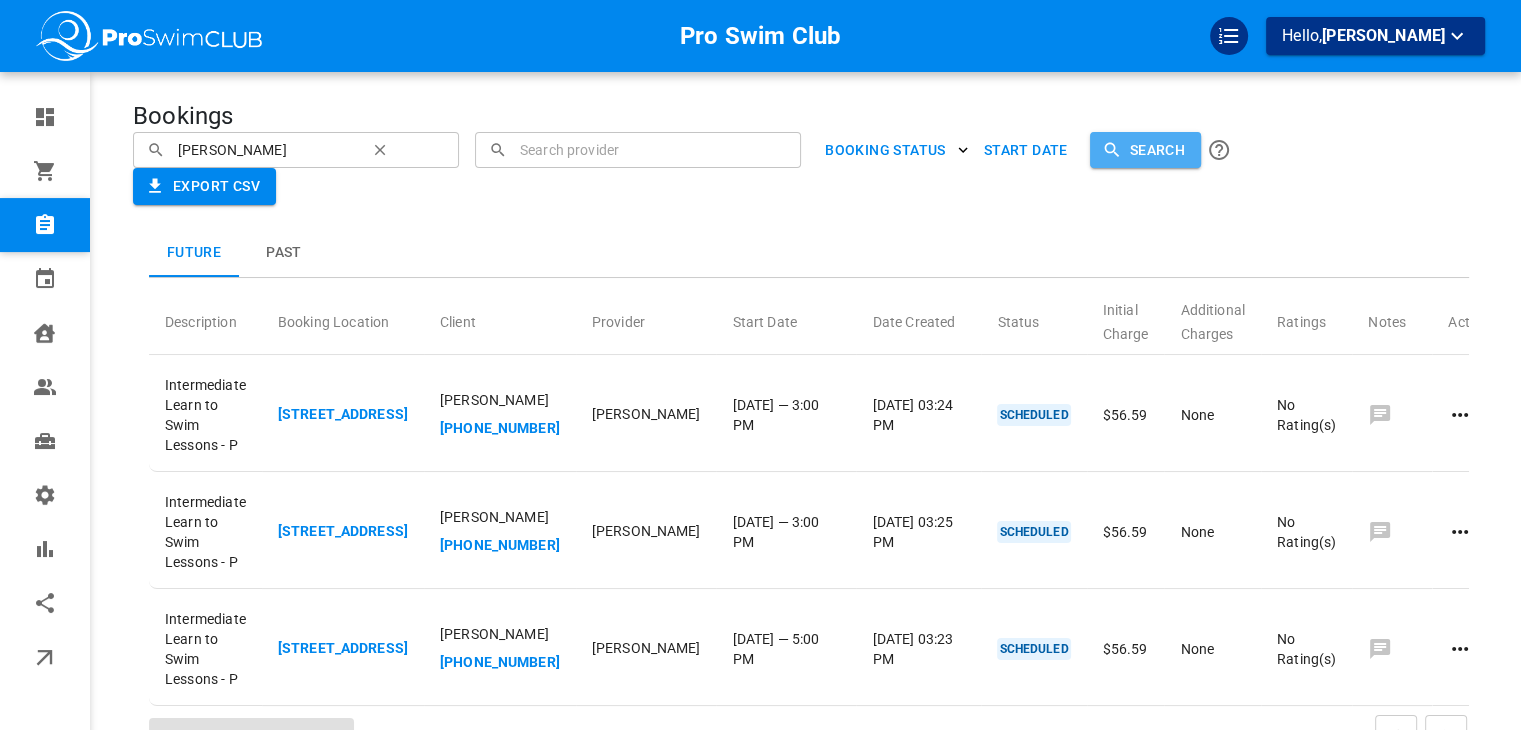 click 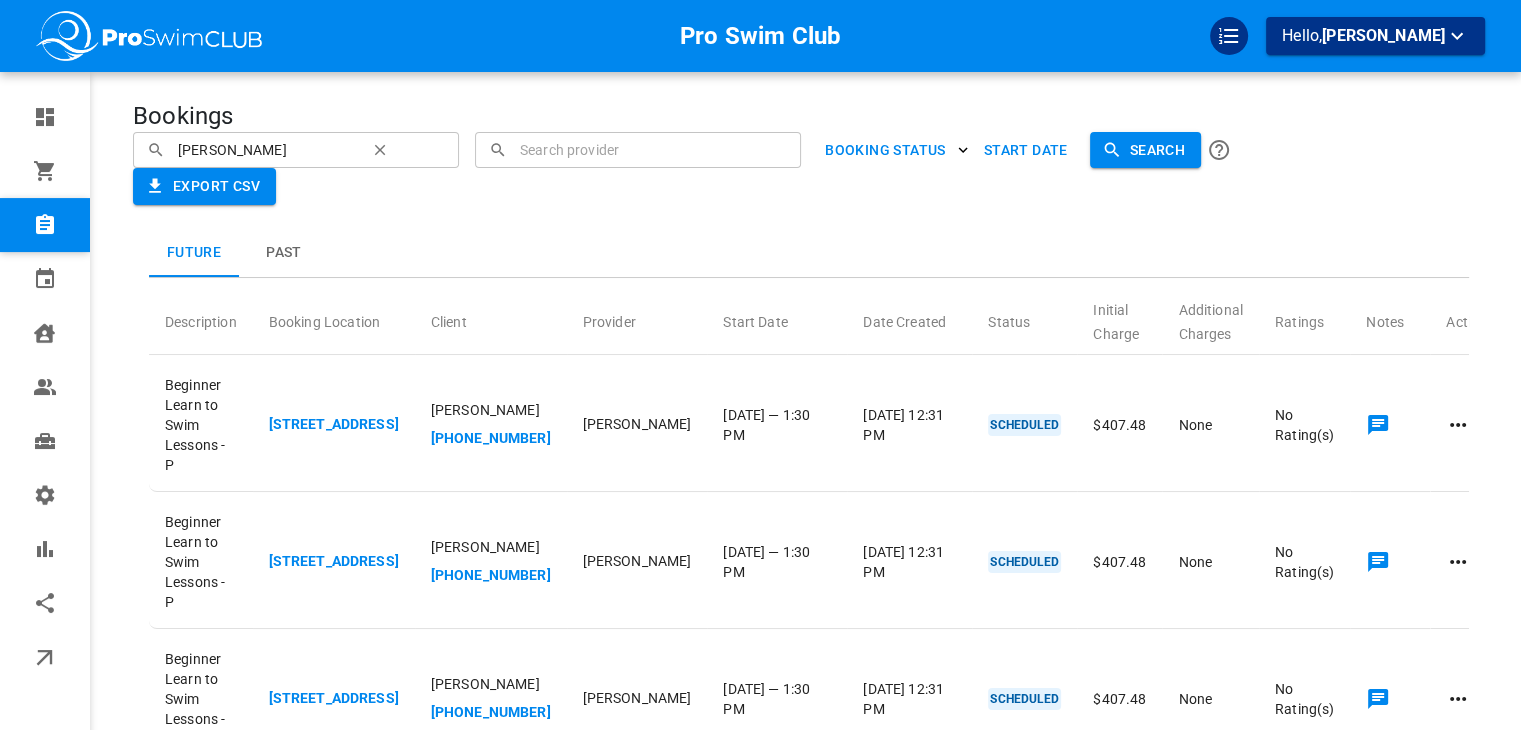scroll, scrollTop: 112, scrollLeft: 0, axis: vertical 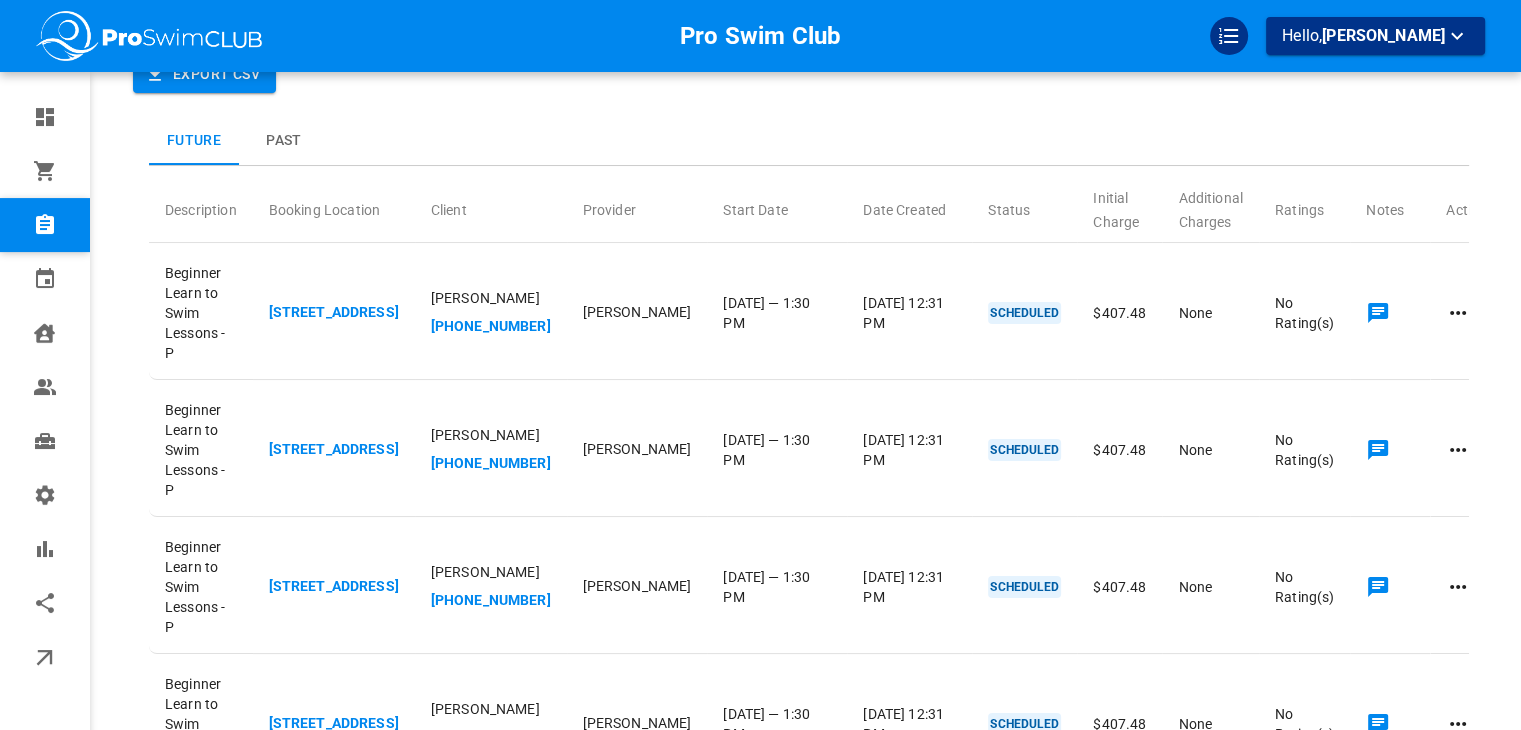 click 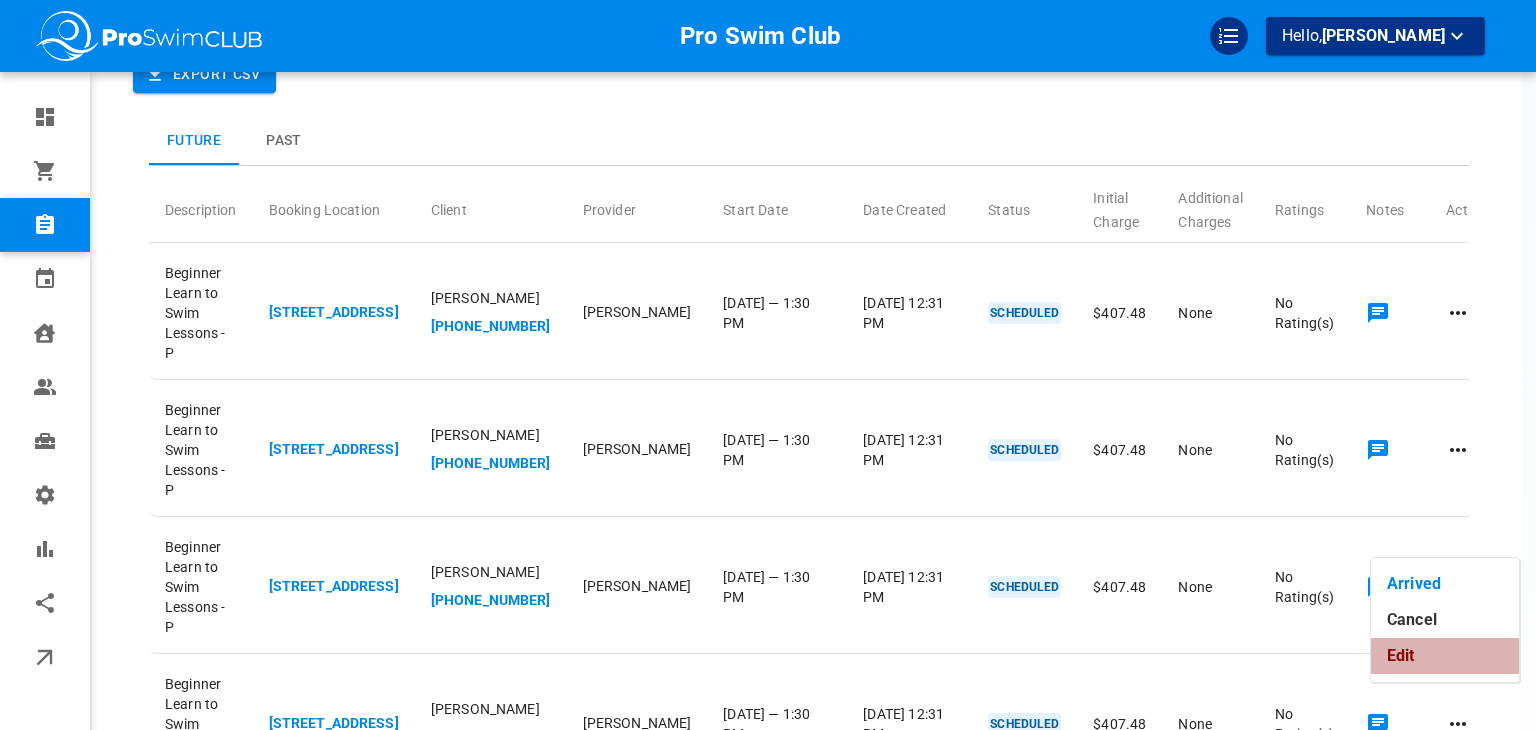 click on "Edit" at bounding box center (1445, 656) 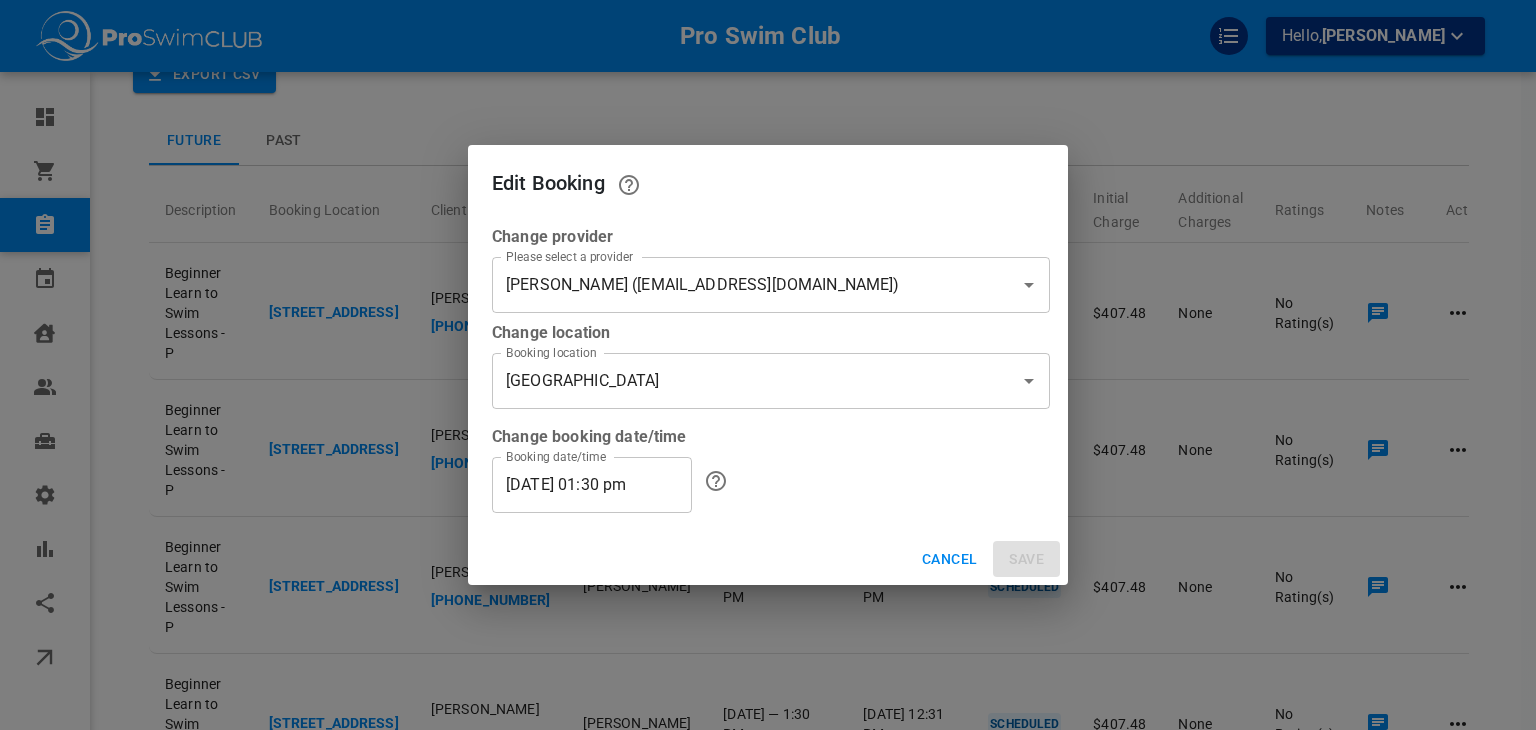 click on "[DATE] 01:30 pm" at bounding box center [592, 485] 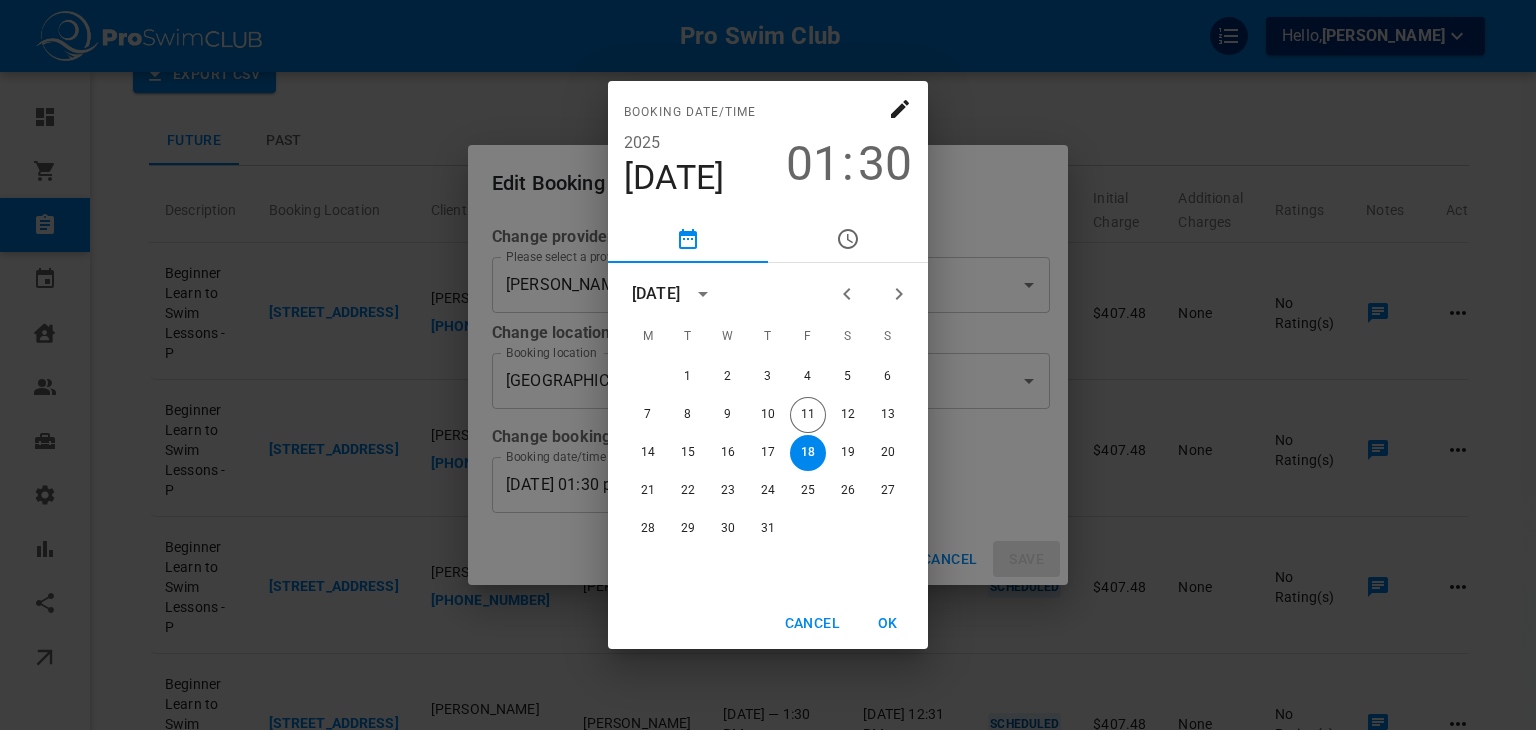 click on "01" at bounding box center (813, 164) 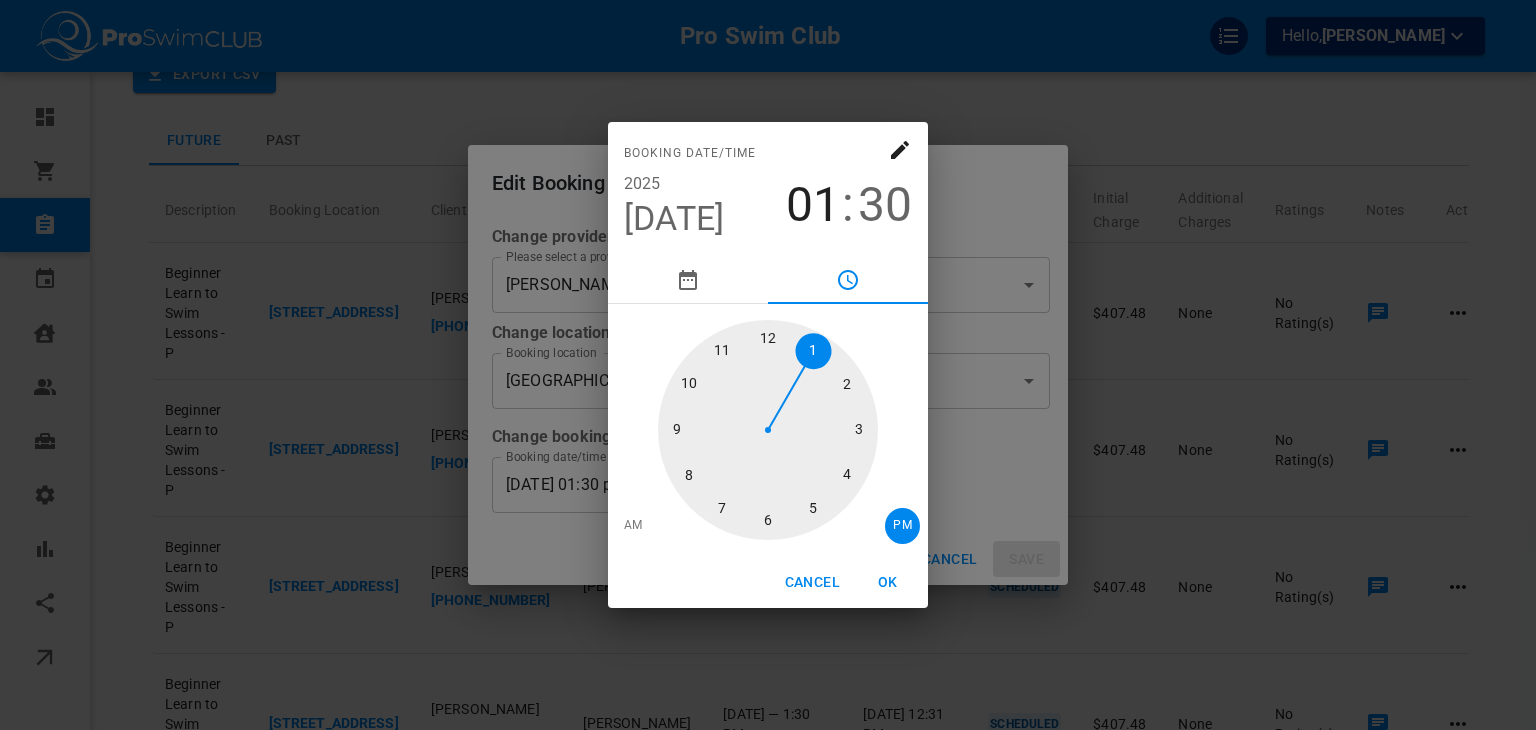 click at bounding box center (768, 430) 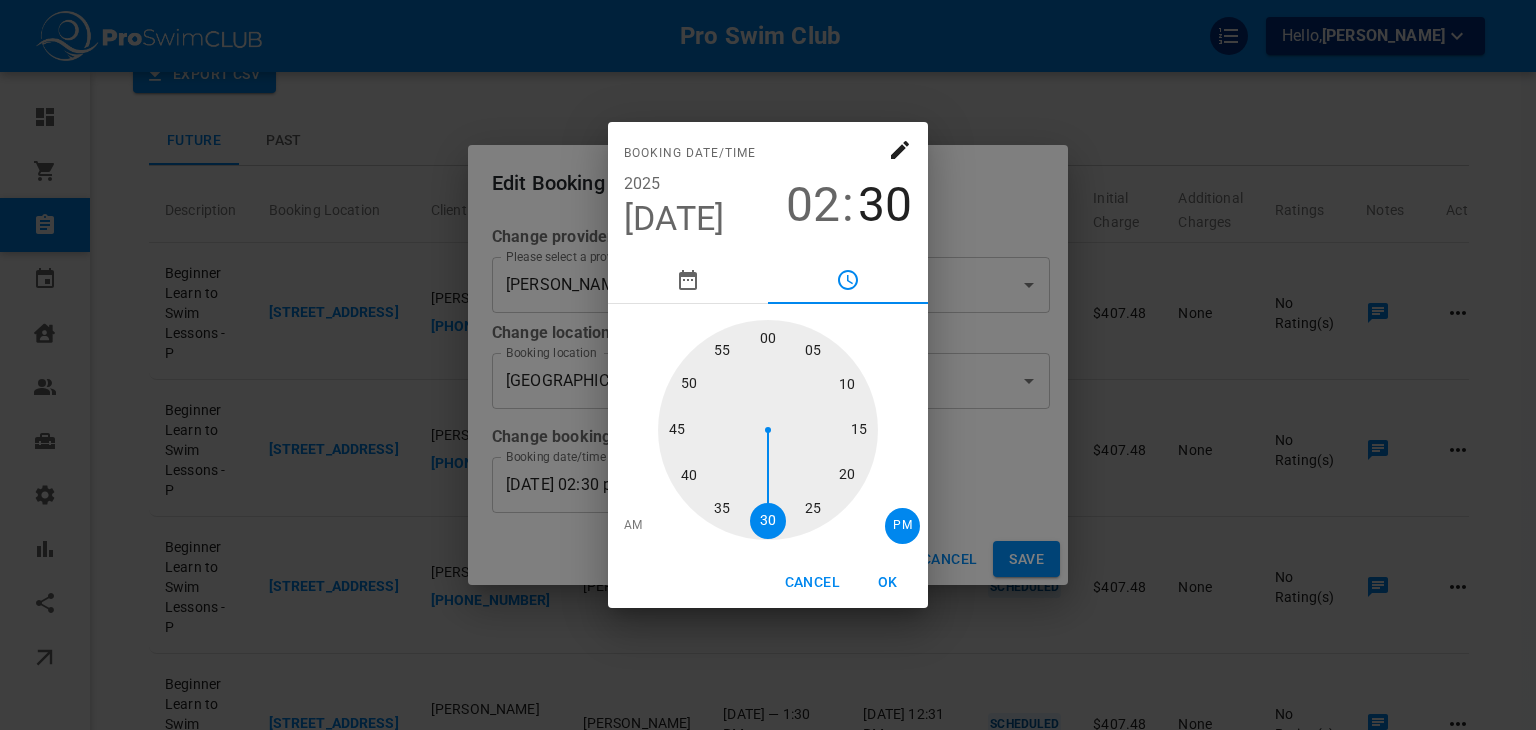 click on "OK" at bounding box center [888, 582] 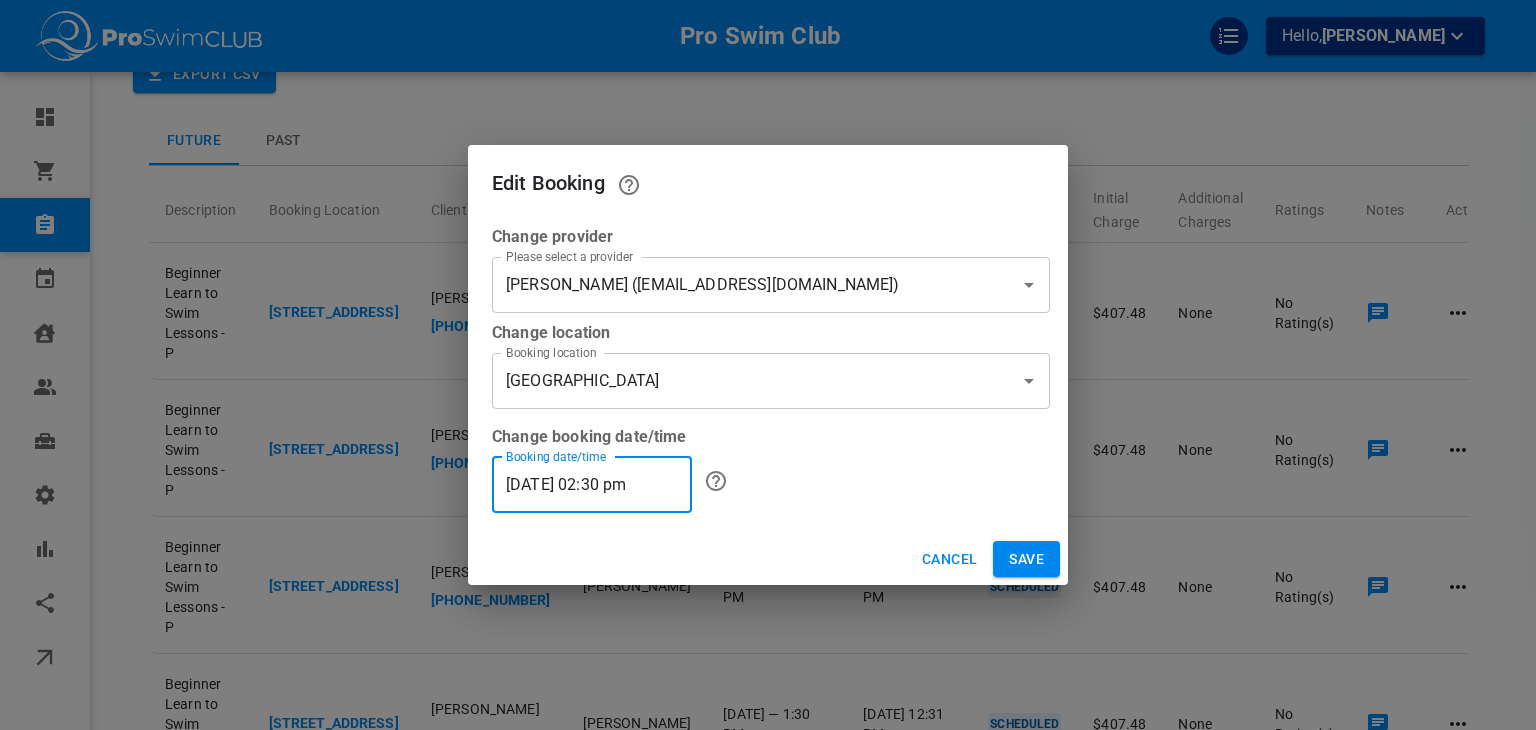 click on "Save" at bounding box center (1026, 559) 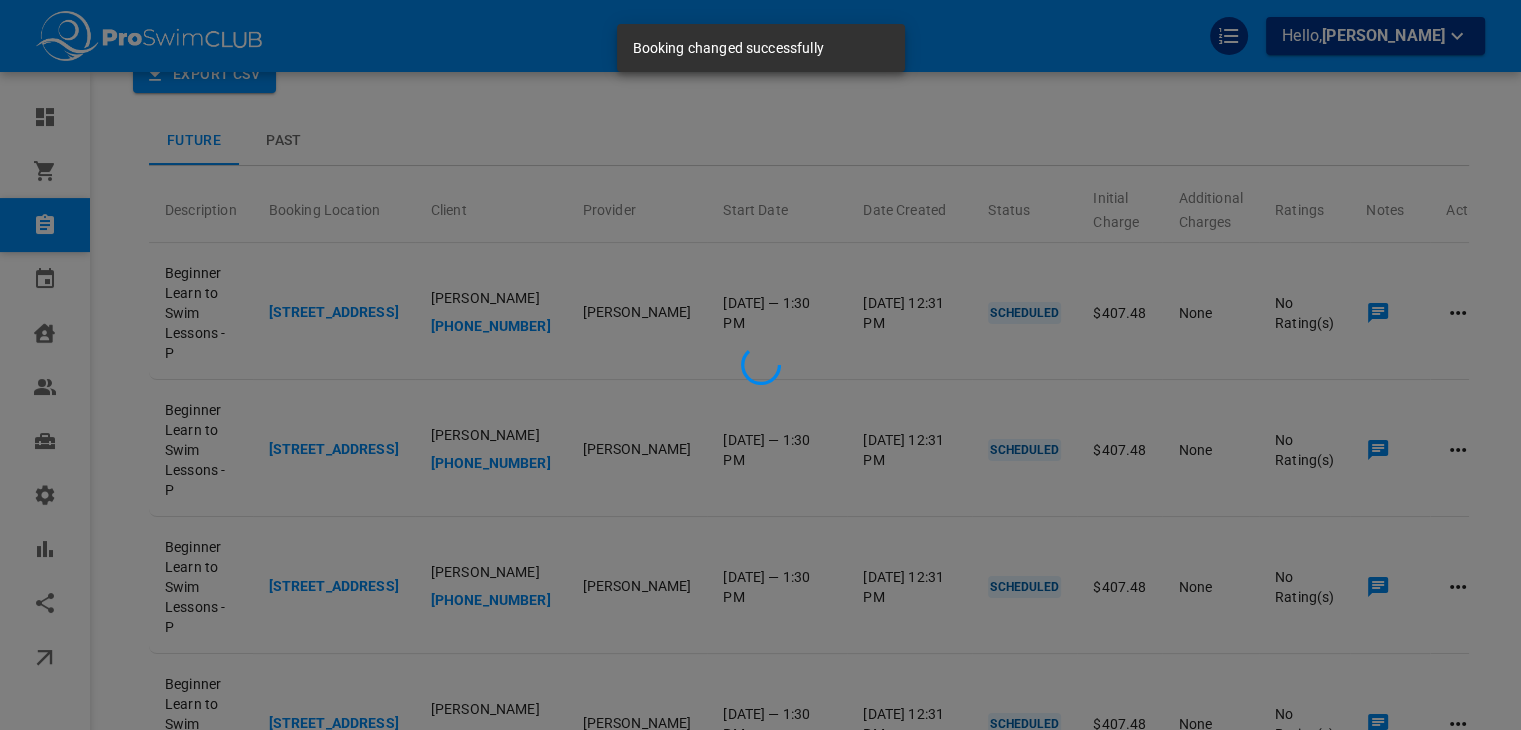 scroll, scrollTop: 0, scrollLeft: 0, axis: both 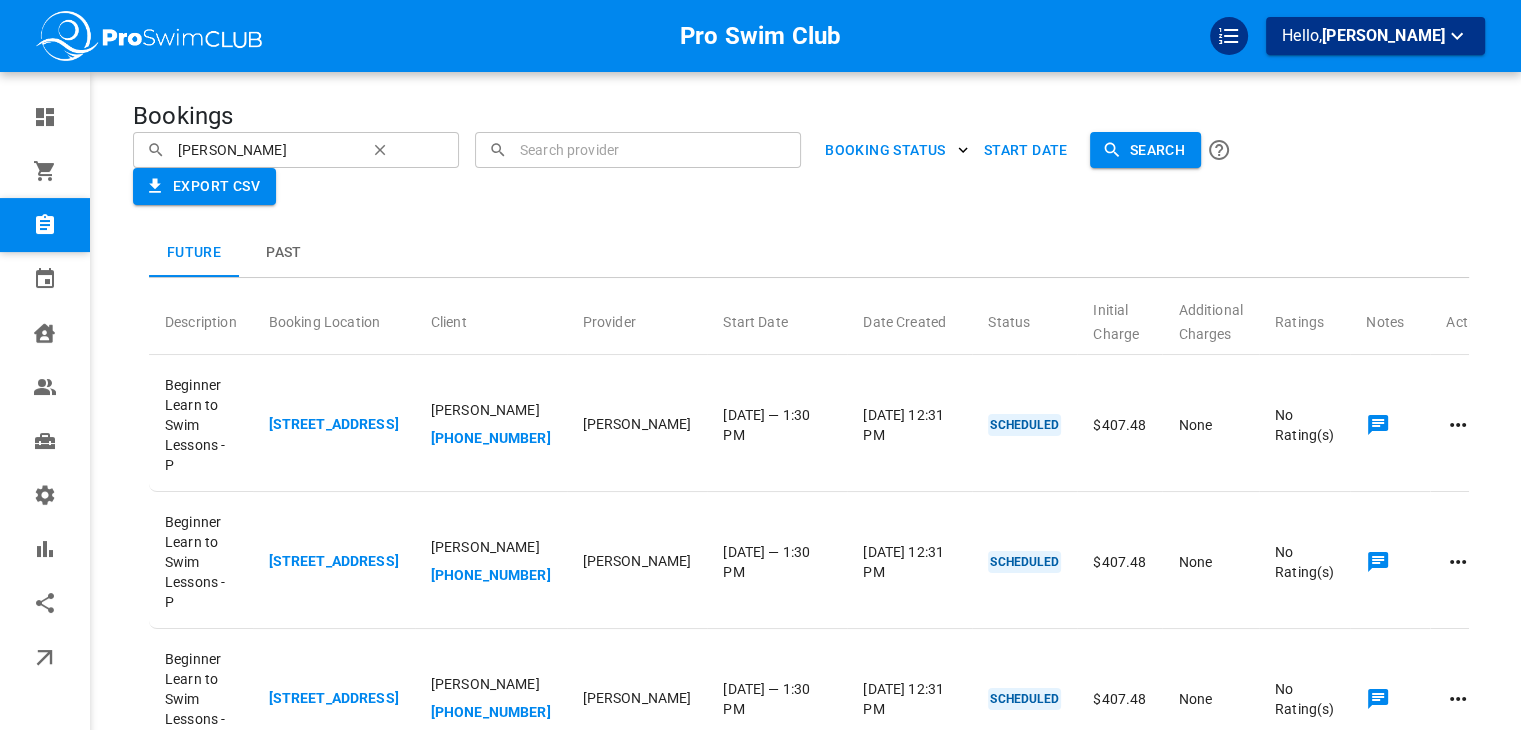 click on "[PERSON_NAME]" at bounding box center [265, 149] 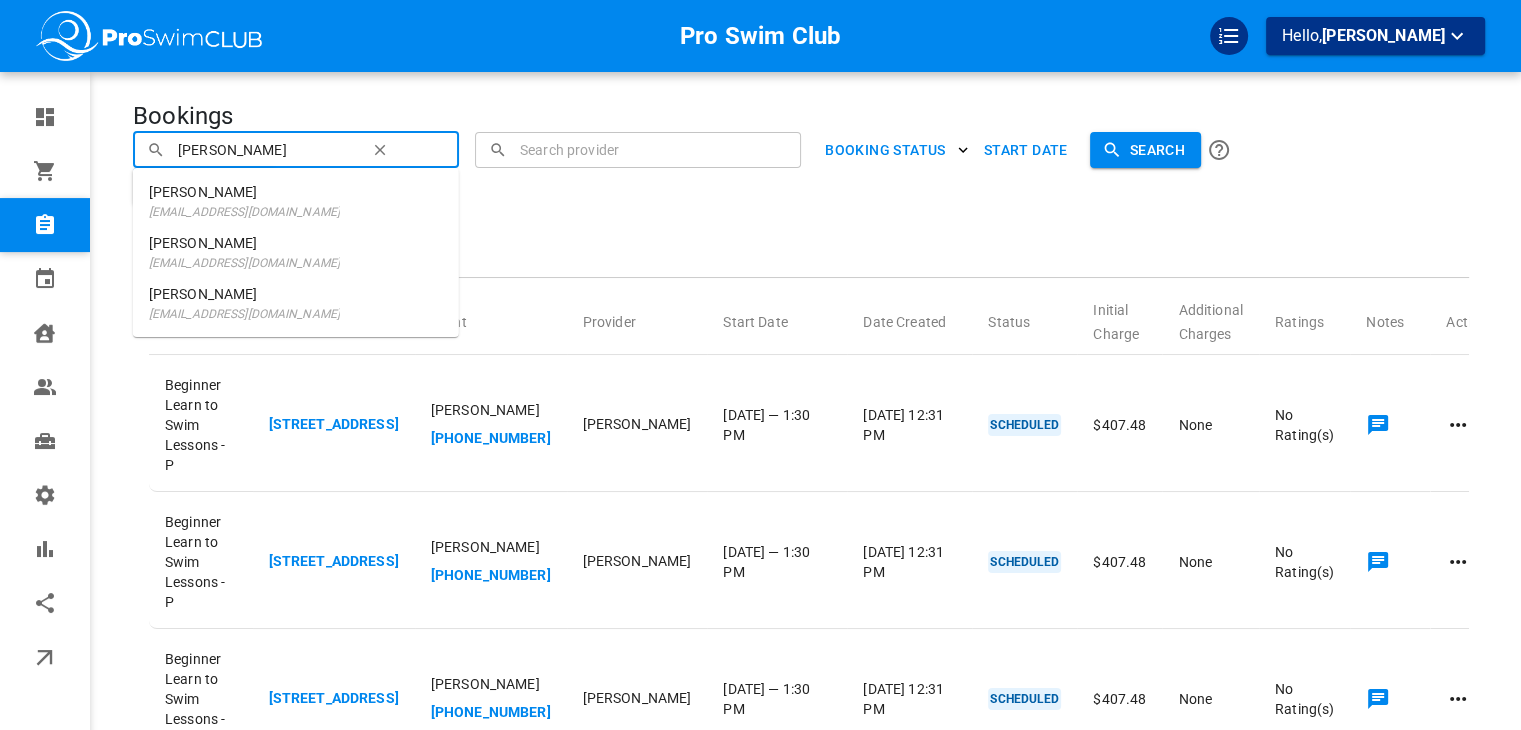 click on "[PERSON_NAME]" at bounding box center [244, 192] 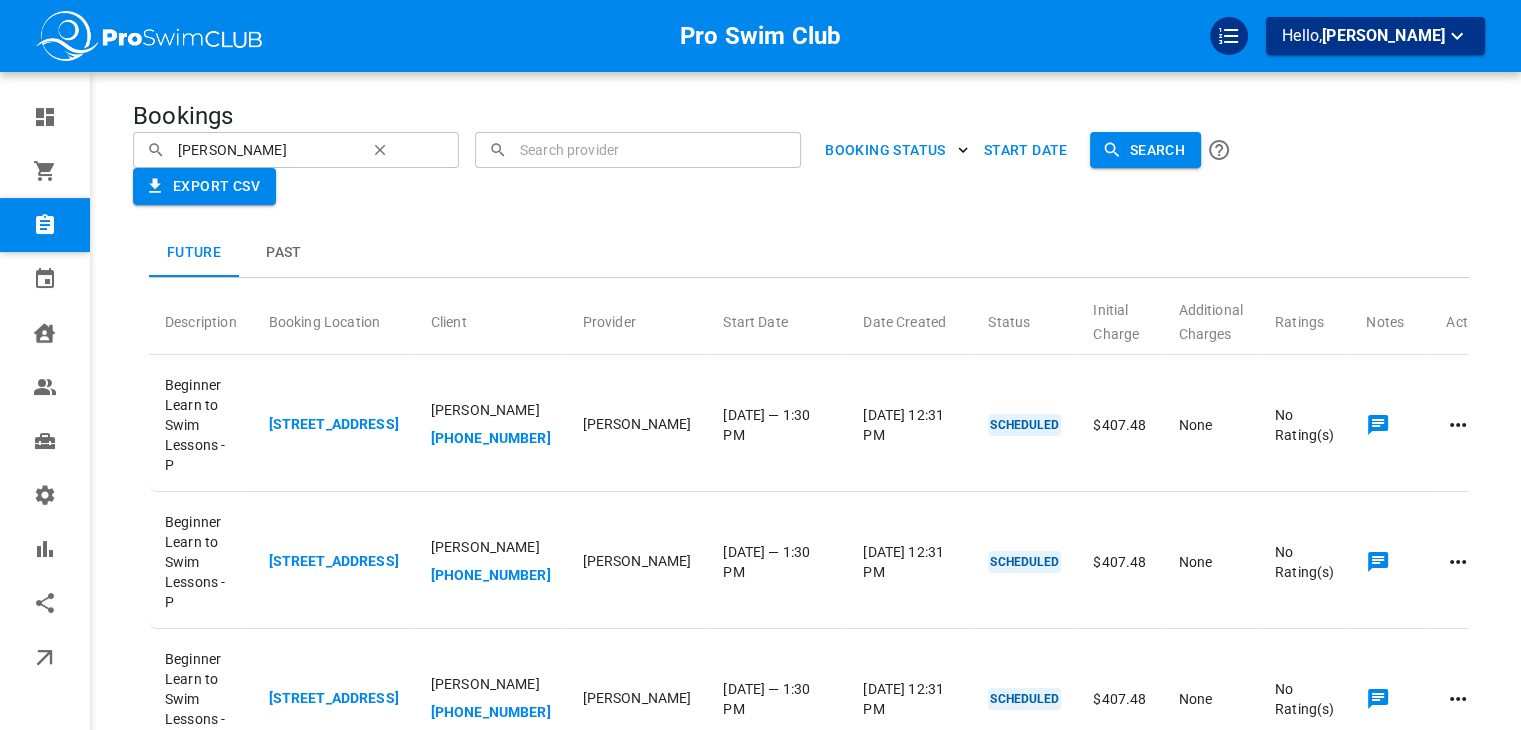 click on "Search" at bounding box center [1145, 150] 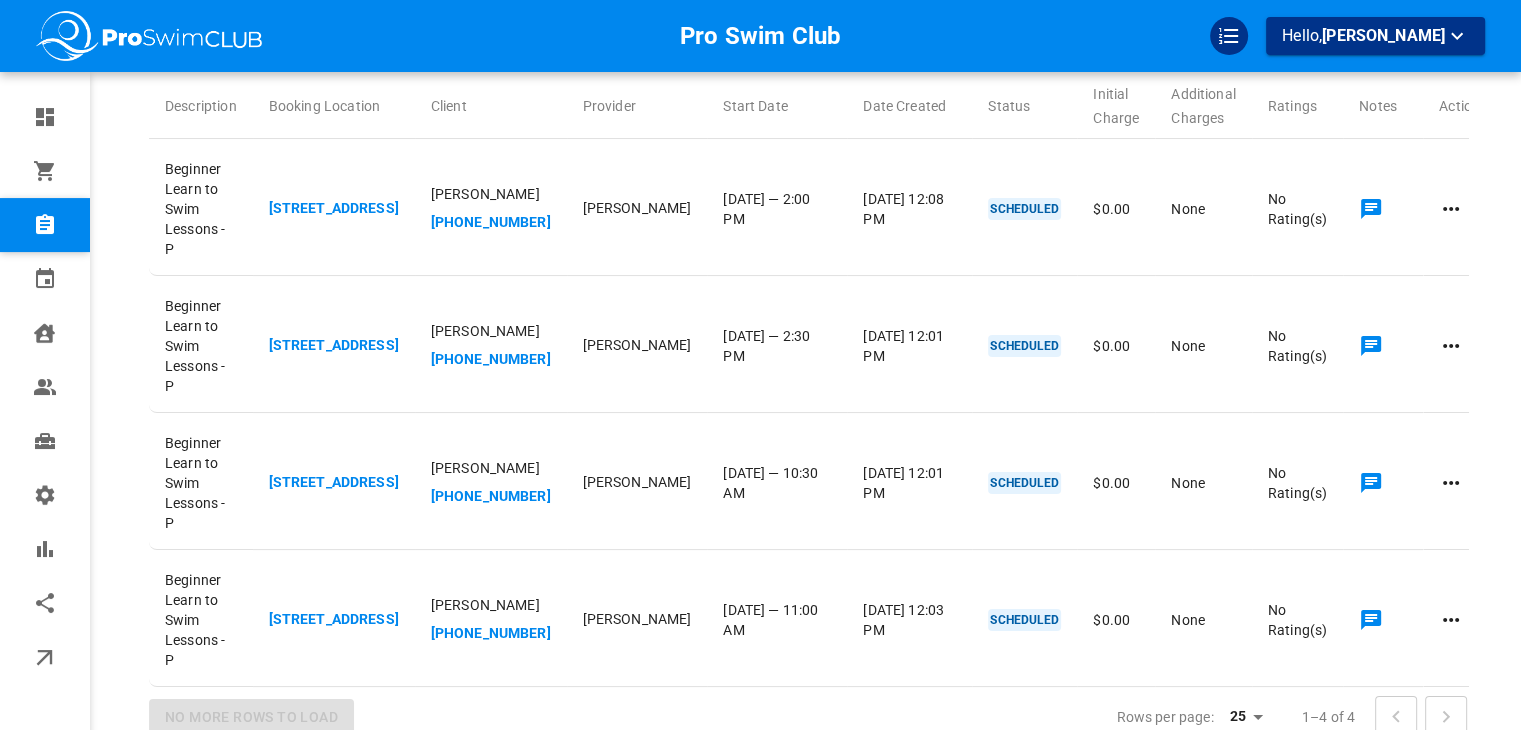 scroll, scrollTop: 206, scrollLeft: 0, axis: vertical 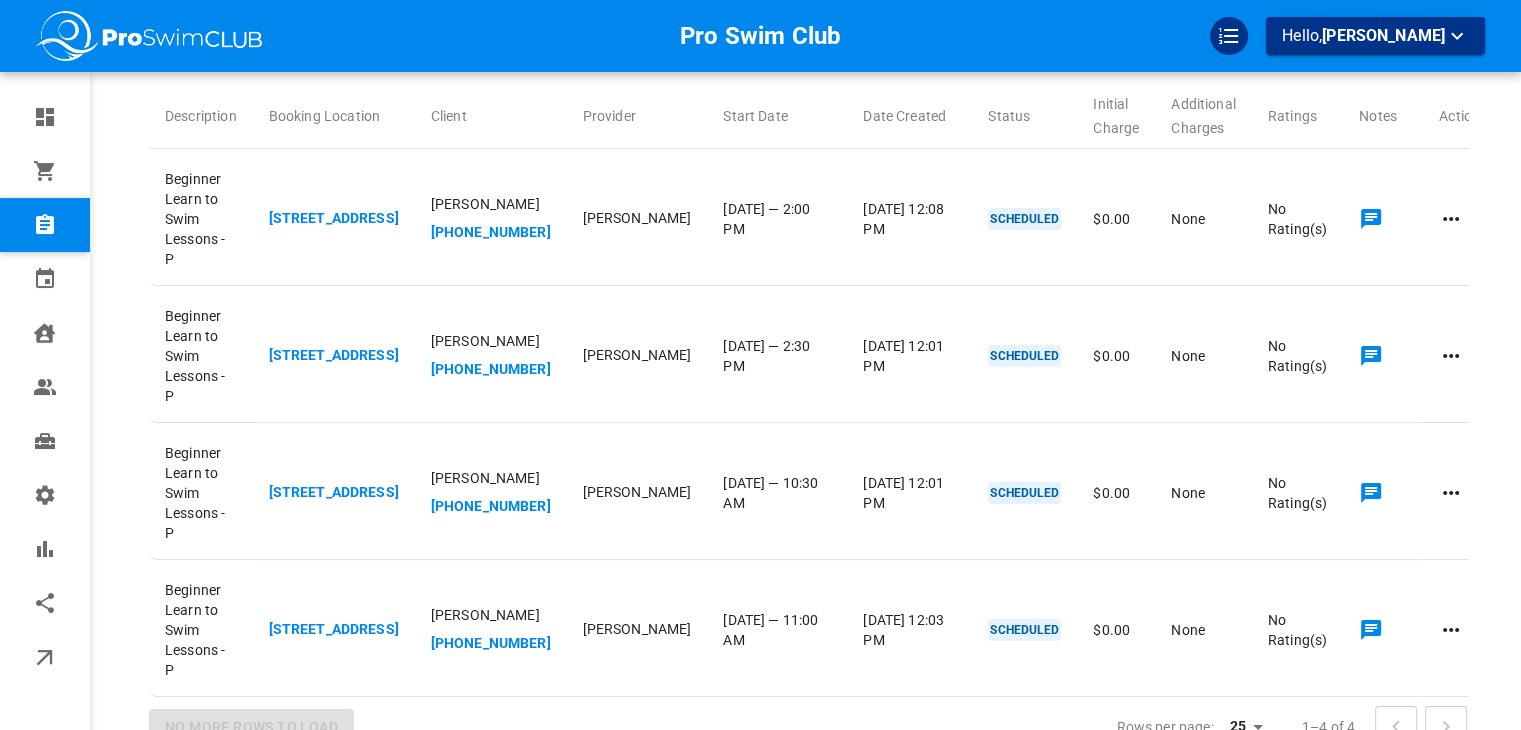 click 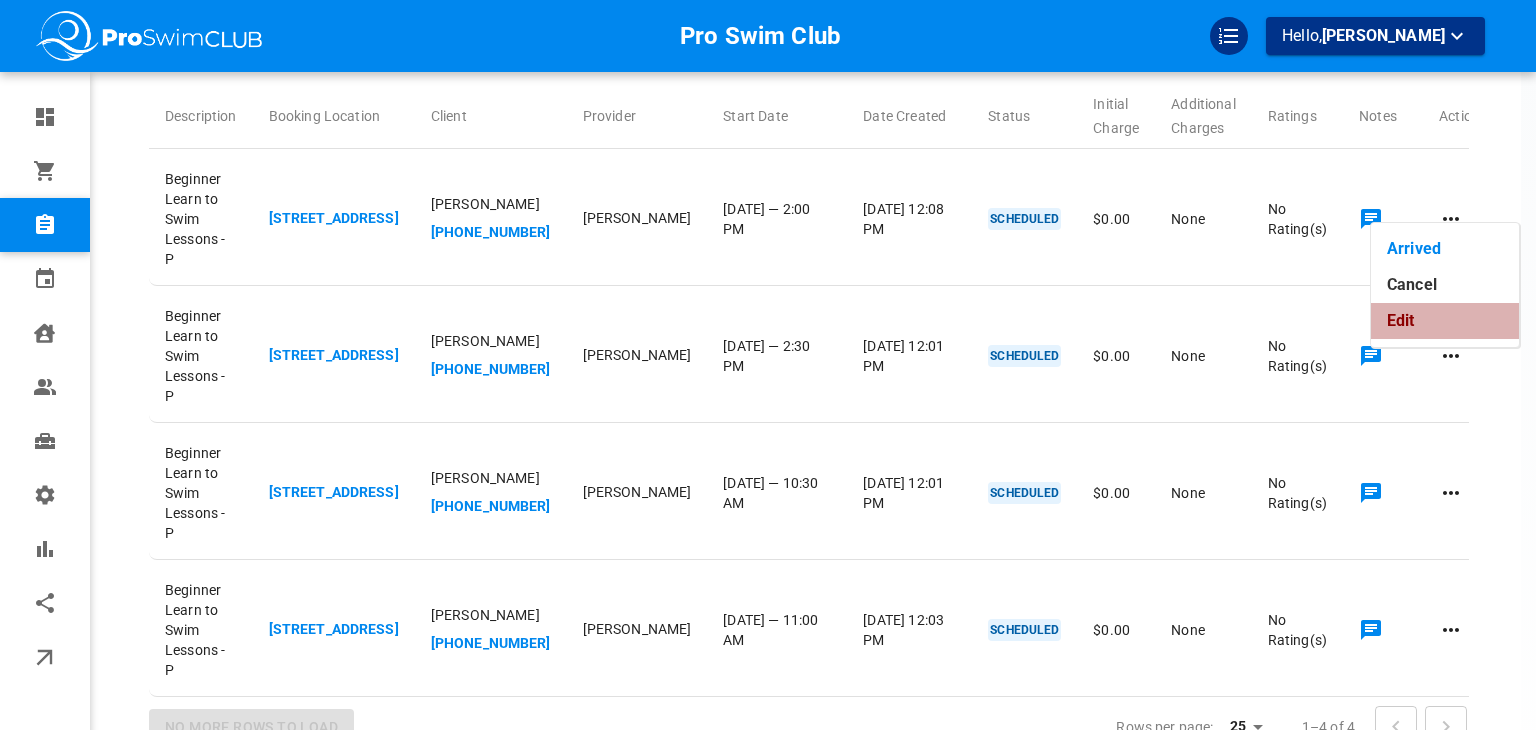 click on "Edit" at bounding box center [1445, 321] 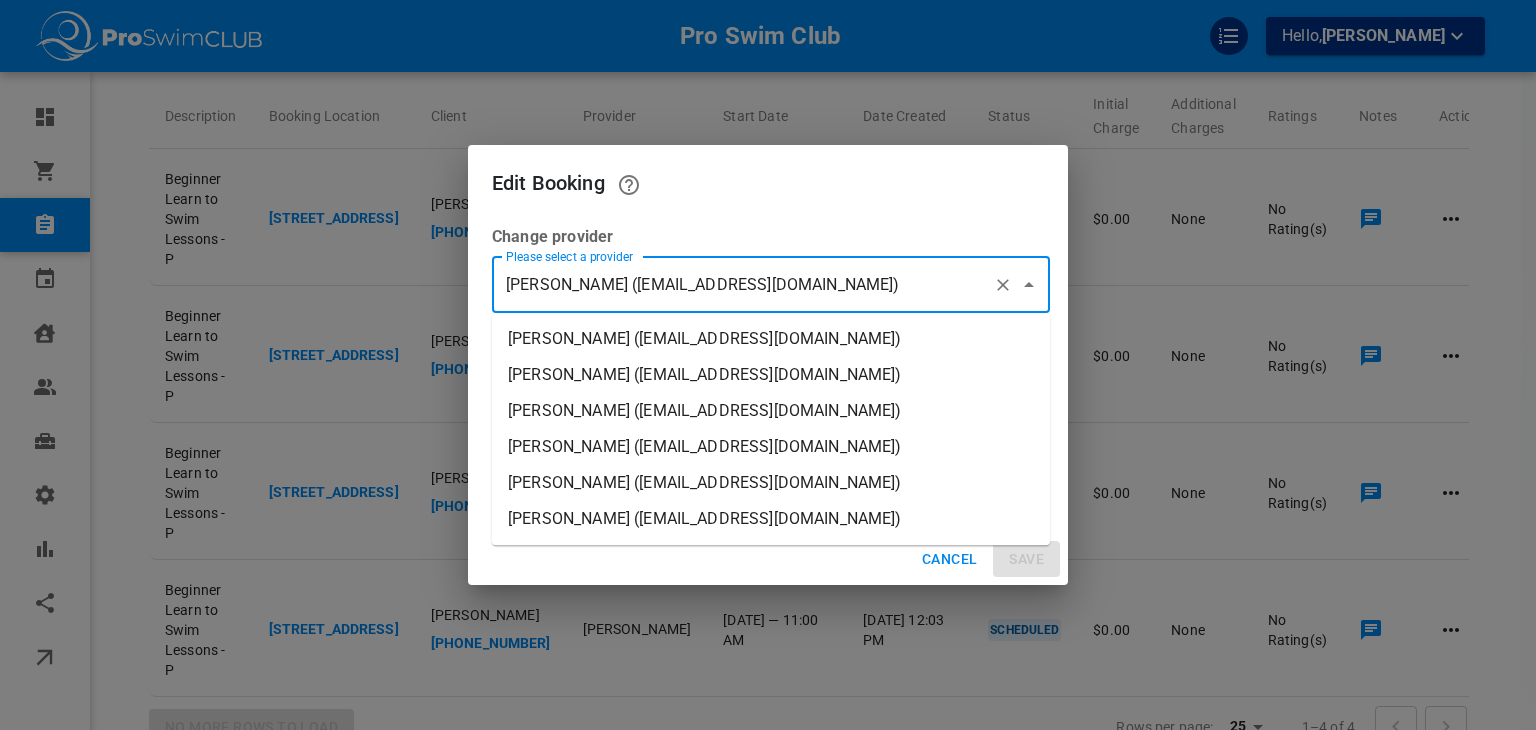 click on "[PERSON_NAME] ([EMAIL_ADDRESS][DOMAIN_NAME])" at bounding box center (743, 285) 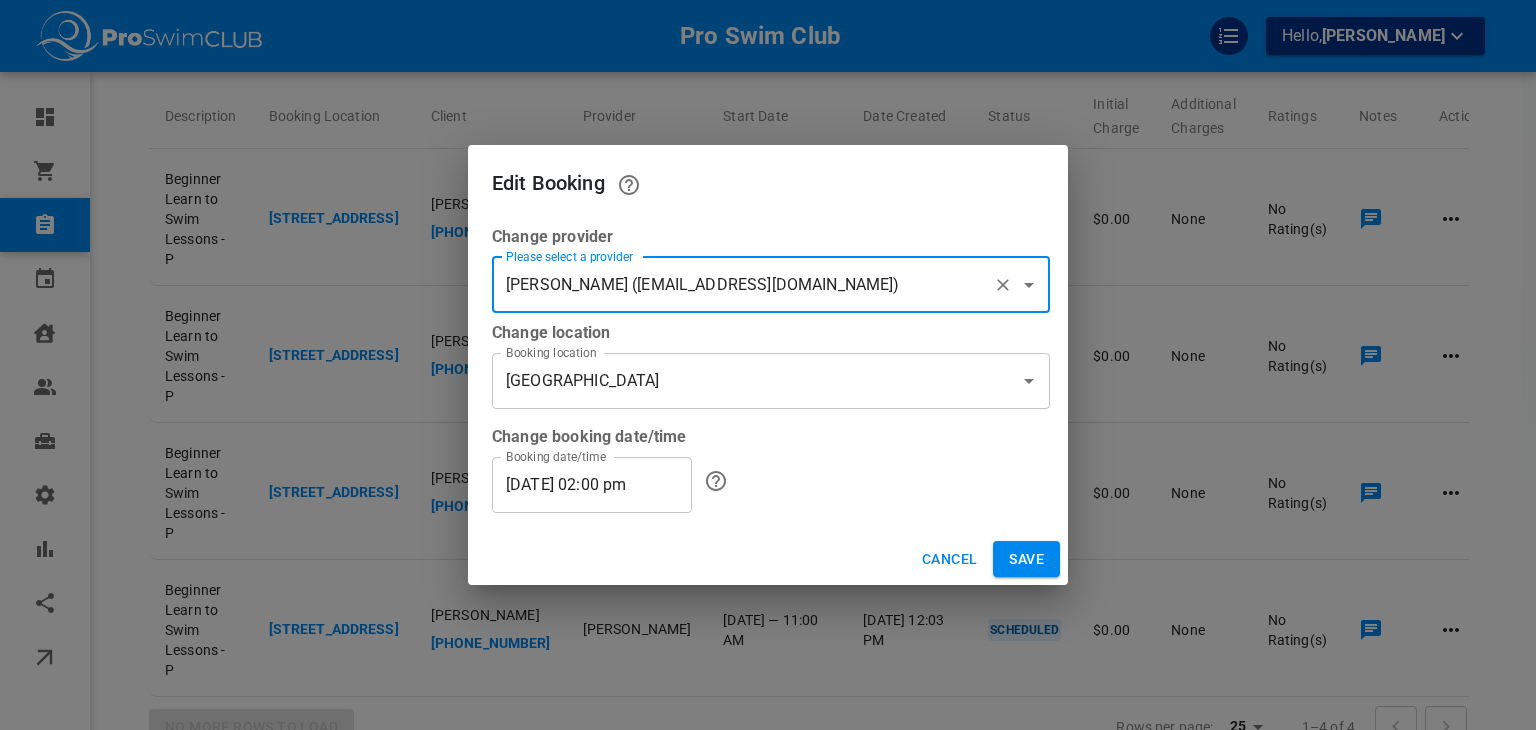 click on "[DATE] 02:00 pm" at bounding box center (592, 485) 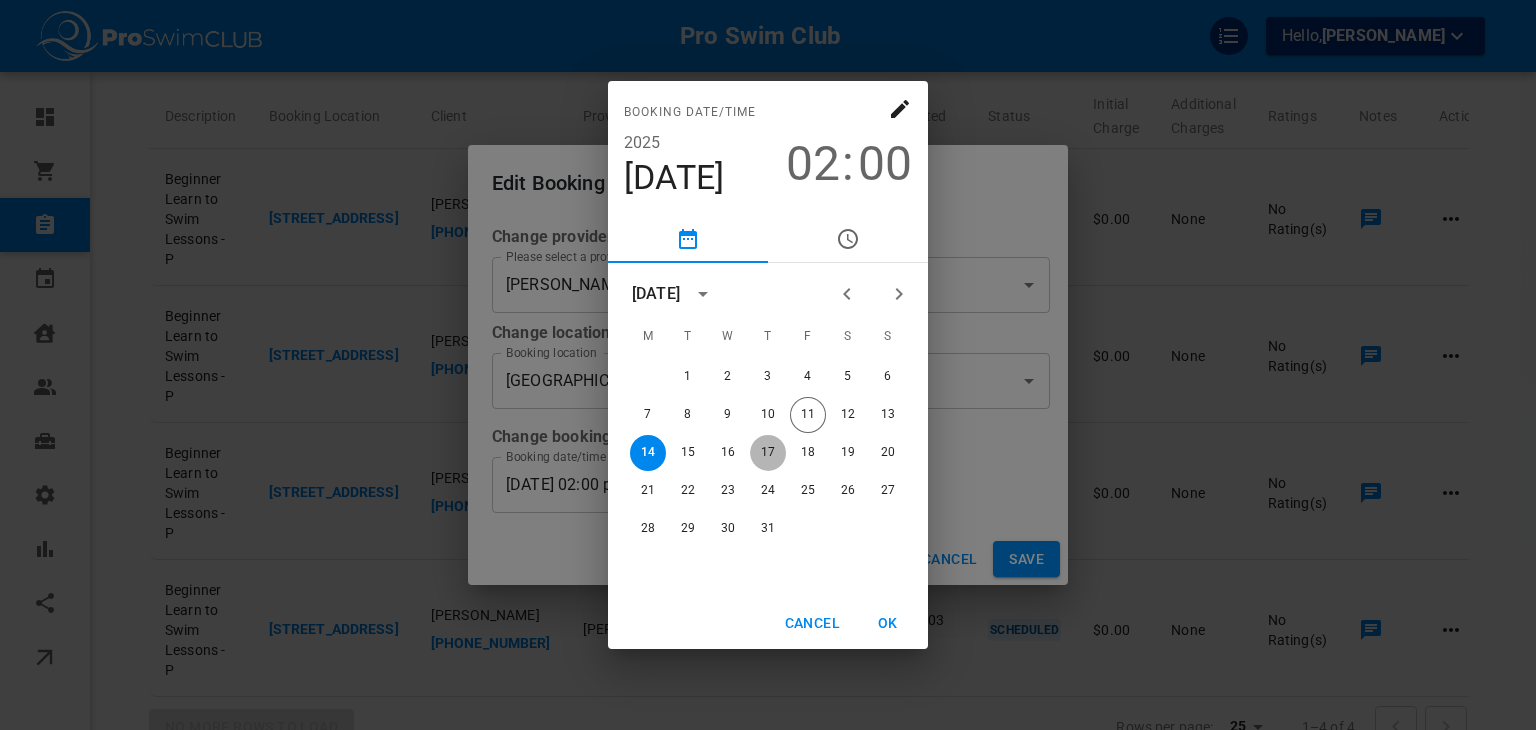 click on "17" at bounding box center (768, 453) 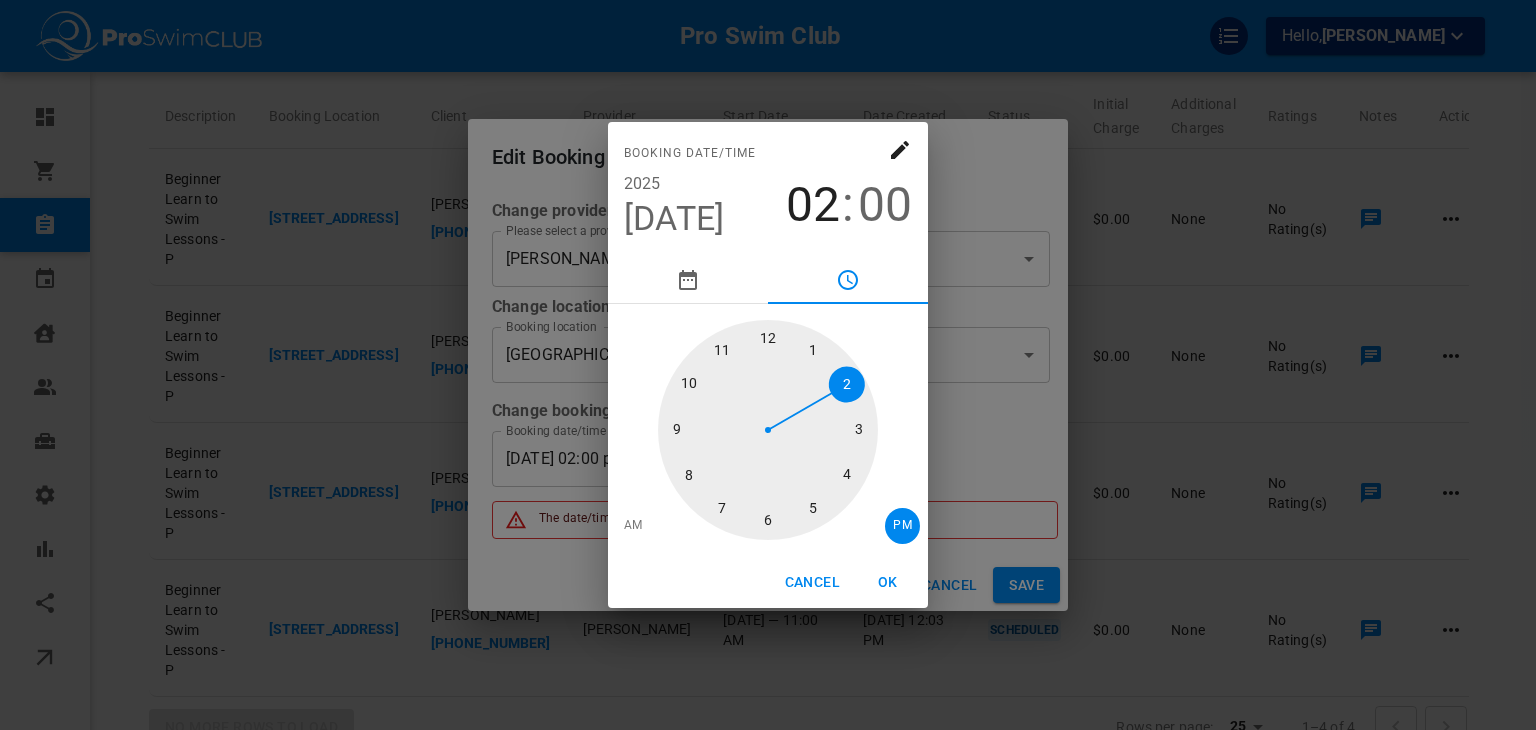 click at bounding box center [768, 430] 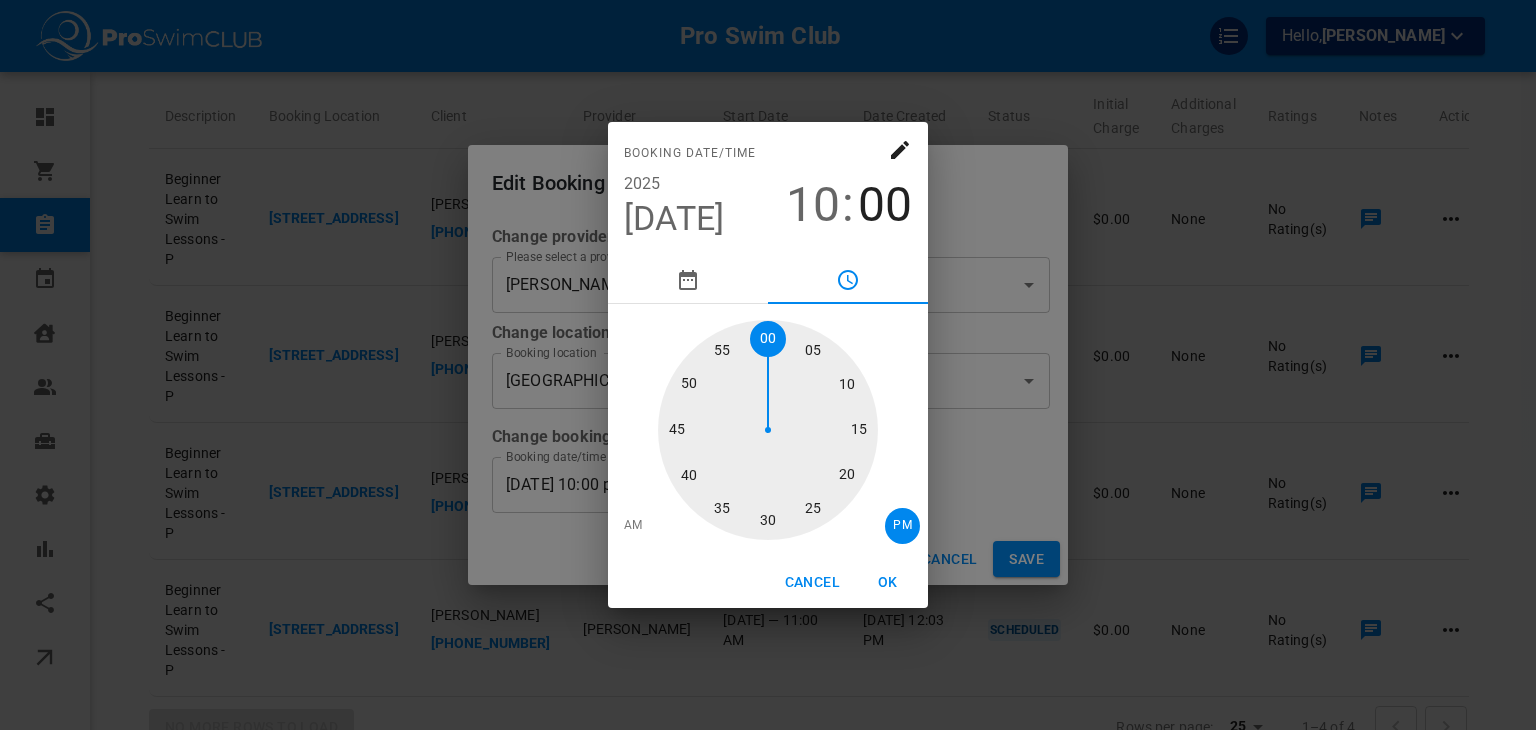 click at bounding box center (768, 430) 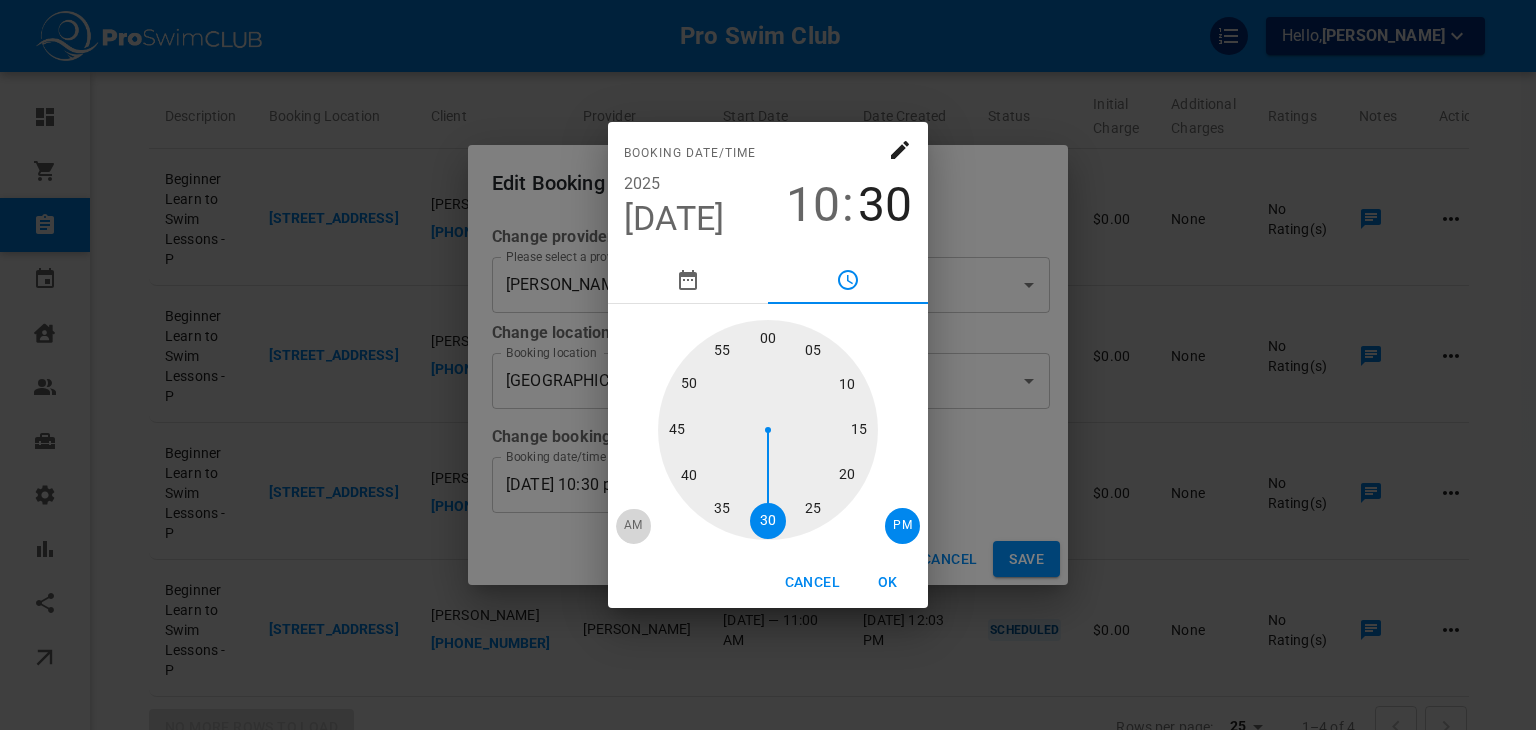 click on "AM" at bounding box center (633, 526) 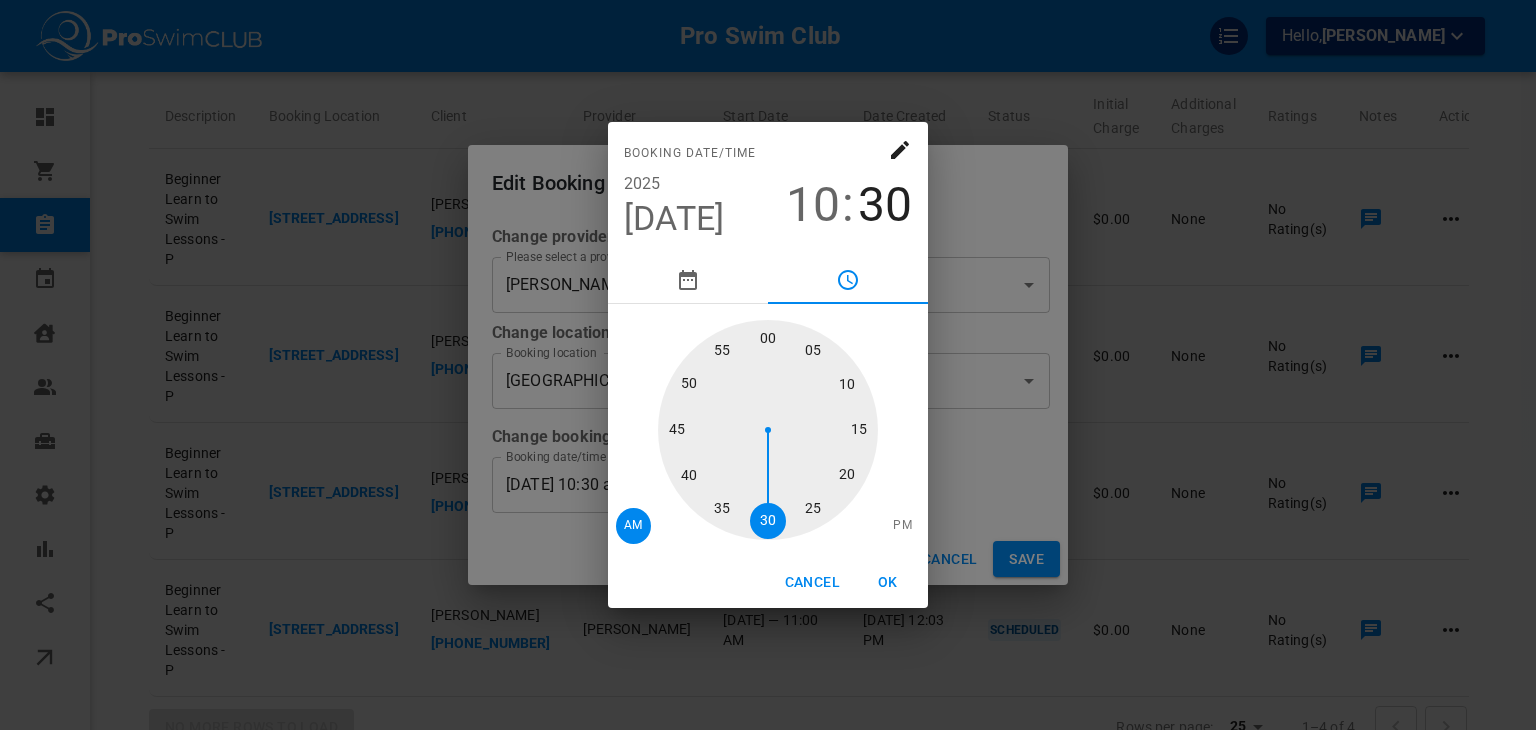 click on "OK" at bounding box center [888, 582] 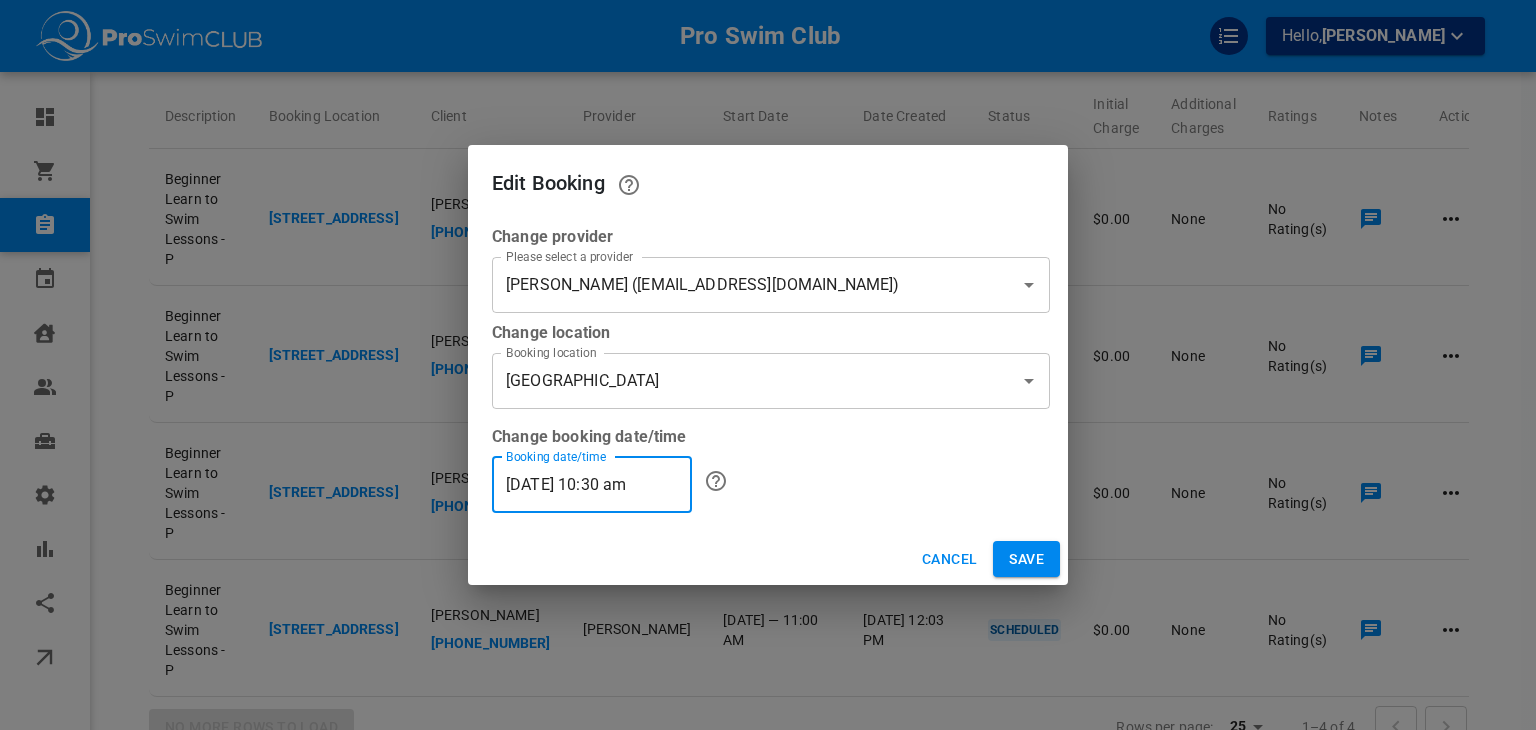 click on "Save" at bounding box center (1026, 559) 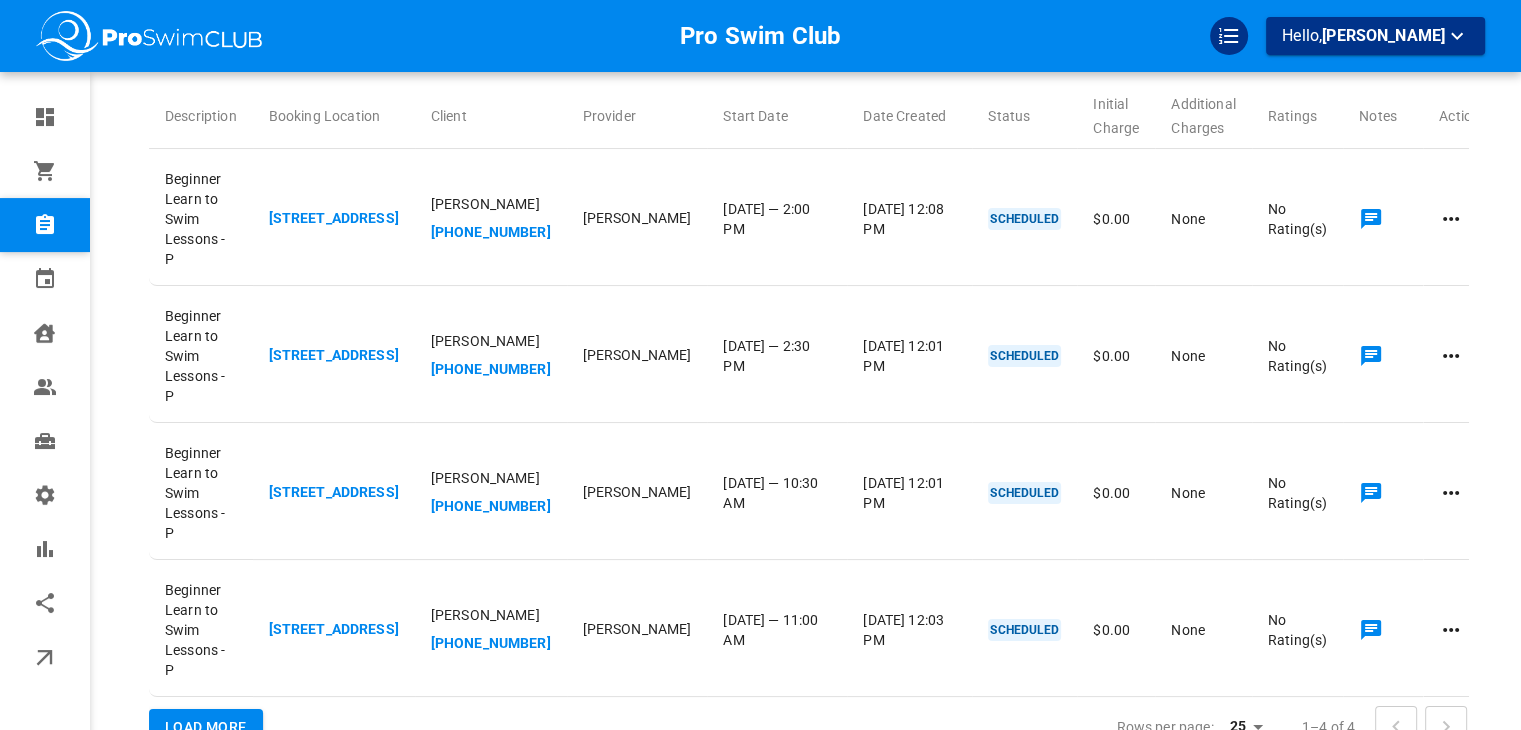 click 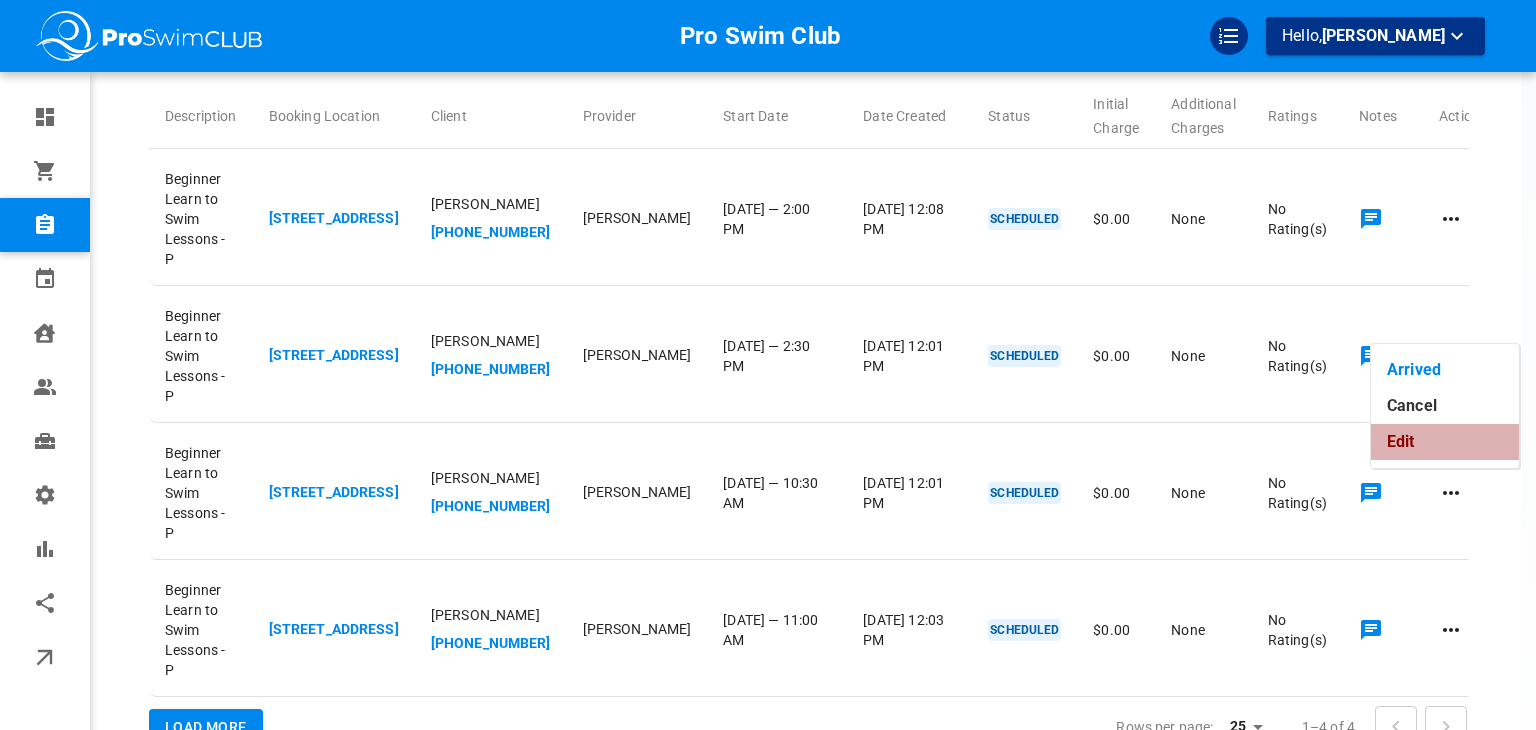 click on "Edit" at bounding box center [1445, 442] 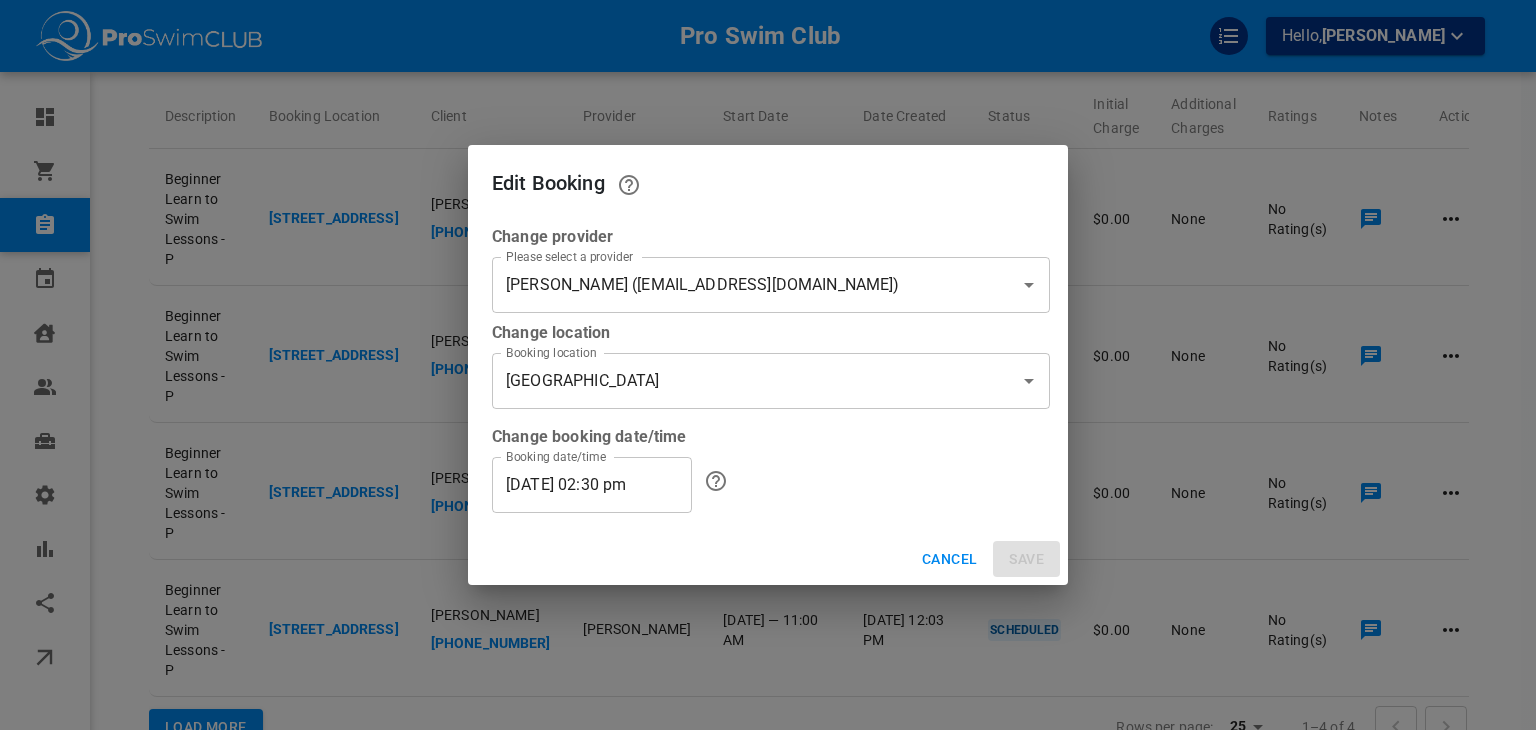 click on "[PERSON_NAME] ([EMAIL_ADDRESS][DOMAIN_NAME])" at bounding box center (743, 285) 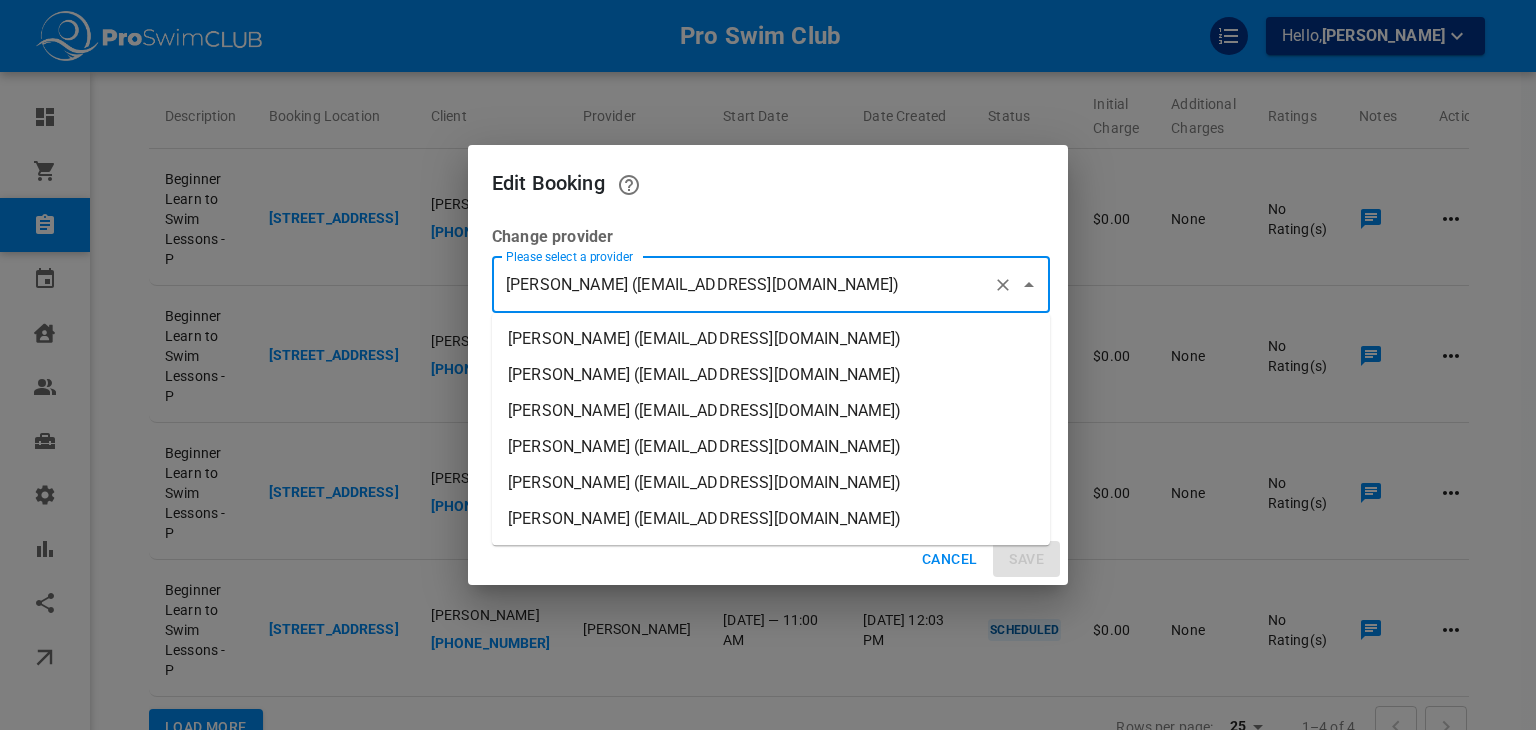click on "[PERSON_NAME] ([EMAIL_ADDRESS][DOMAIN_NAME])" at bounding box center (771, 339) 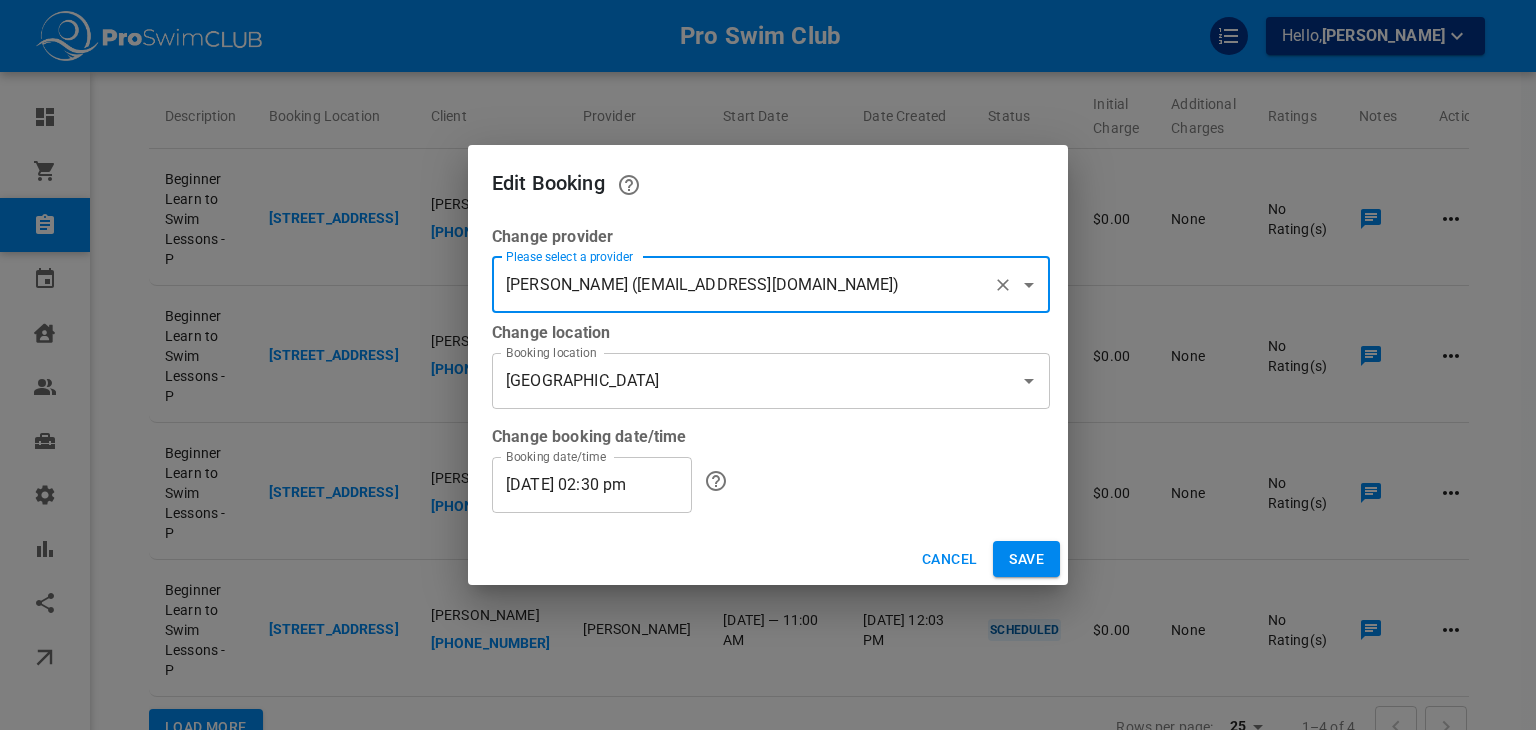 click on "[DATE] 02:30 pm" at bounding box center [592, 485] 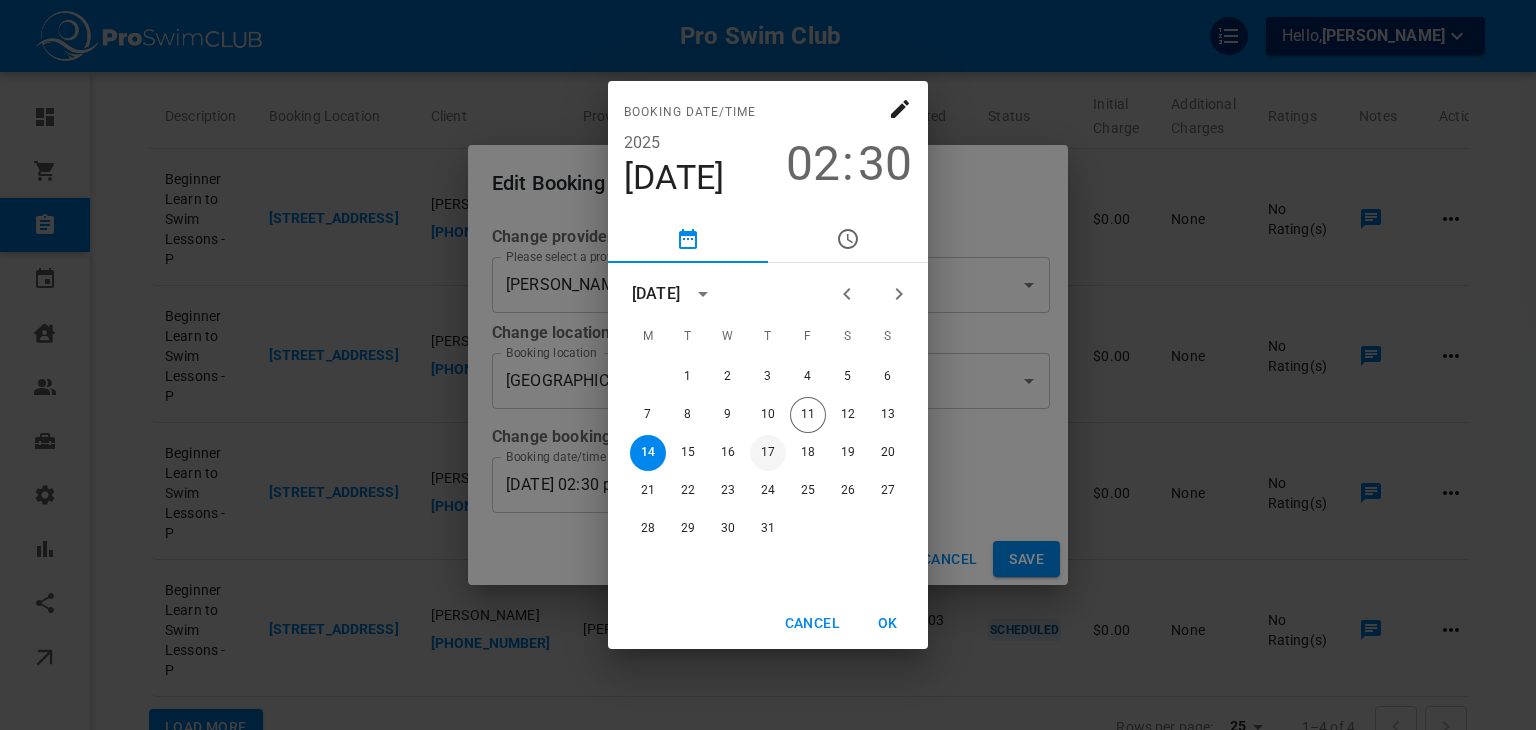 click on "17" at bounding box center (768, 453) 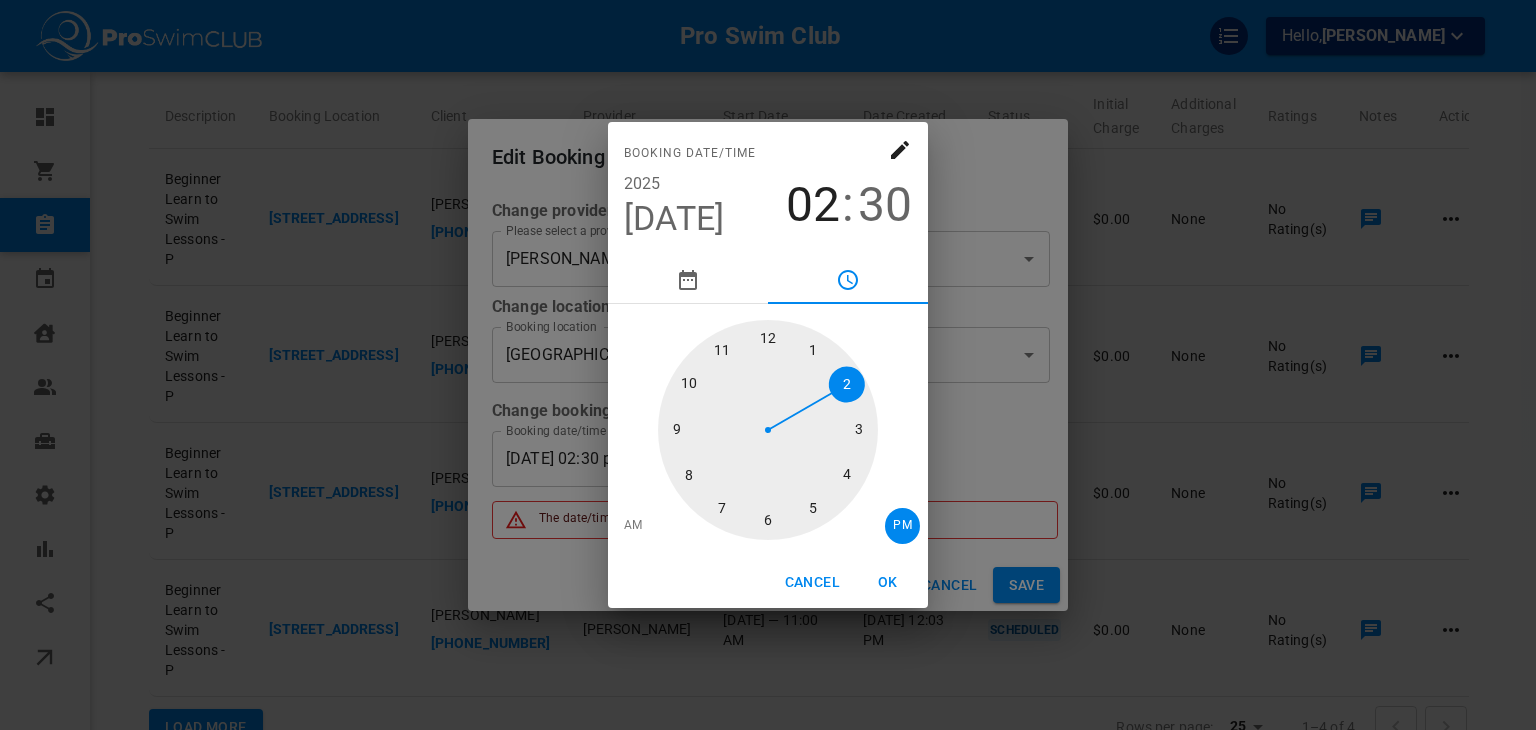 click at bounding box center [768, 430] 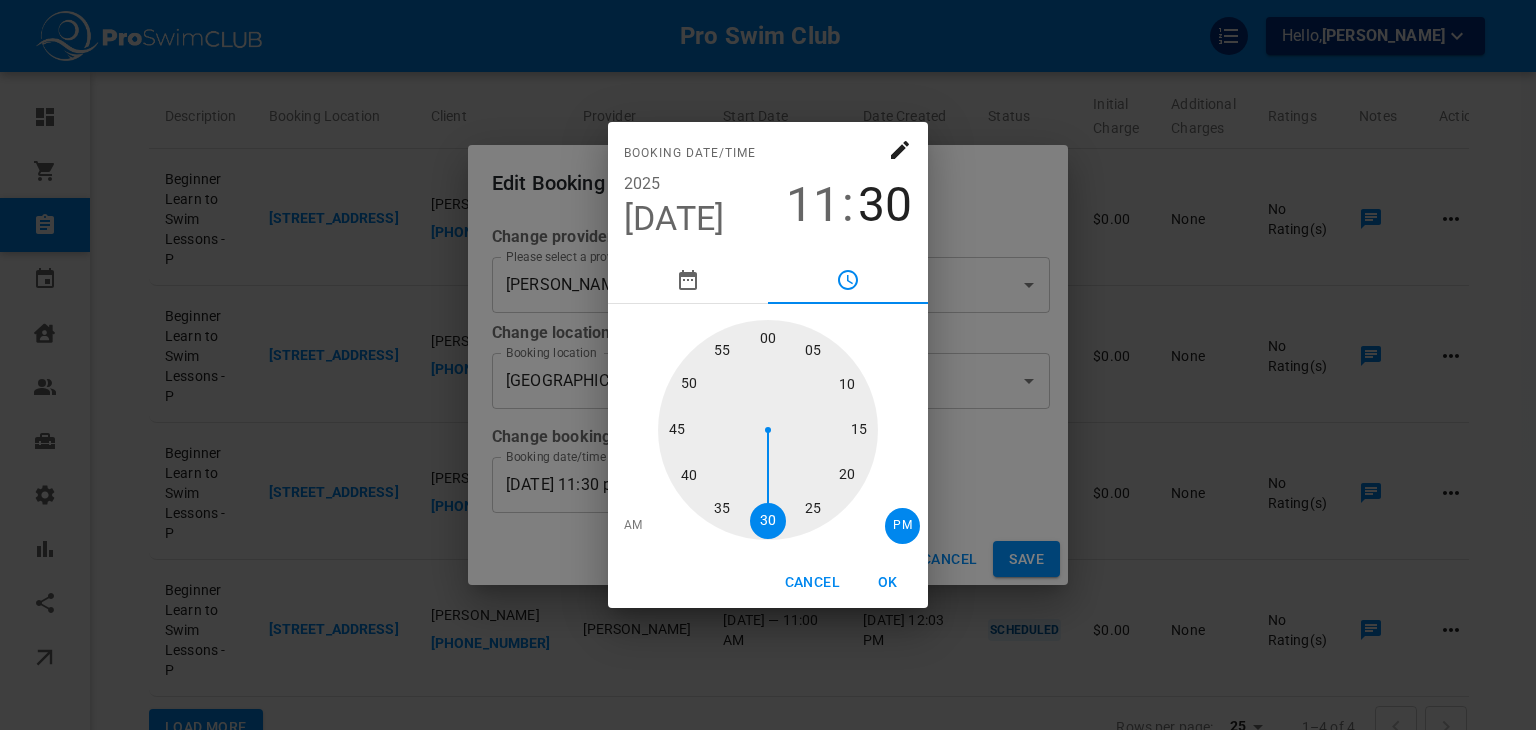 click at bounding box center [768, 430] 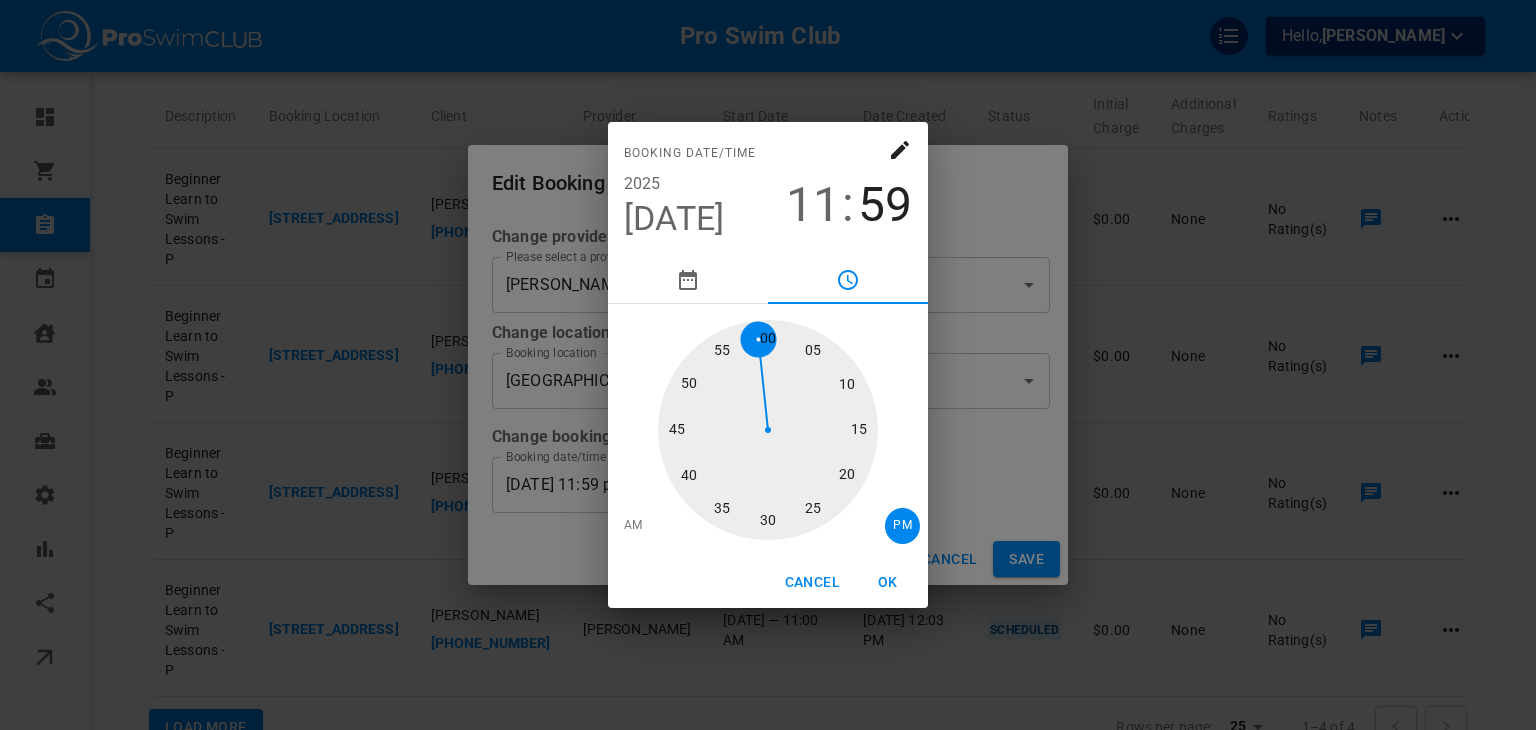 click at bounding box center [768, 430] 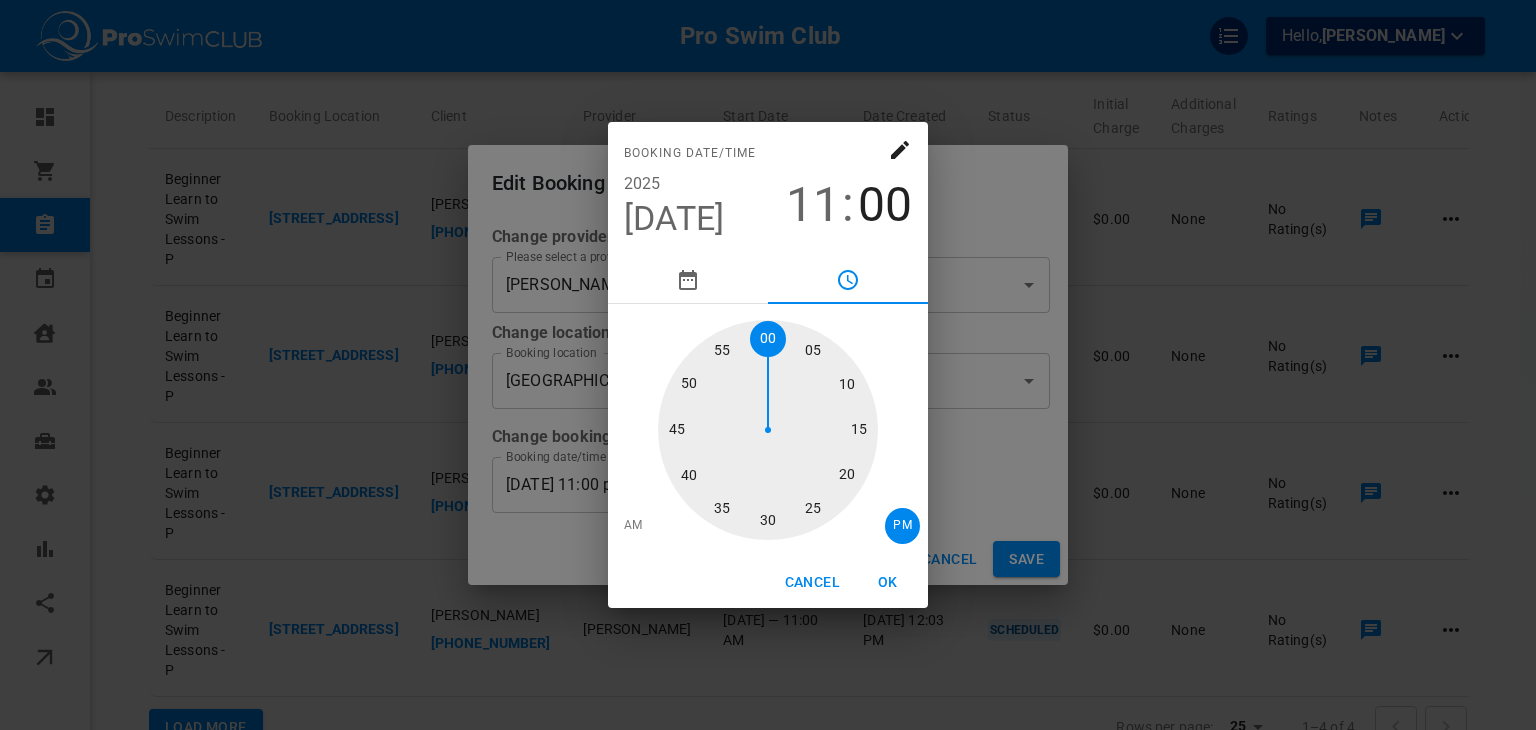 click on "AM" at bounding box center [633, 526] 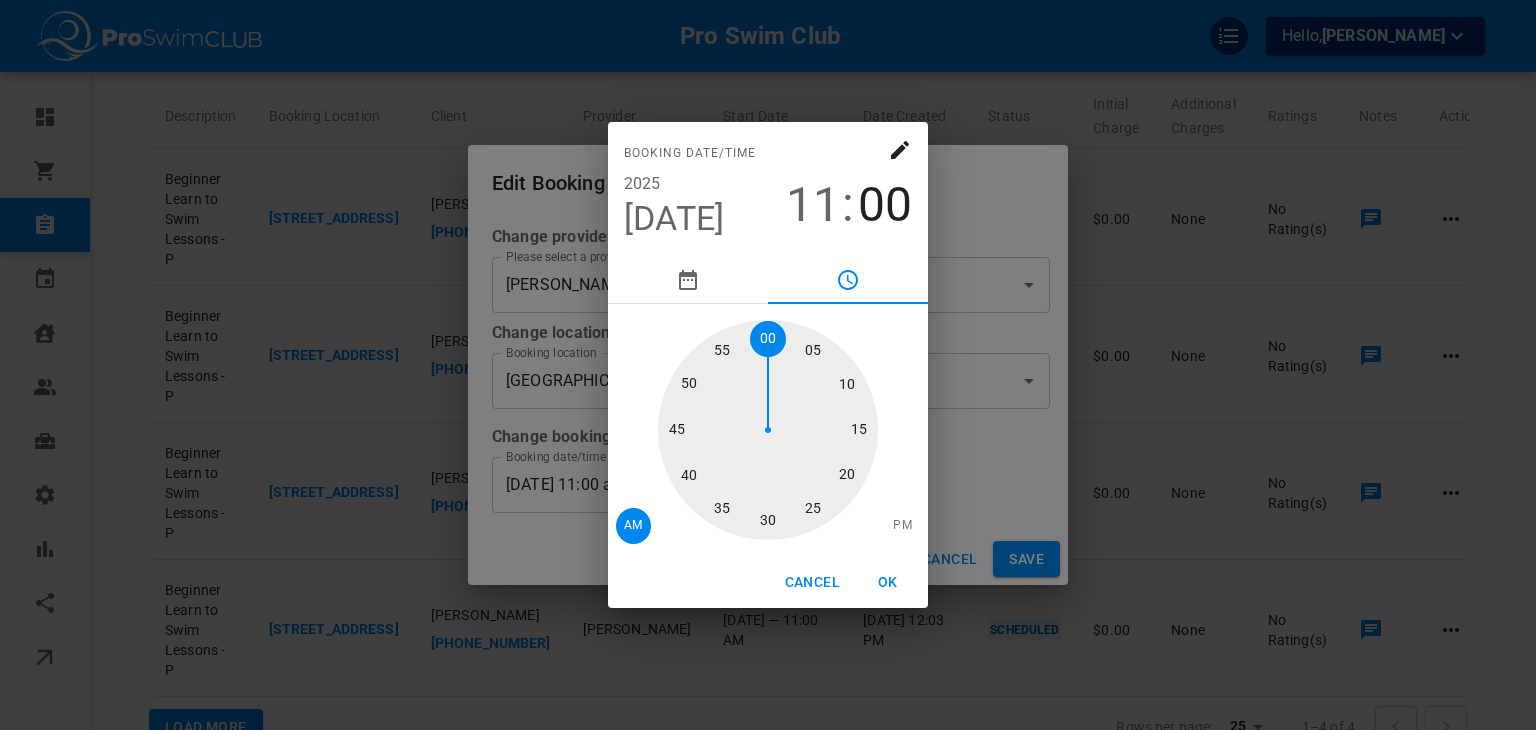 click on "OK" at bounding box center (888, 582) 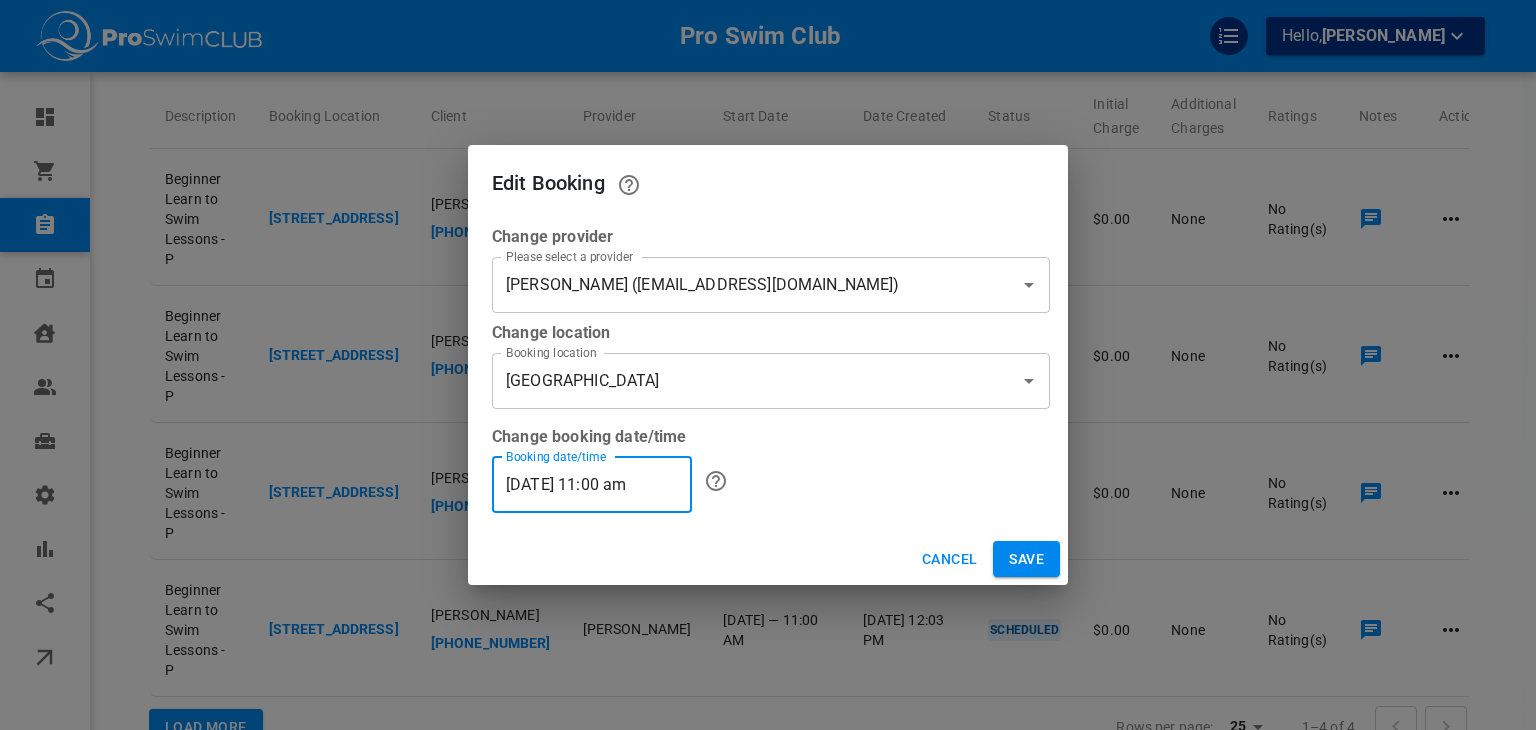 click on "Save" at bounding box center (1026, 559) 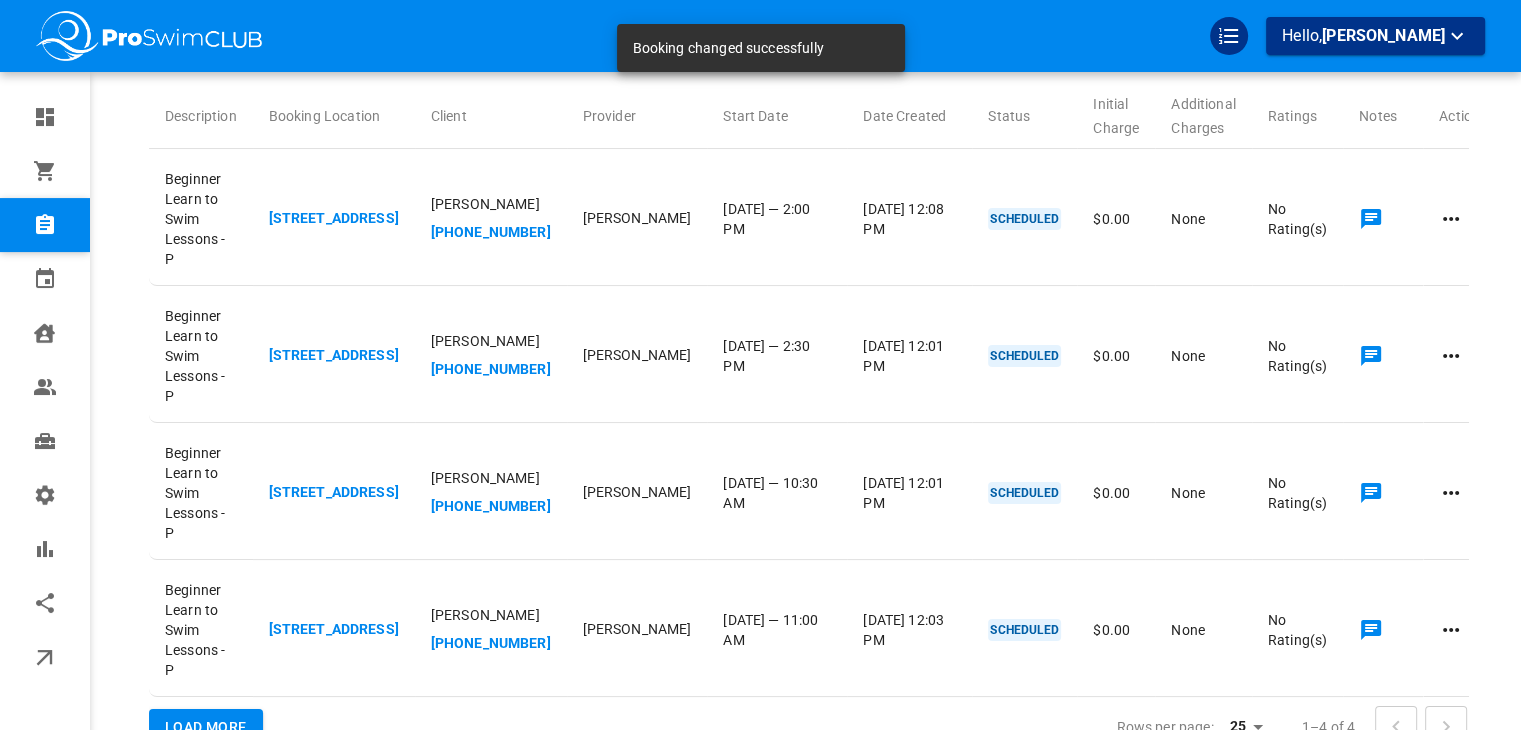 scroll, scrollTop: 0, scrollLeft: 0, axis: both 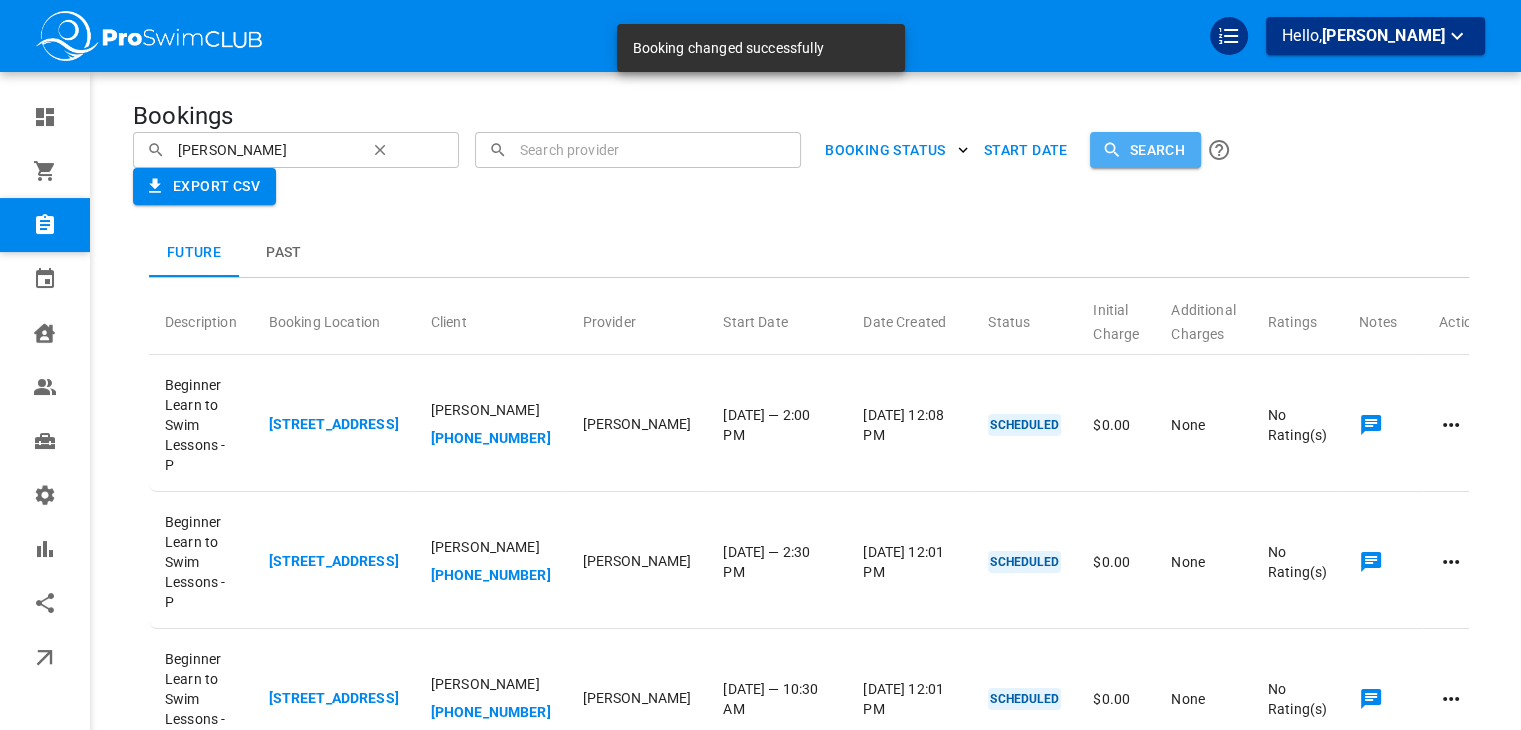 click on "Search" at bounding box center (1145, 150) 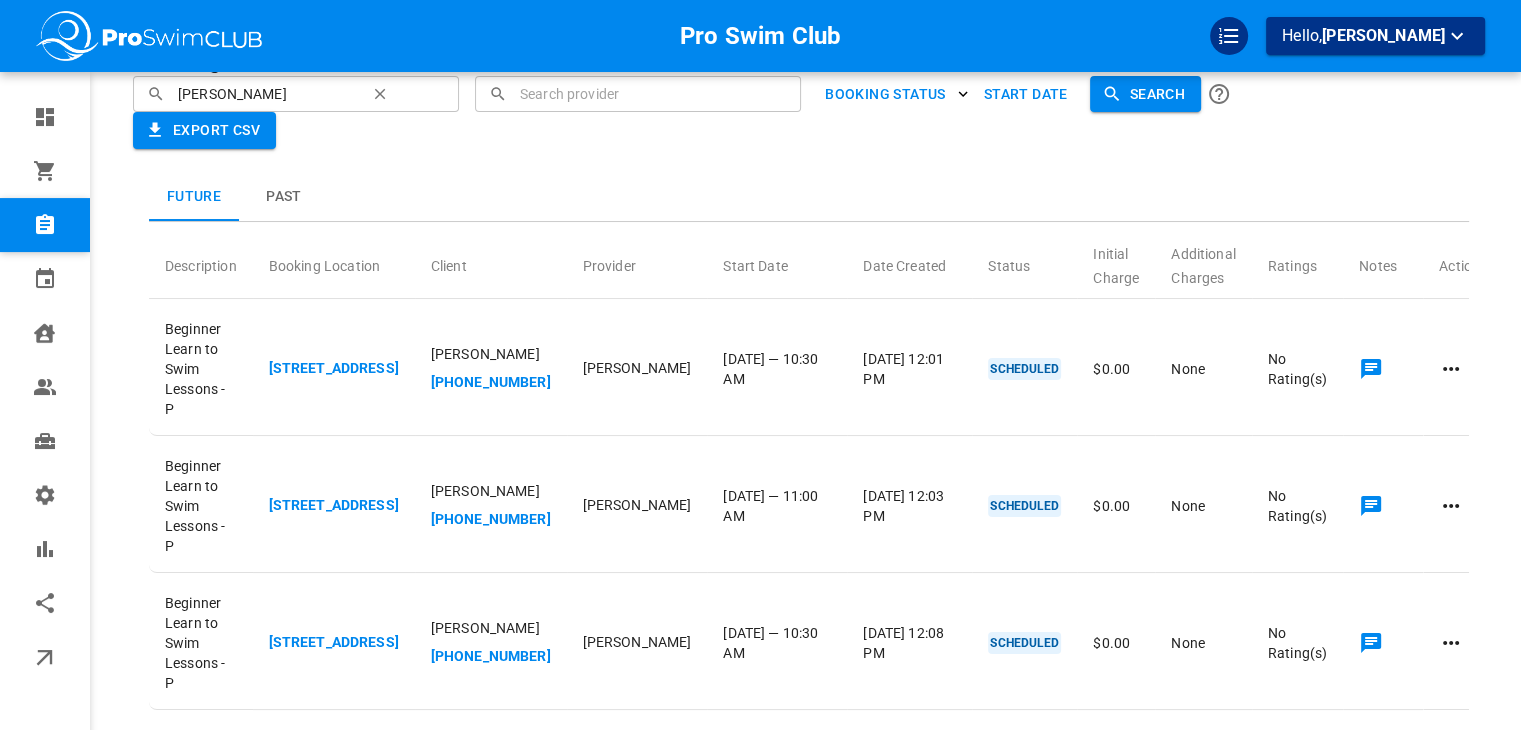 scroll, scrollTop: 51, scrollLeft: 0, axis: vertical 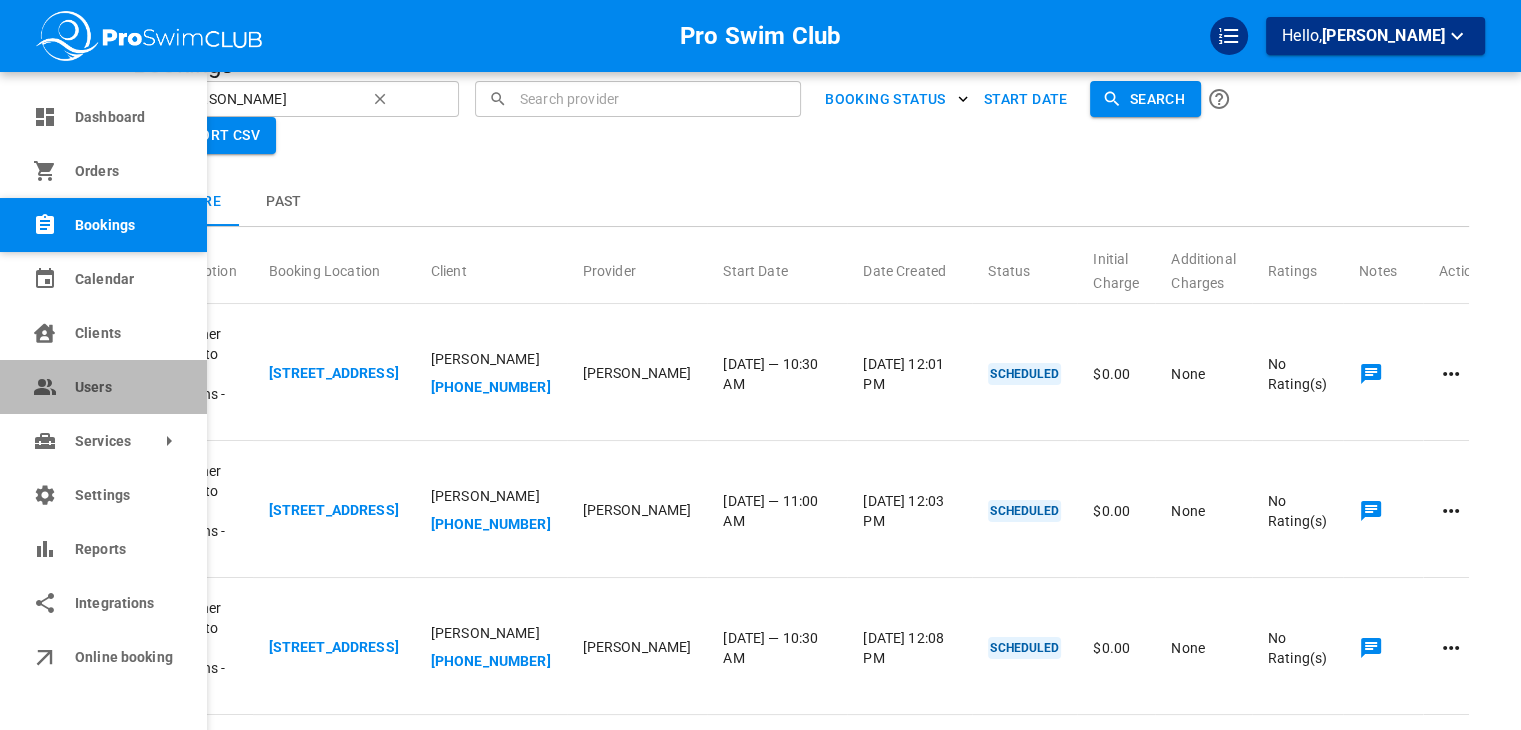 click on "Users" at bounding box center (123, 387) 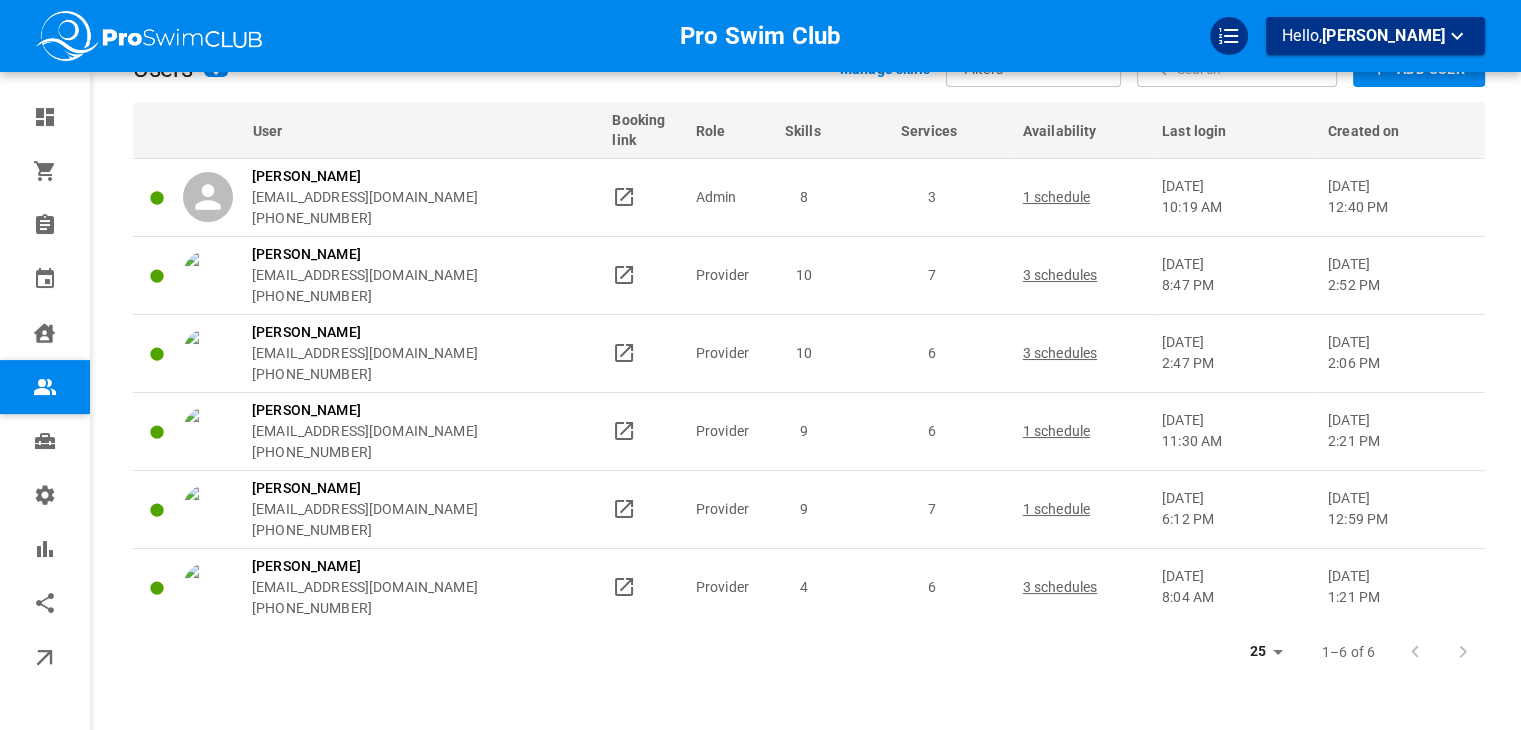 click on "3 schedules" at bounding box center [1083, 353] 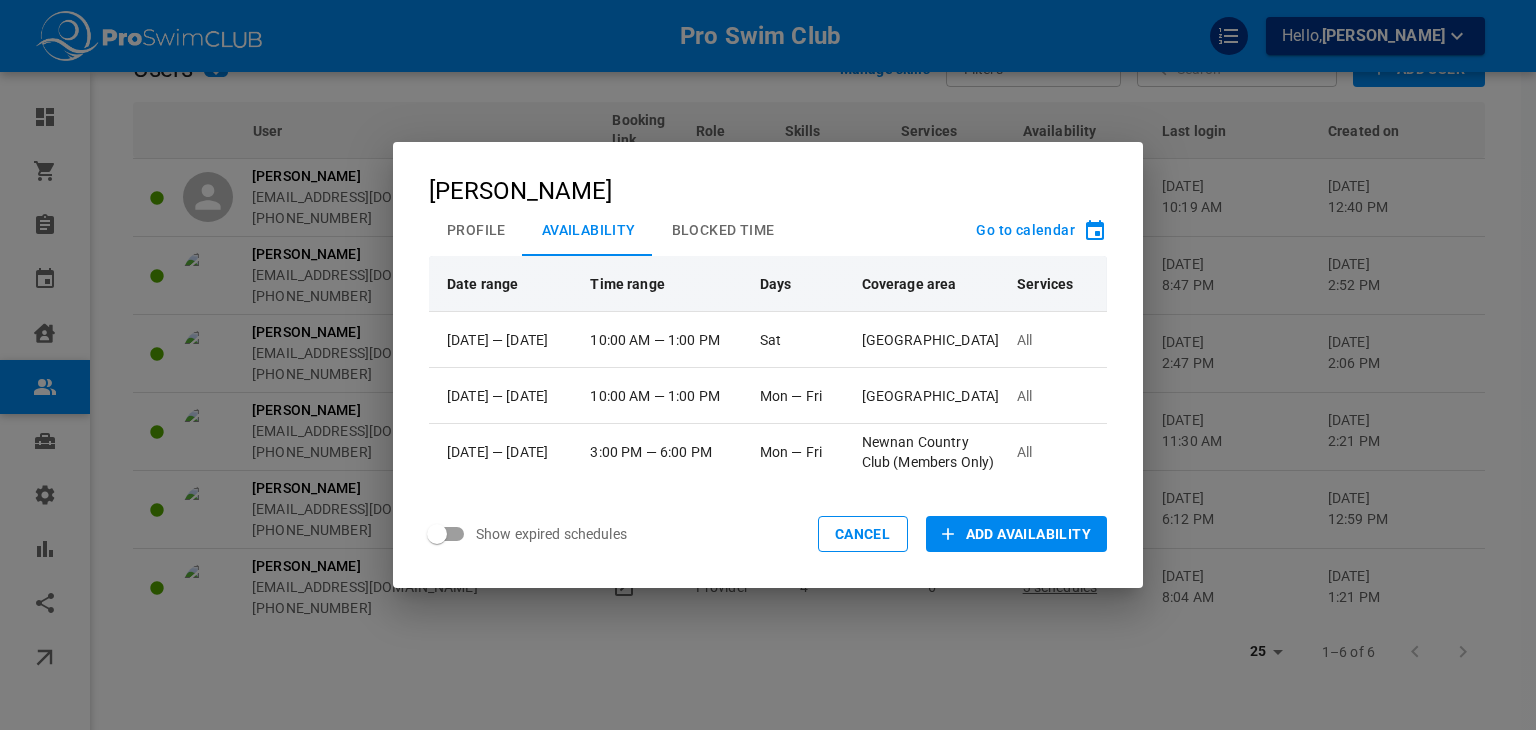 click on "Blocked Time" at bounding box center [723, 230] 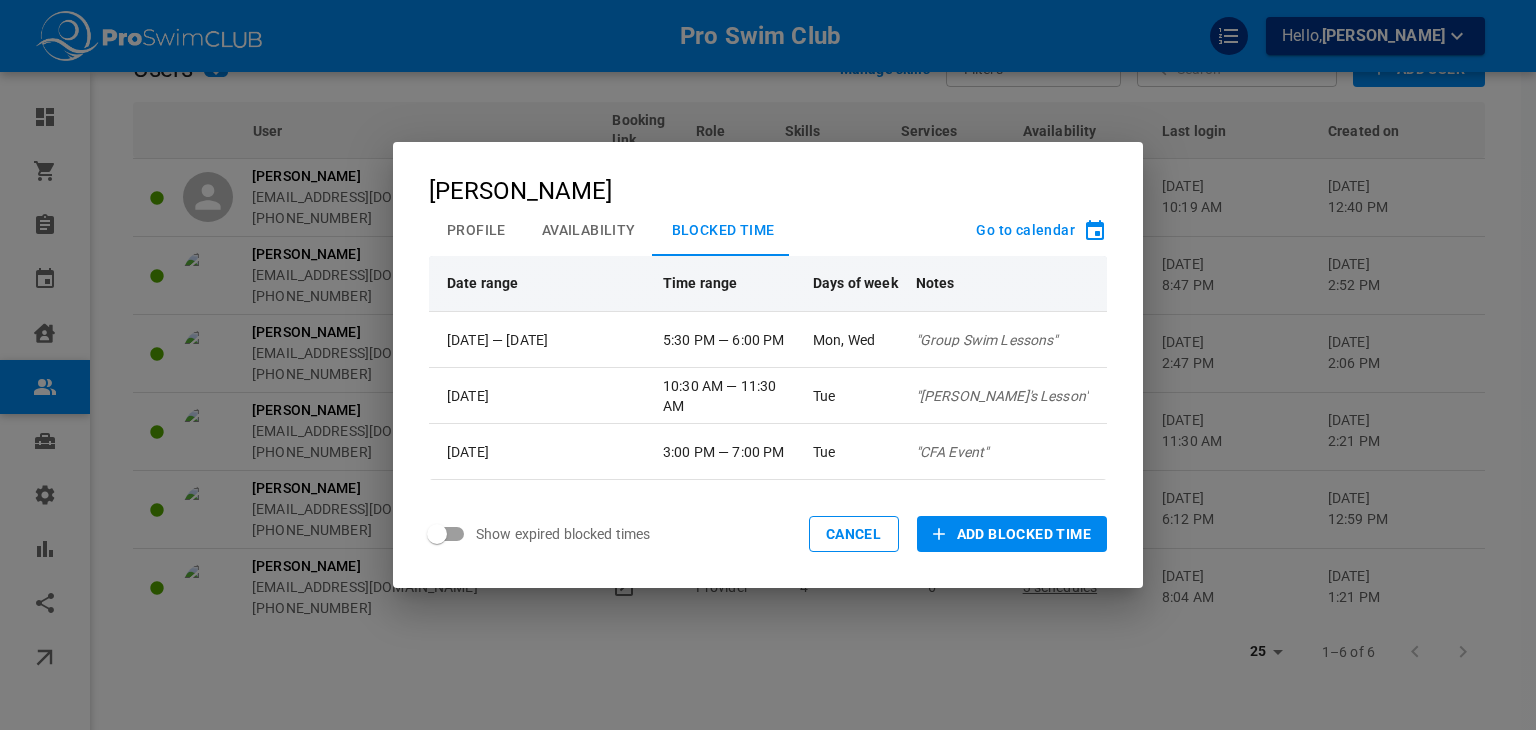 click on "Add Blocked Time" at bounding box center [1024, 534] 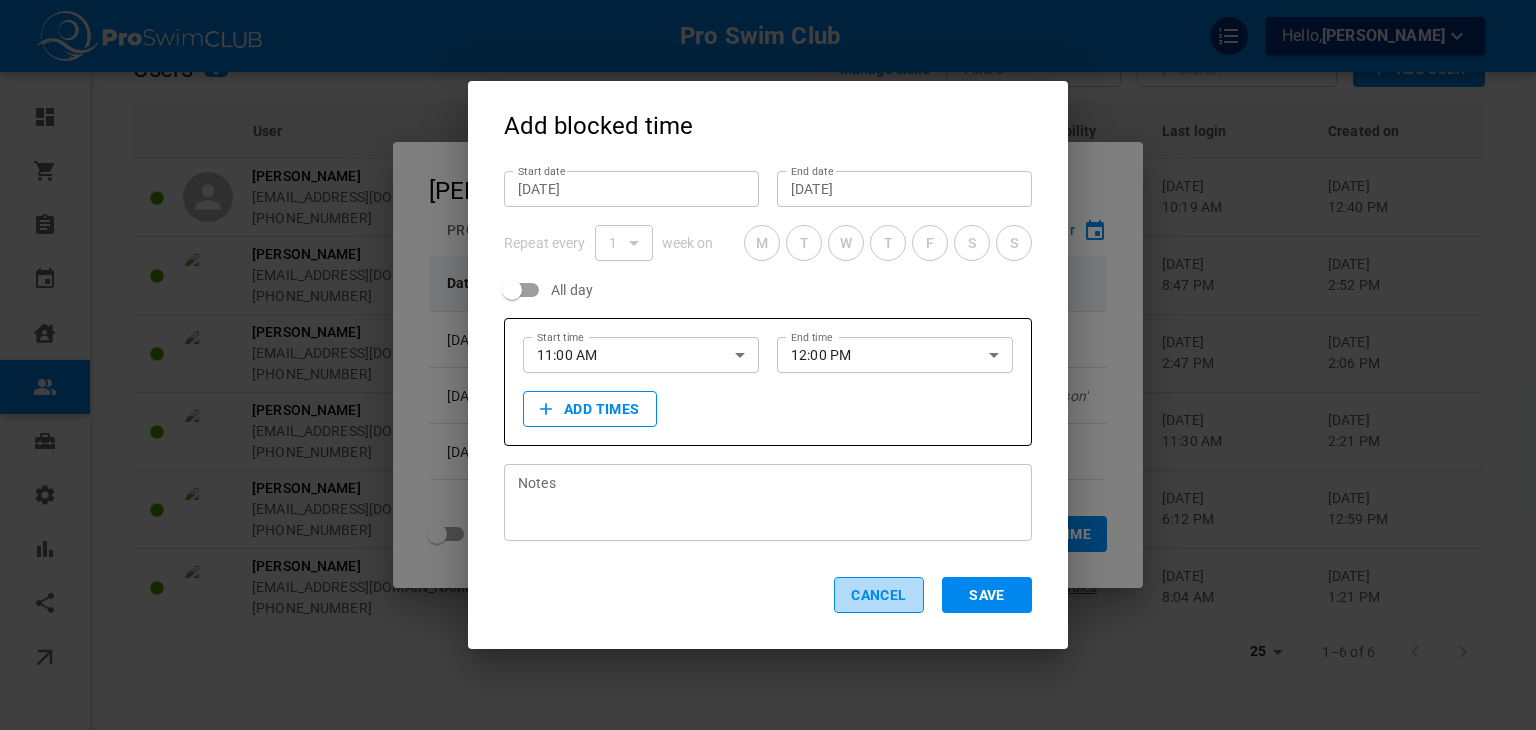 click on "Cancel" at bounding box center (879, 595) 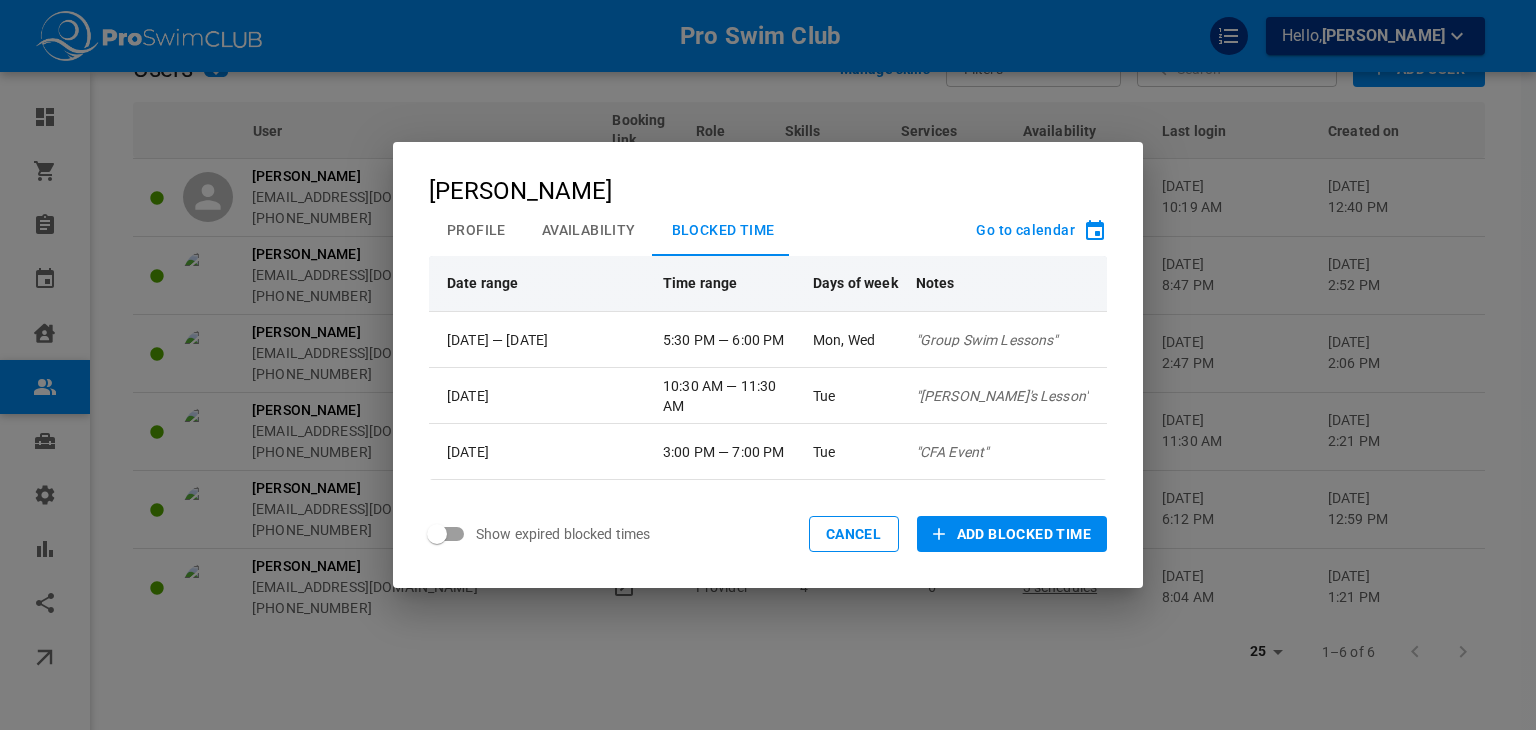 click on "[DATE]" at bounding box center (541, 396) 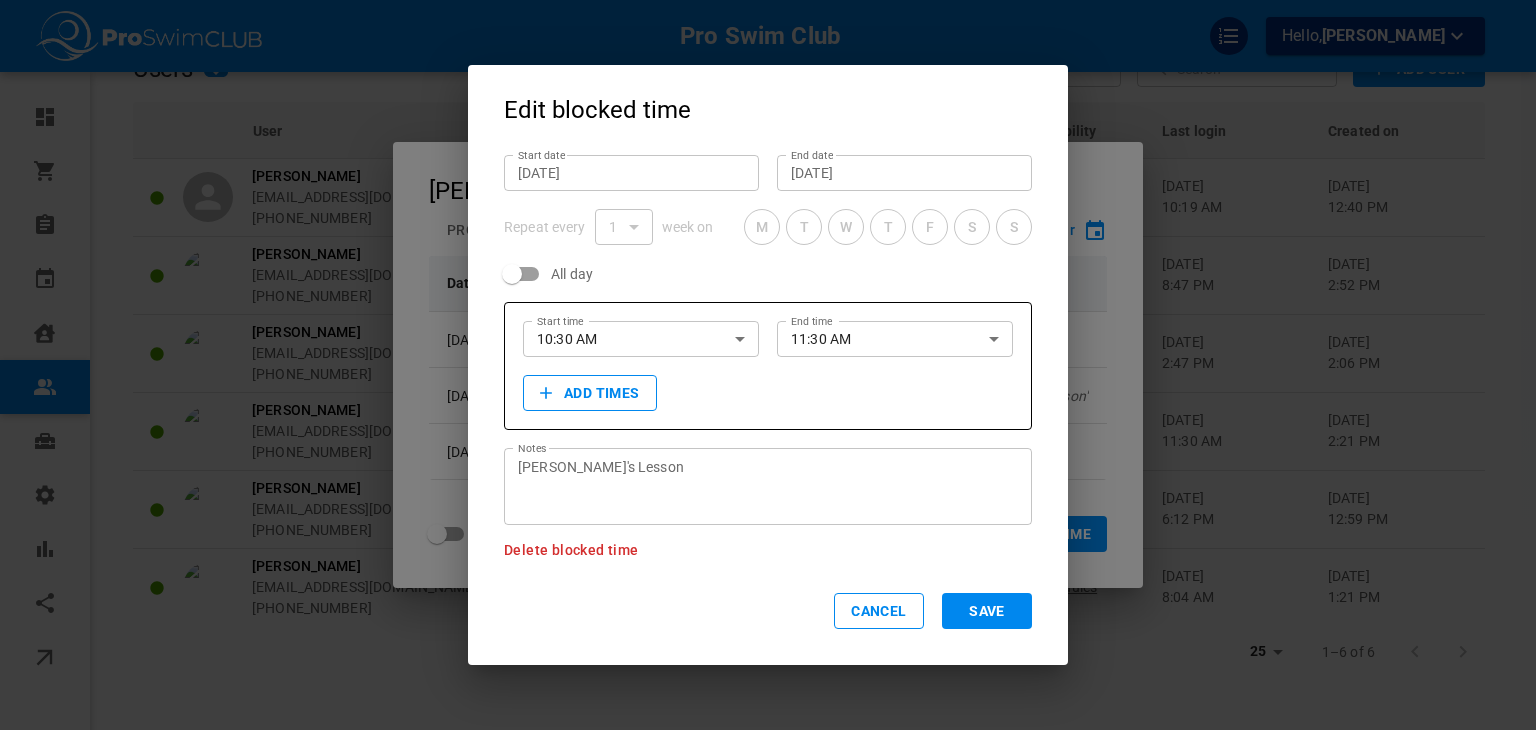 click on "[DATE] End date" at bounding box center [904, 173] 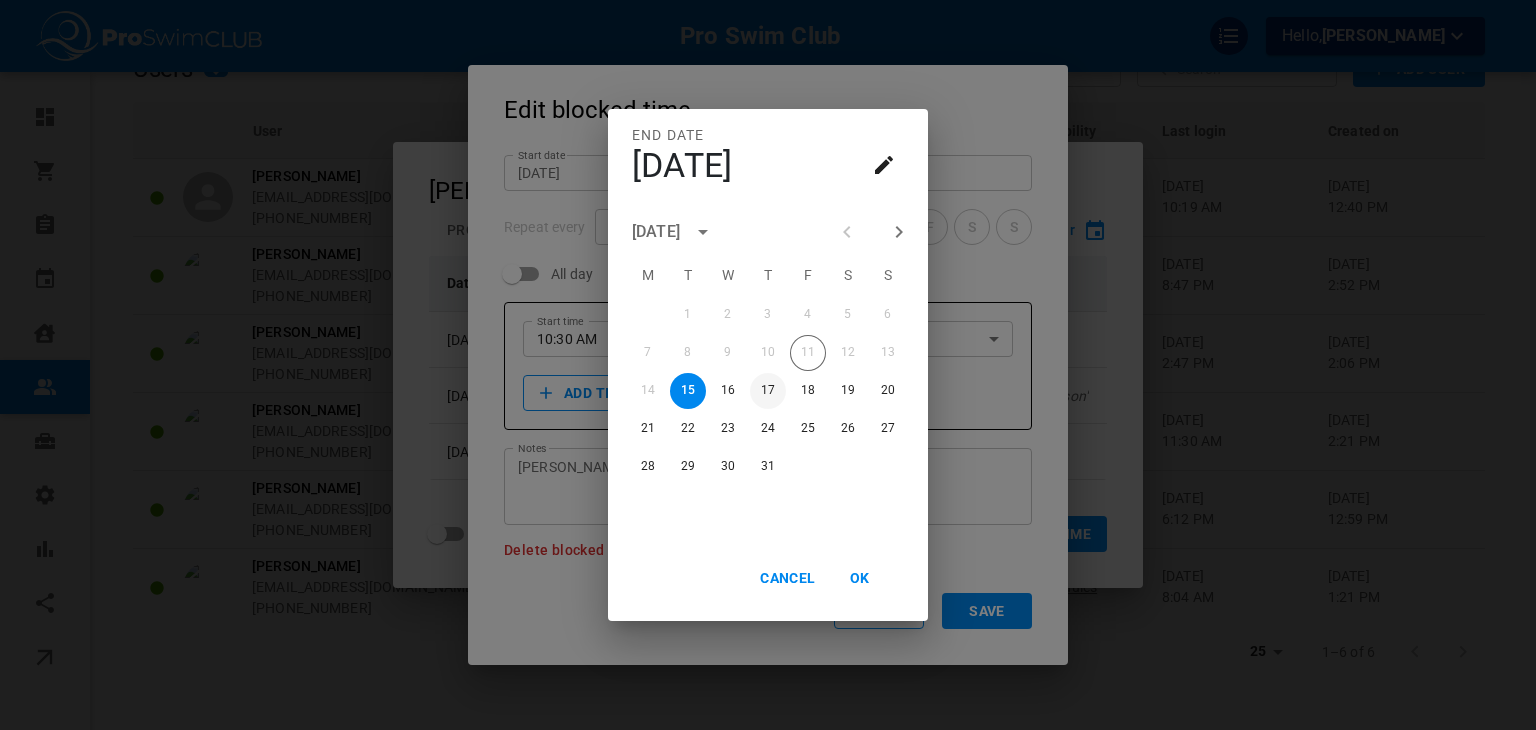 click on "17" at bounding box center (768, 391) 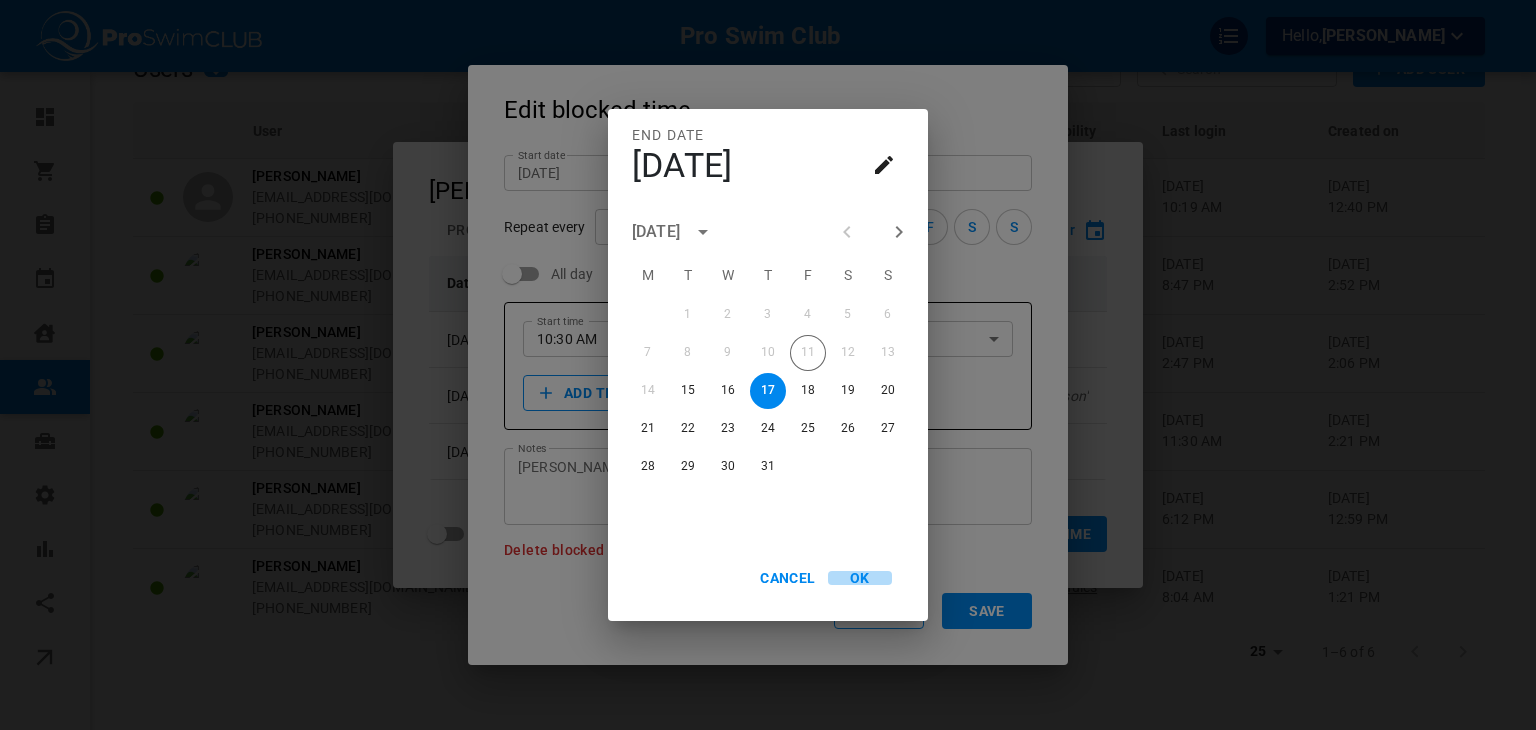 click on "OK" at bounding box center [860, 578] 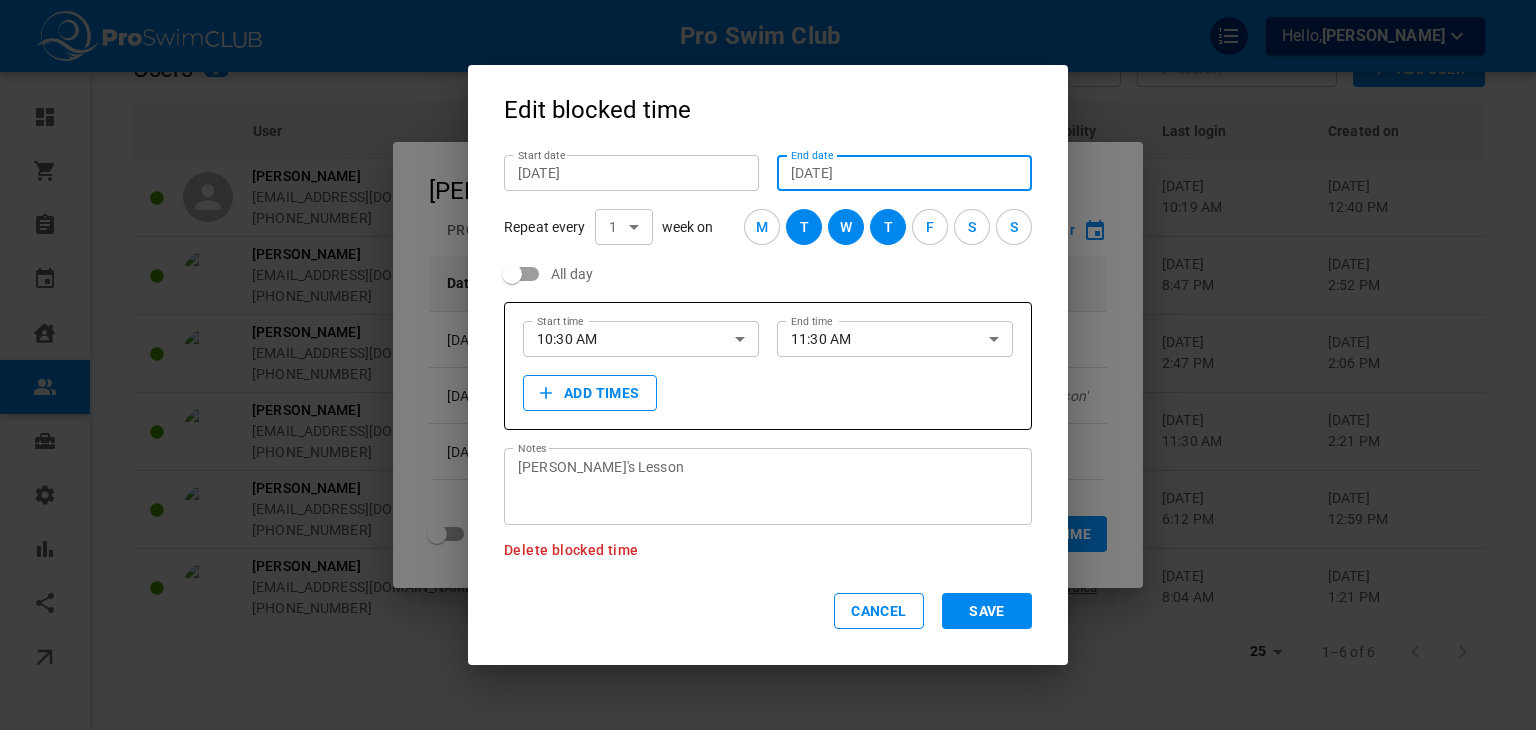click on "W" at bounding box center [846, 227] 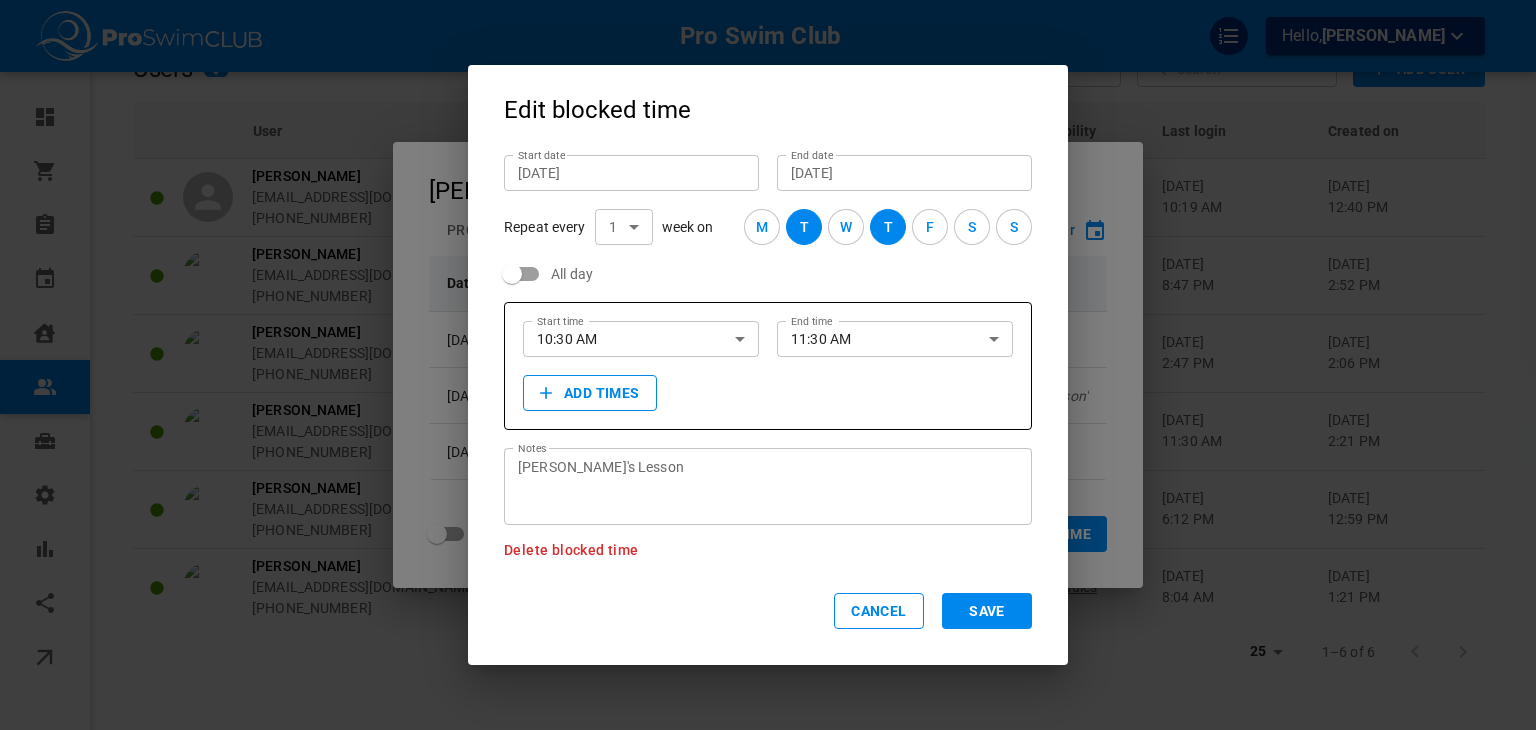 click on "Save" at bounding box center [987, 611] 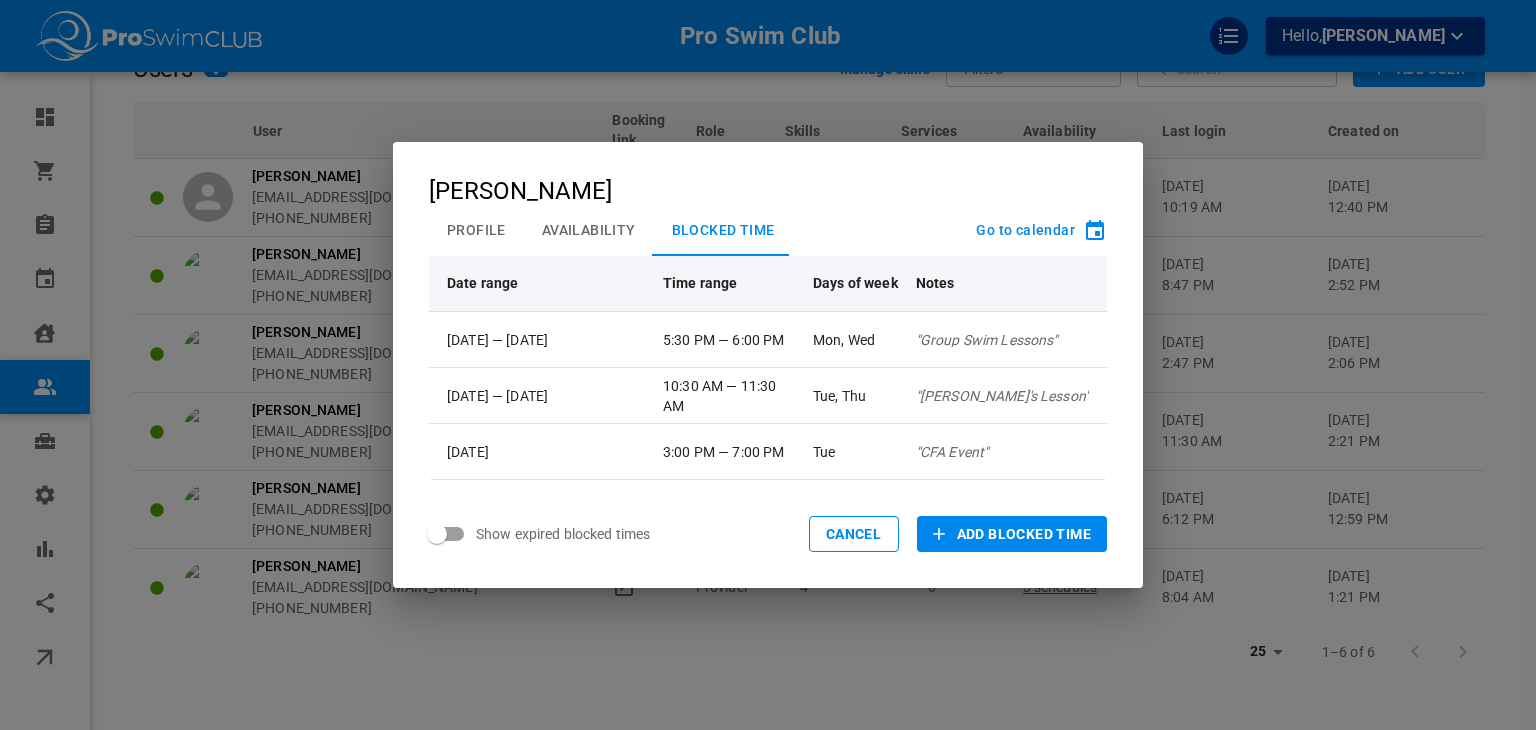 click on "Cancel" at bounding box center (854, 534) 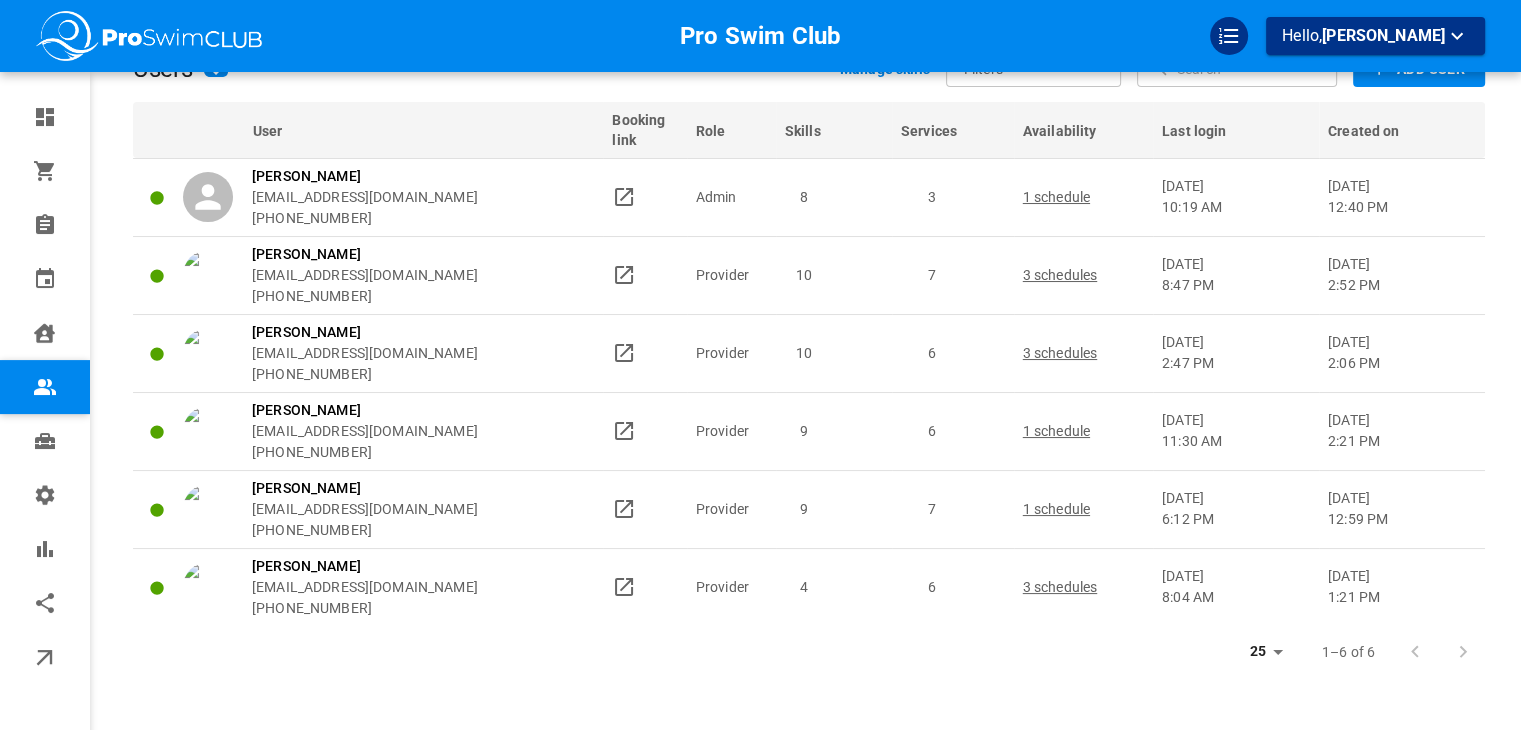 scroll, scrollTop: 0, scrollLeft: 0, axis: both 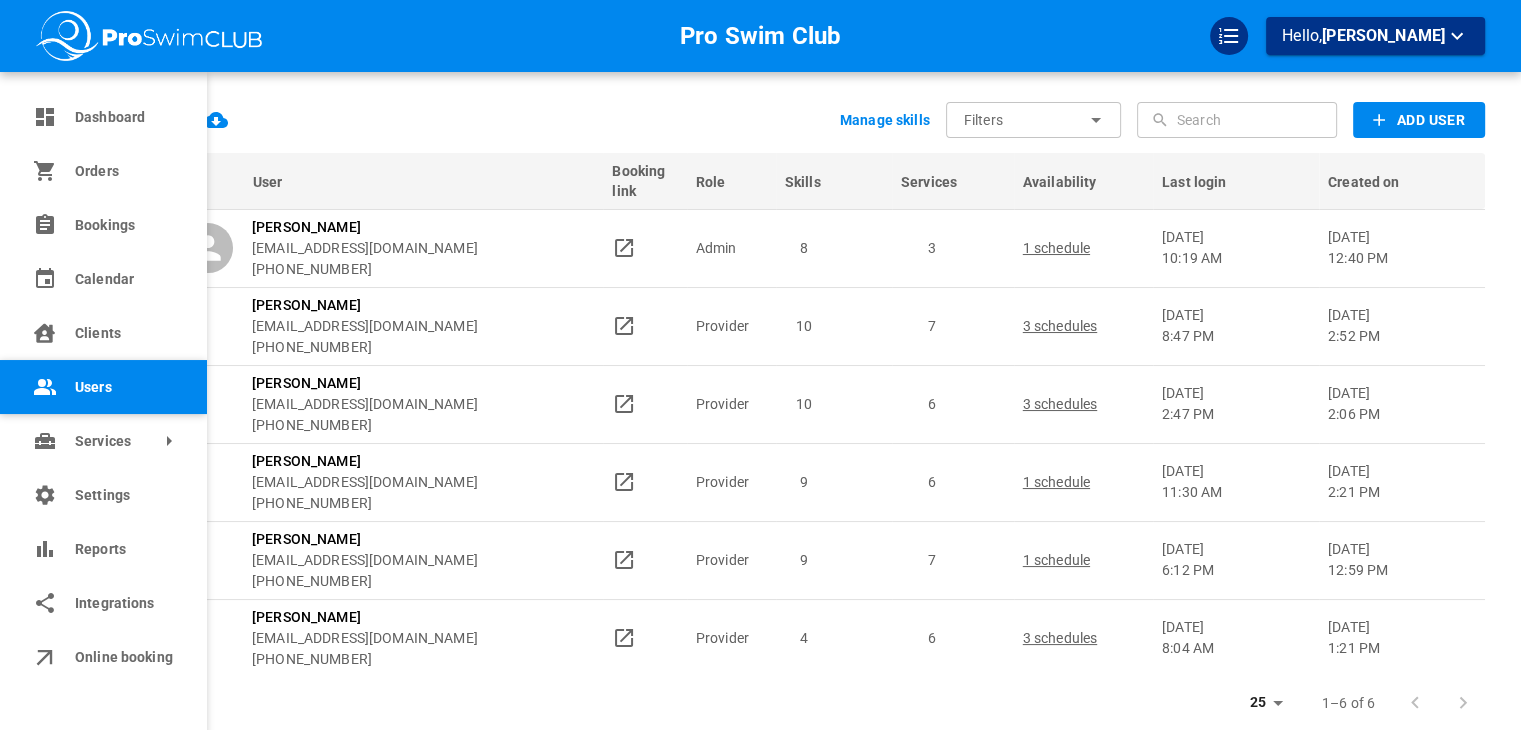 click on "Bookings" at bounding box center (123, 225) 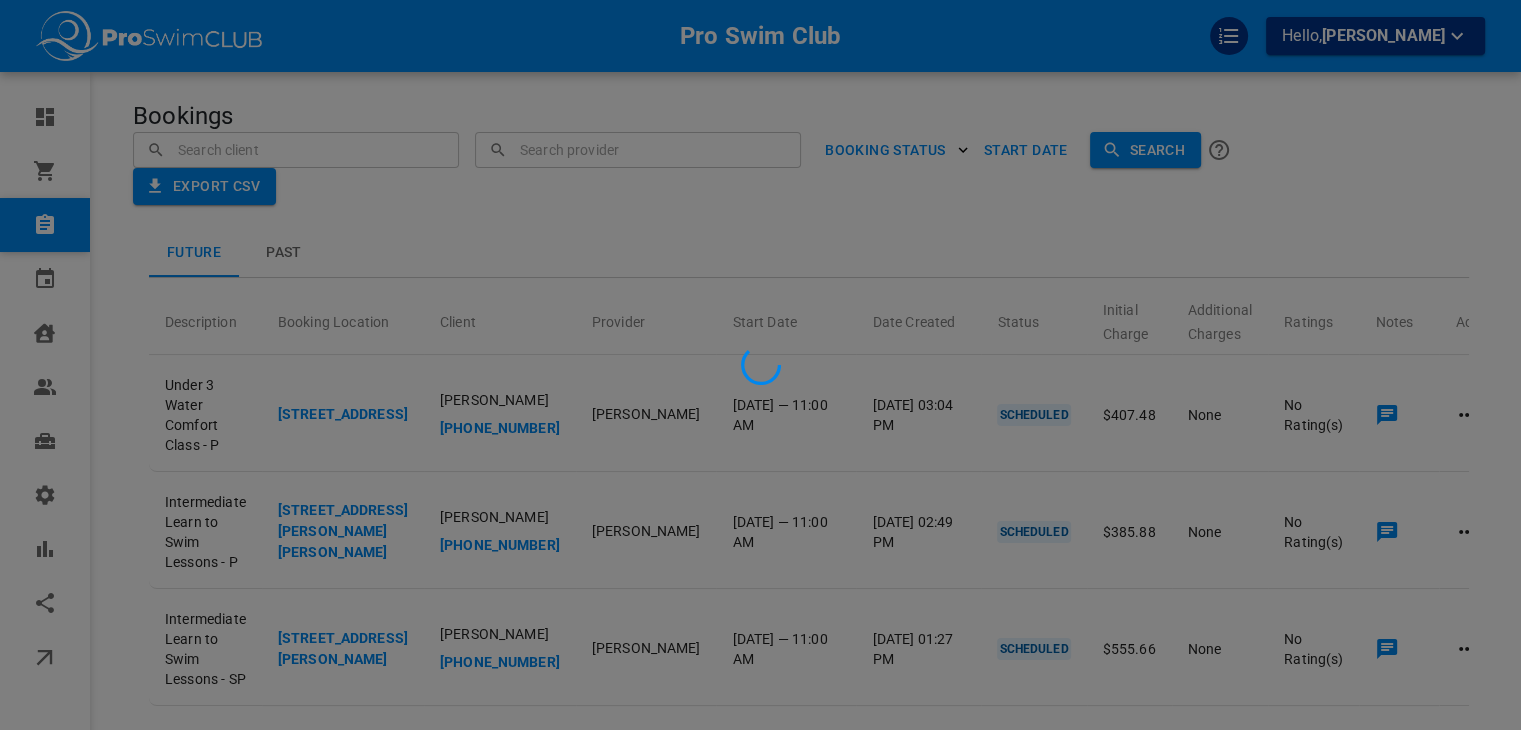 click at bounding box center (760, 365) 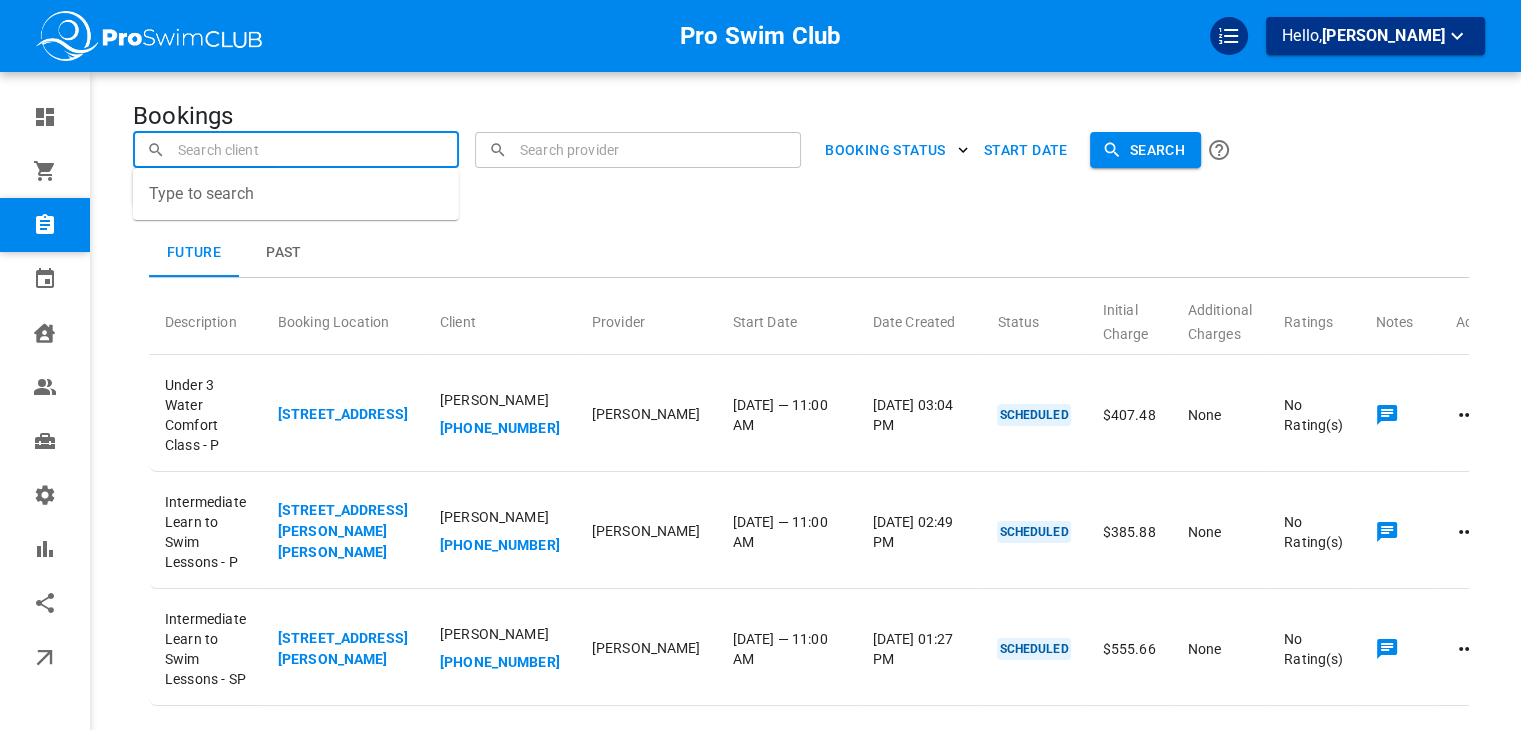 click at bounding box center [296, 149] 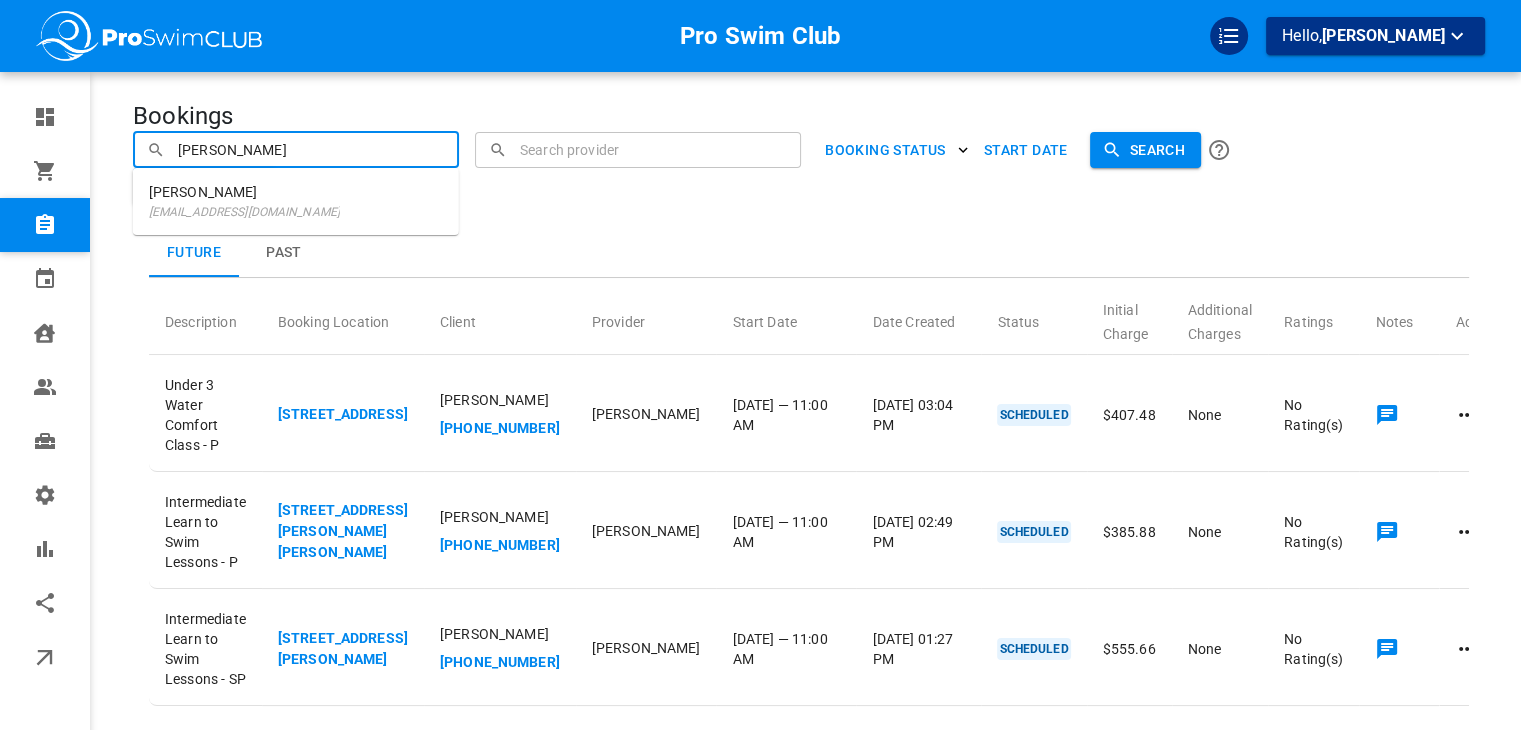 click on "[PERSON_NAME]" at bounding box center (244, 192) 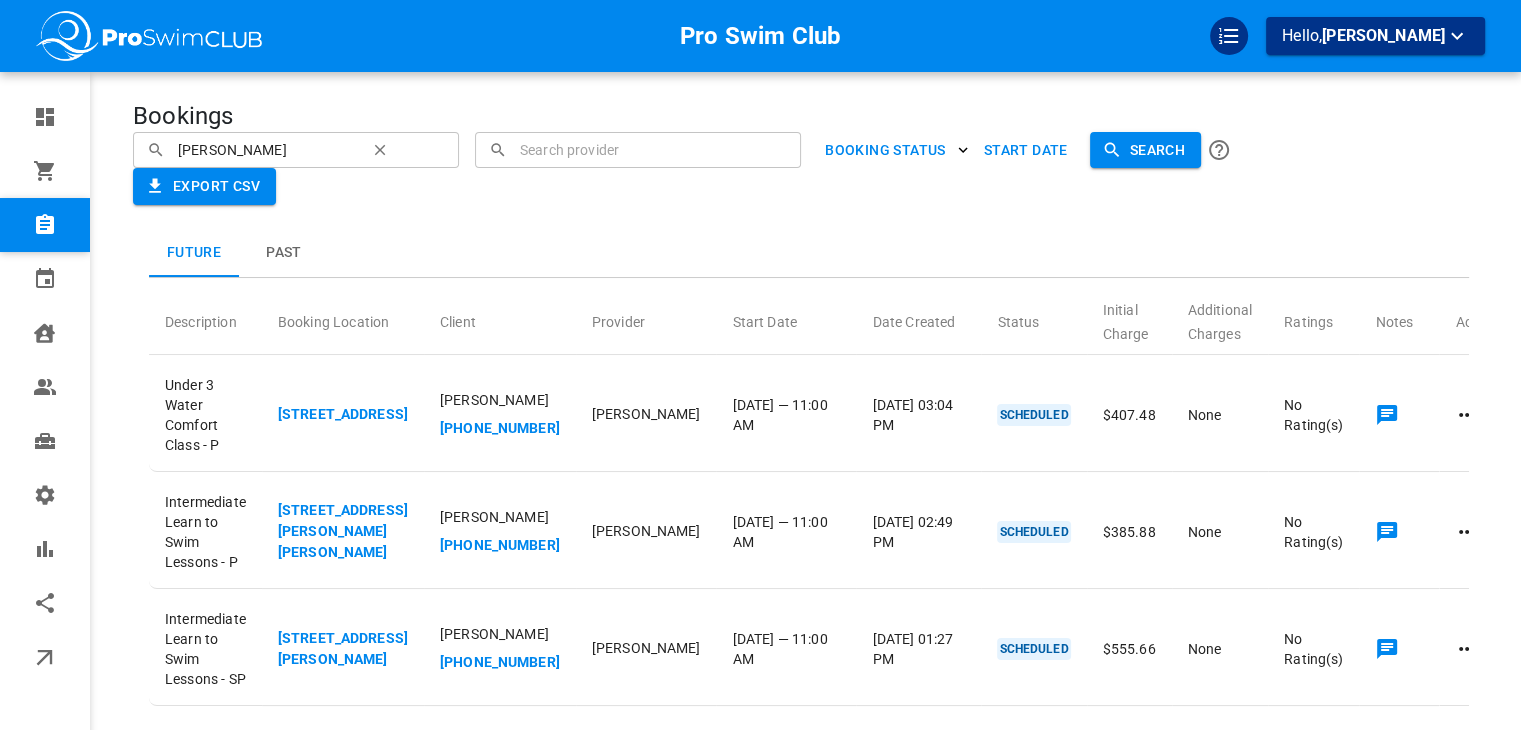 click 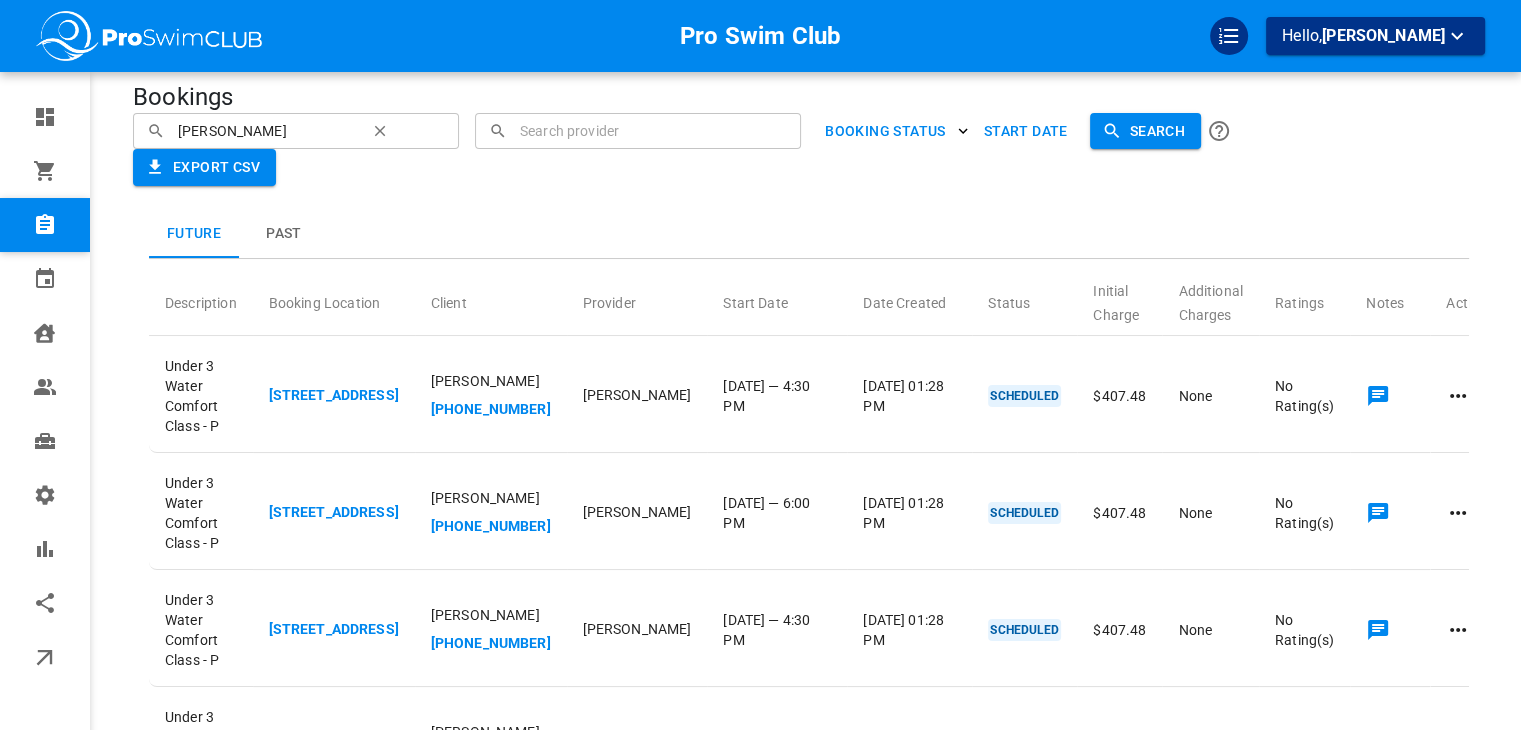 scroll, scrollTop: 0, scrollLeft: 0, axis: both 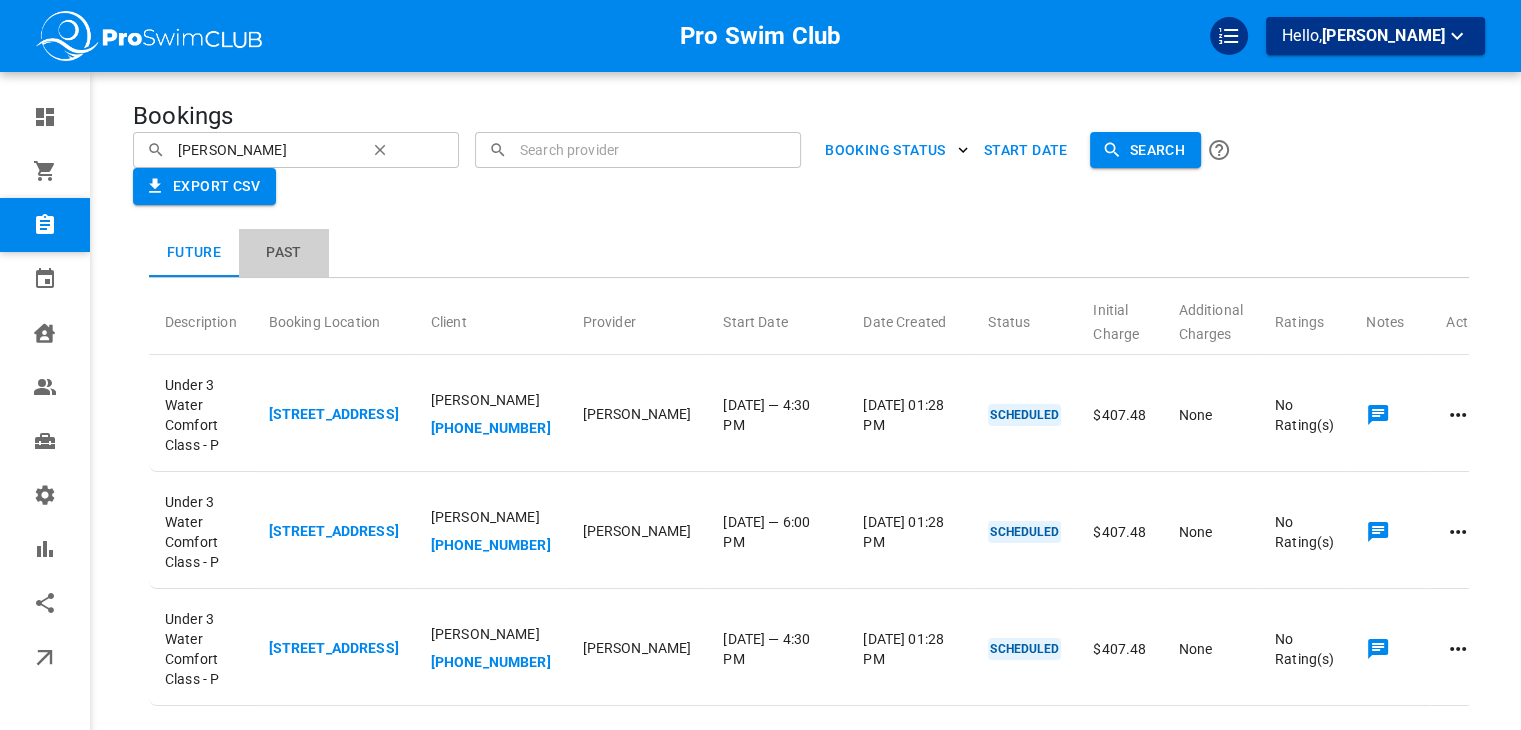 click on "Past" at bounding box center (284, 253) 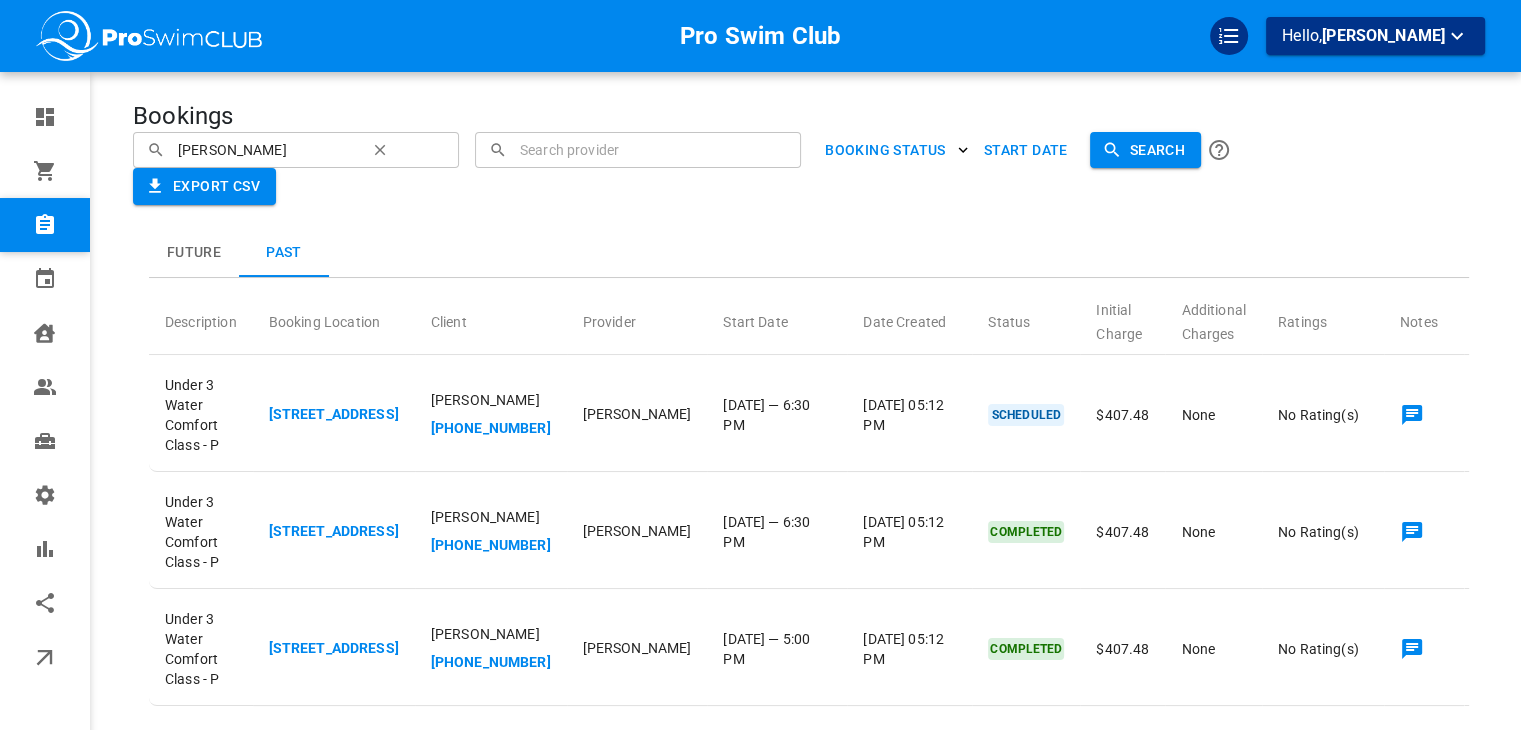 click on "Future" at bounding box center (194, 253) 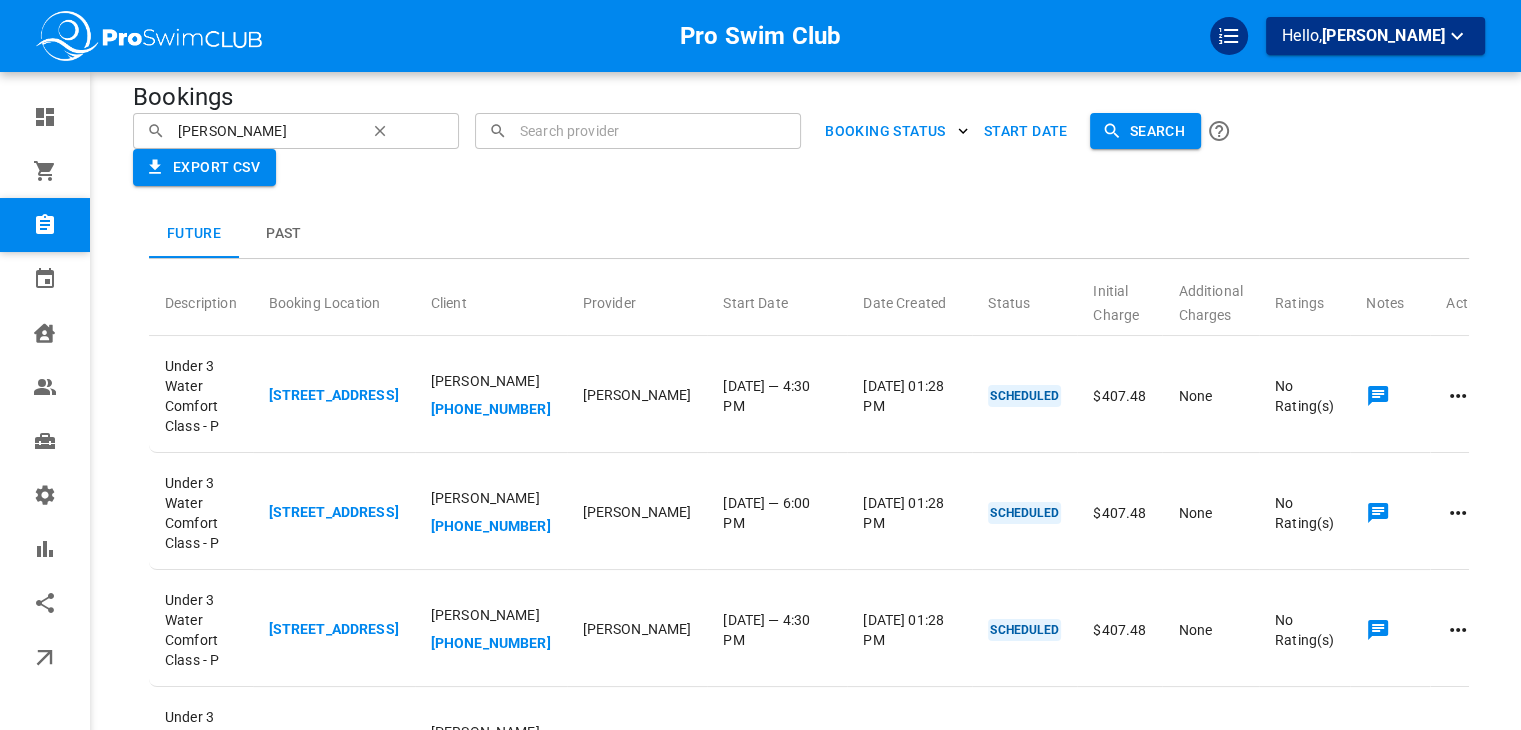 scroll, scrollTop: 18, scrollLeft: 0, axis: vertical 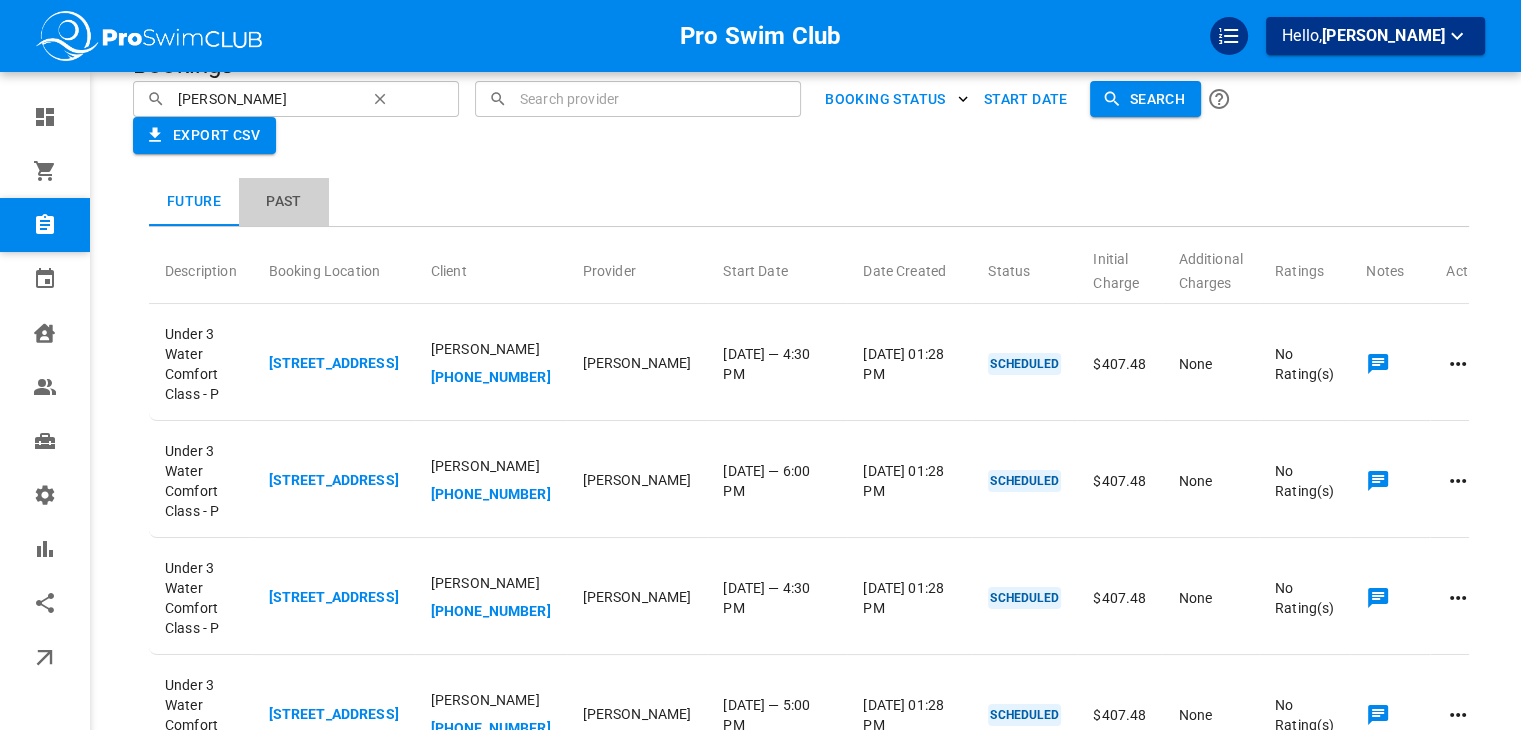 click on "Past" at bounding box center [284, 202] 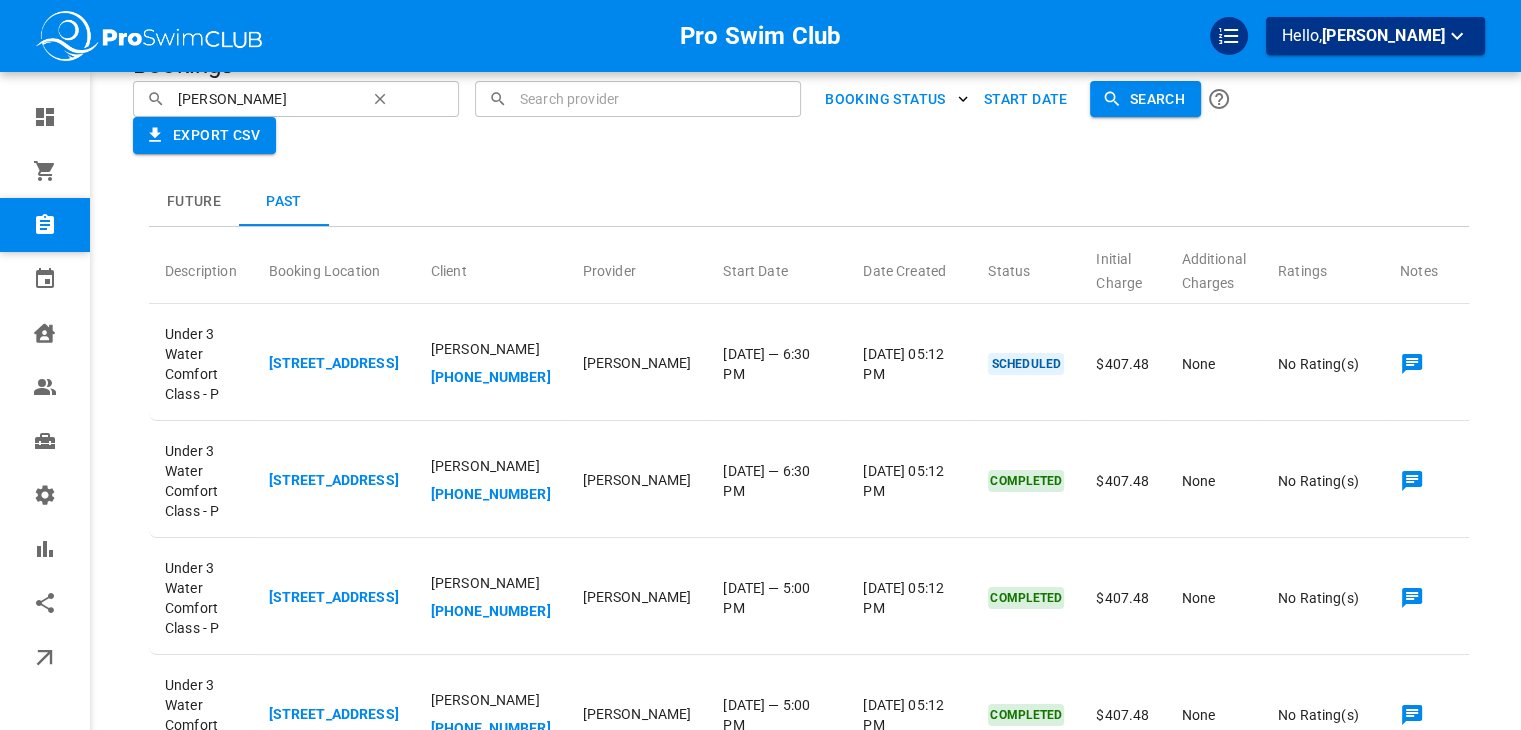 click on "Future" at bounding box center [194, 202] 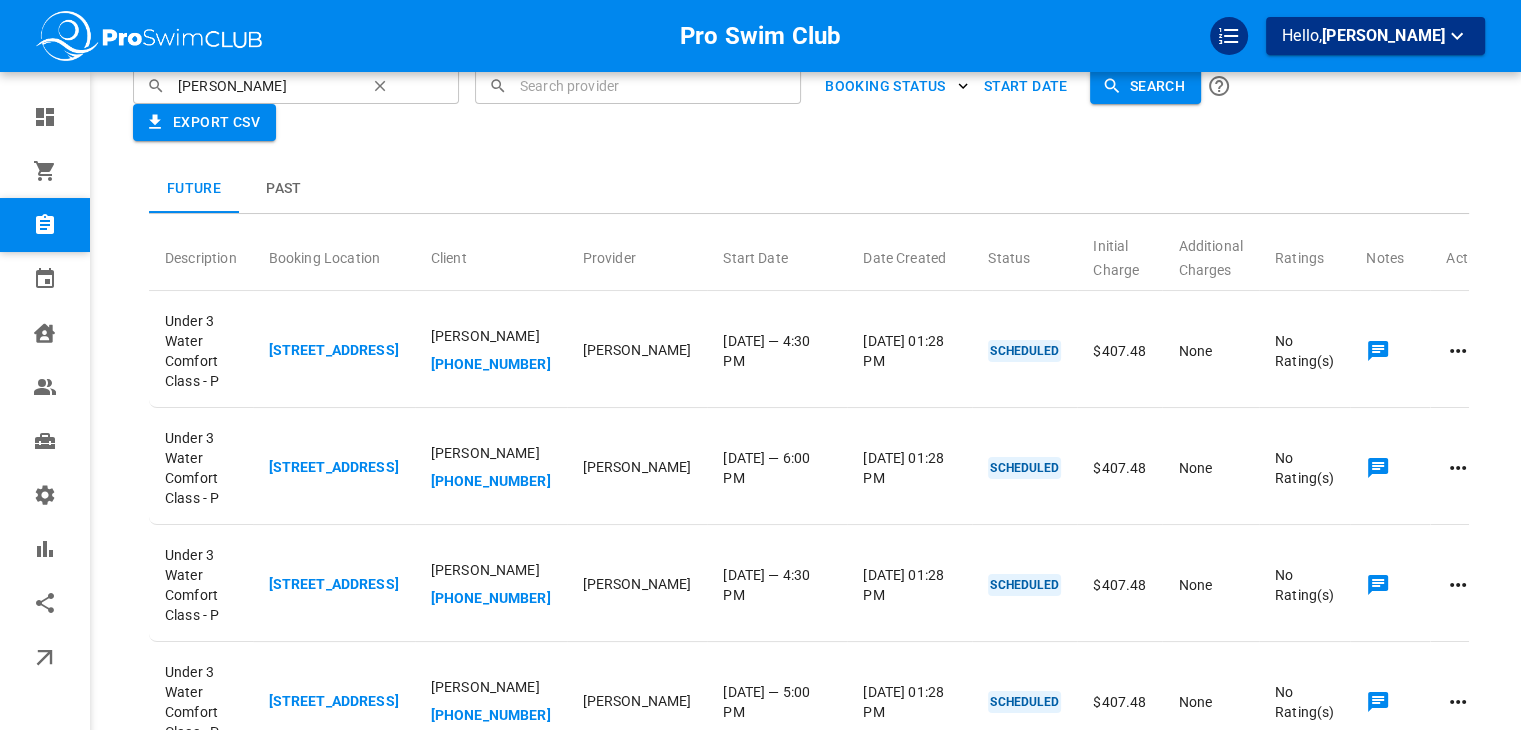 scroll, scrollTop: 0, scrollLeft: 0, axis: both 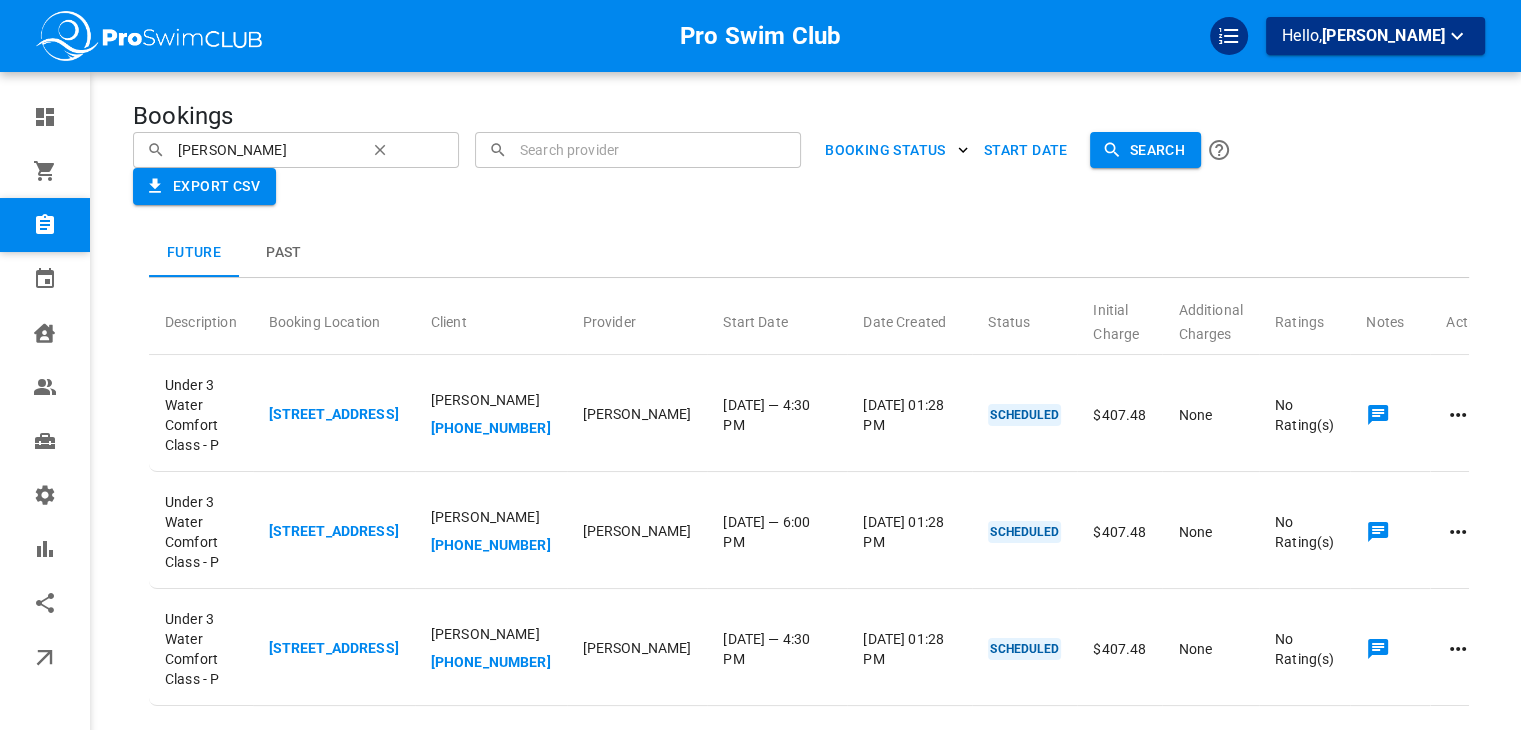 click on "Past" at bounding box center [284, 253] 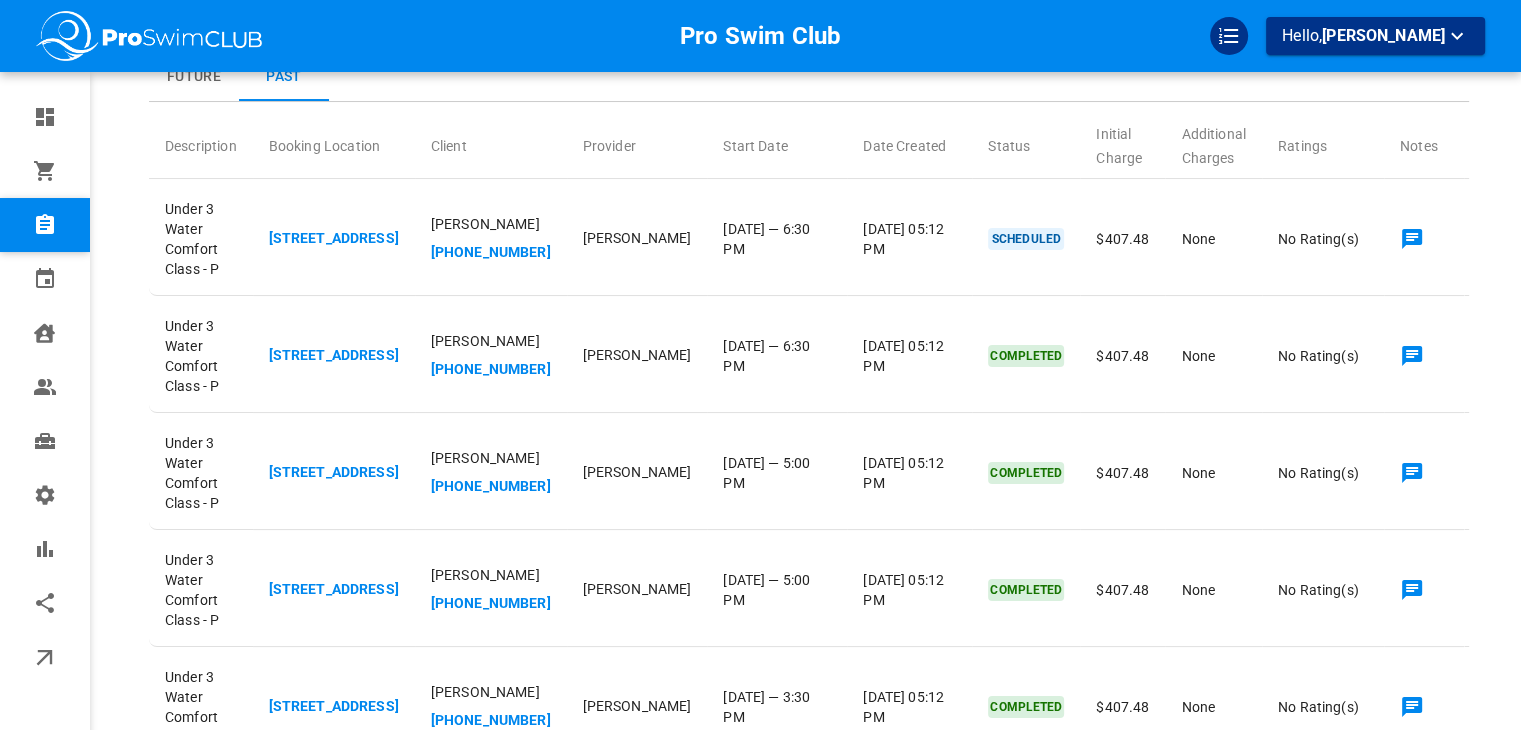 scroll, scrollTop: 0, scrollLeft: 0, axis: both 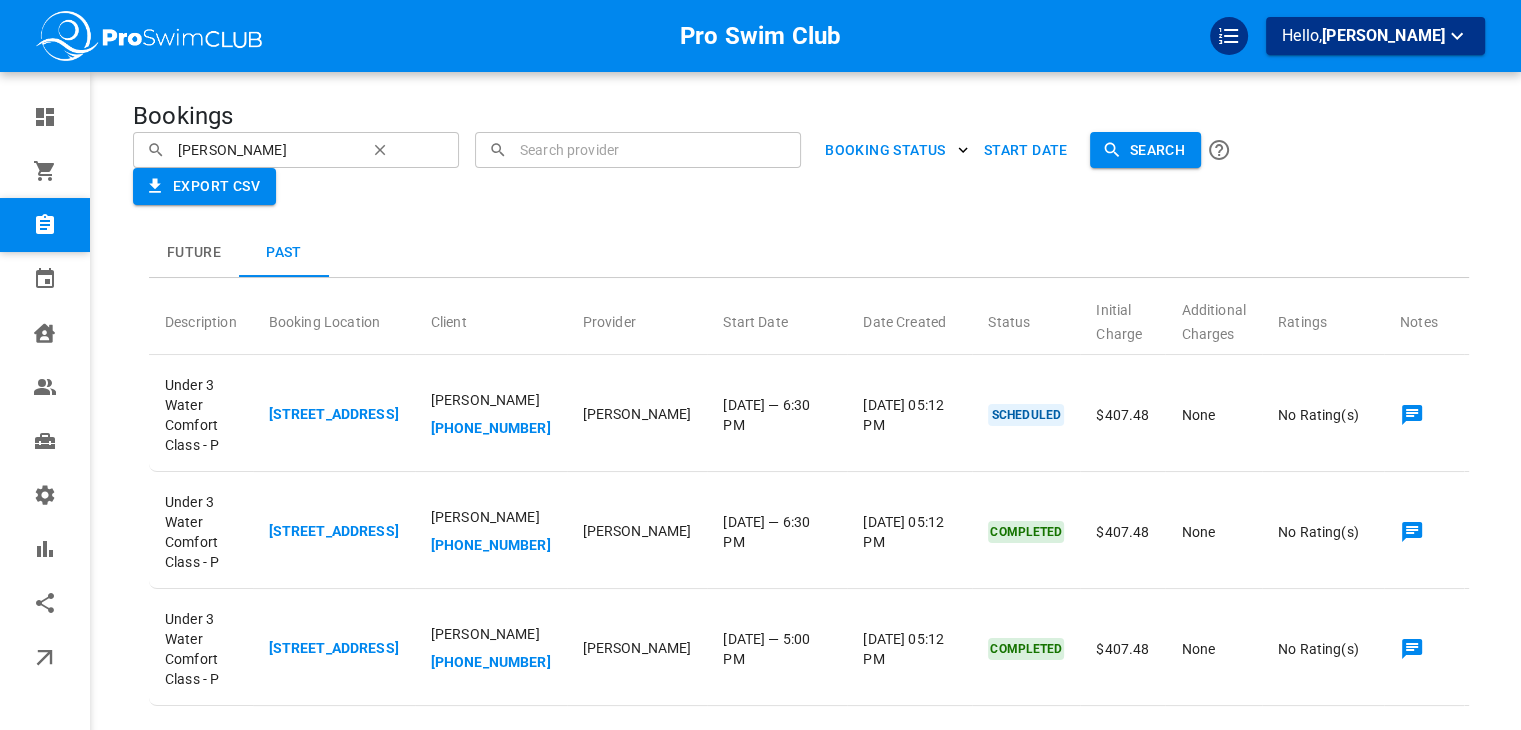 click on "Future" at bounding box center (194, 253) 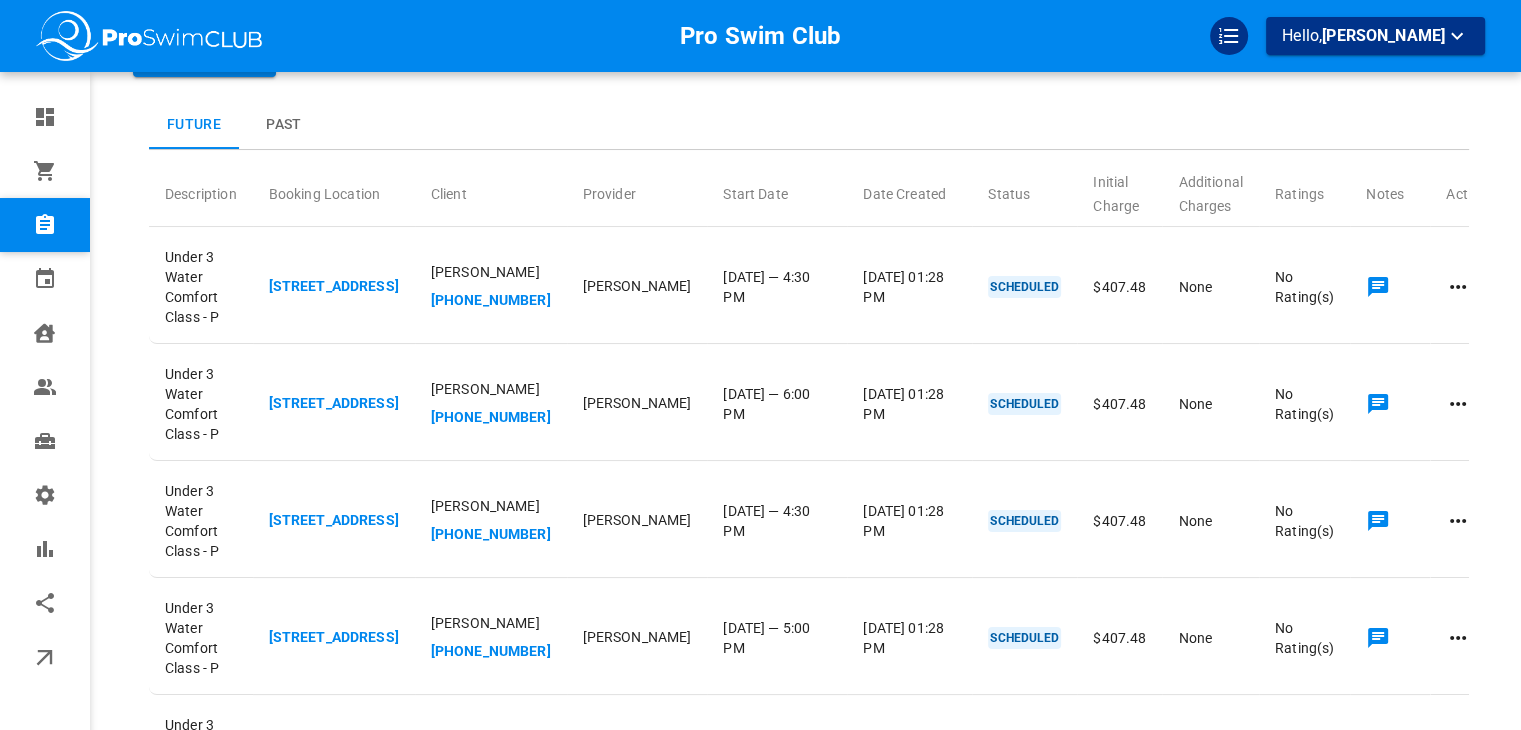 scroll, scrollTop: 0, scrollLeft: 0, axis: both 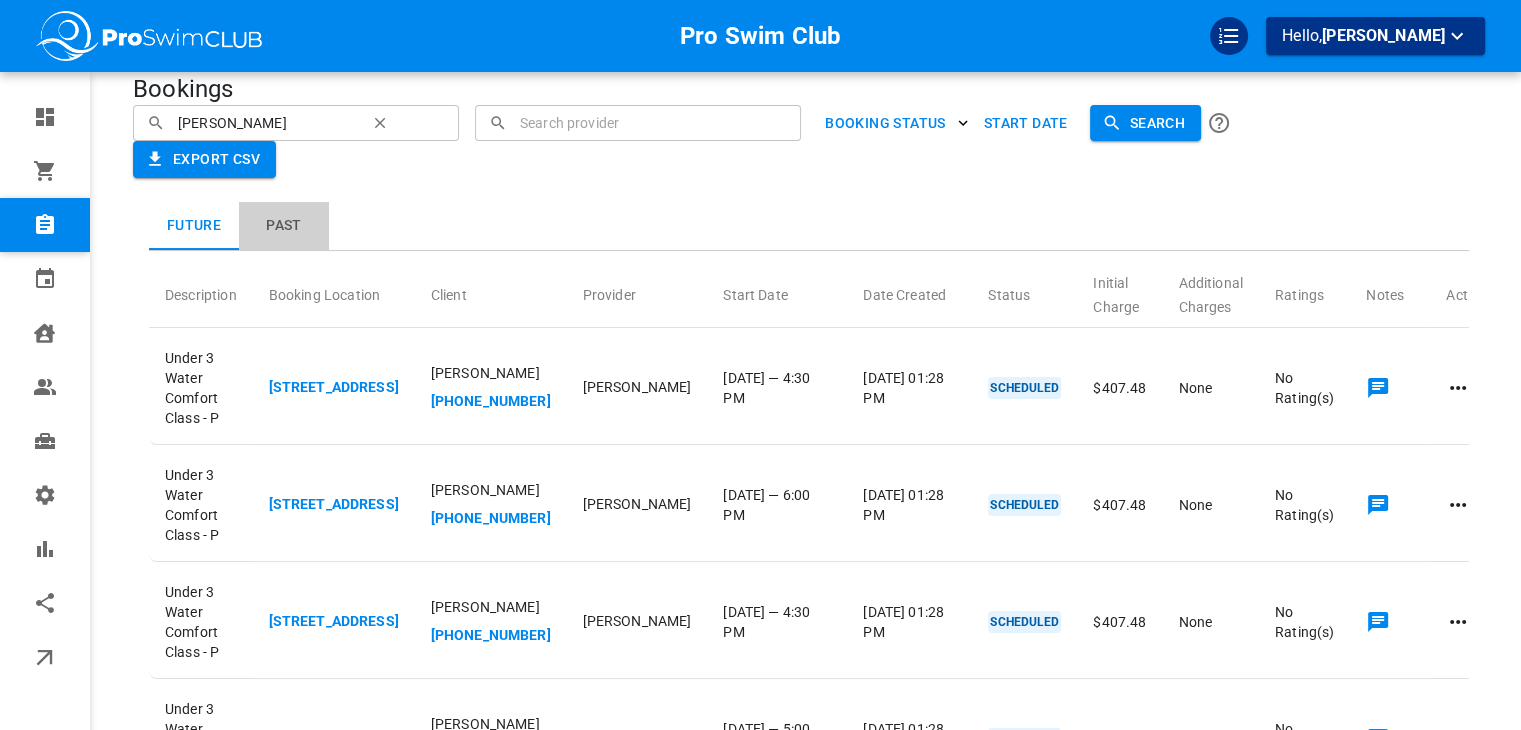 click on "Past" at bounding box center [284, 226] 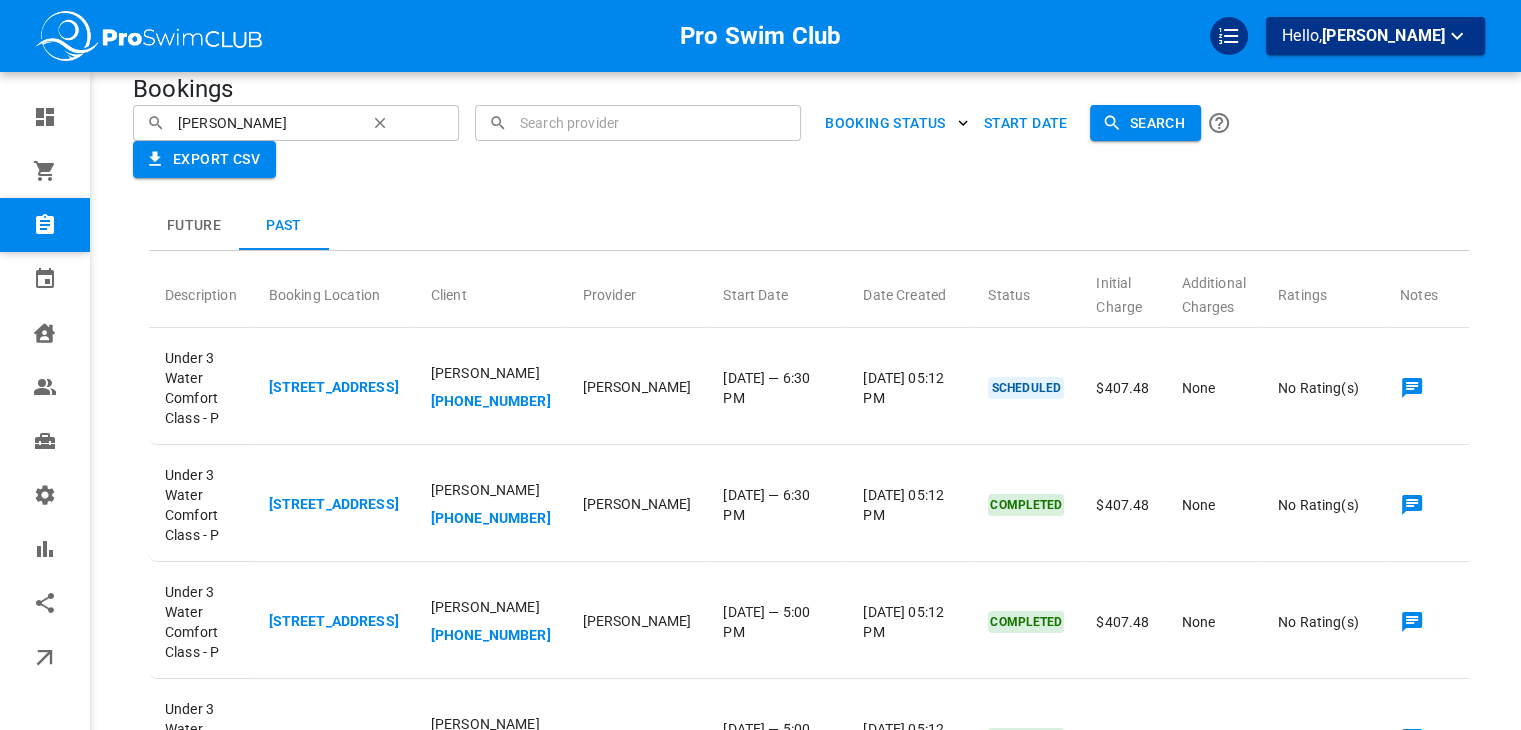 click 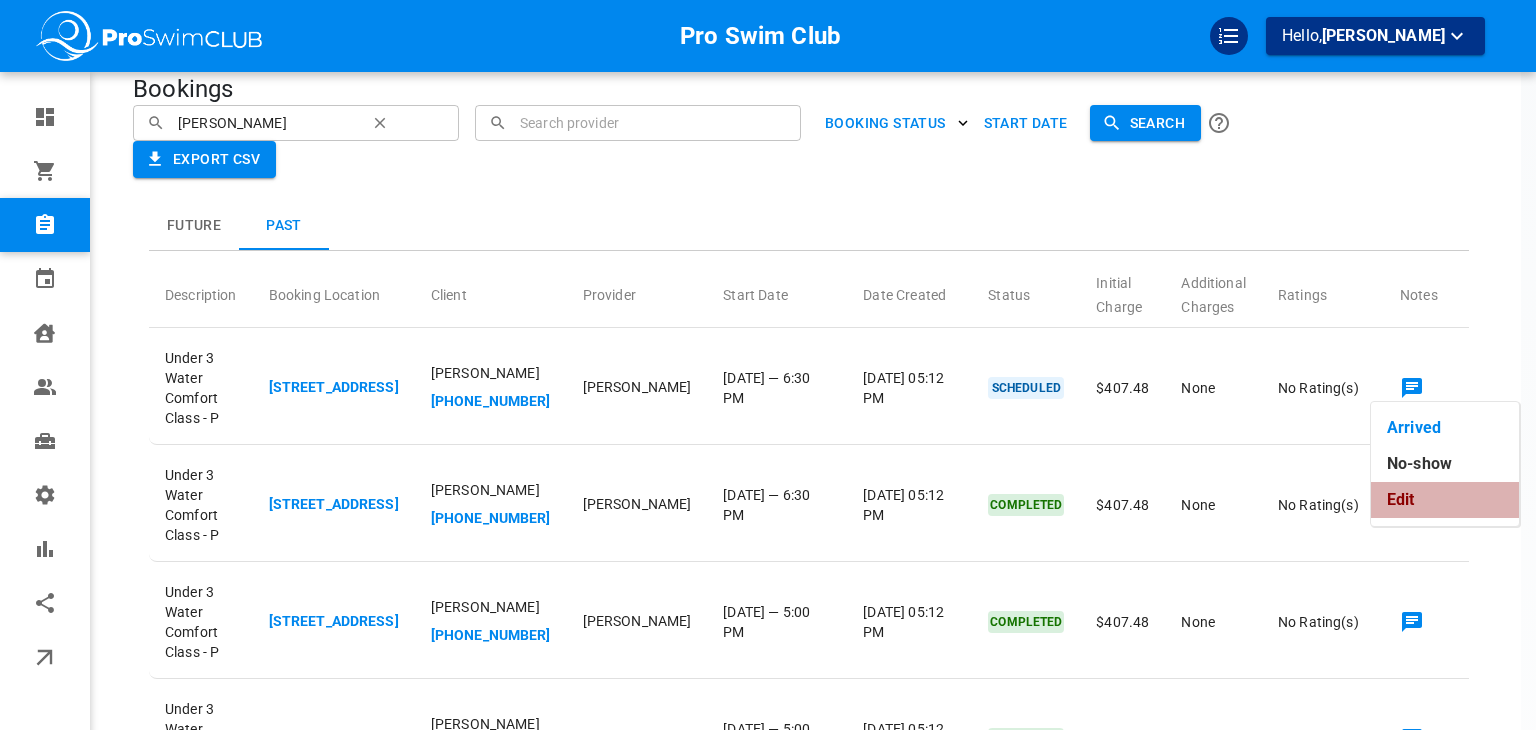click on "Edit" at bounding box center [1445, 500] 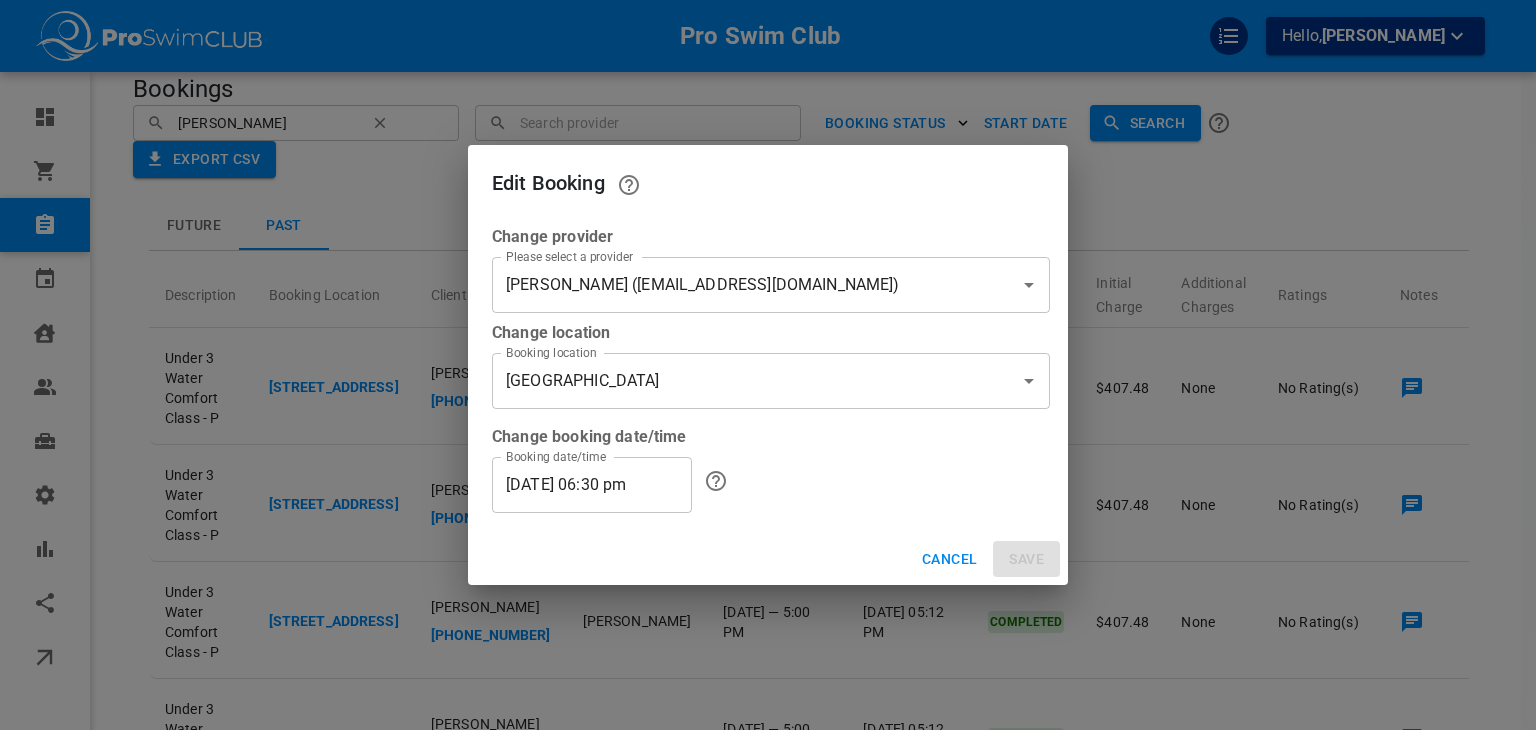 click on "[PERSON_NAME] ([EMAIL_ADDRESS][DOMAIN_NAME])" at bounding box center [743, 285] 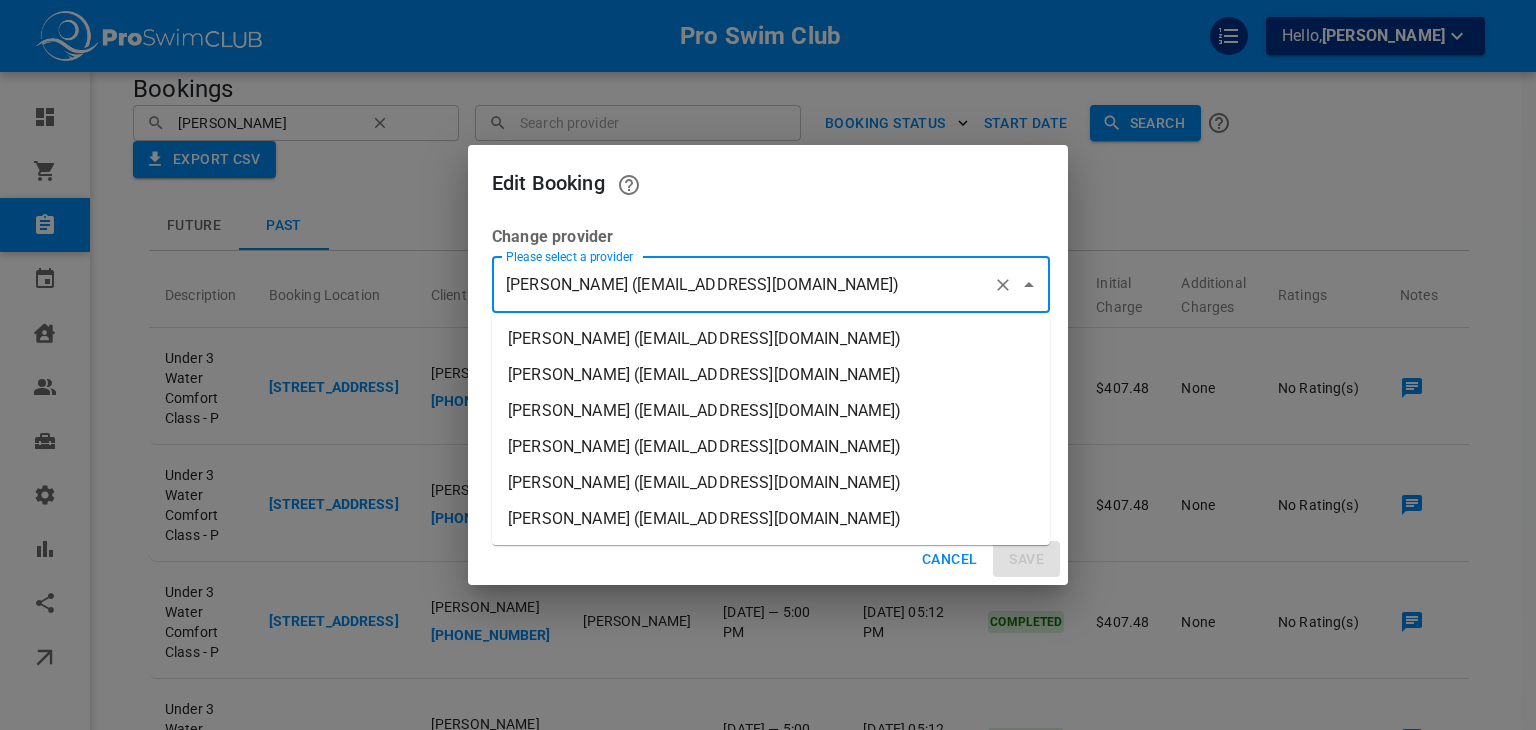 click on "[PERSON_NAME] ([EMAIL_ADDRESS][DOMAIN_NAME])" at bounding box center [771, 339] 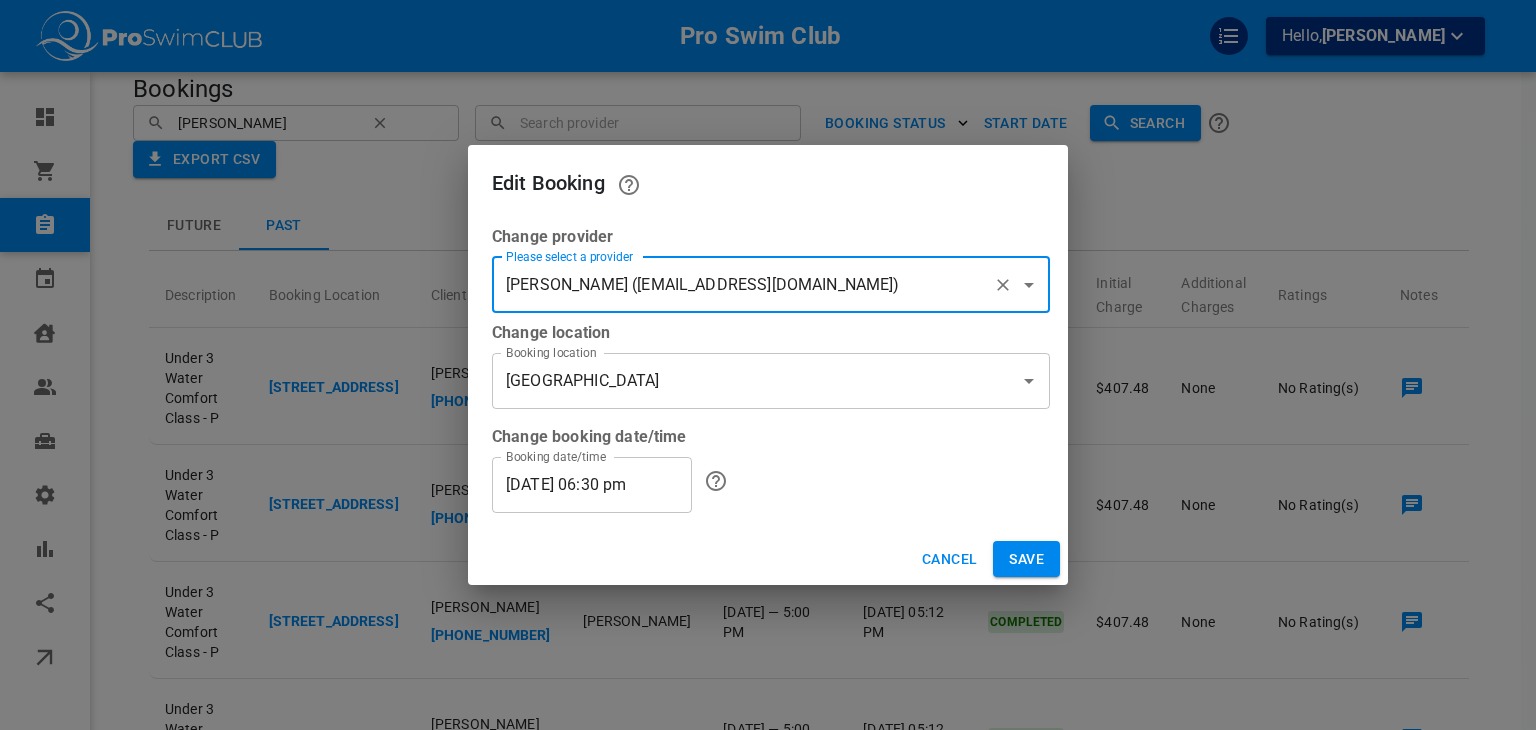 click on "[DATE] 06:30 pm" at bounding box center [592, 485] 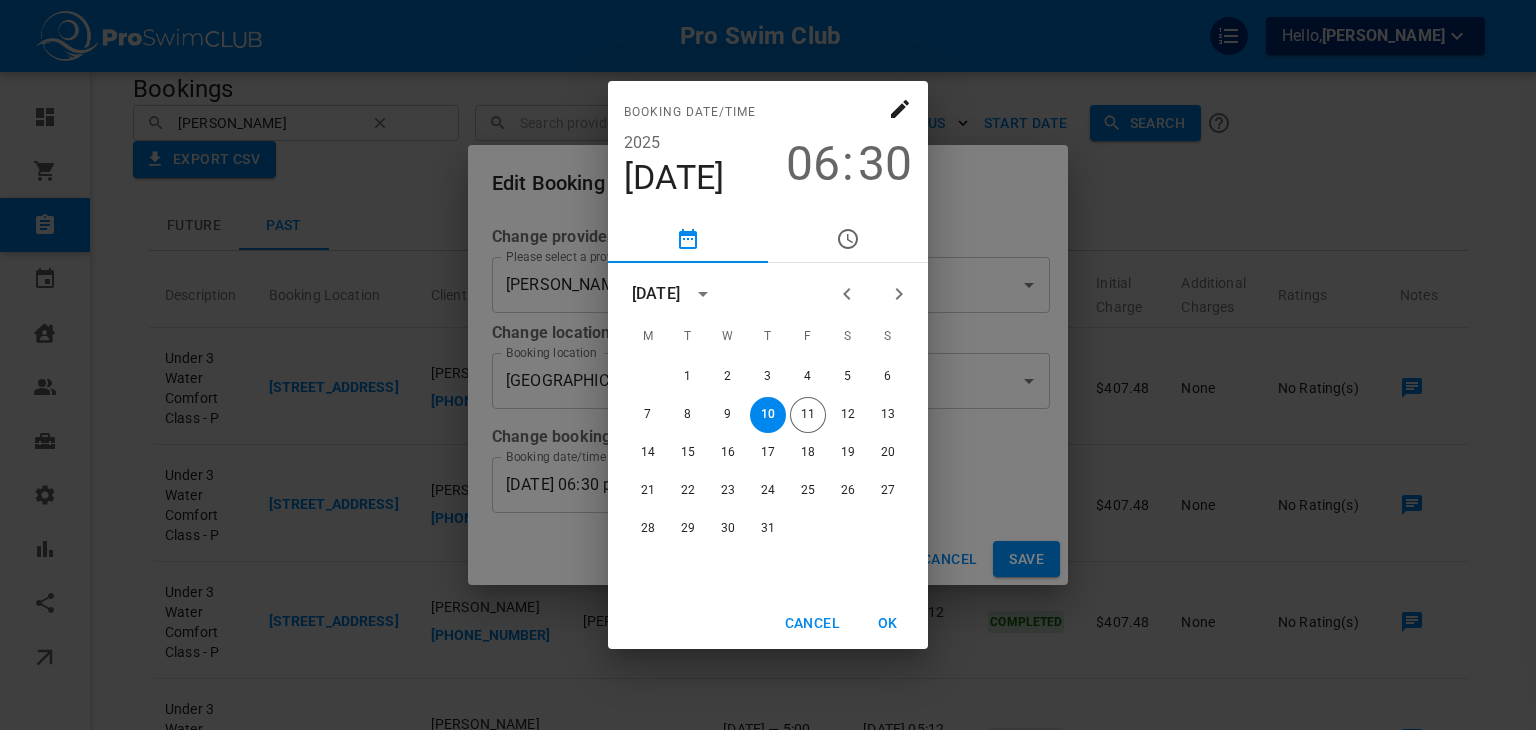 click 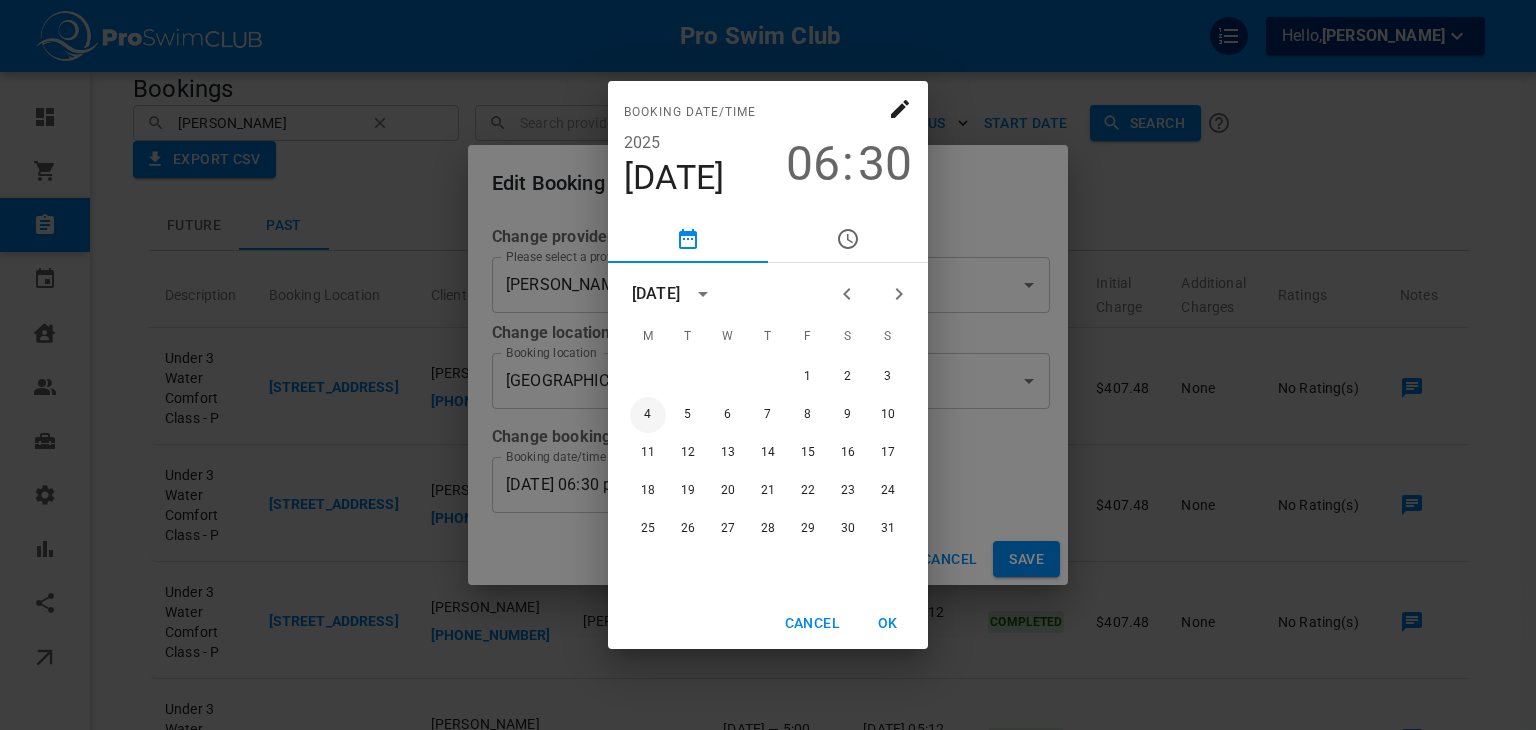 click on "4" at bounding box center (648, 415) 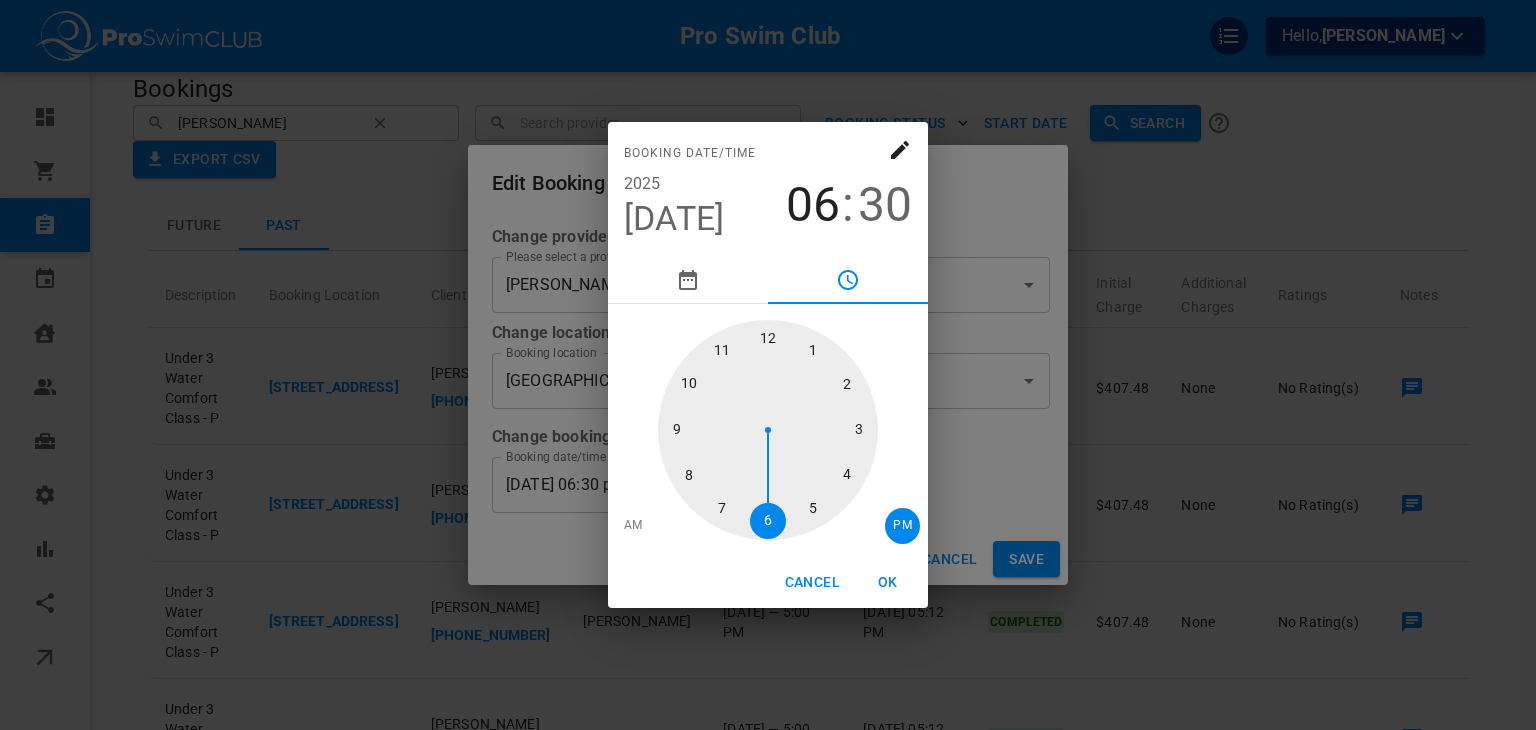 click at bounding box center [768, 430] 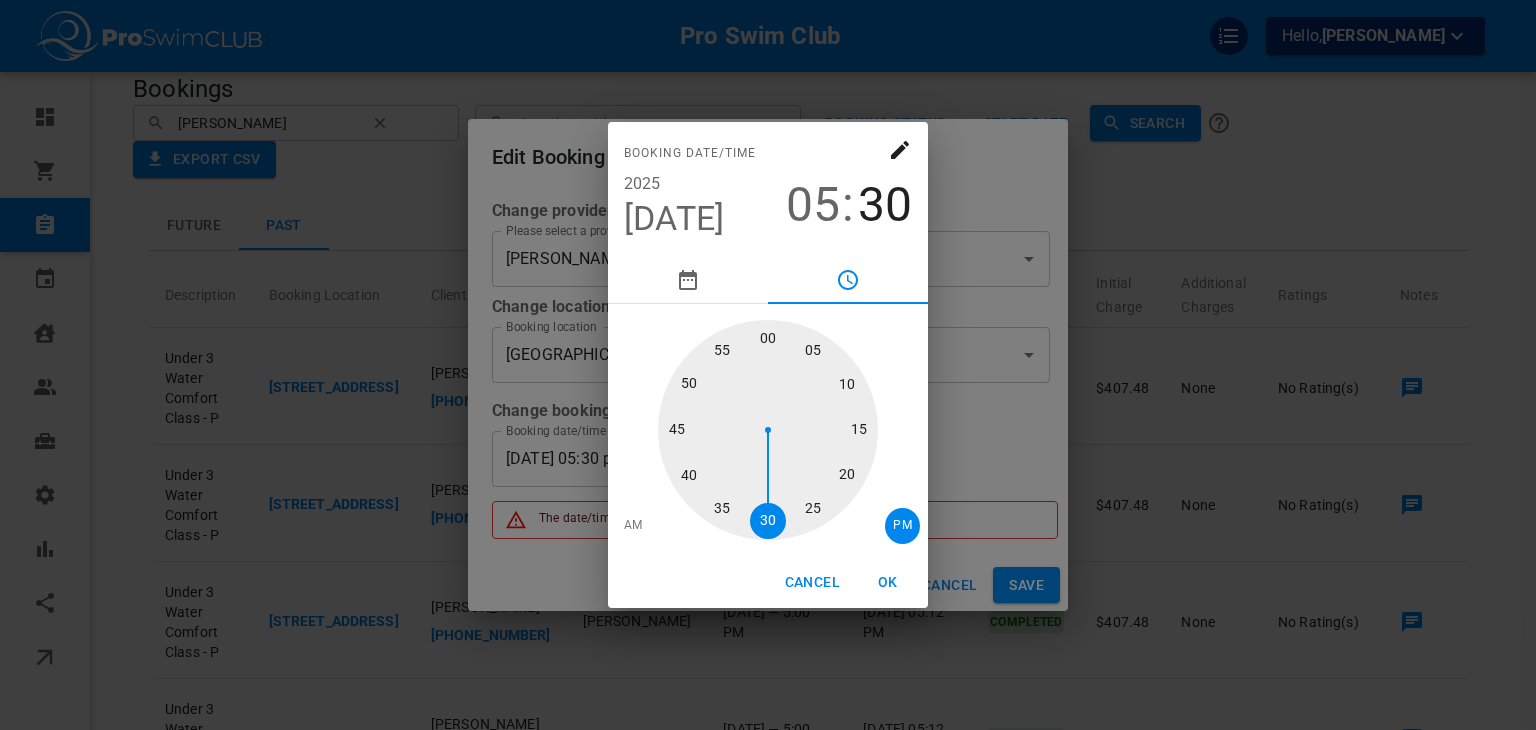 click at bounding box center [768, 430] 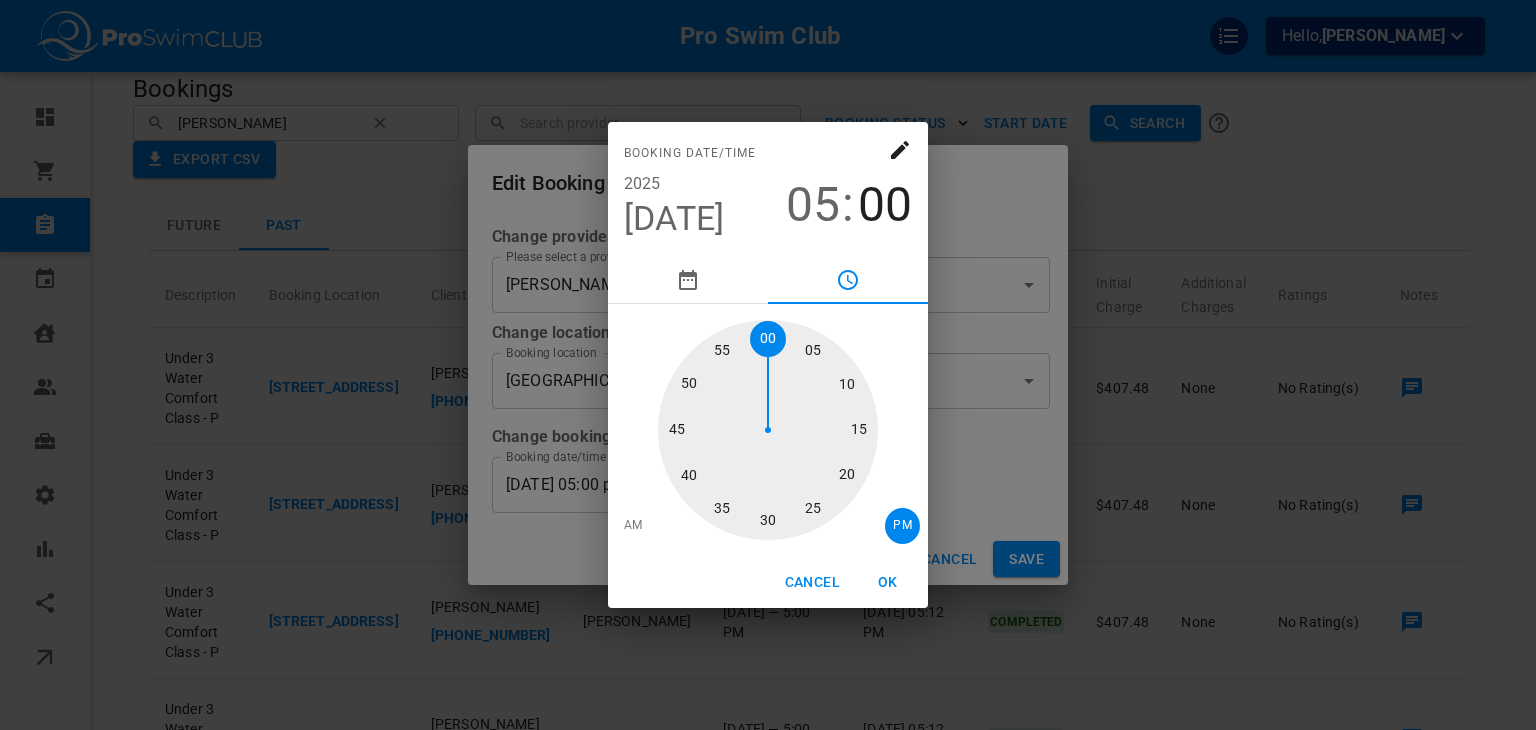 click on "OK" at bounding box center (888, 582) 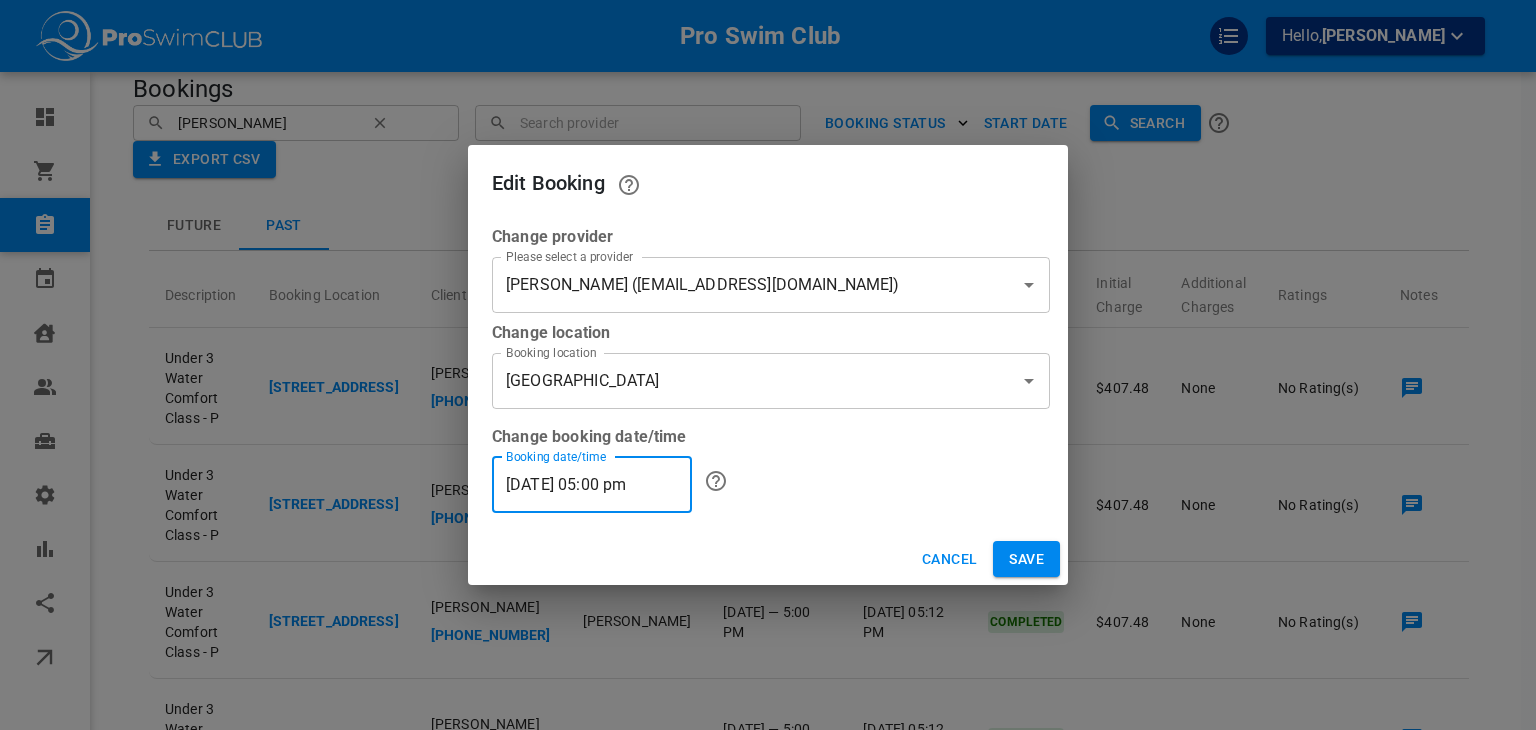 click on "Save" at bounding box center (1026, 559) 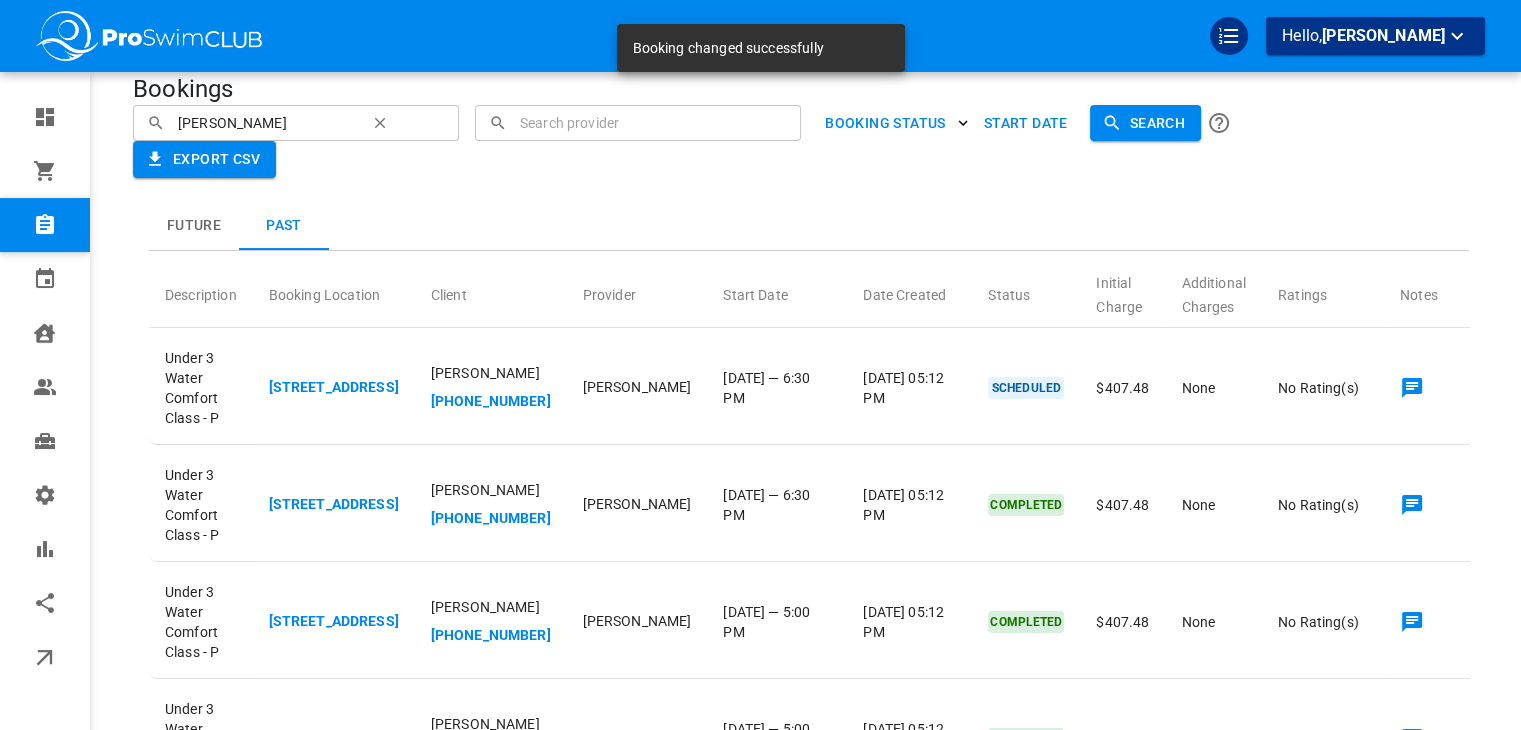 click on "Future" at bounding box center (194, 226) 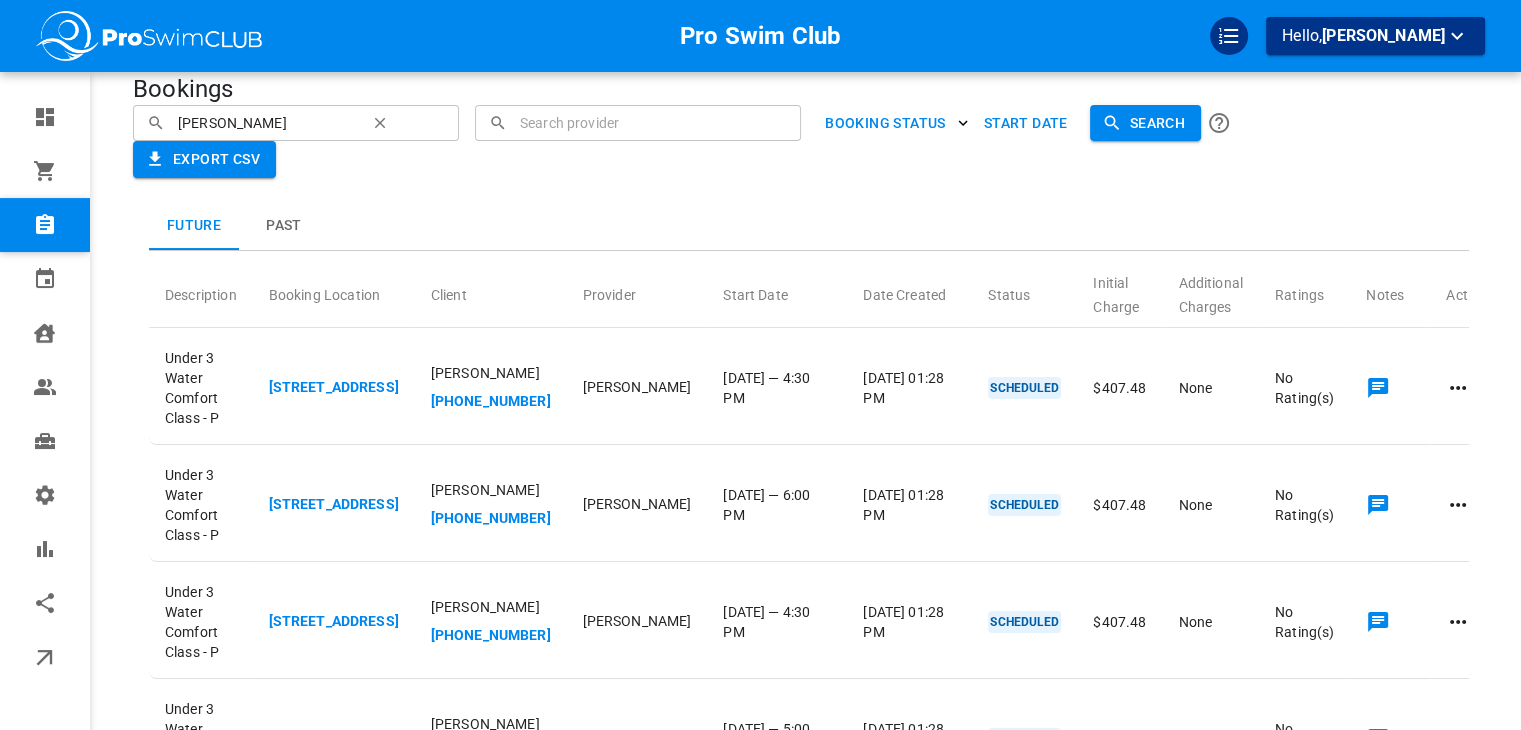 click 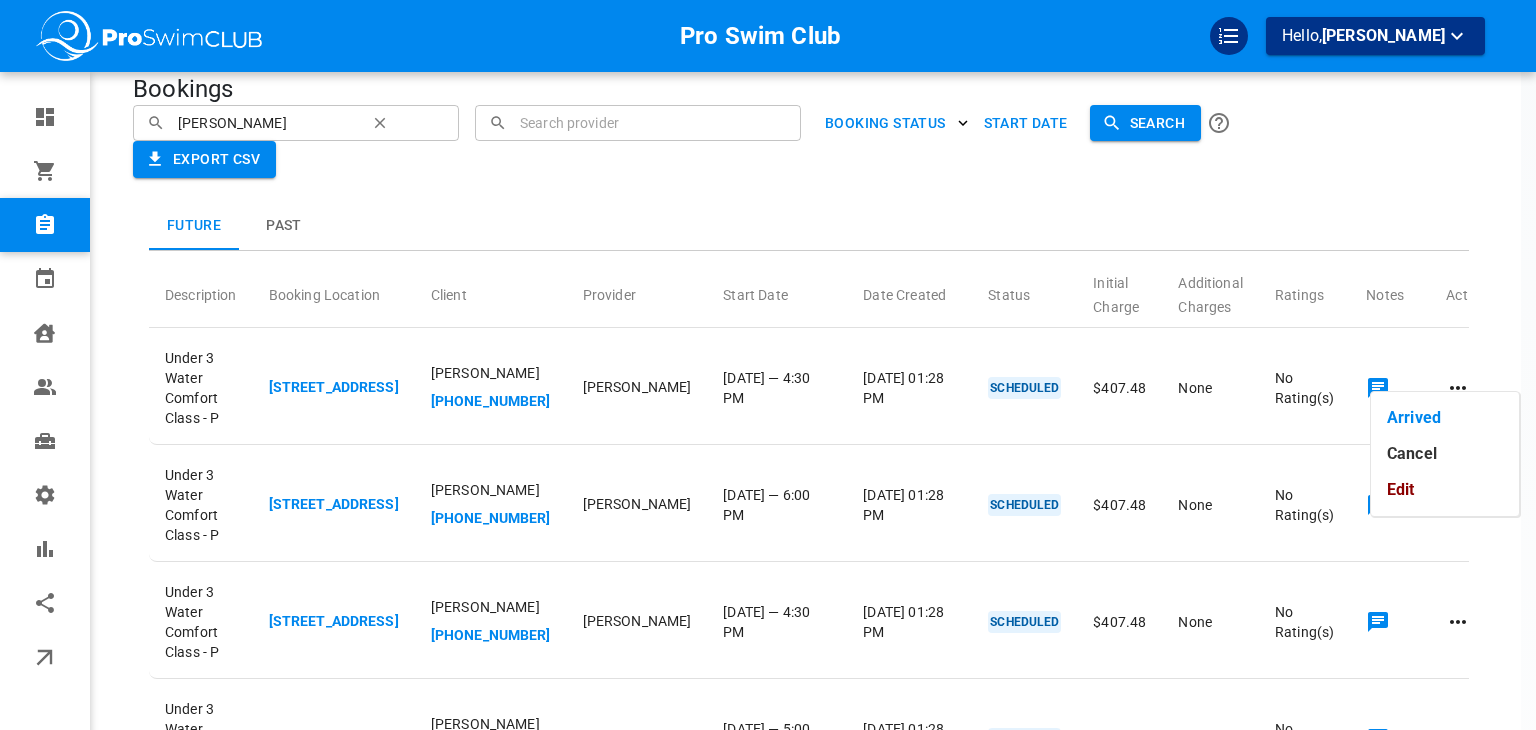 click on "Edit" at bounding box center [1445, 490] 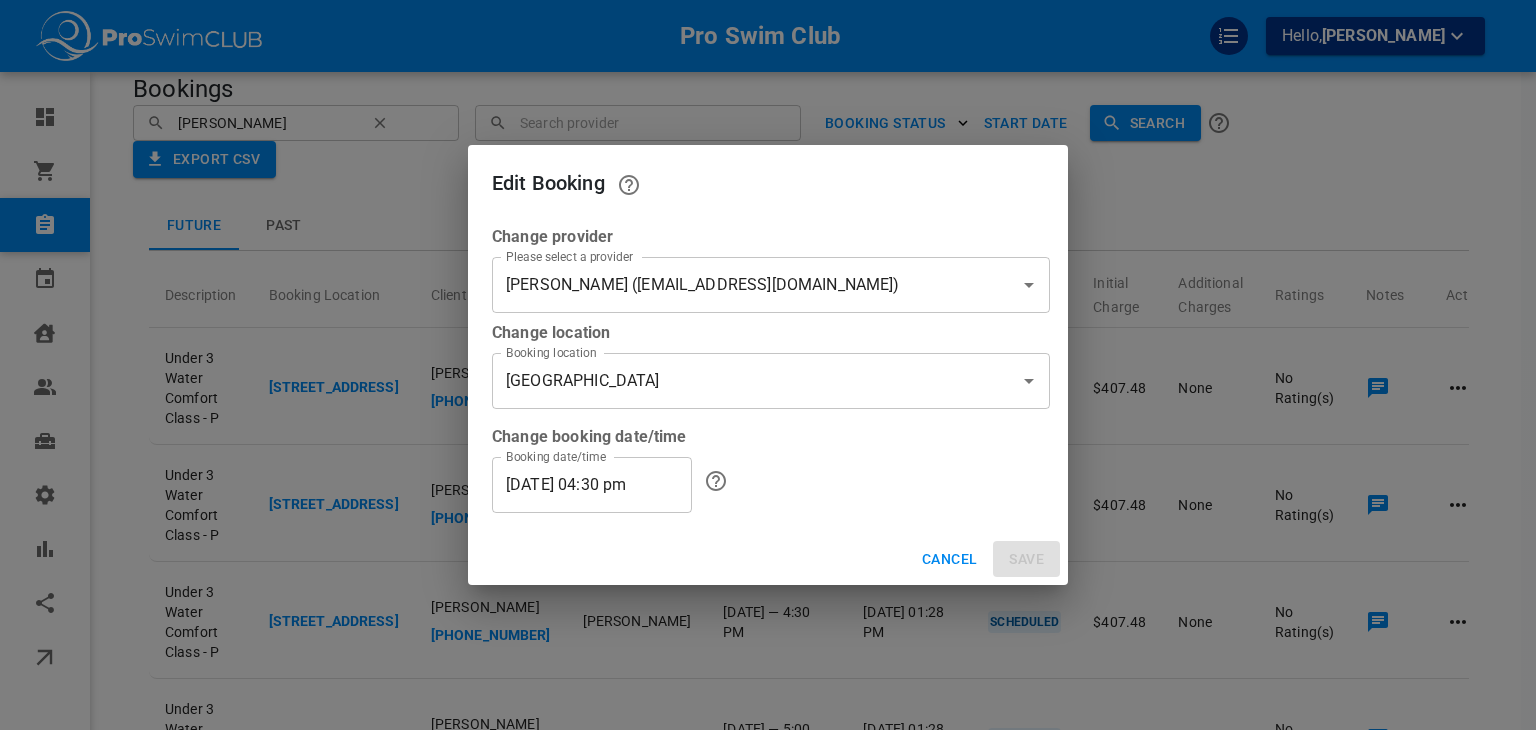 click on "[PERSON_NAME] ([EMAIL_ADDRESS][DOMAIN_NAME])" at bounding box center [743, 285] 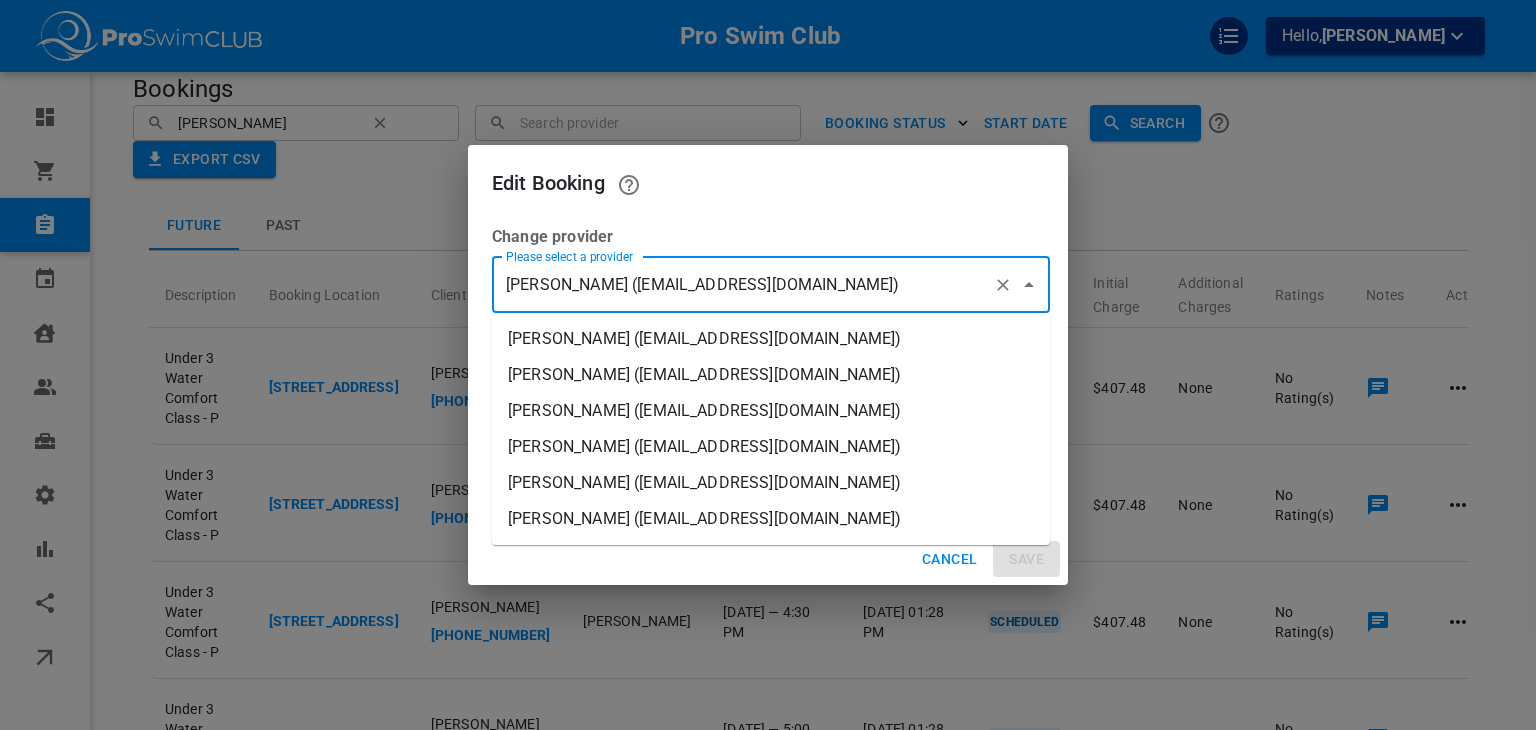 click on "[PERSON_NAME] ([EMAIL_ADDRESS][DOMAIN_NAME])" at bounding box center [771, 339] 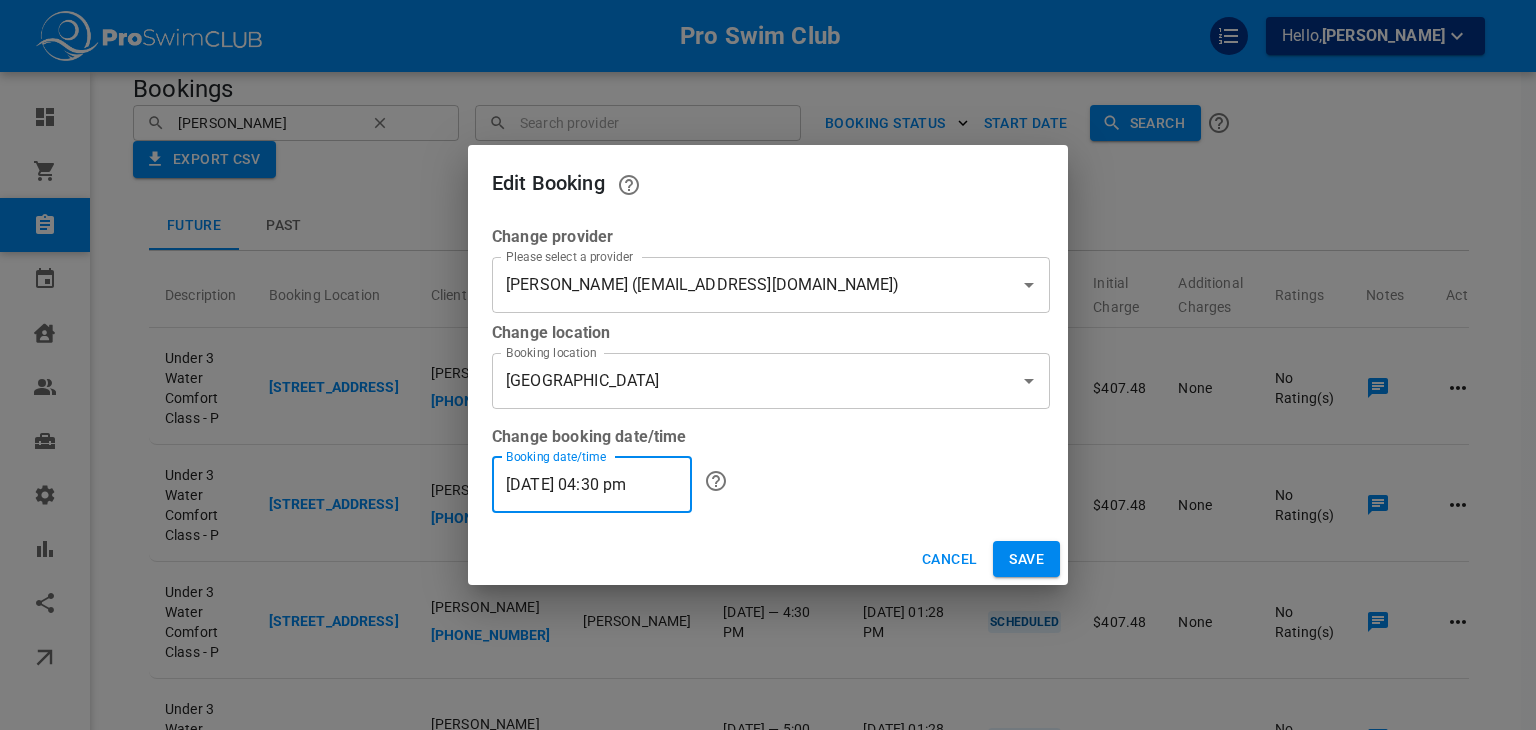 click on "[DATE] 04:30 pm" at bounding box center (592, 485) 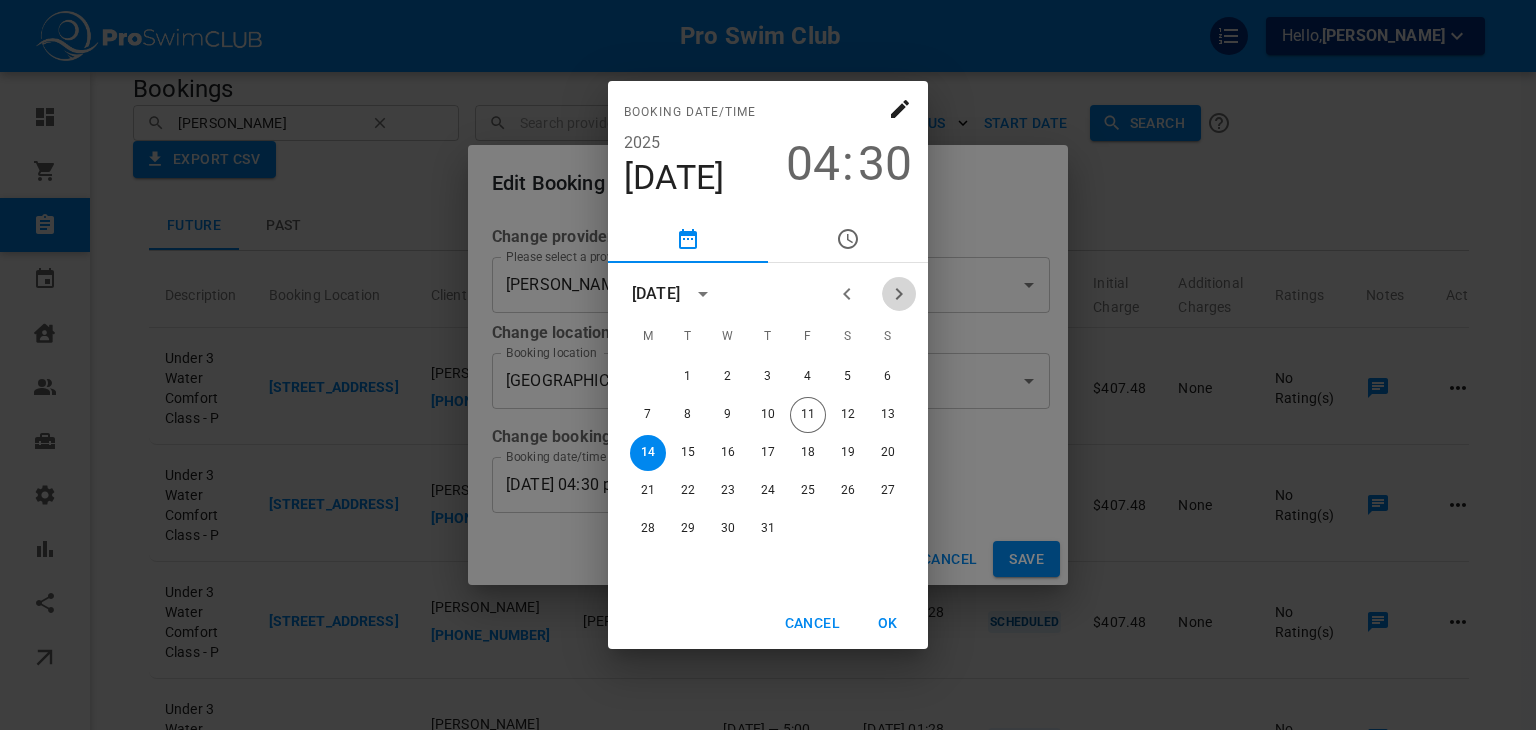 click 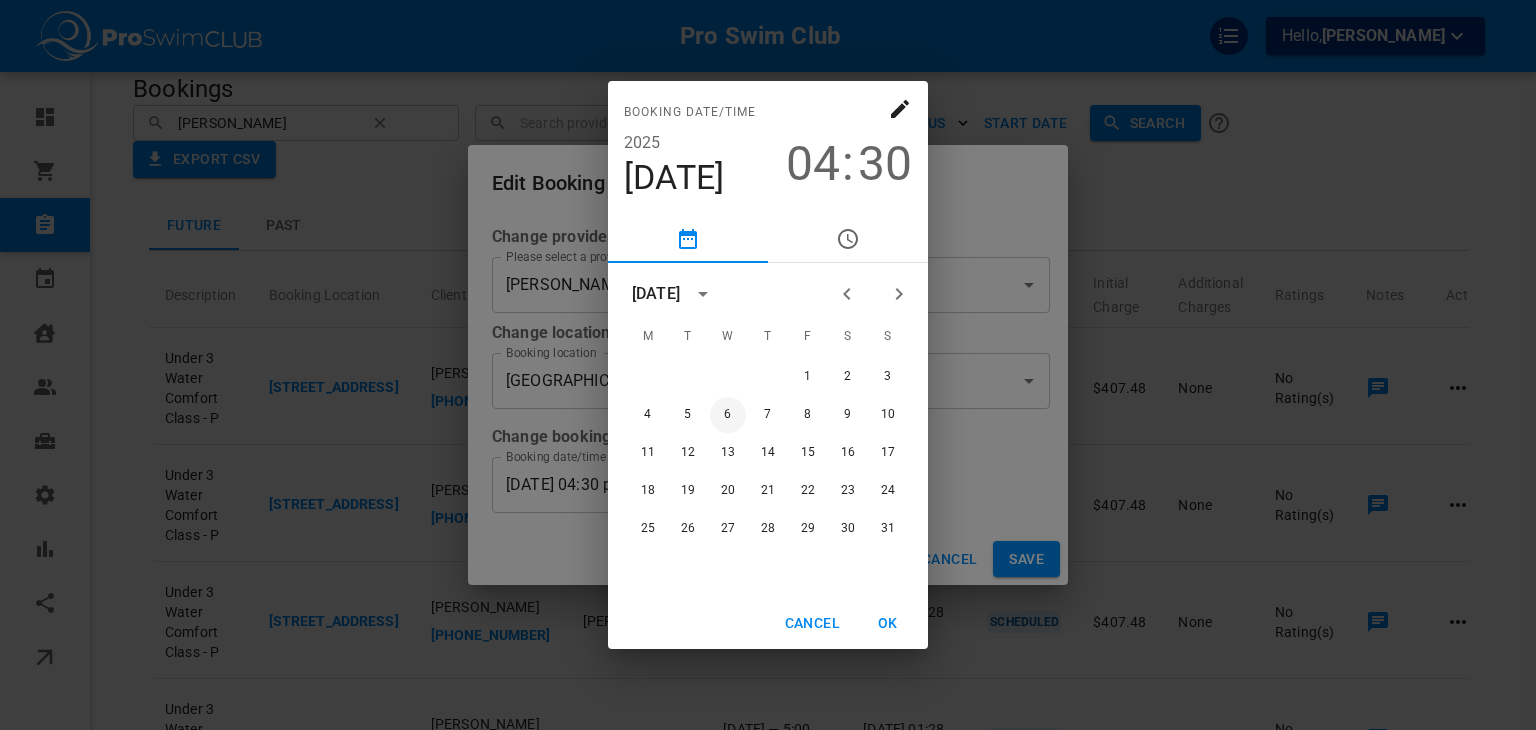 click on "6" at bounding box center [728, 415] 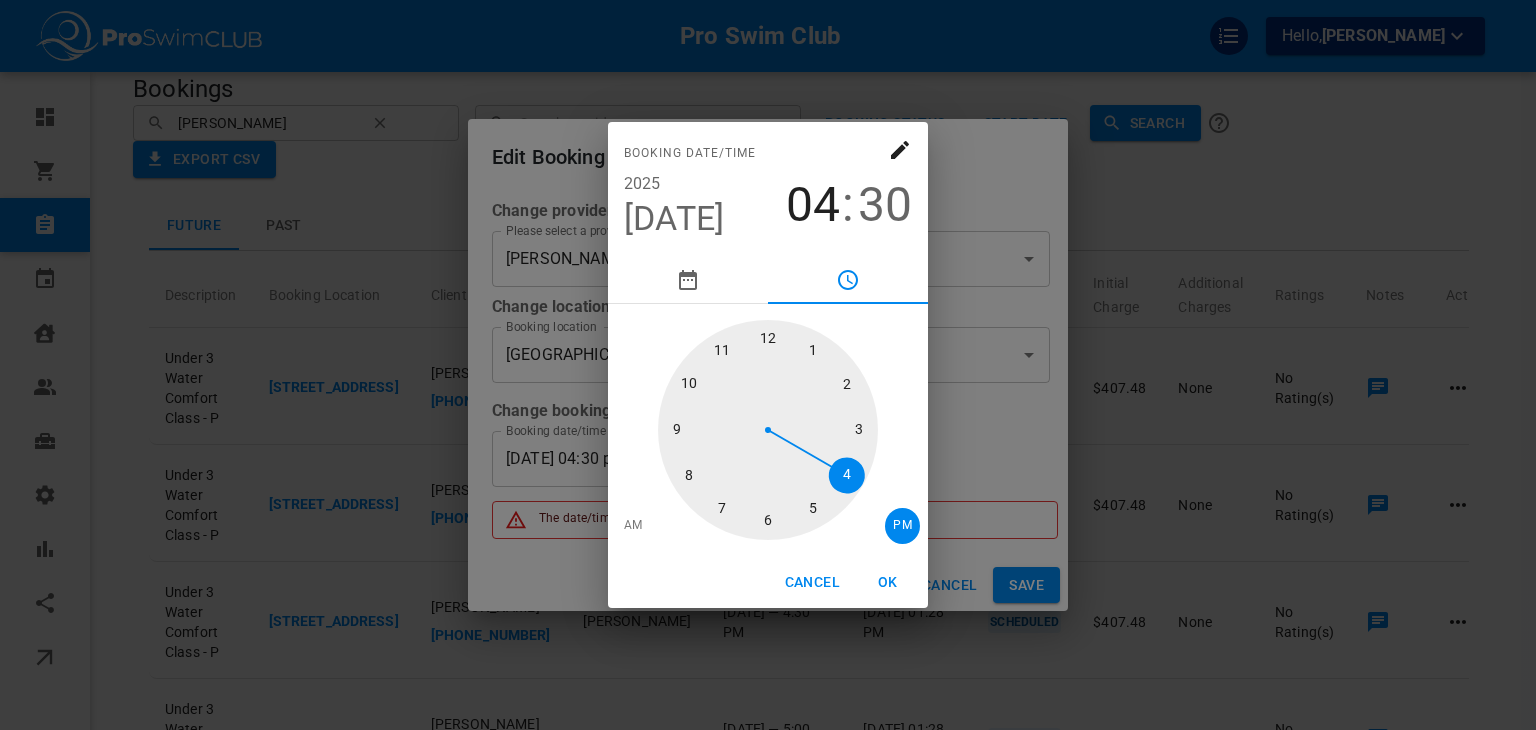 click at bounding box center (768, 430) 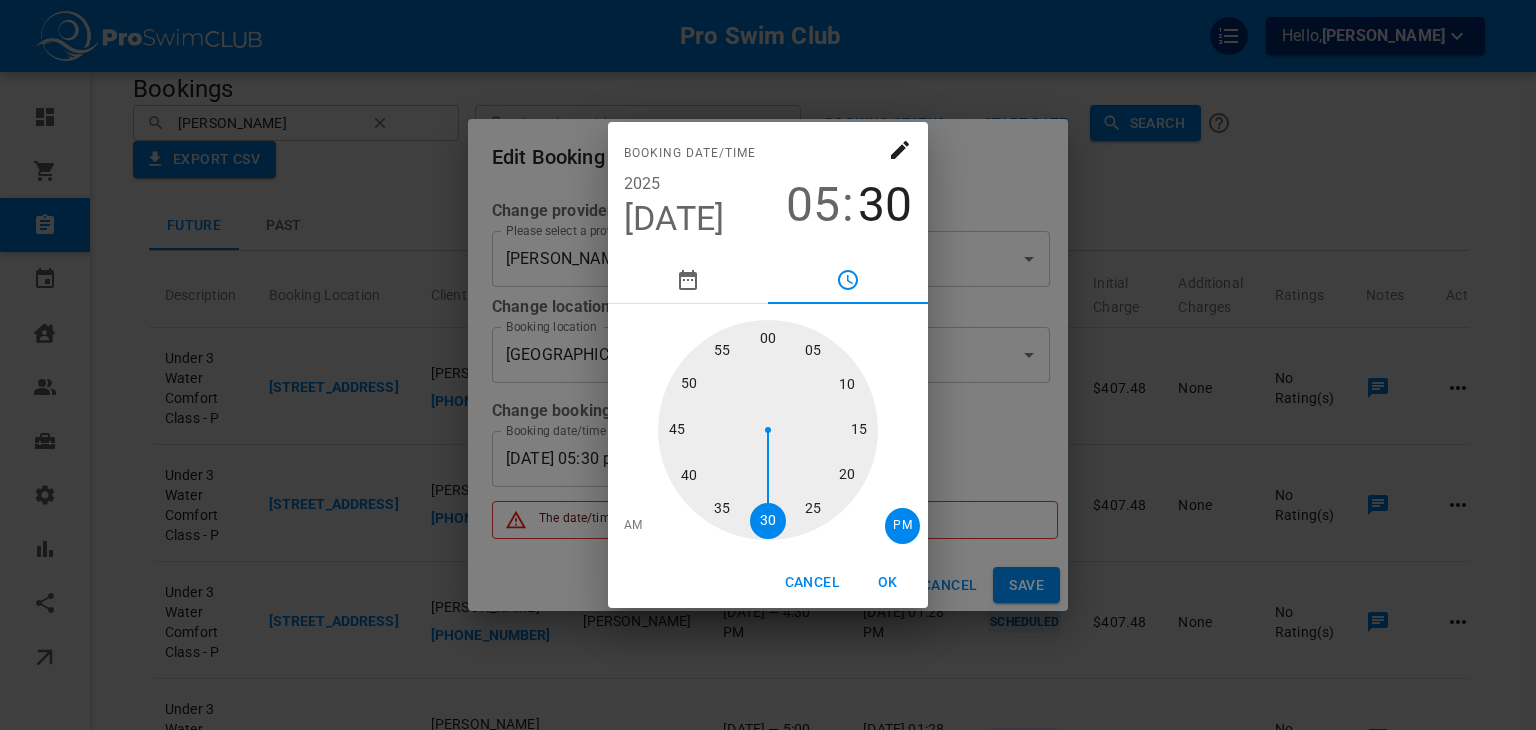 click at bounding box center [768, 430] 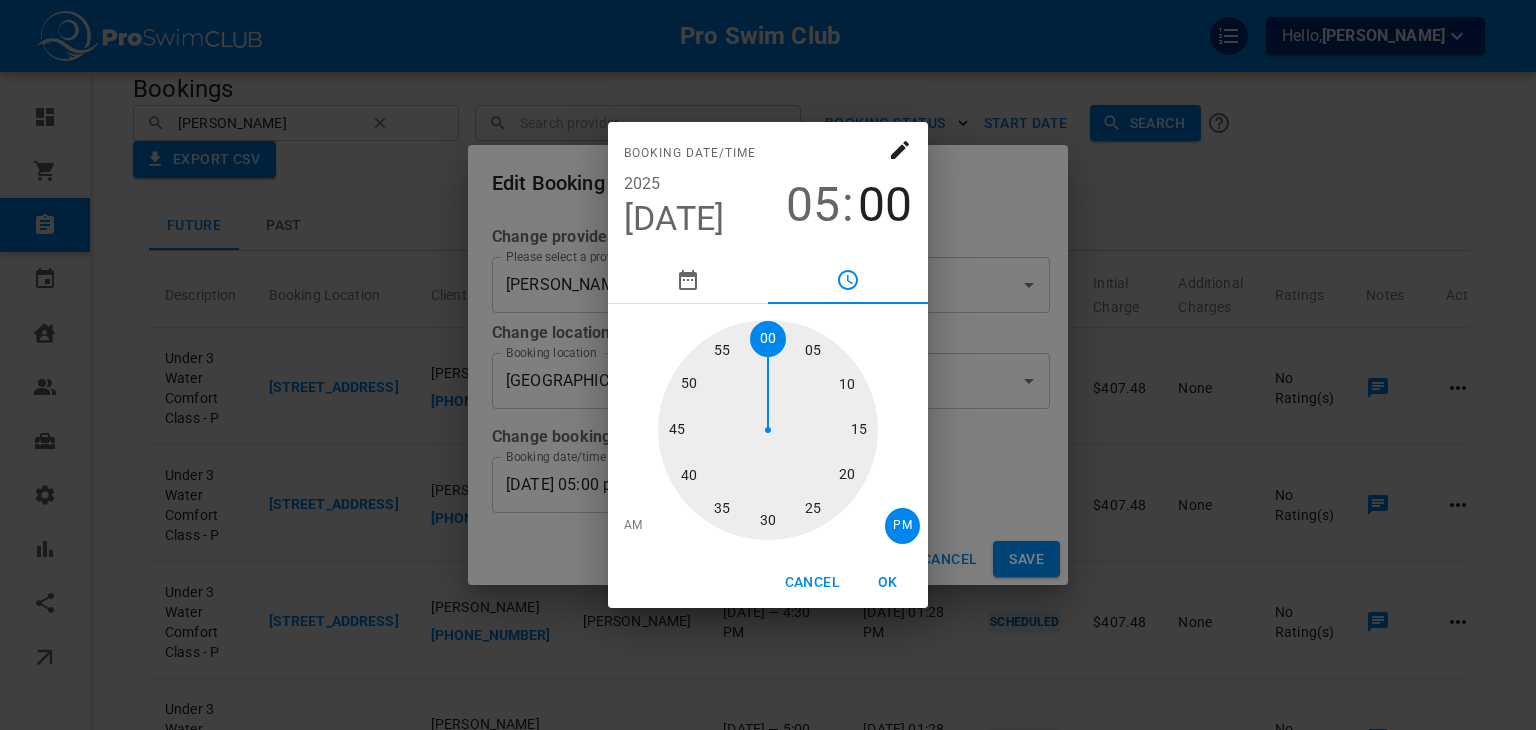 click on "OK" at bounding box center [888, 582] 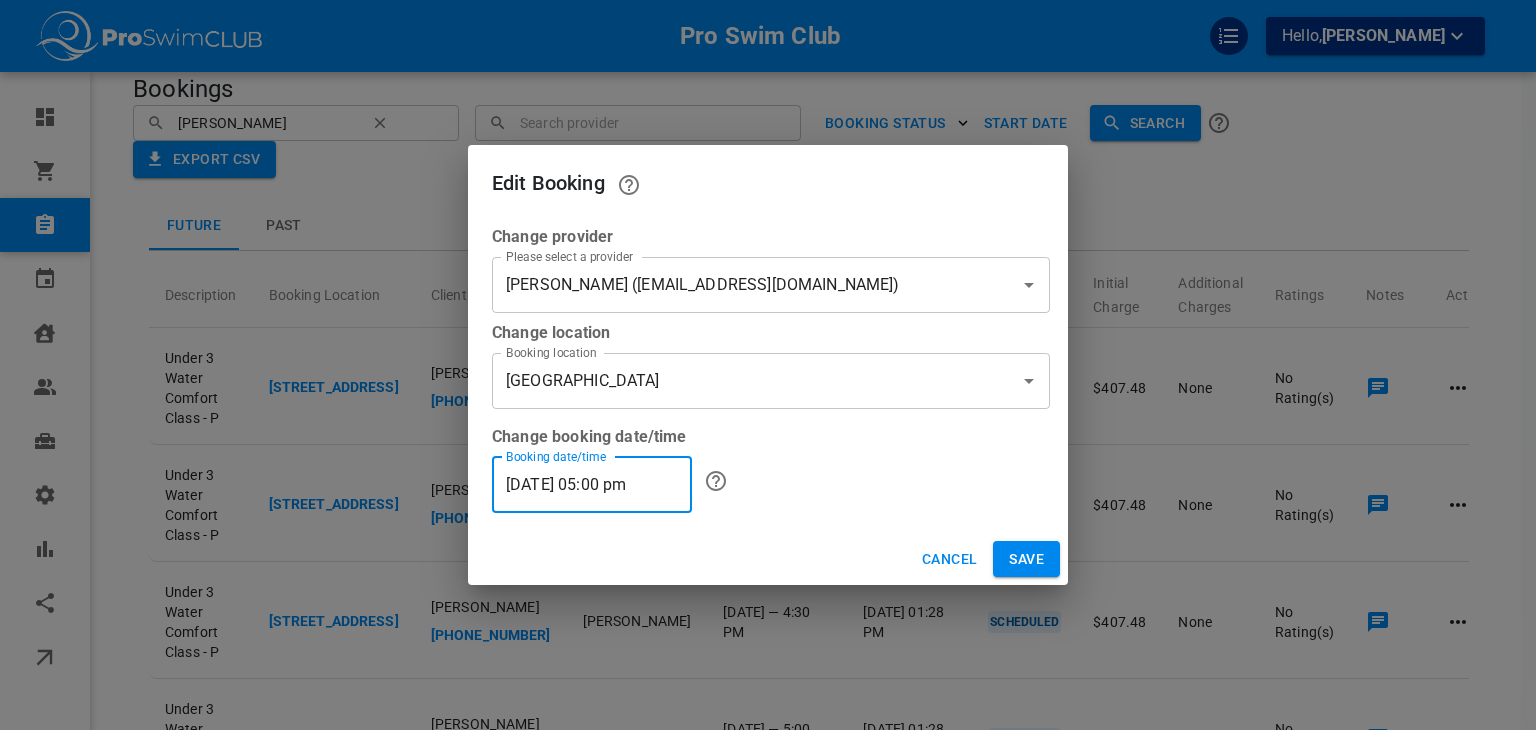 click on "Save" at bounding box center [1026, 559] 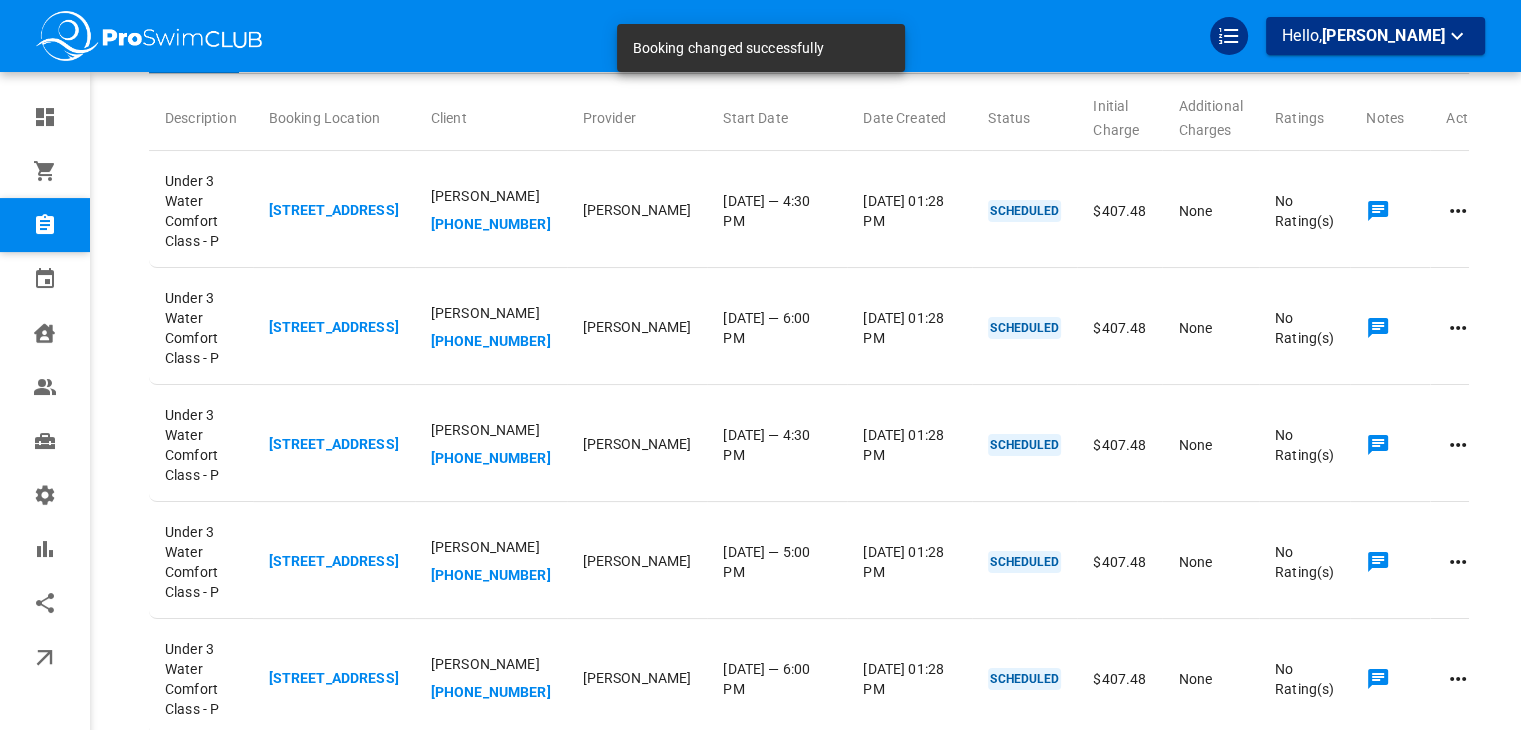 scroll, scrollTop: 204, scrollLeft: 0, axis: vertical 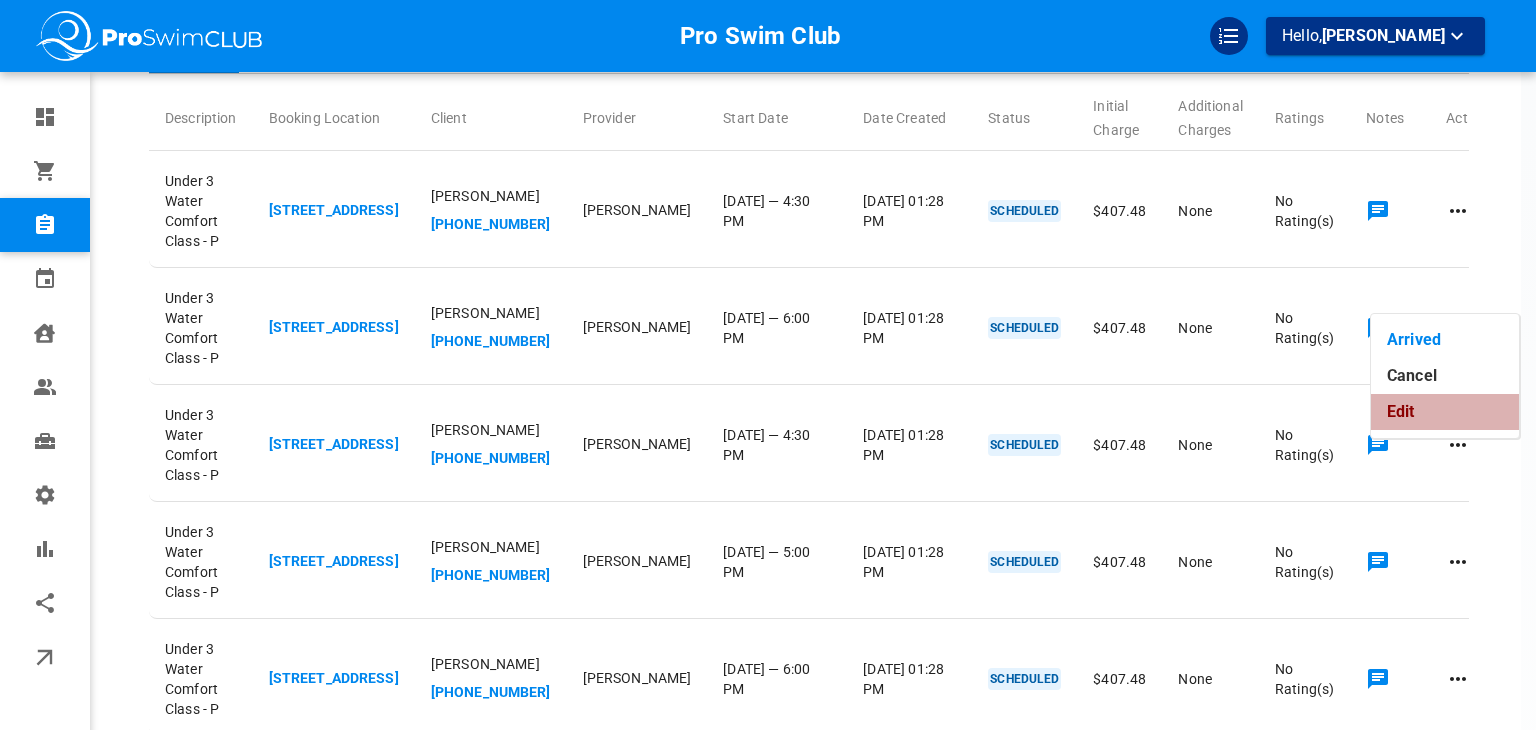 click on "Edit" at bounding box center [1445, 412] 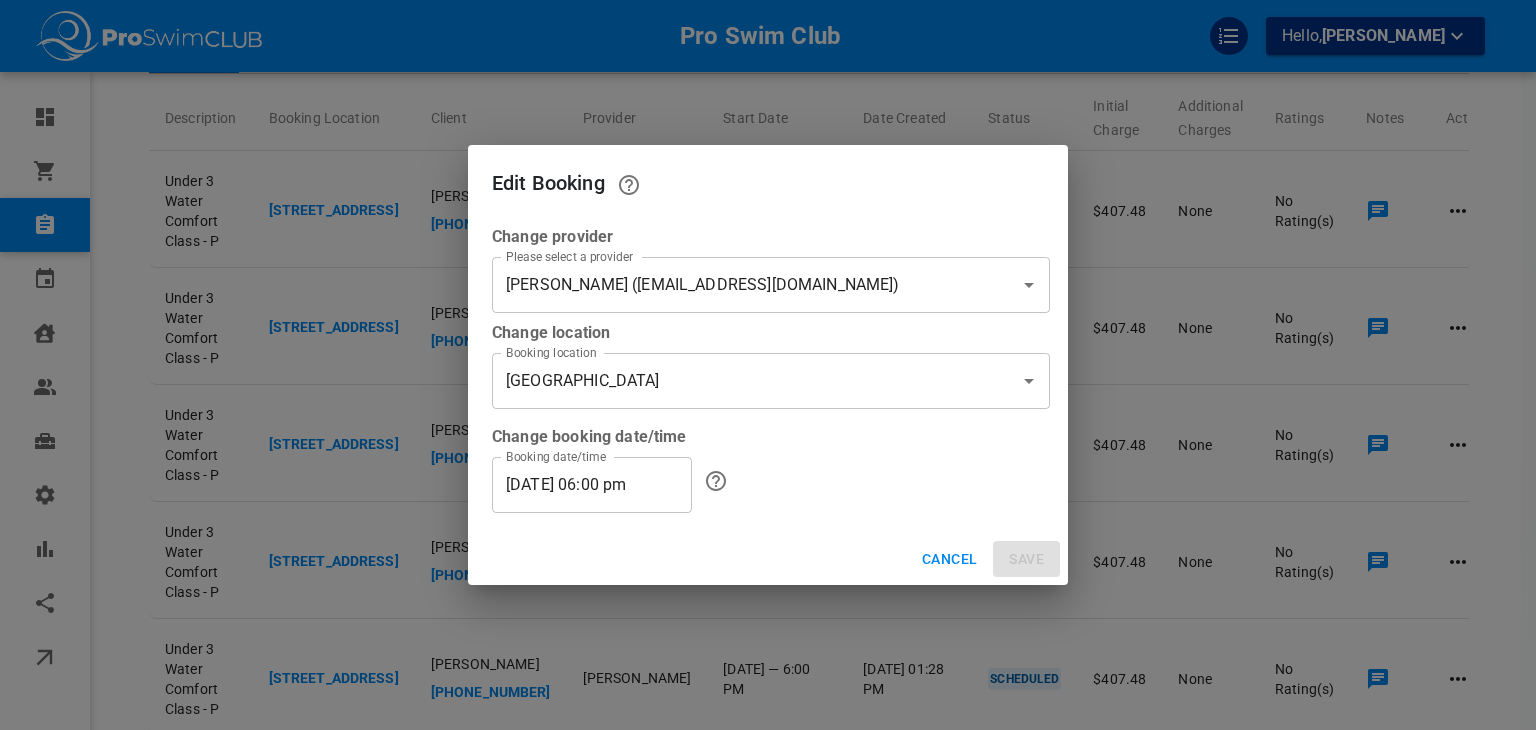 click on "[PERSON_NAME] ([EMAIL_ADDRESS][DOMAIN_NAME])" at bounding box center [743, 285] 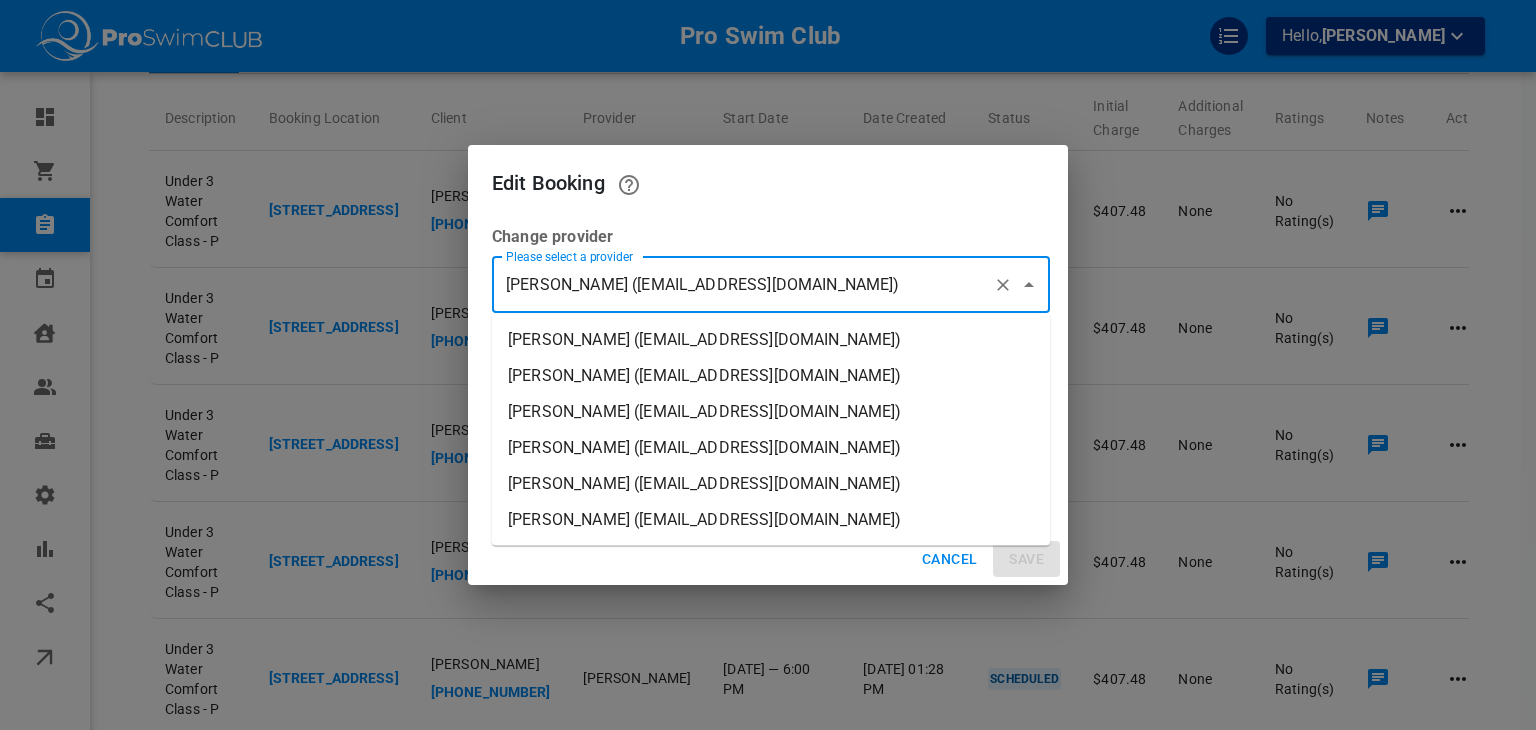 click on "[PERSON_NAME] ([EMAIL_ADDRESS][DOMAIN_NAME])" at bounding box center [771, 340] 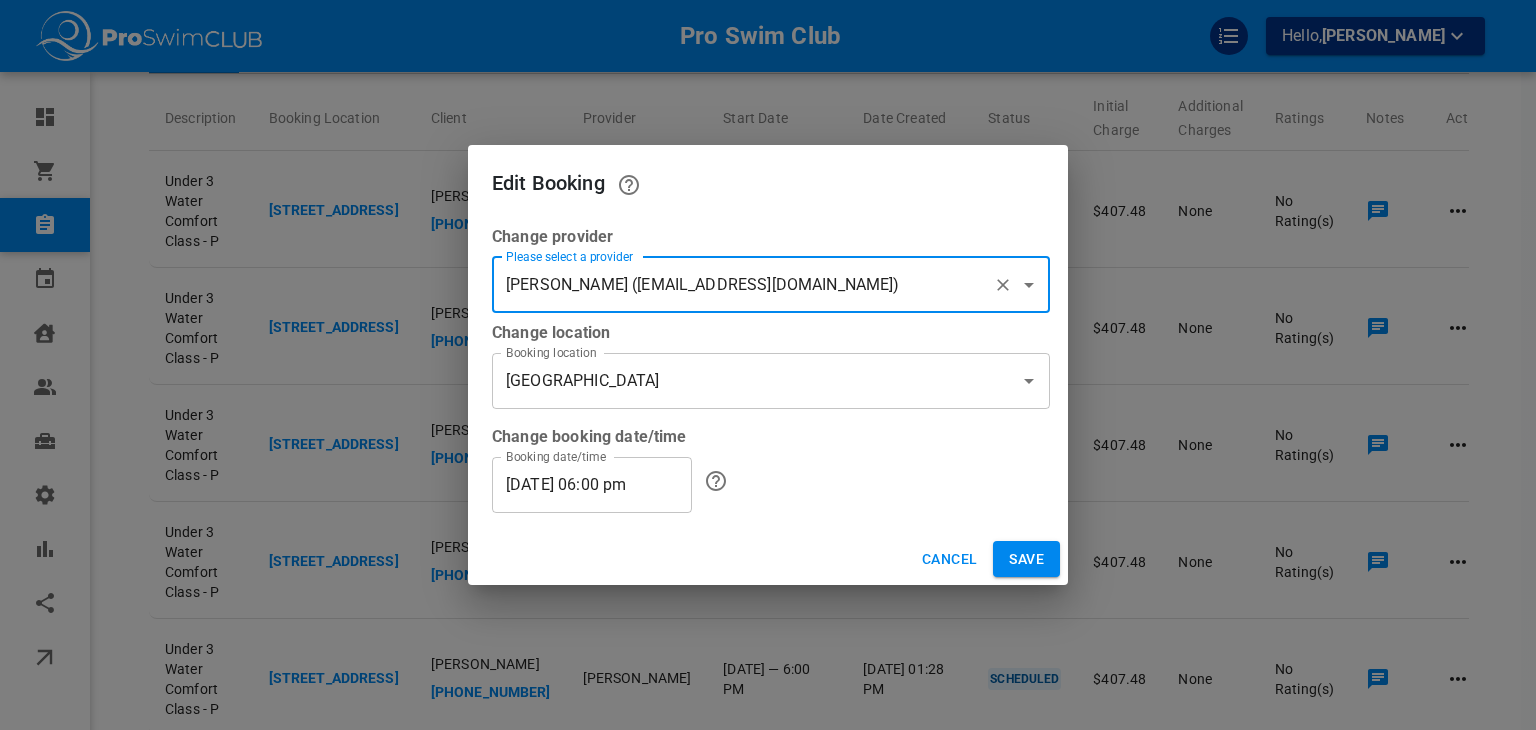 click on "Save" at bounding box center [1026, 559] 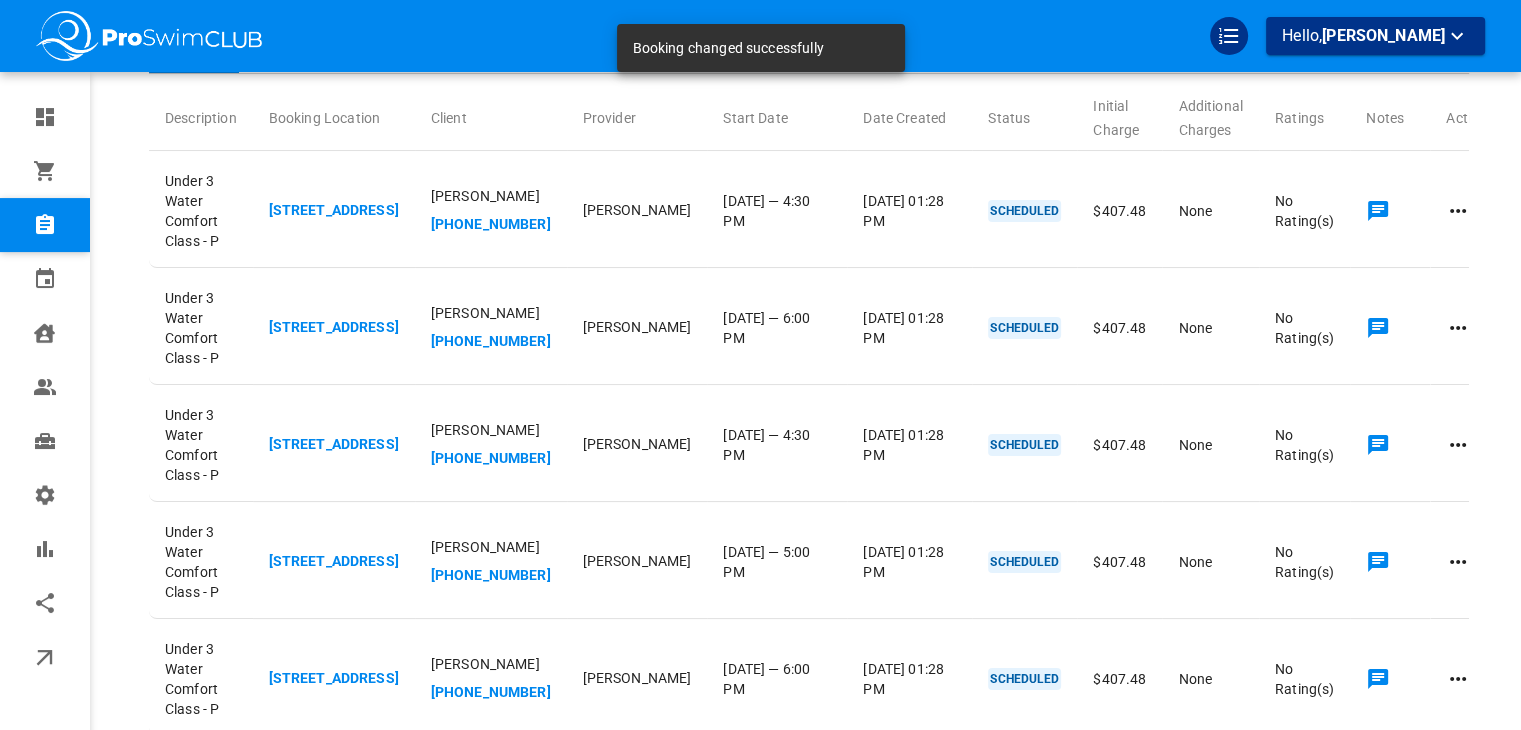 click 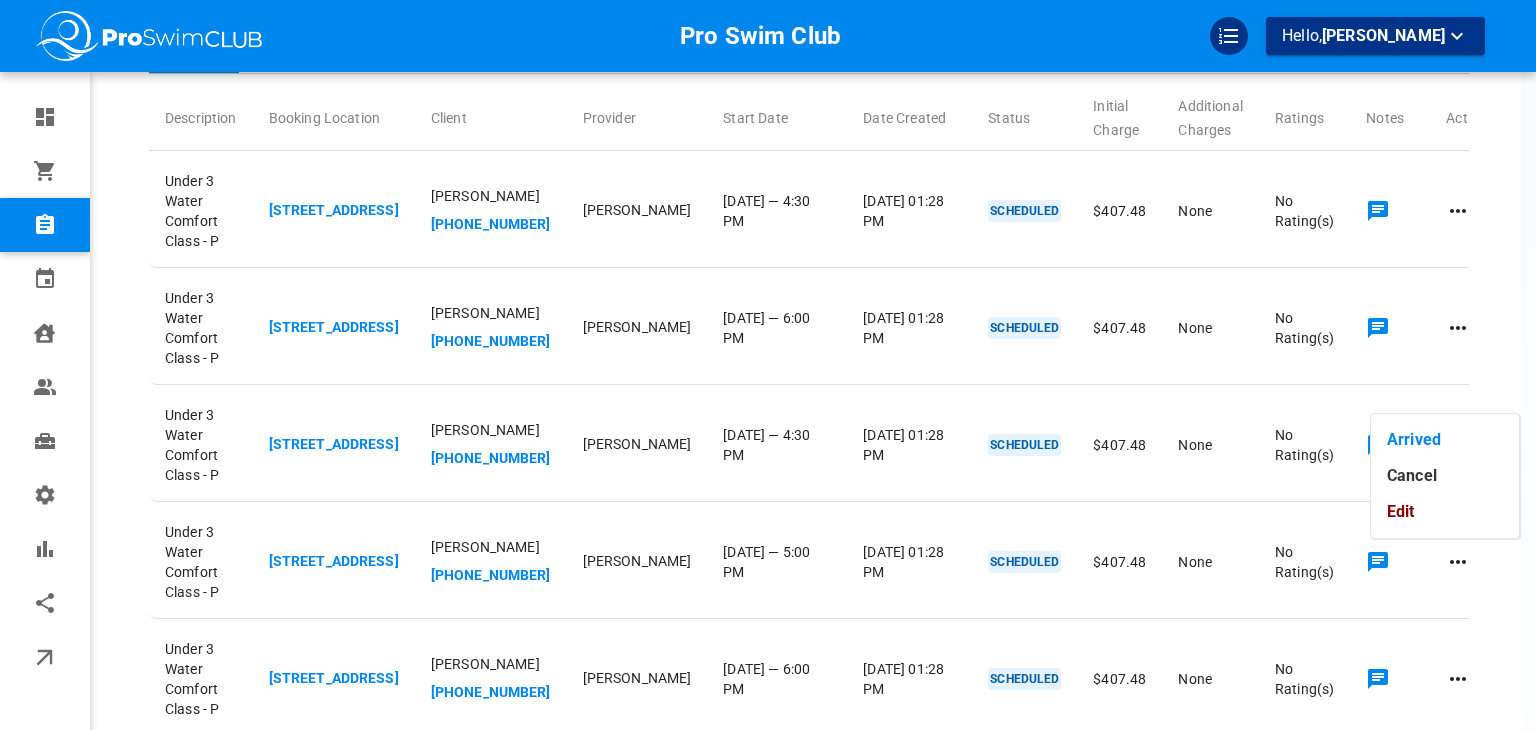 click on "Edit" at bounding box center (1445, 512) 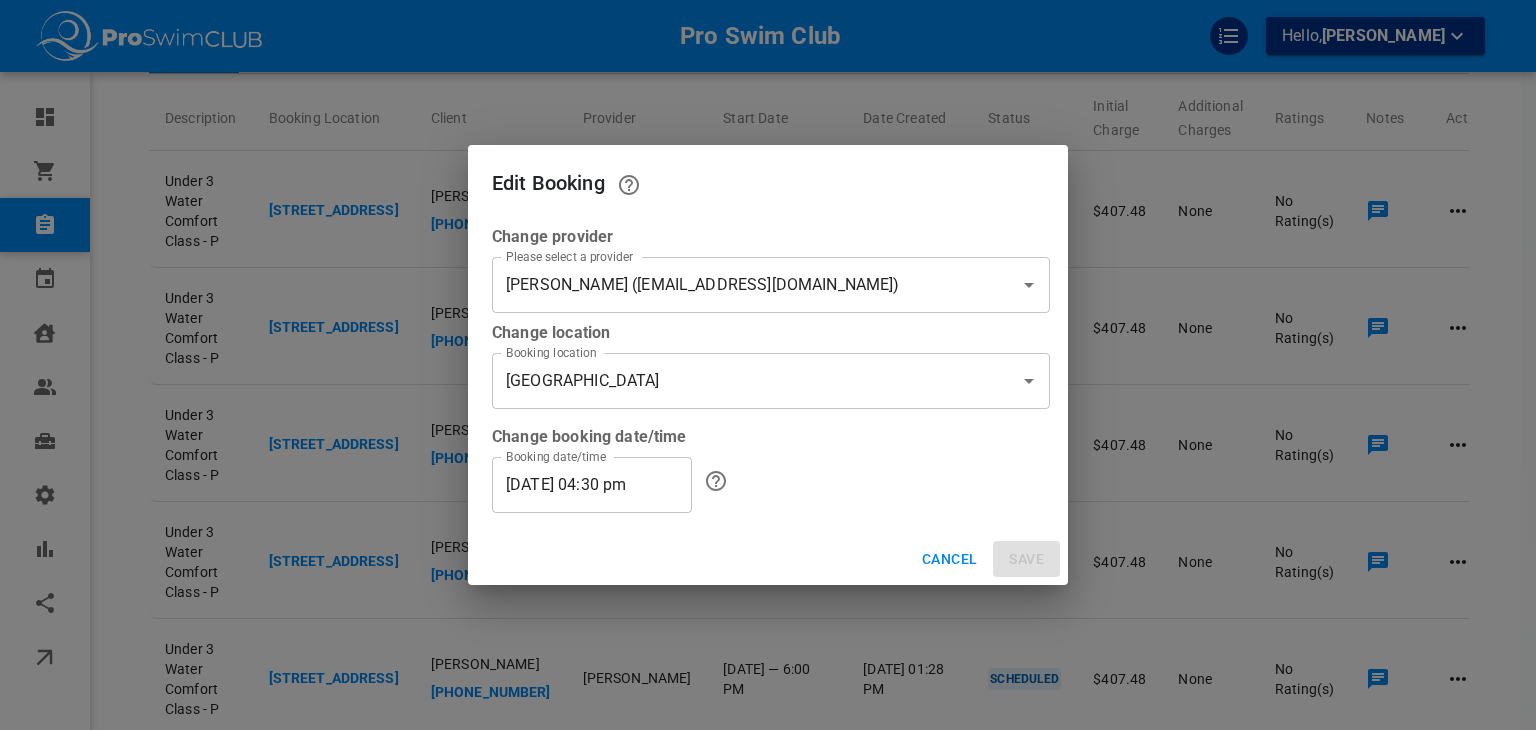 click on "[PERSON_NAME] ([EMAIL_ADDRESS][DOMAIN_NAME])" at bounding box center (743, 285) 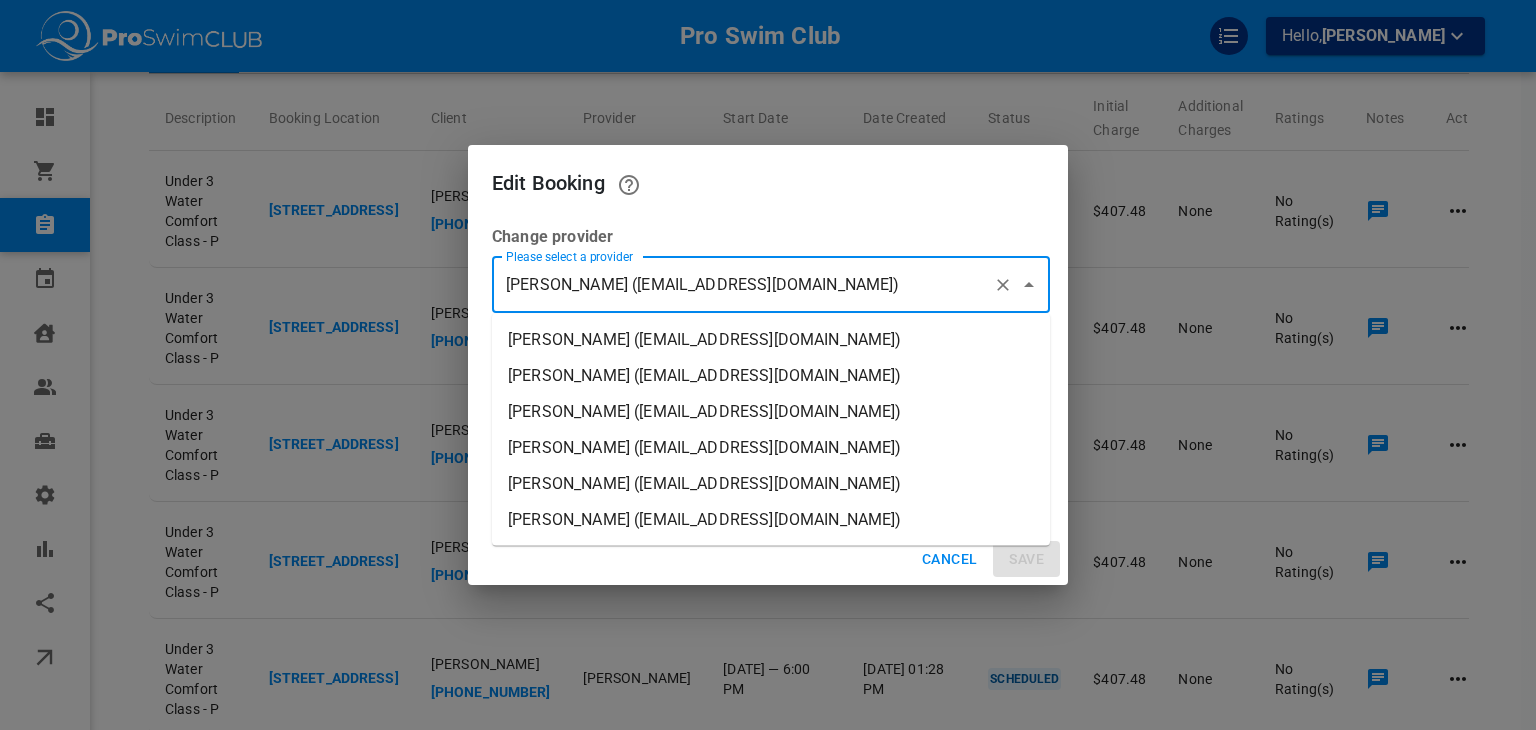 click on "[PERSON_NAME] ([EMAIL_ADDRESS][DOMAIN_NAME])" at bounding box center (771, 340) 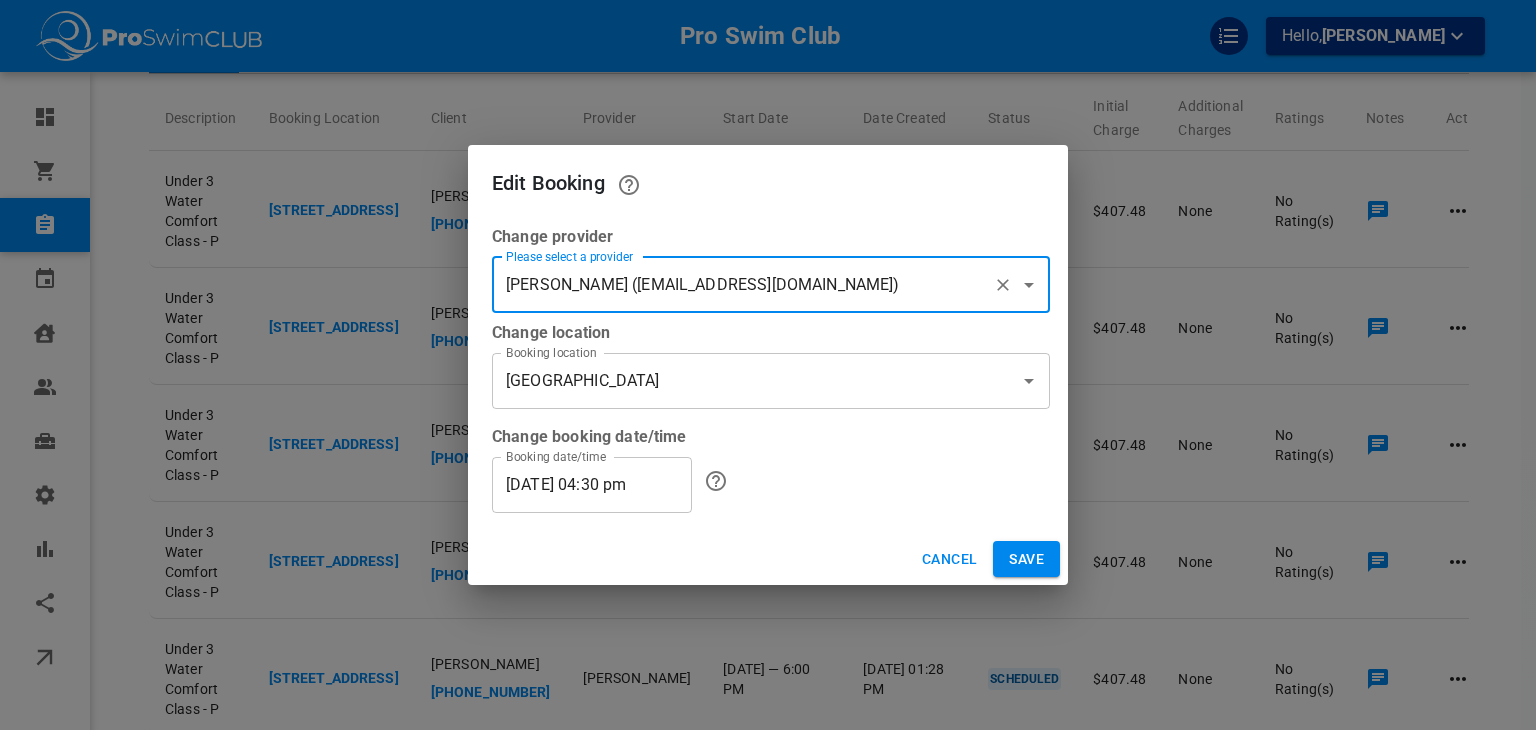 click on "Save" at bounding box center (1026, 559) 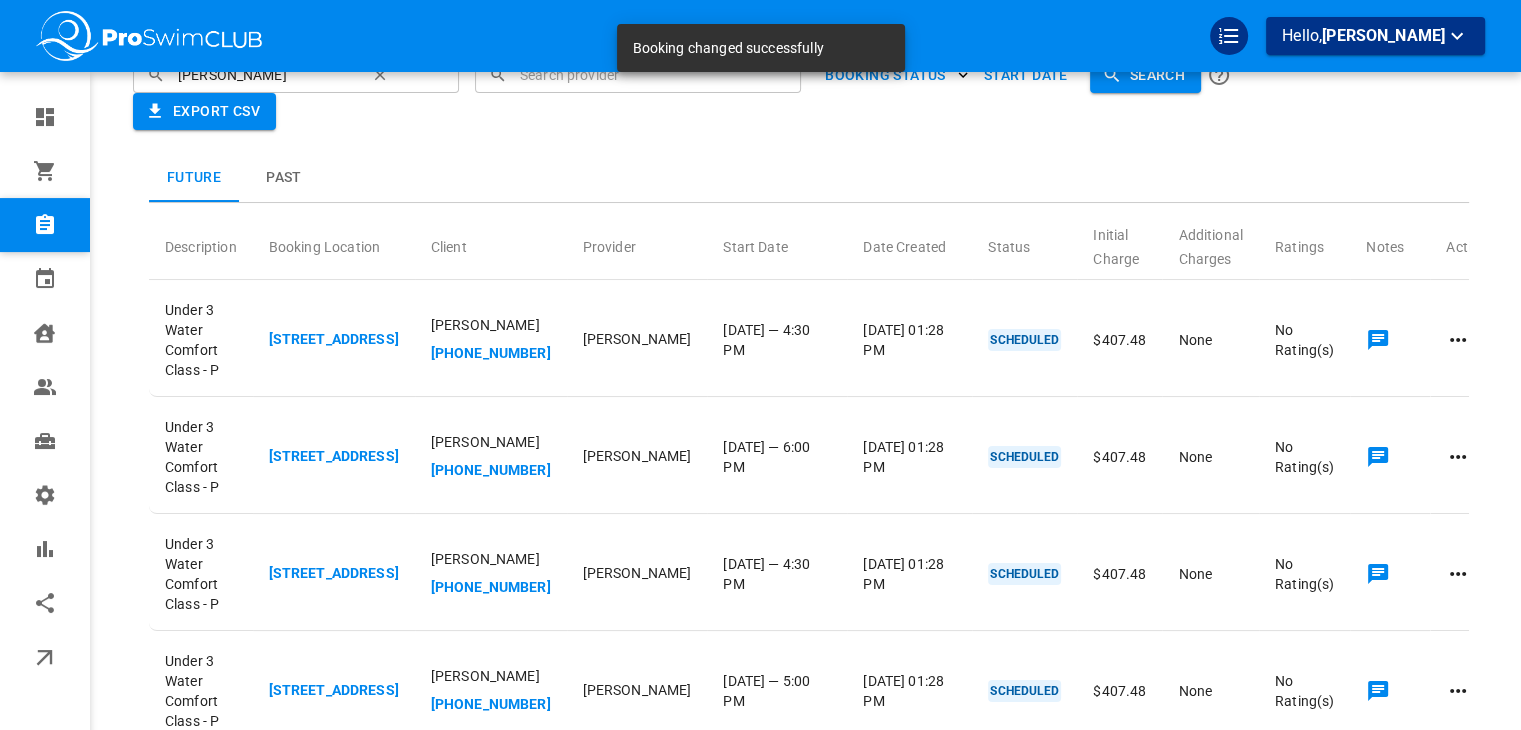scroll, scrollTop: 0, scrollLeft: 0, axis: both 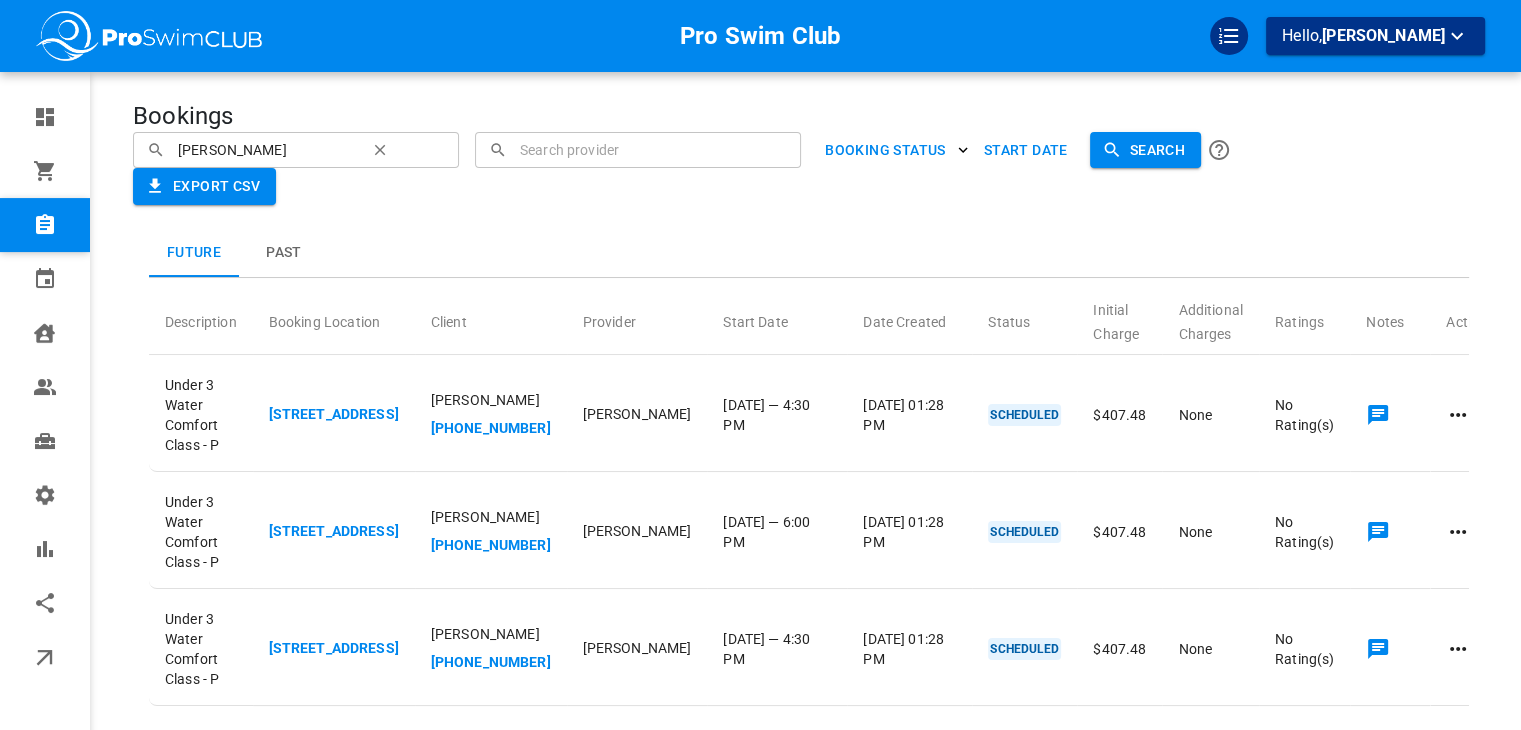 click on "Search" at bounding box center (1145, 150) 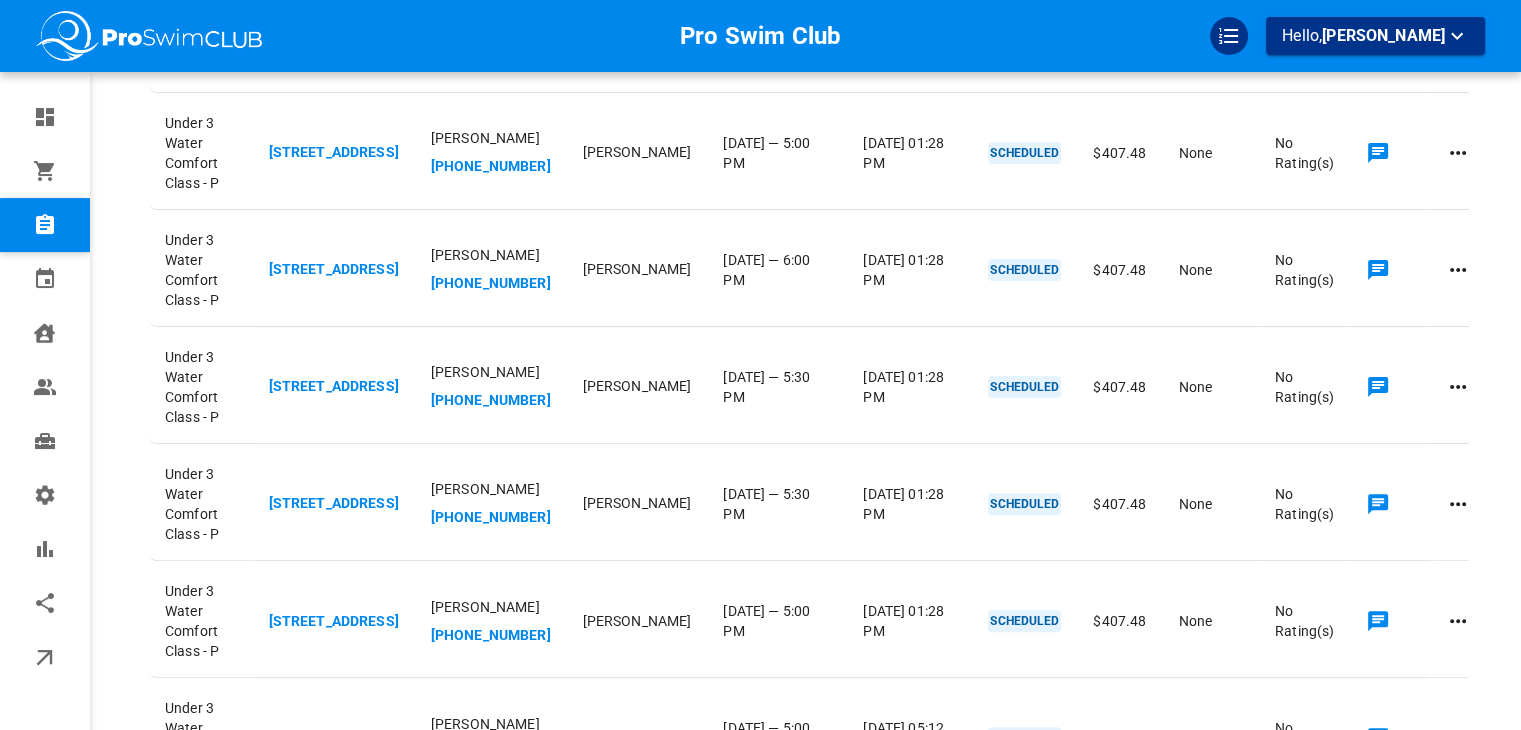 scroll, scrollTop: 496, scrollLeft: 0, axis: vertical 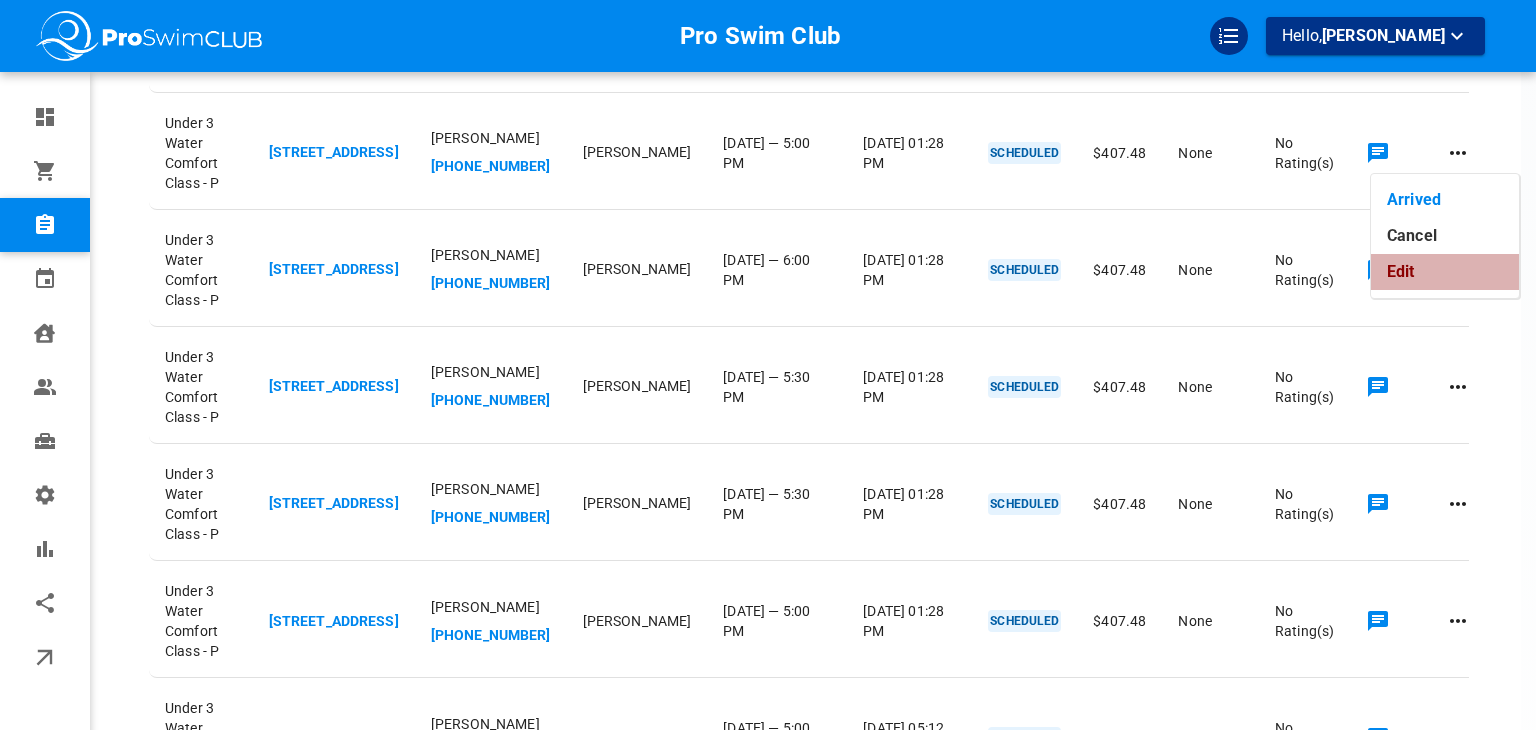 click on "Edit" at bounding box center [1445, 272] 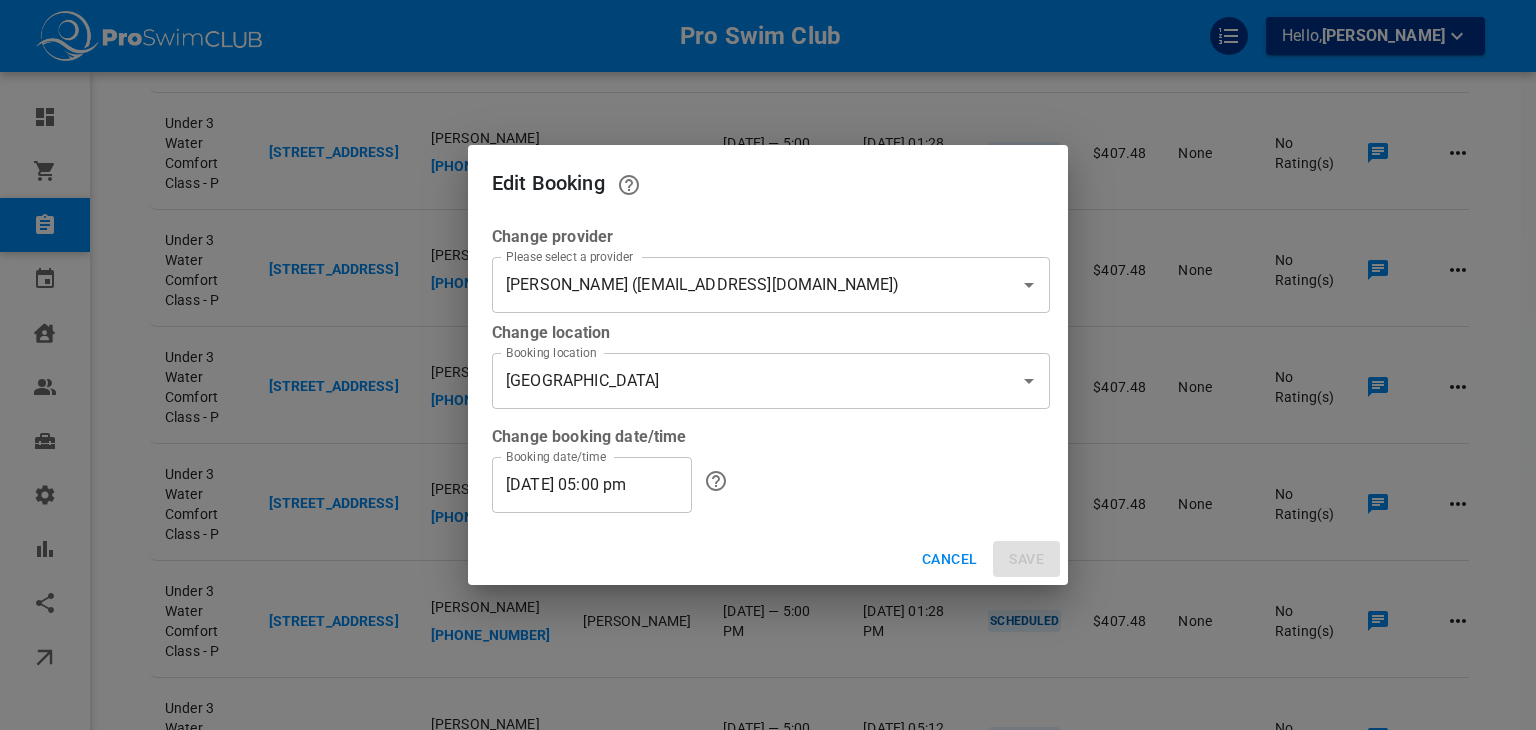 click on "[PERSON_NAME] ([EMAIL_ADDRESS][DOMAIN_NAME])" at bounding box center [743, 285] 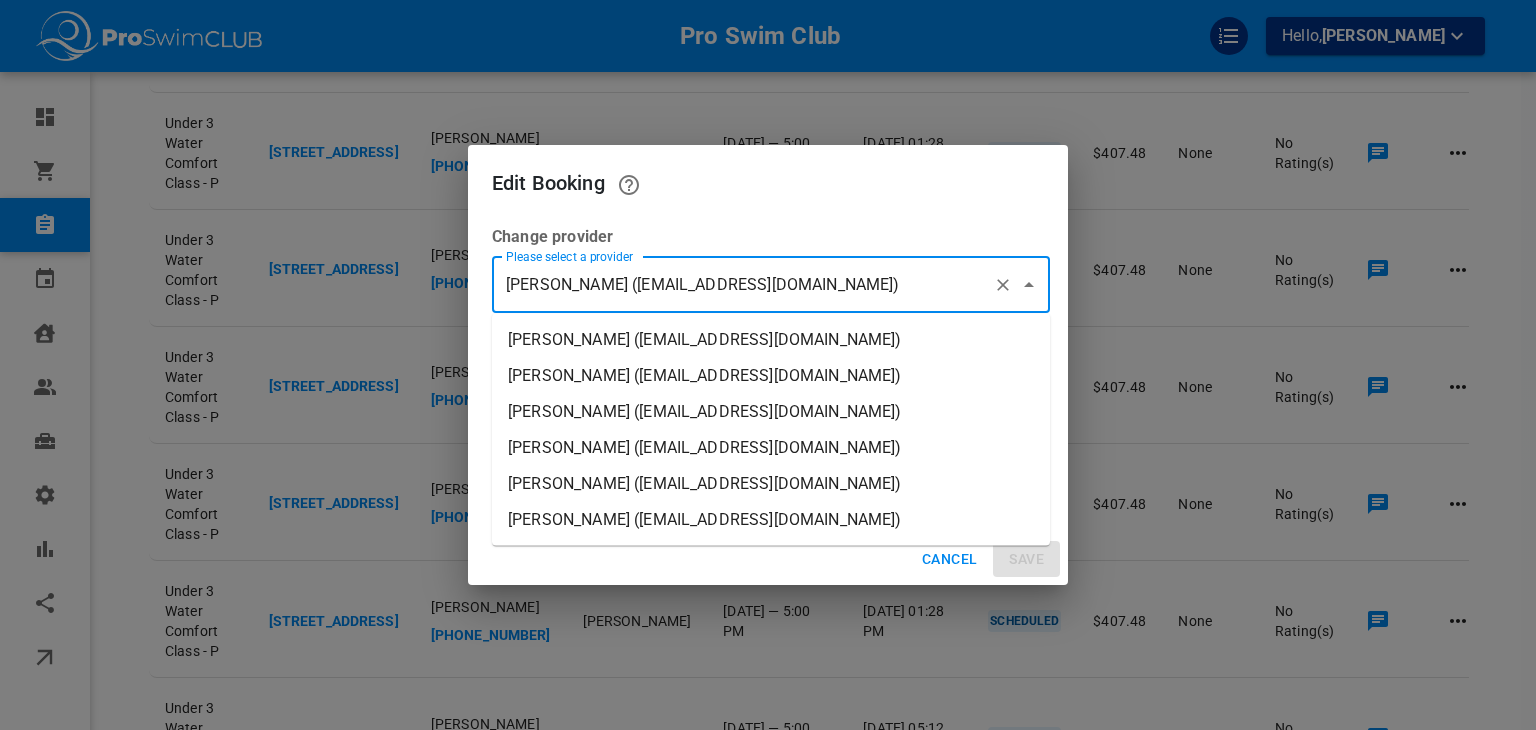 click on "[PERSON_NAME] ([EMAIL_ADDRESS][DOMAIN_NAME])" at bounding box center [771, 340] 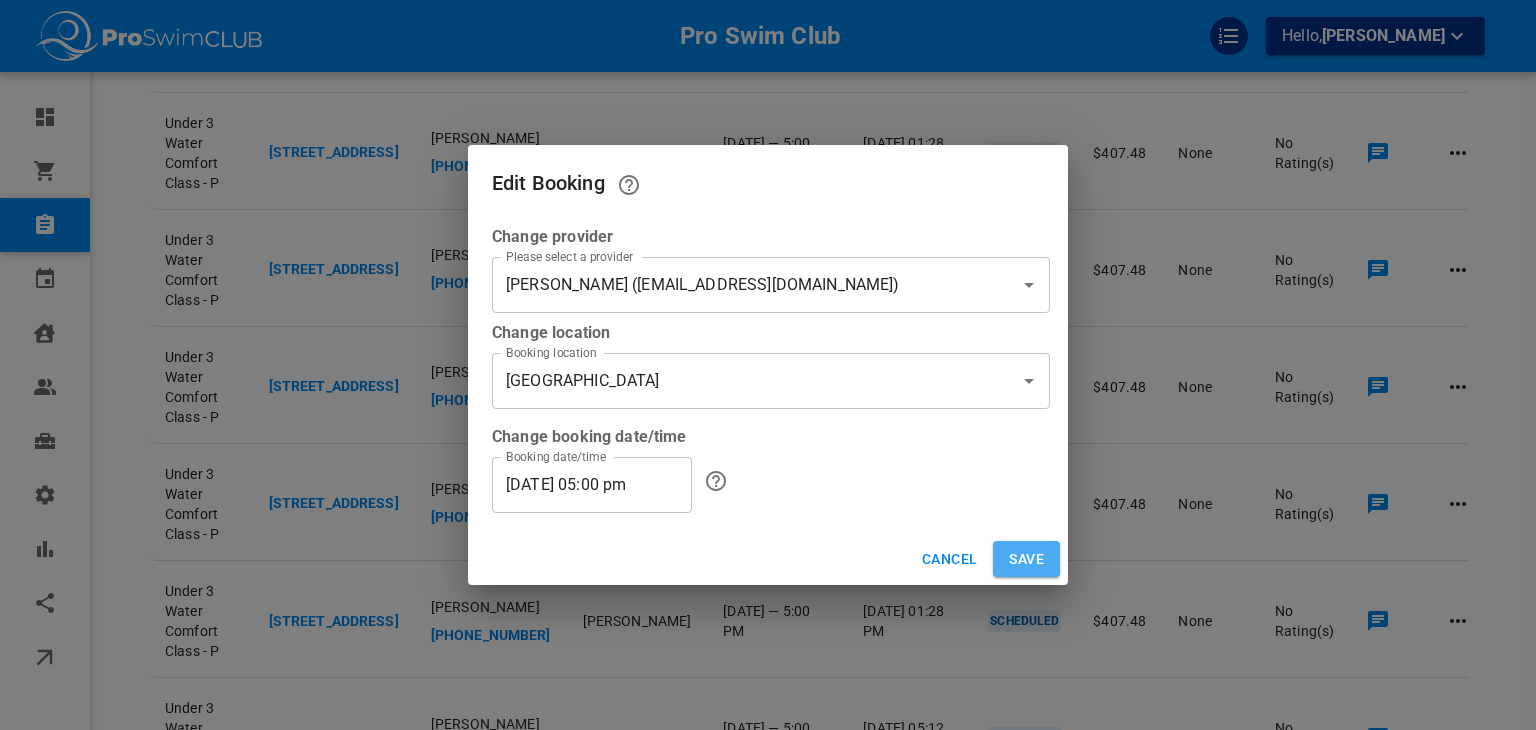 click on "Save" at bounding box center [1026, 559] 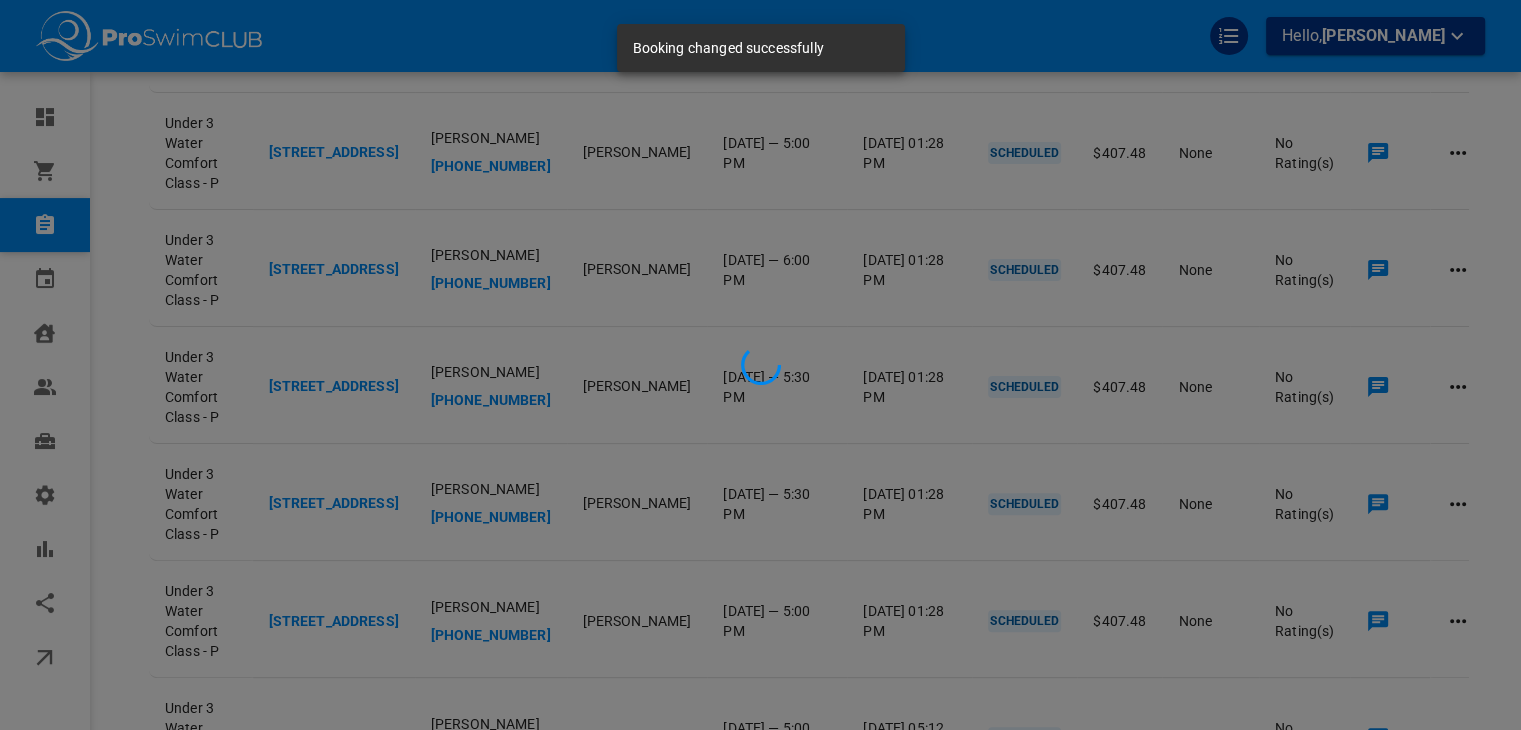click at bounding box center (760, 365) 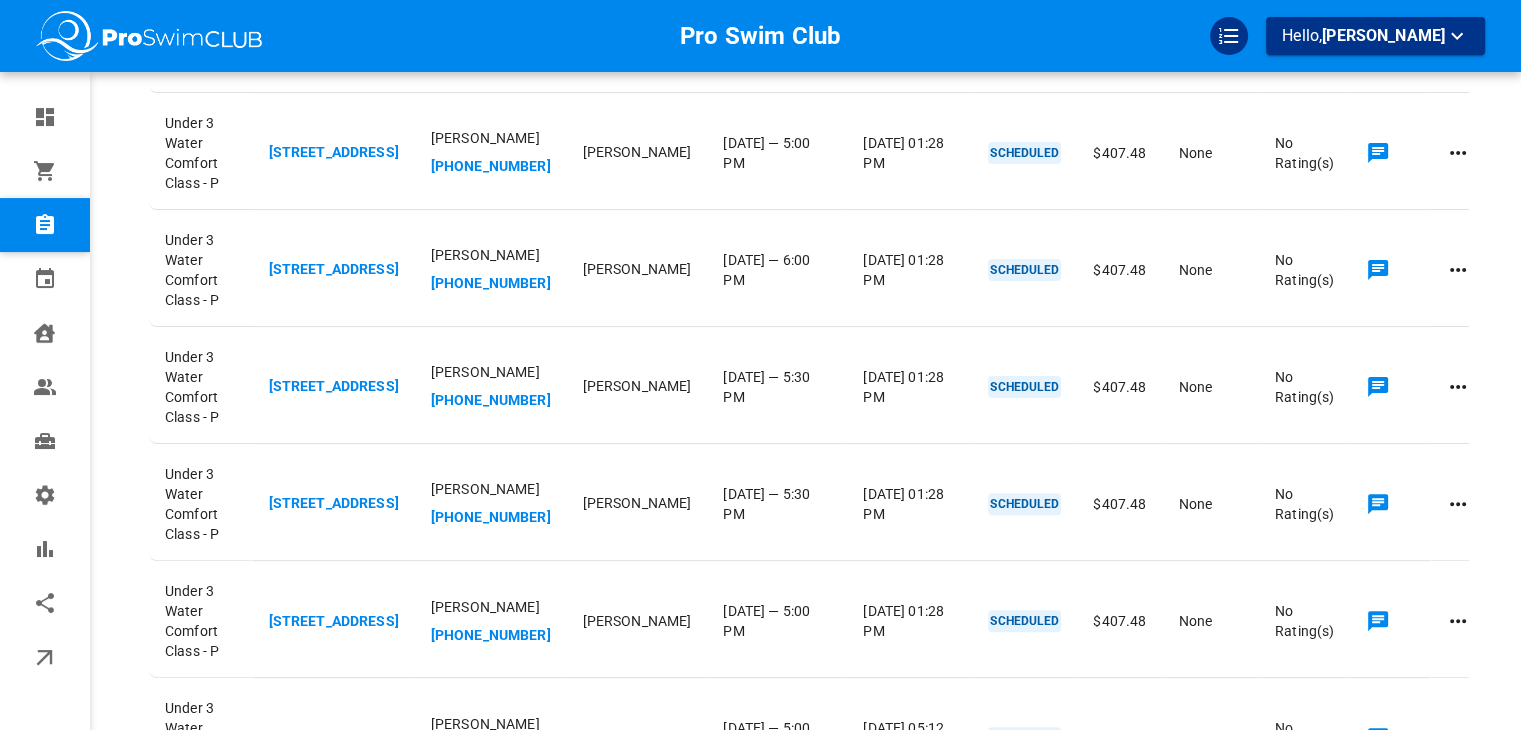 click 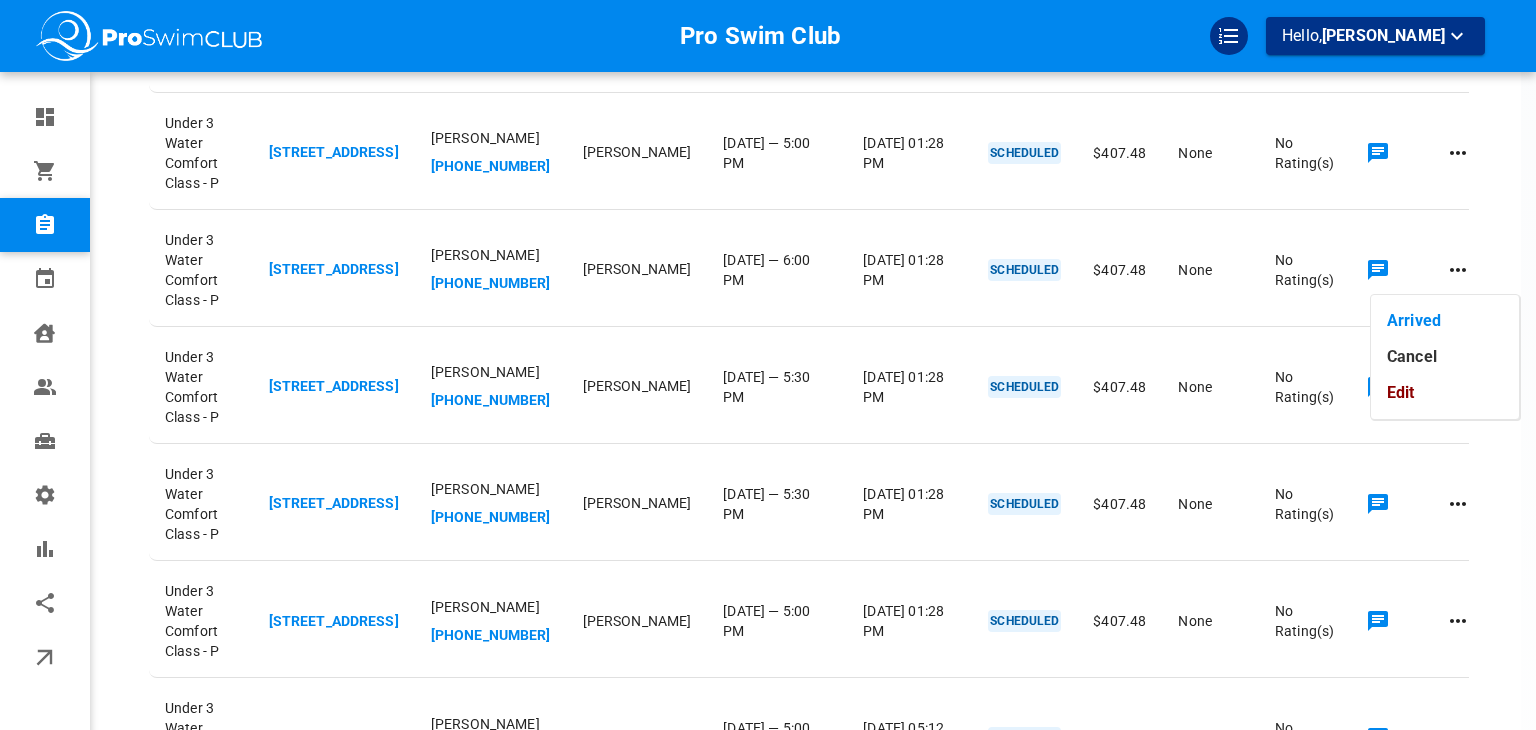 click on "Edit" at bounding box center [1445, 393] 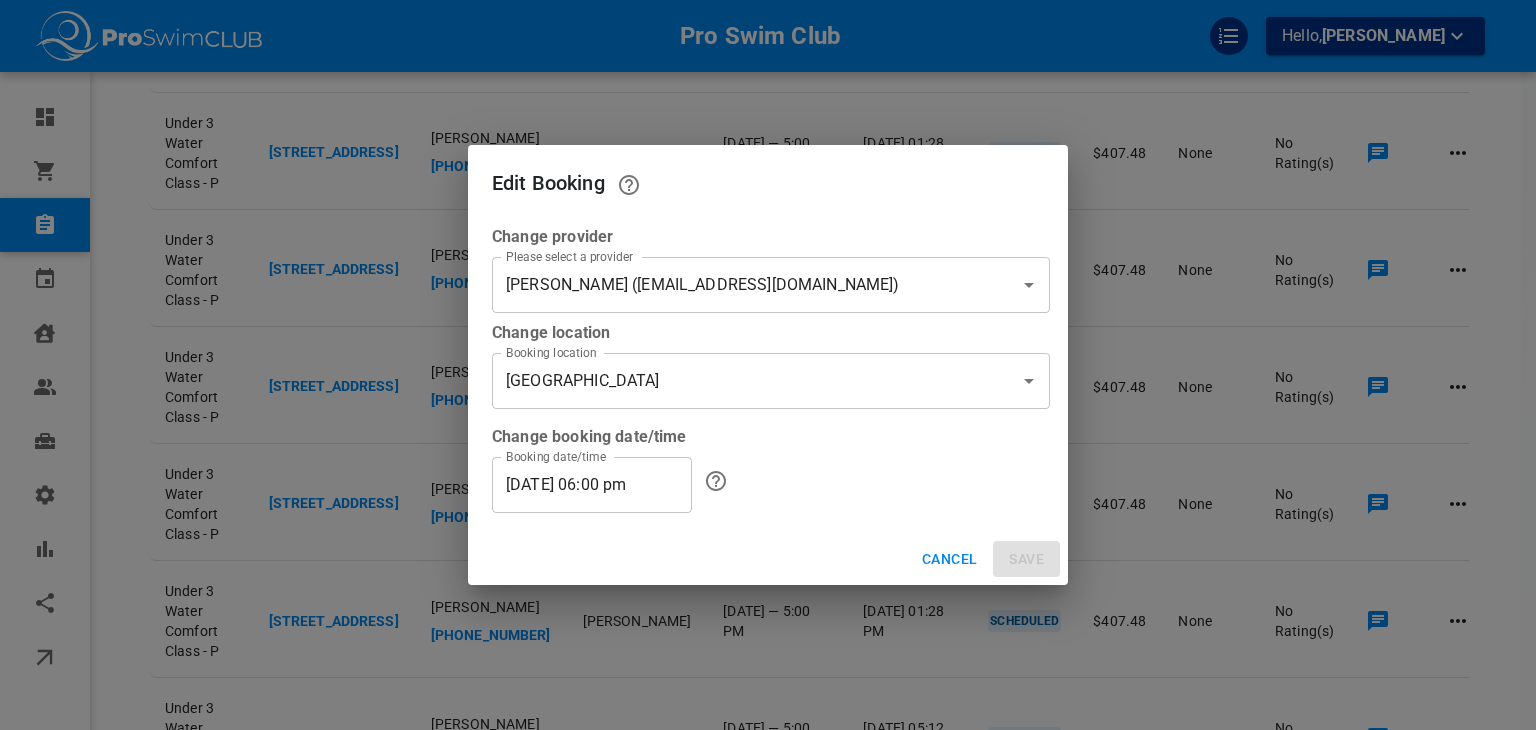 click on "[PERSON_NAME] ([EMAIL_ADDRESS][DOMAIN_NAME])" at bounding box center (743, 285) 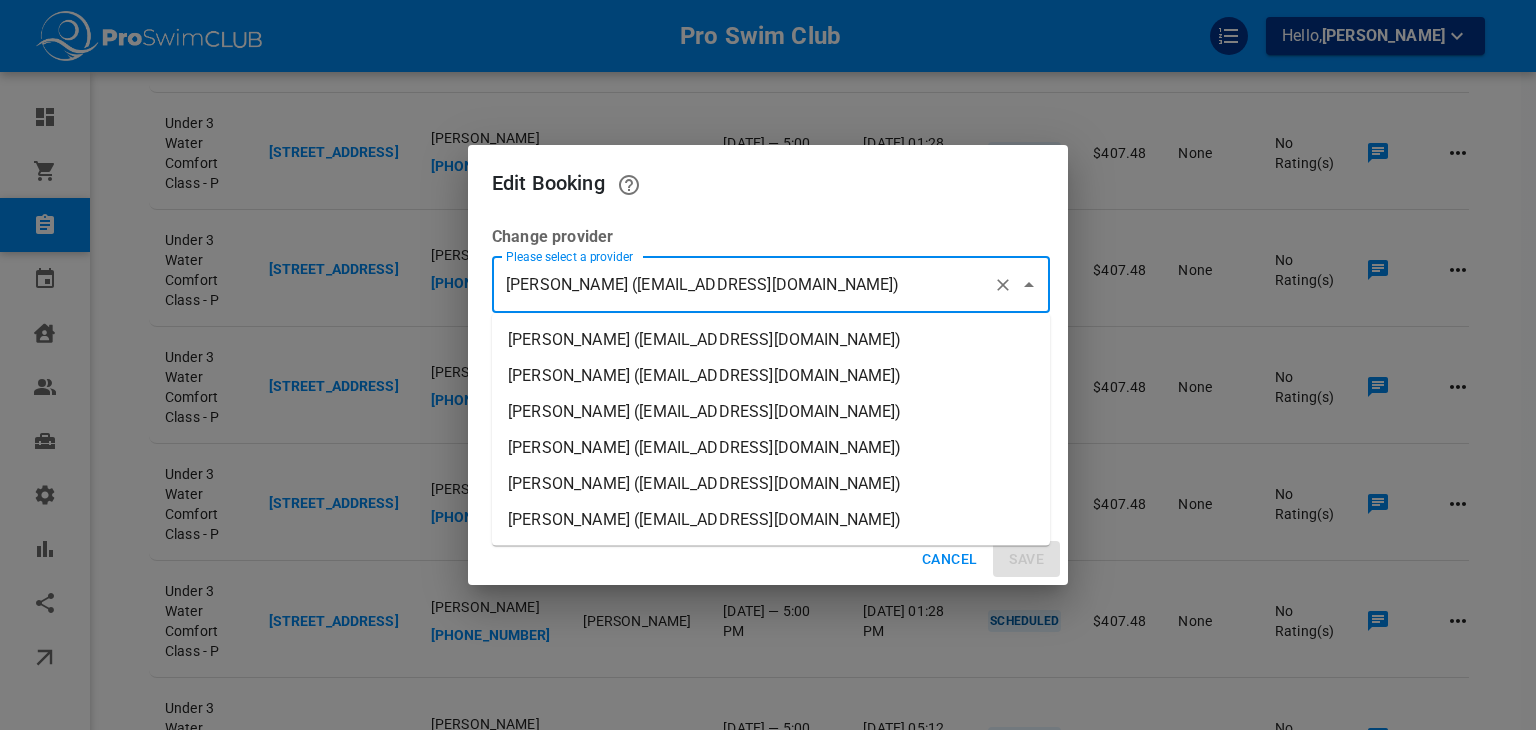 click on "[PERSON_NAME] ([EMAIL_ADDRESS][DOMAIN_NAME])" at bounding box center [771, 340] 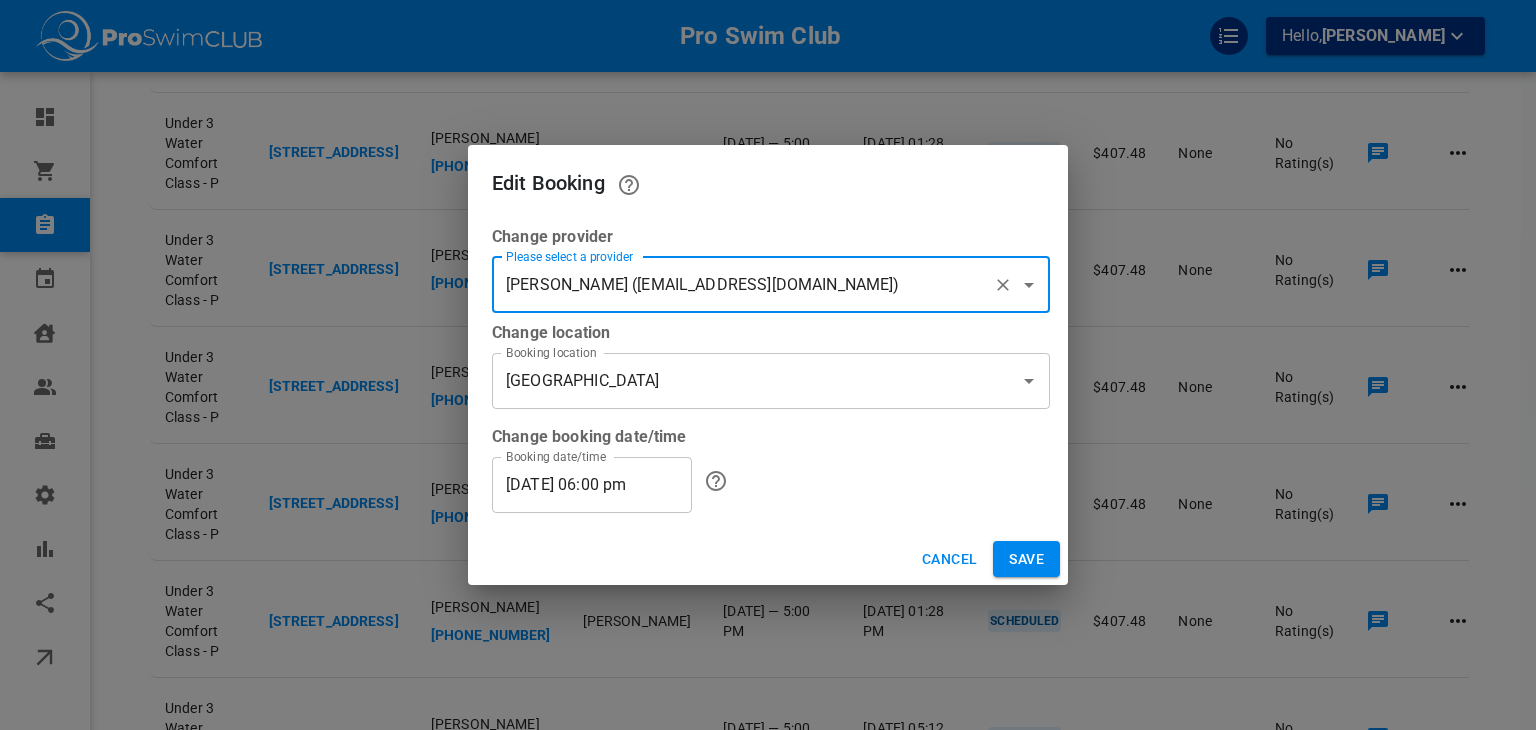 click on "Save" at bounding box center [1026, 559] 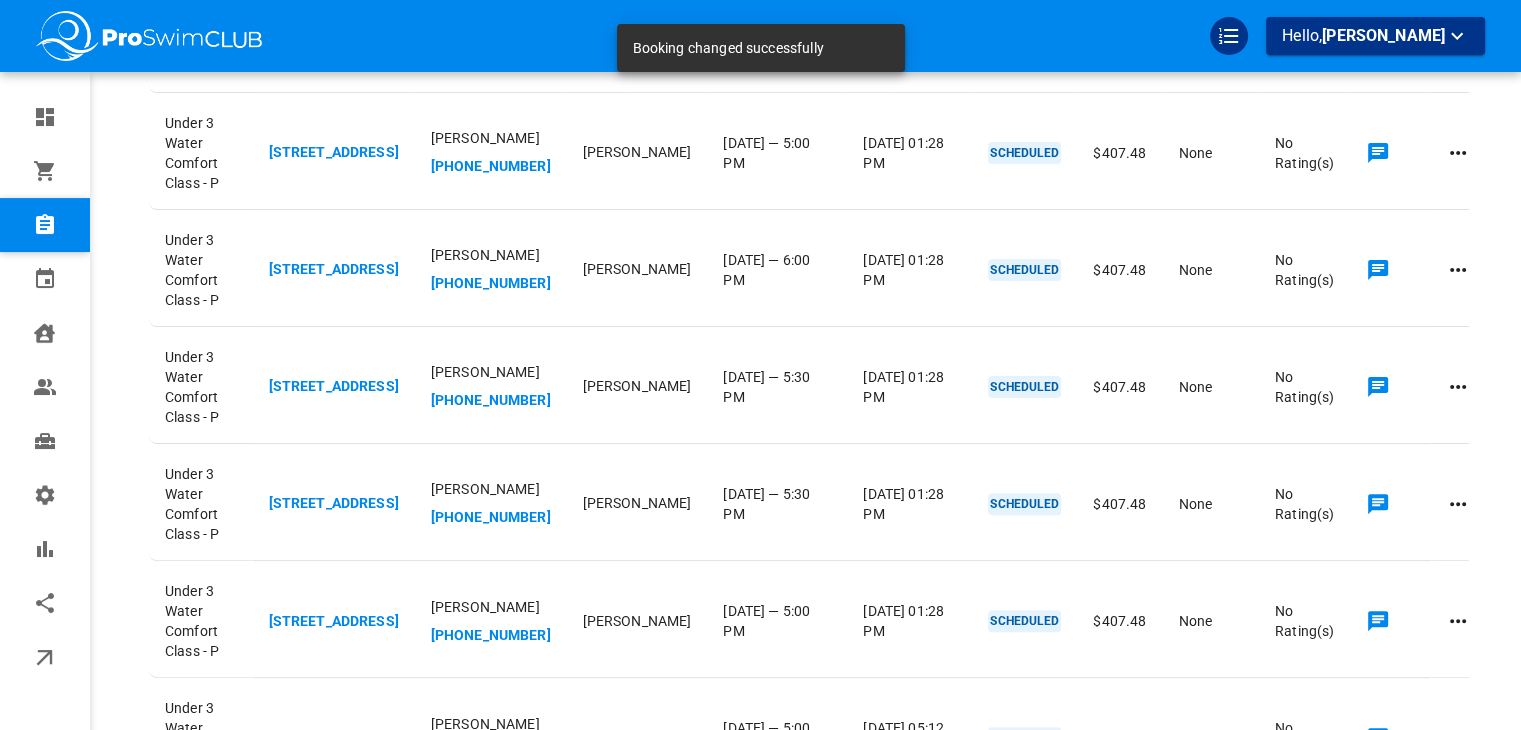 click 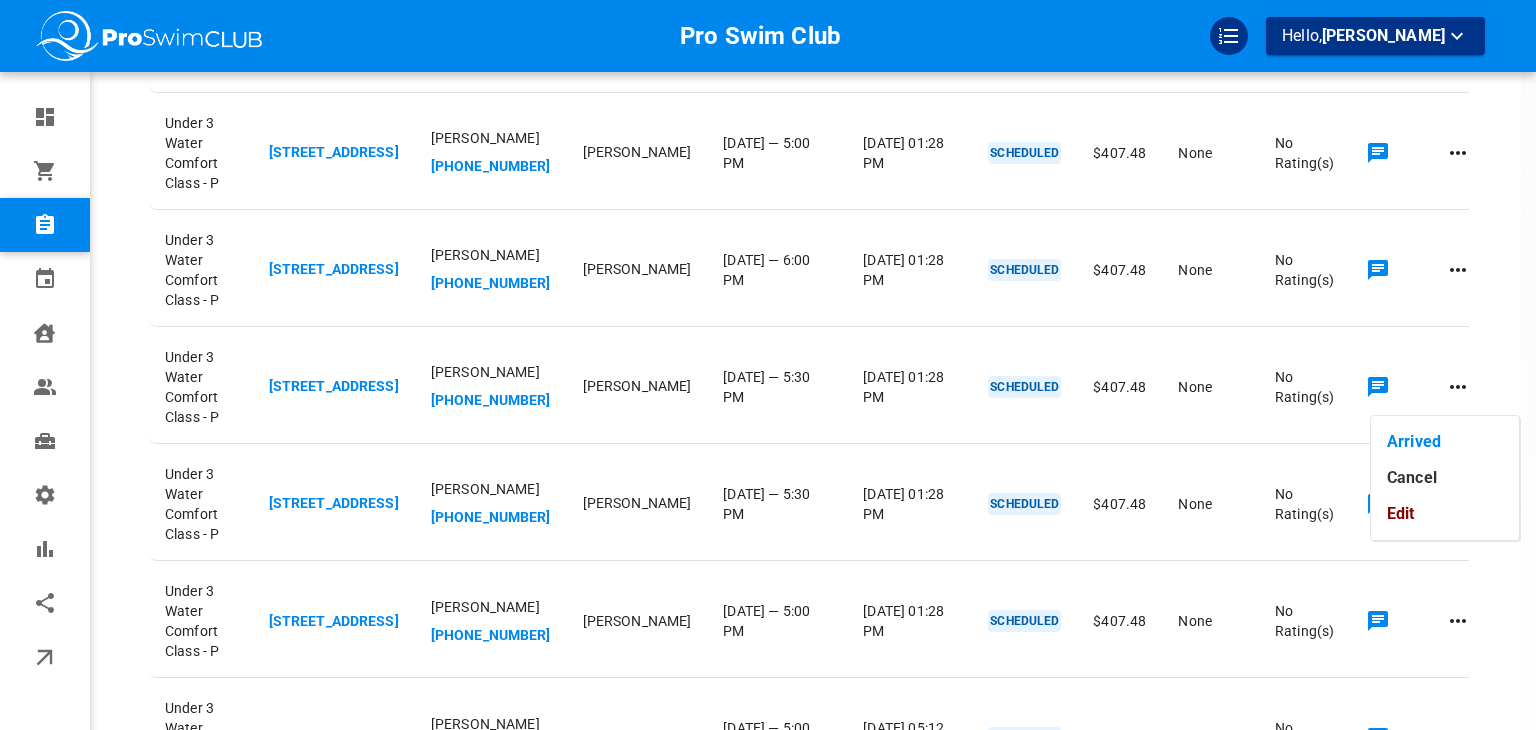 click on "Edit" at bounding box center (1445, 514) 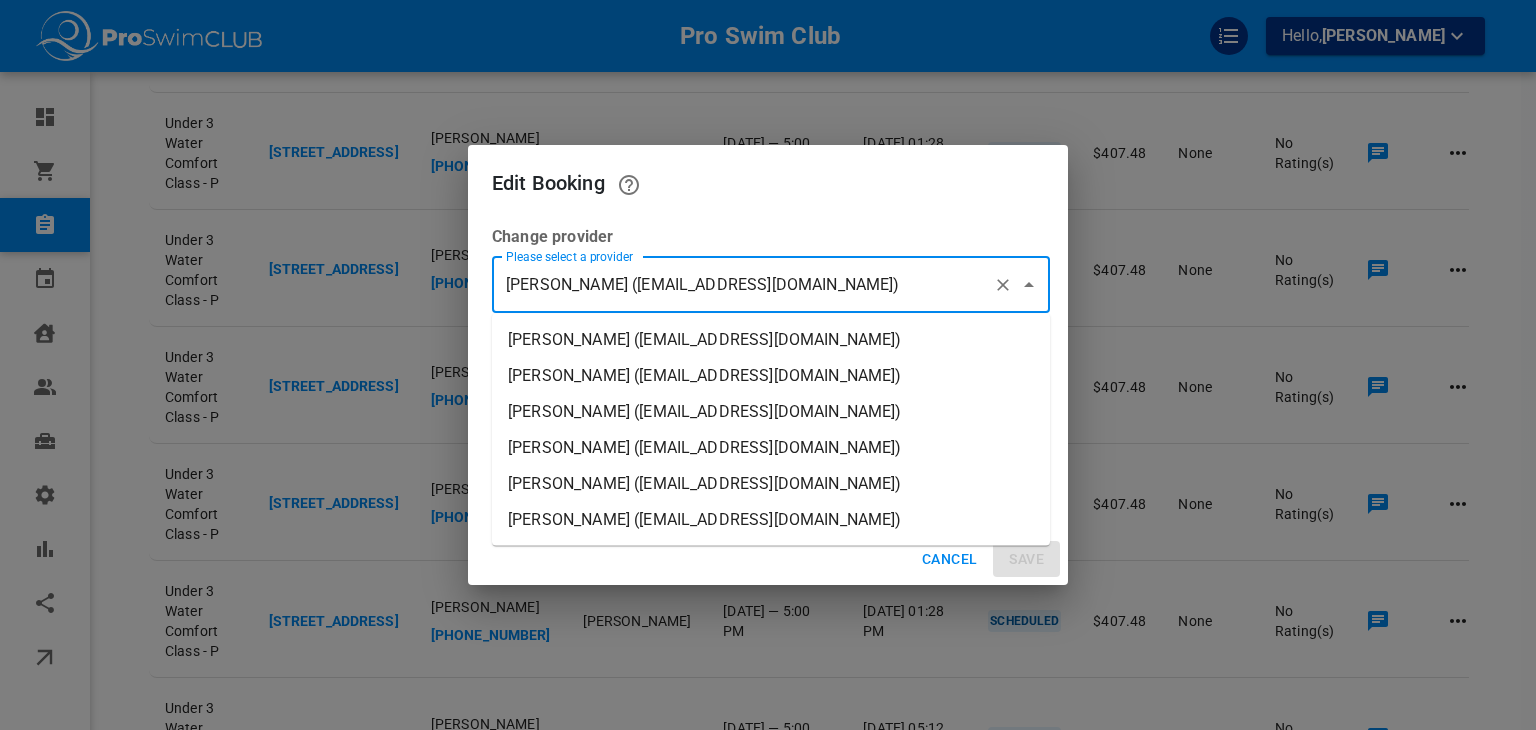 click on "[PERSON_NAME] ([EMAIL_ADDRESS][DOMAIN_NAME])" at bounding box center [743, 285] 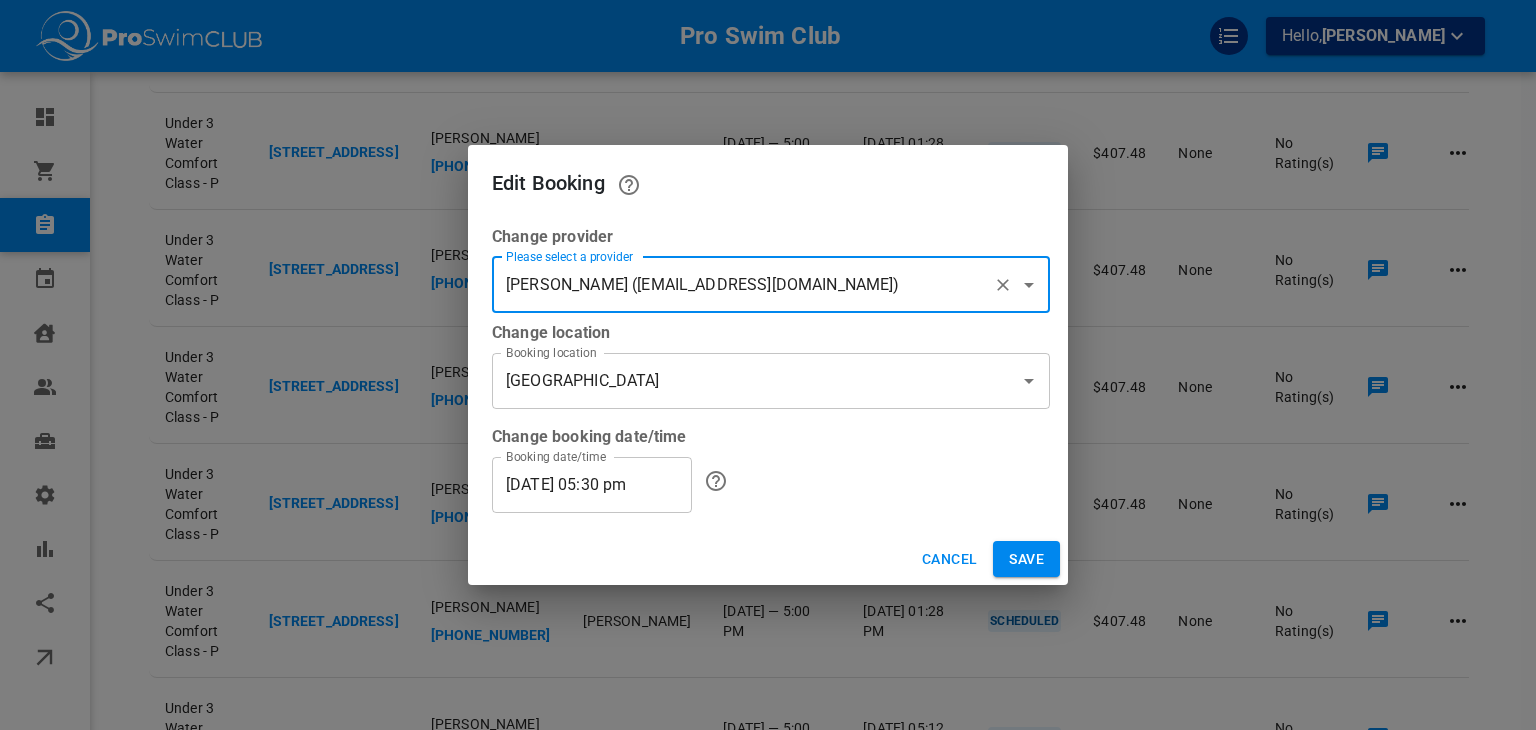 click on "Save" at bounding box center (1026, 559) 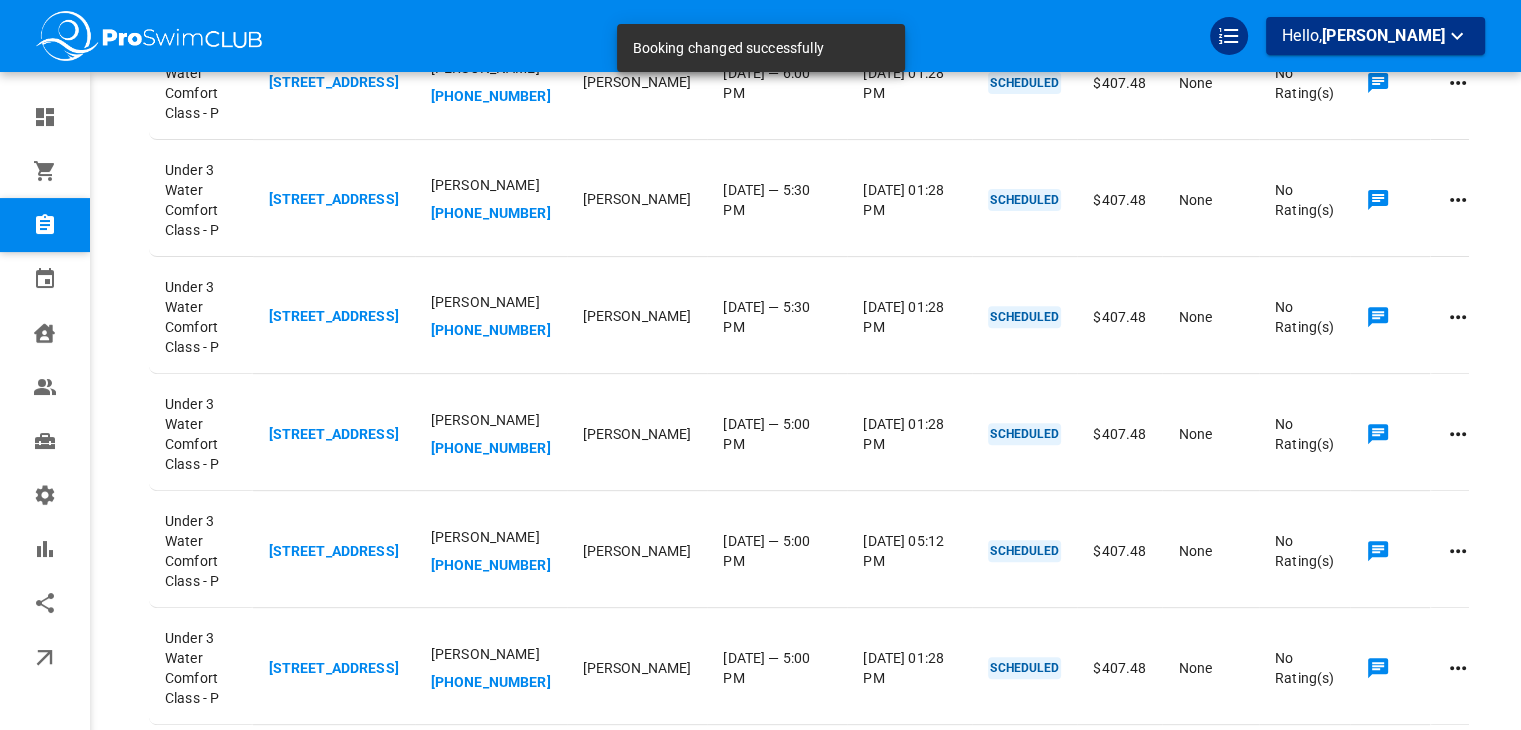 scroll, scrollTop: 703, scrollLeft: 0, axis: vertical 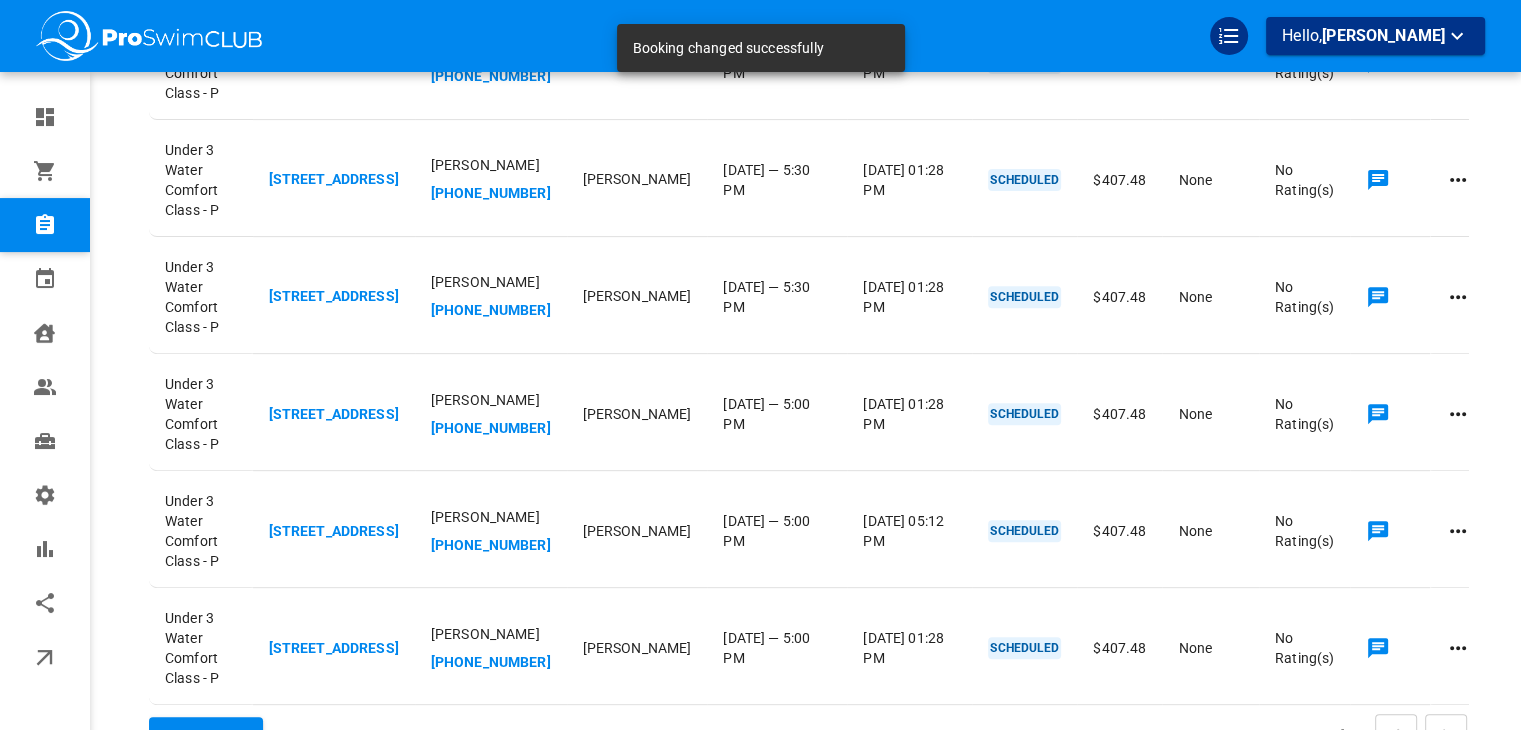 click 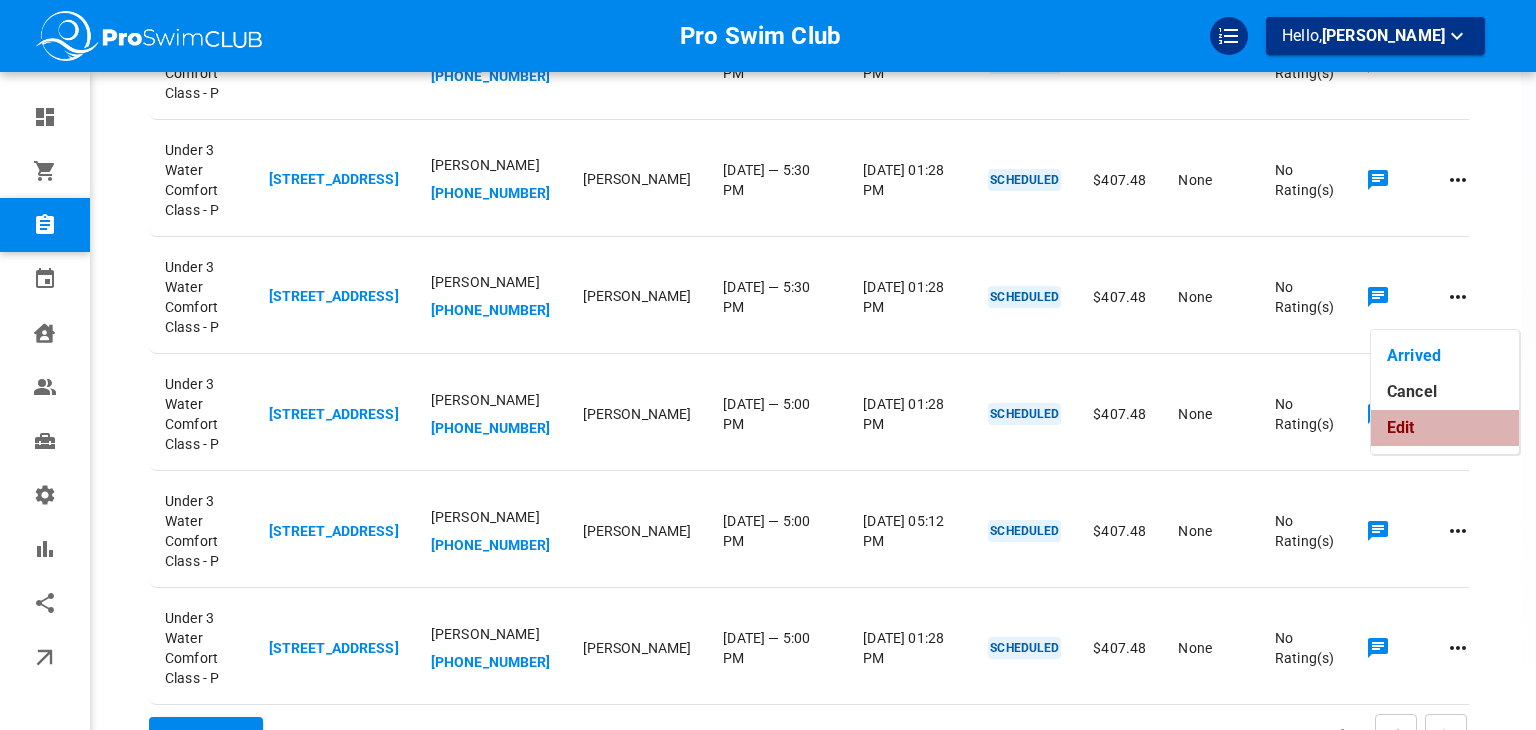 click on "Edit" at bounding box center [1445, 428] 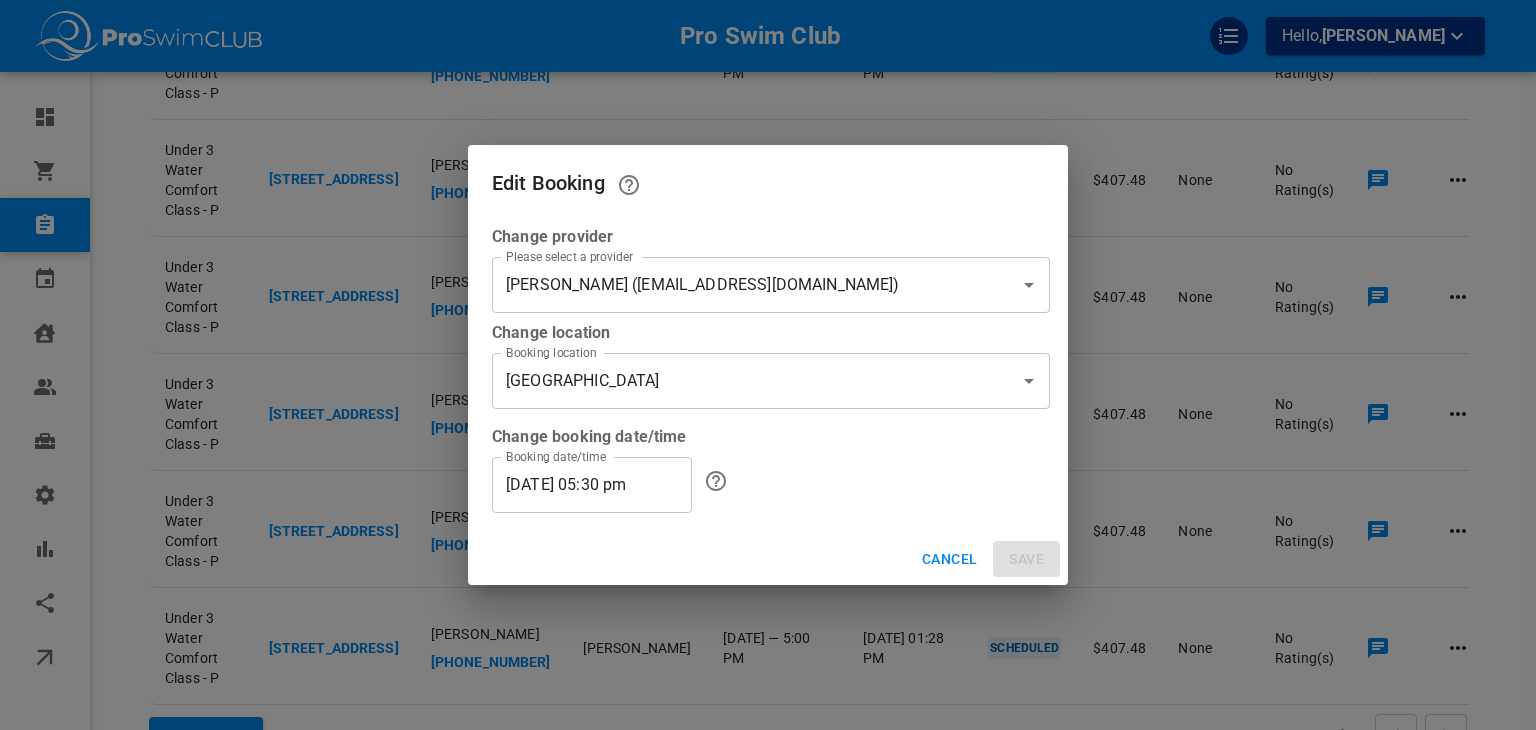 click on "[PERSON_NAME] ([EMAIL_ADDRESS][DOMAIN_NAME])" at bounding box center (743, 285) 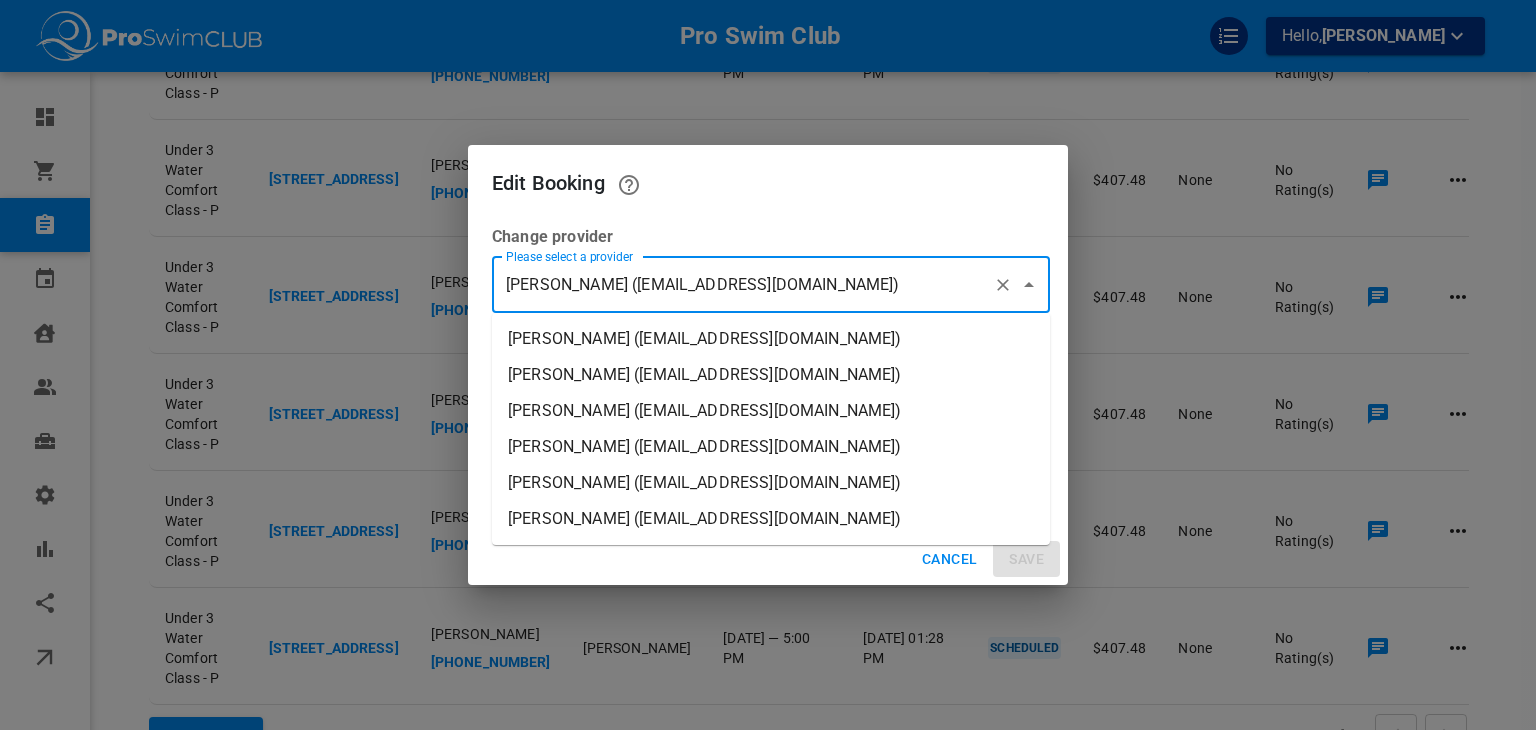click on "[PERSON_NAME] ([EMAIL_ADDRESS][DOMAIN_NAME])" at bounding box center [771, 339] 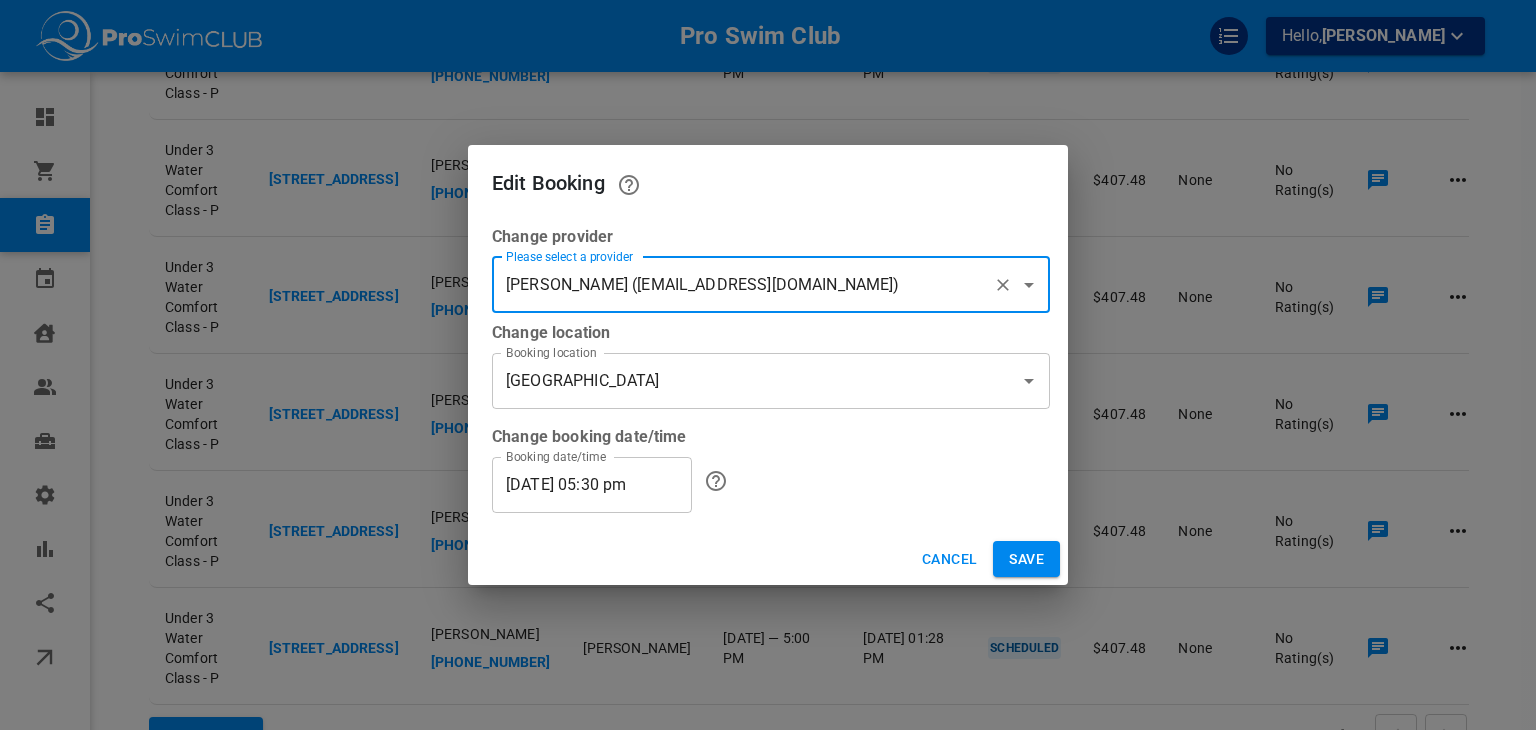 click on "Save" at bounding box center (1026, 559) 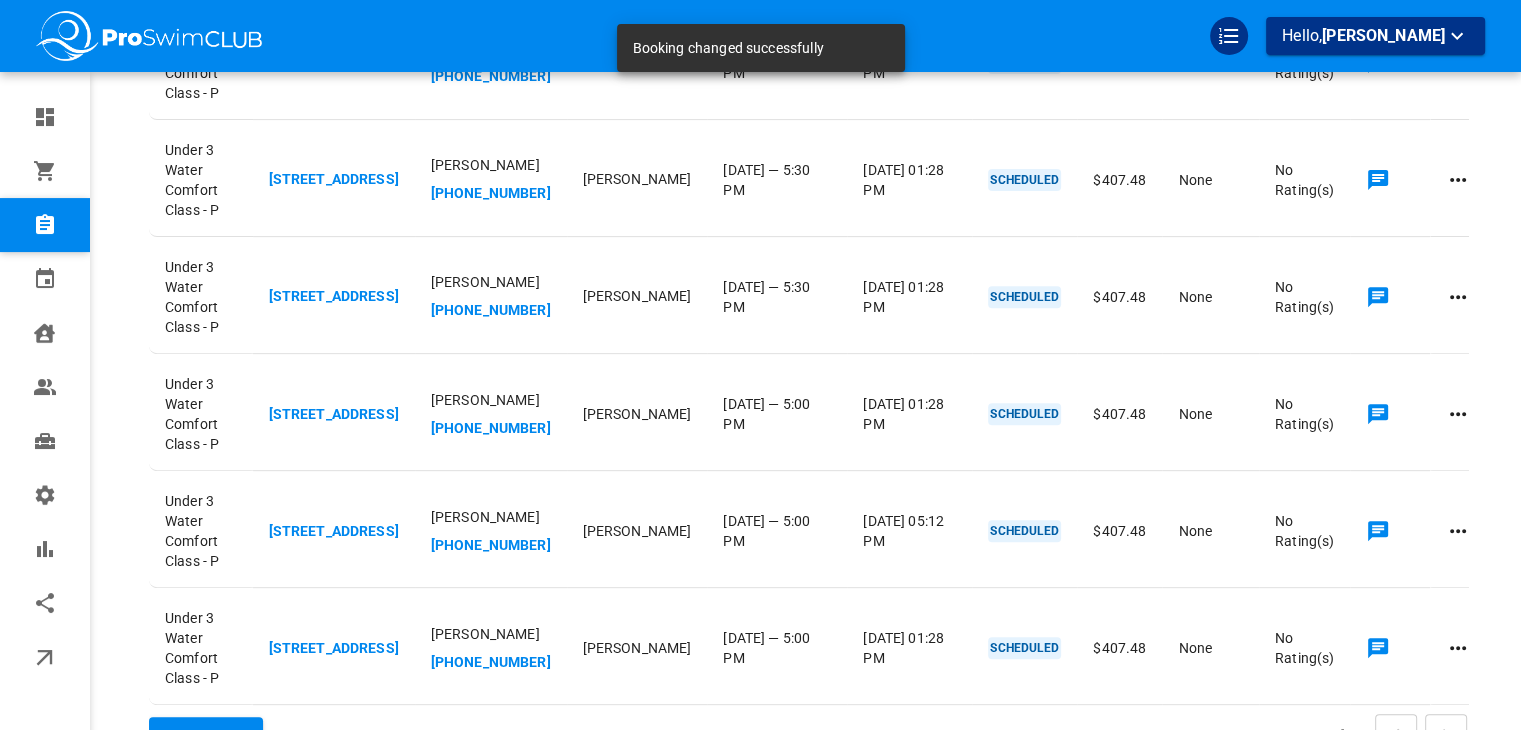 click 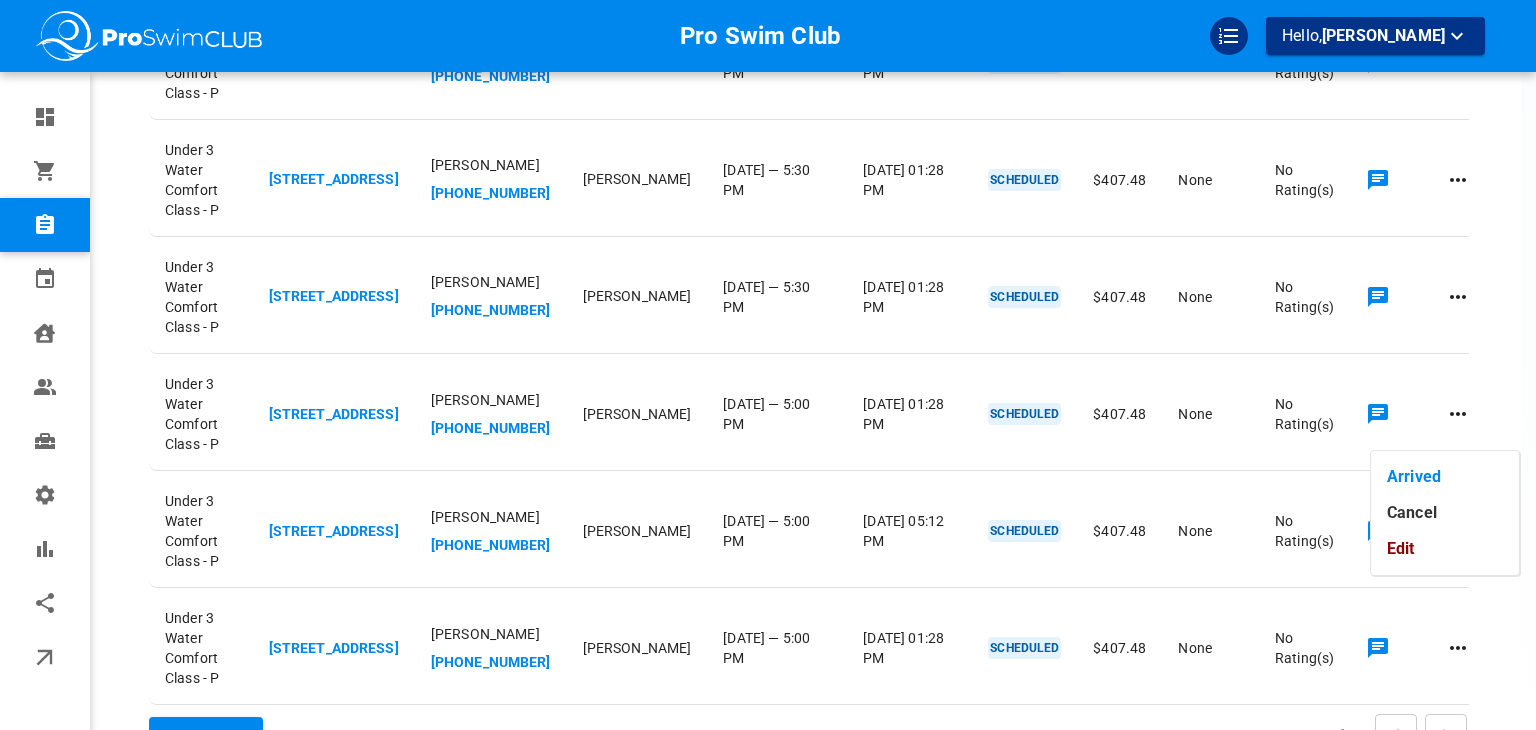 click on "Edit" at bounding box center (1445, 549) 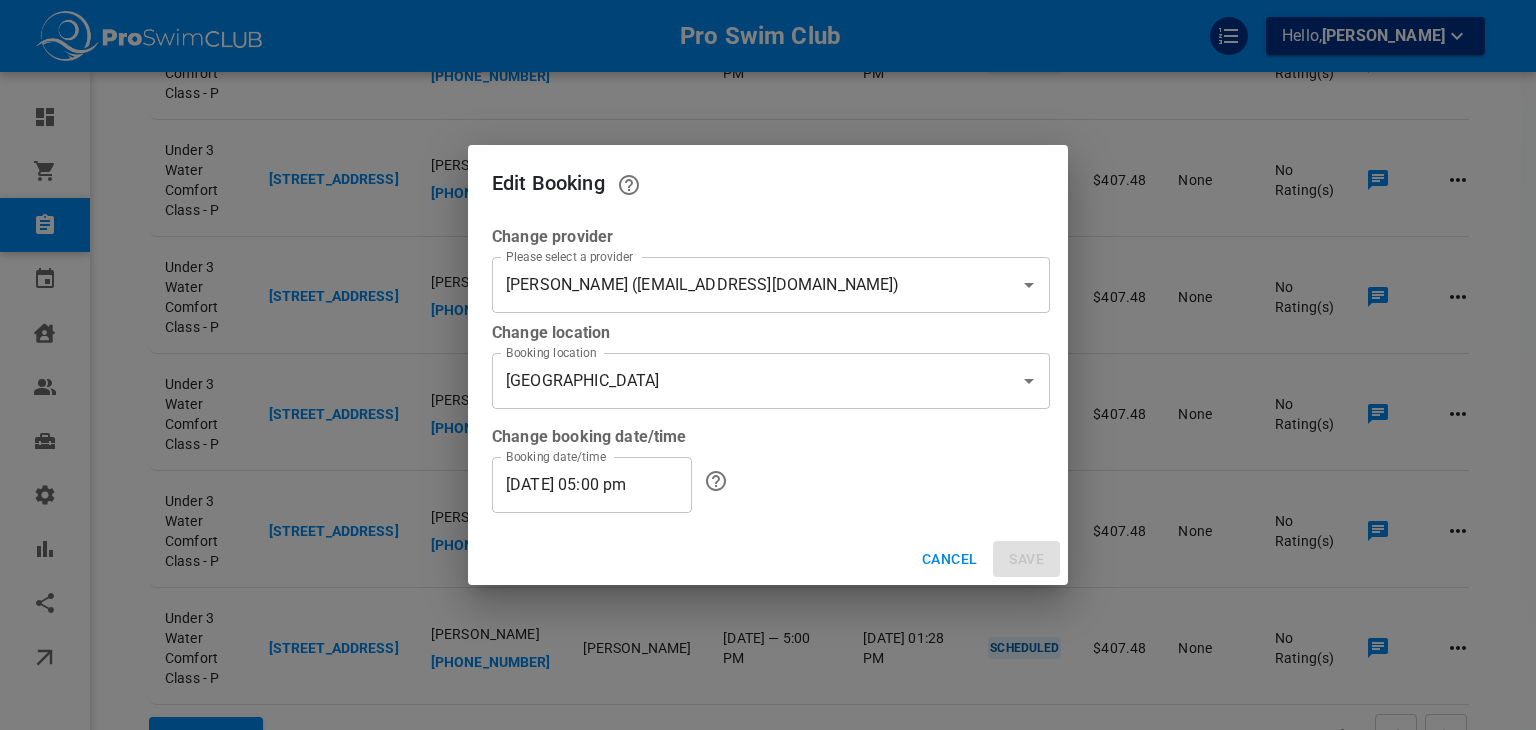 click on "[PERSON_NAME] ([EMAIL_ADDRESS][DOMAIN_NAME])" at bounding box center (743, 285) 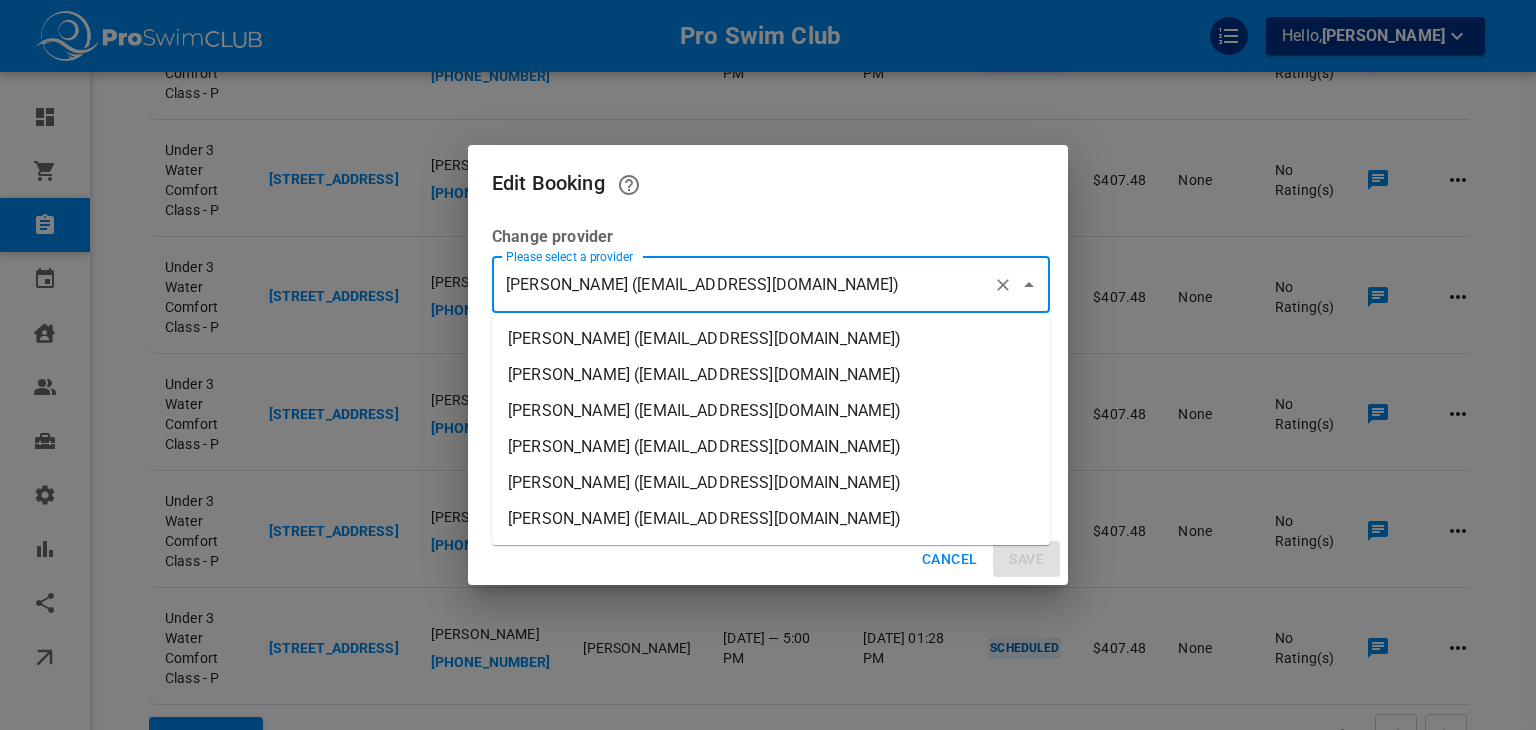 click on "[PERSON_NAME] ([EMAIL_ADDRESS][DOMAIN_NAME])" at bounding box center [771, 339] 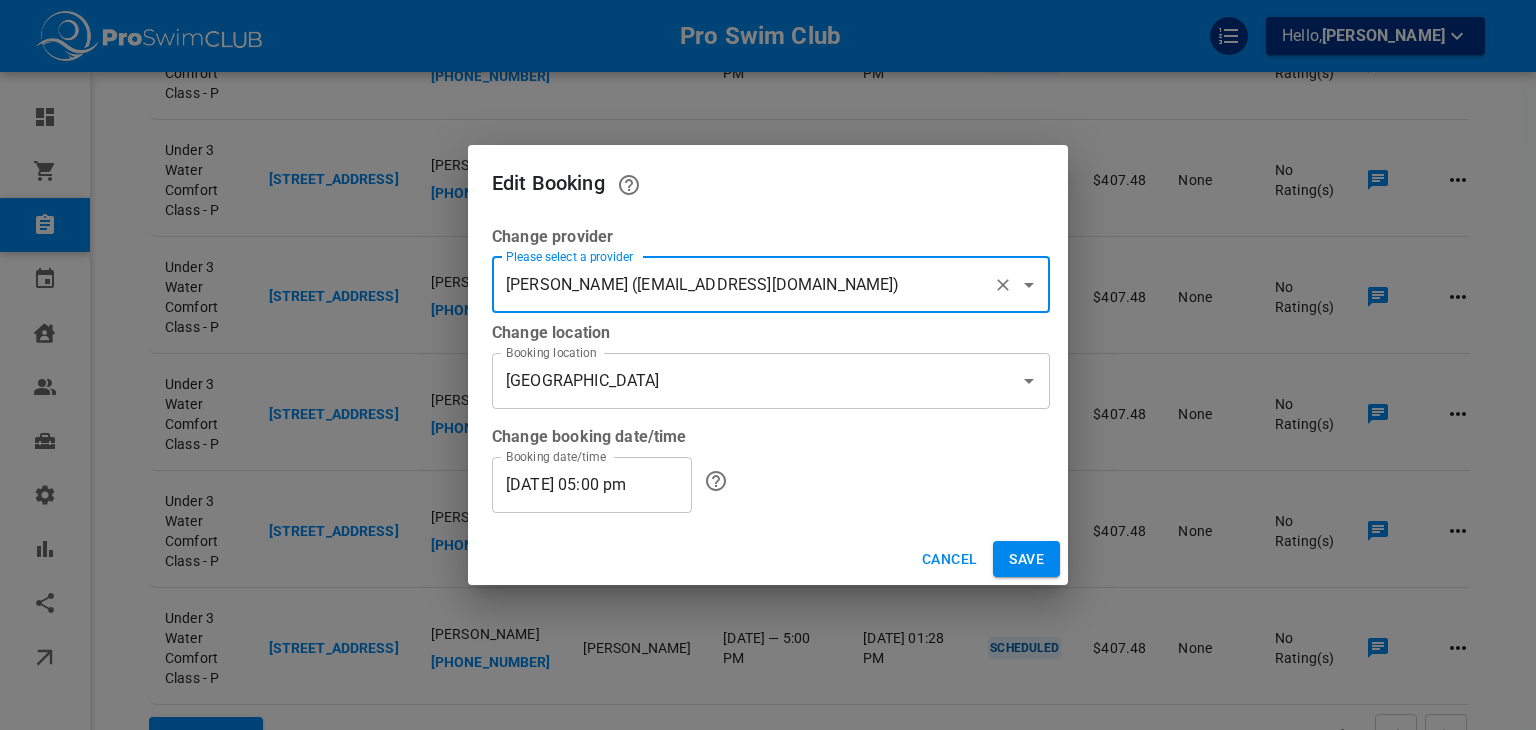 click on "Save" at bounding box center [1026, 559] 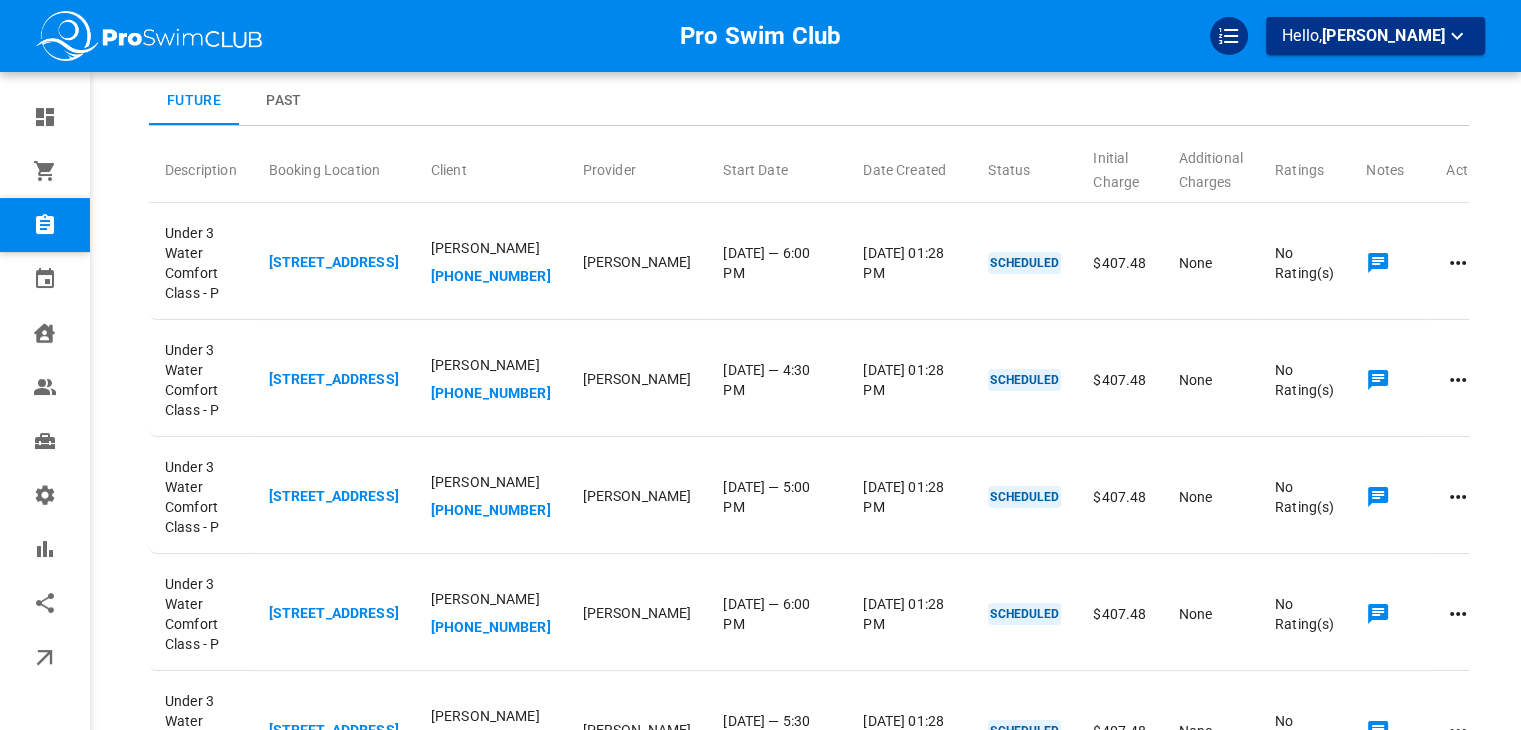 scroll, scrollTop: 0, scrollLeft: 0, axis: both 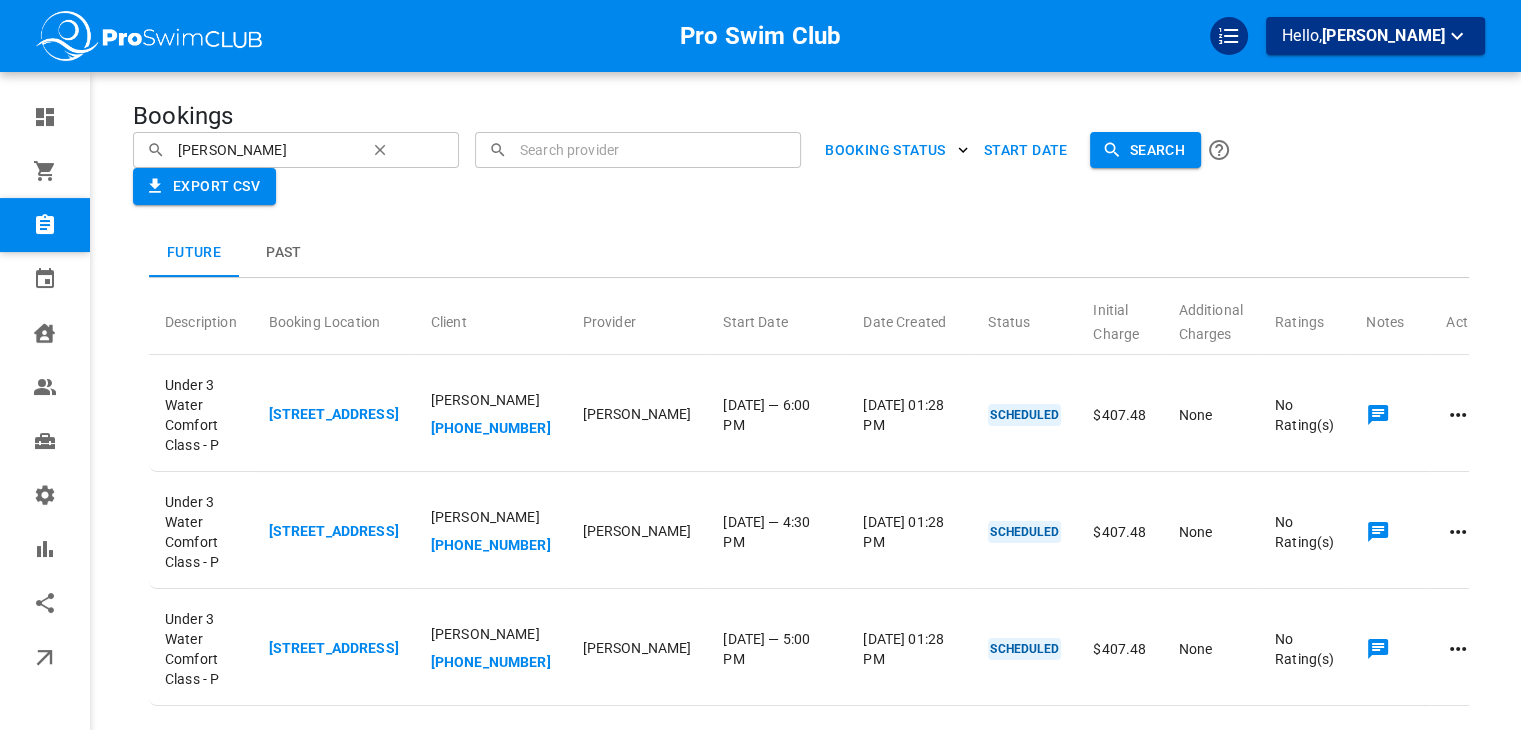 click on "Search" at bounding box center [1145, 150] 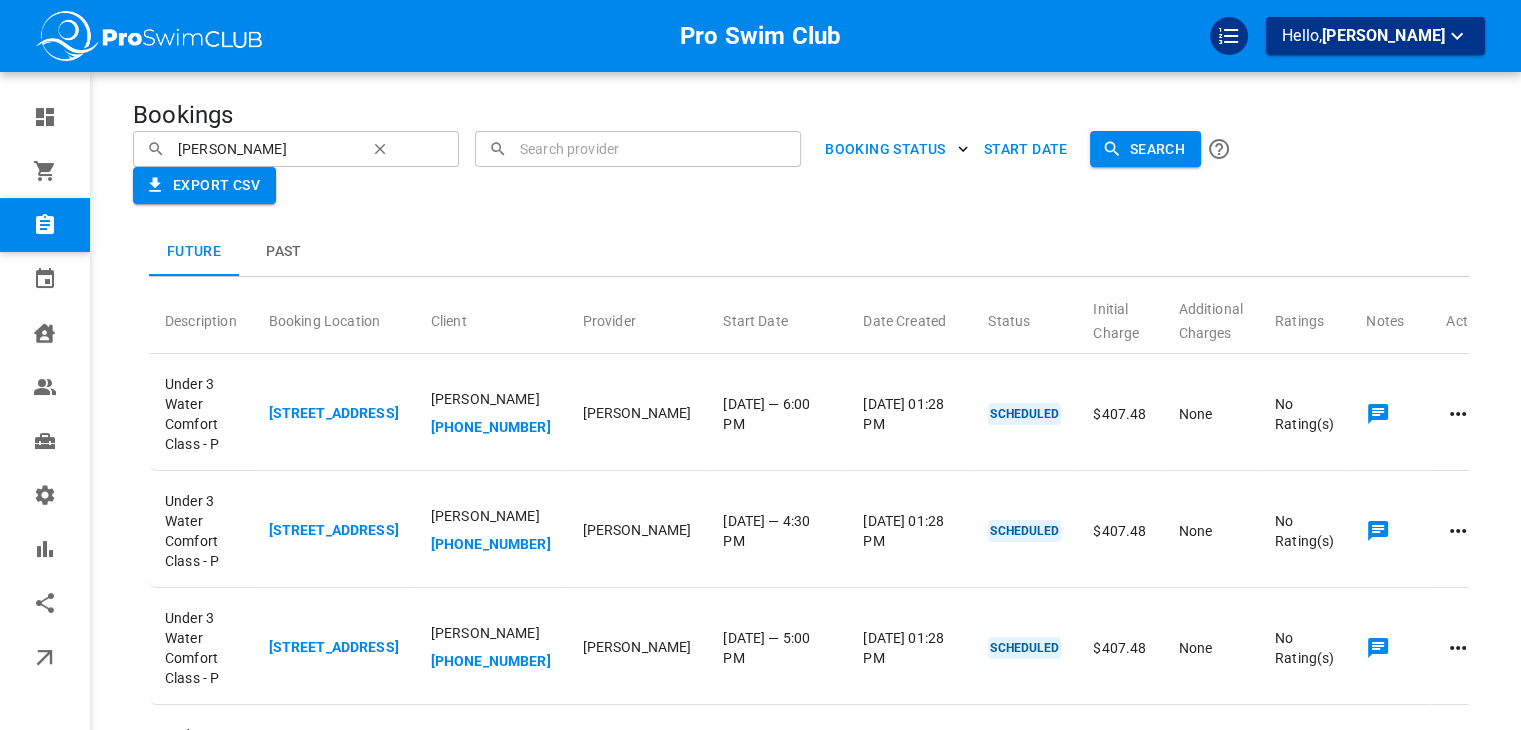 scroll, scrollTop: 0, scrollLeft: 0, axis: both 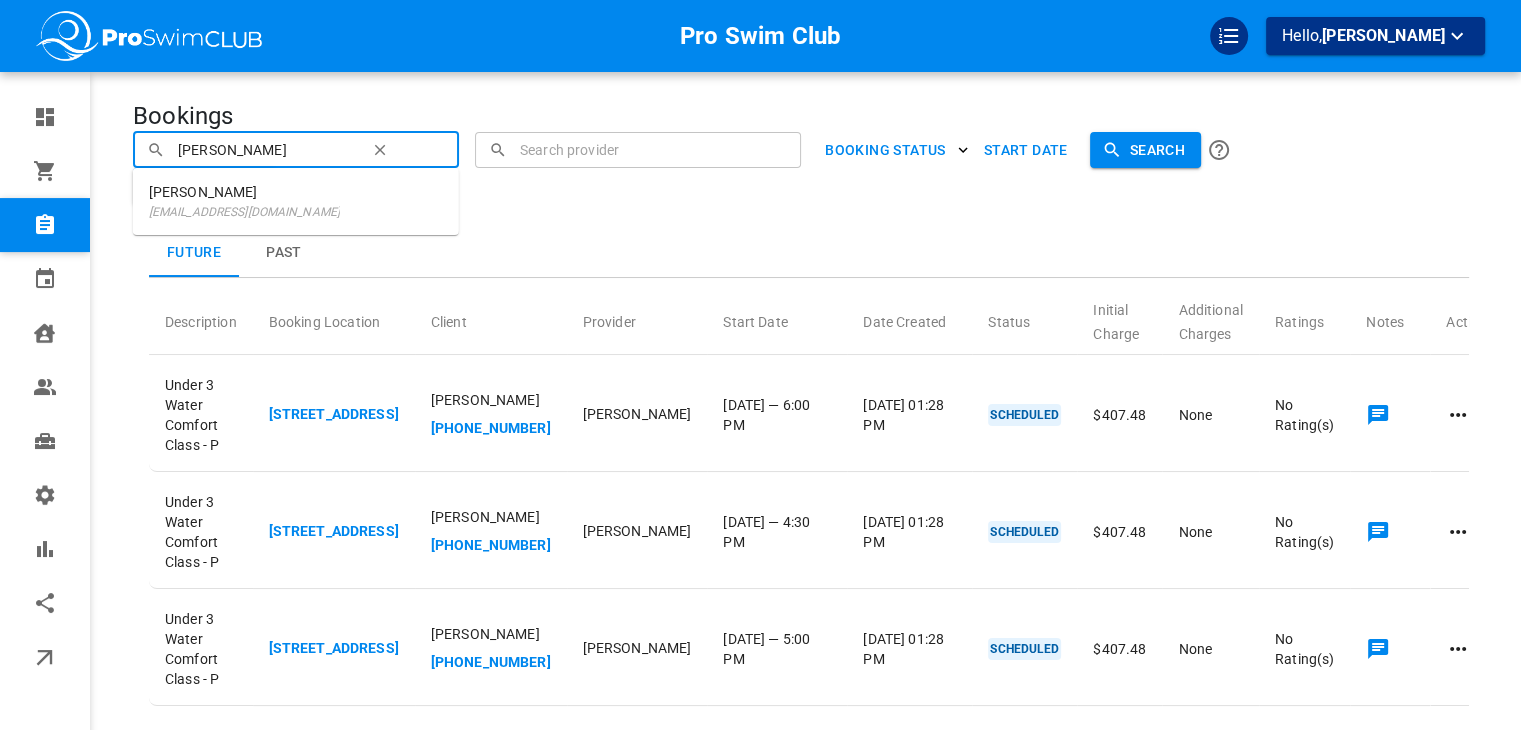 click on "[PERSON_NAME]" at bounding box center (265, 149) 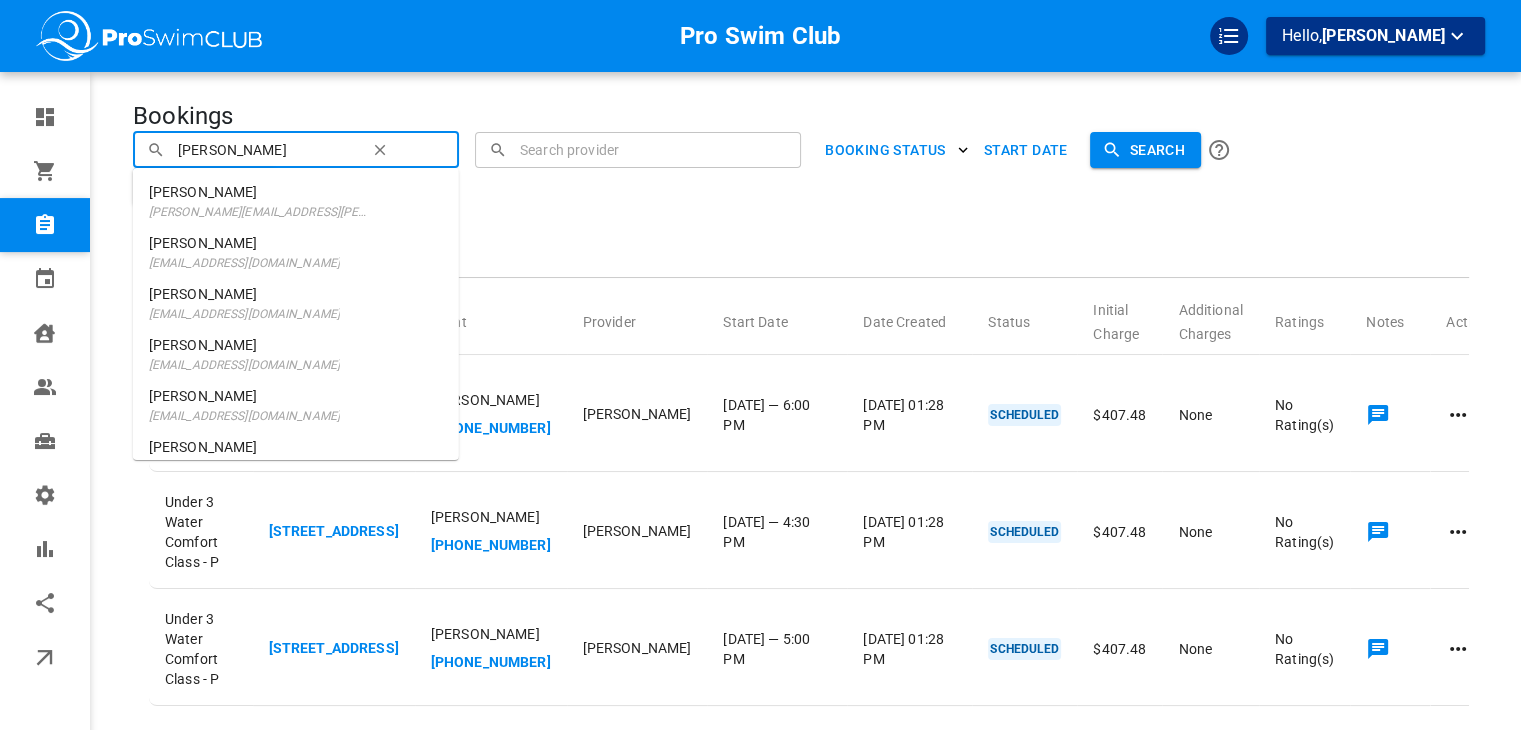 click on "[EMAIL_ADDRESS][DOMAIN_NAME]" at bounding box center (244, 365) 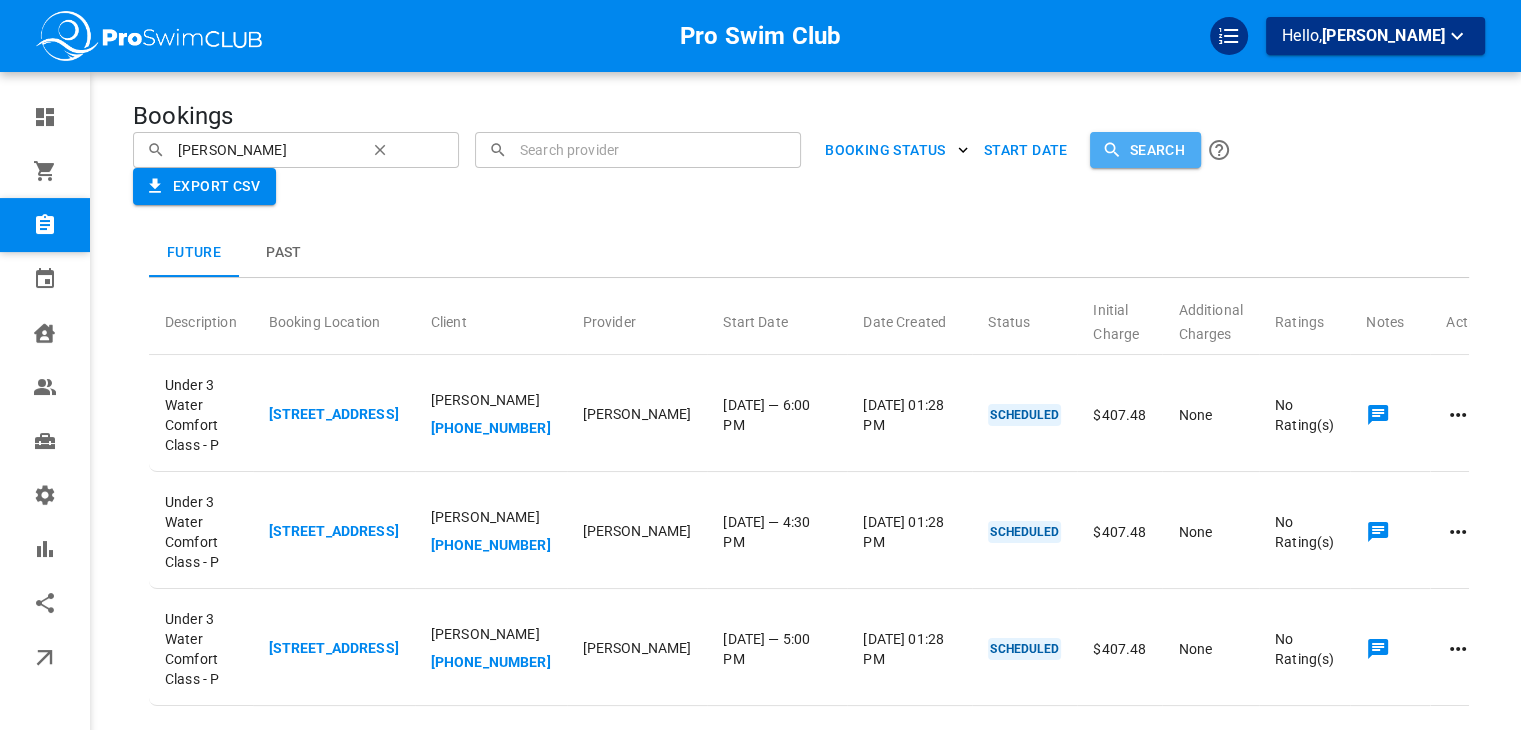 click on "Search" at bounding box center (1145, 150) 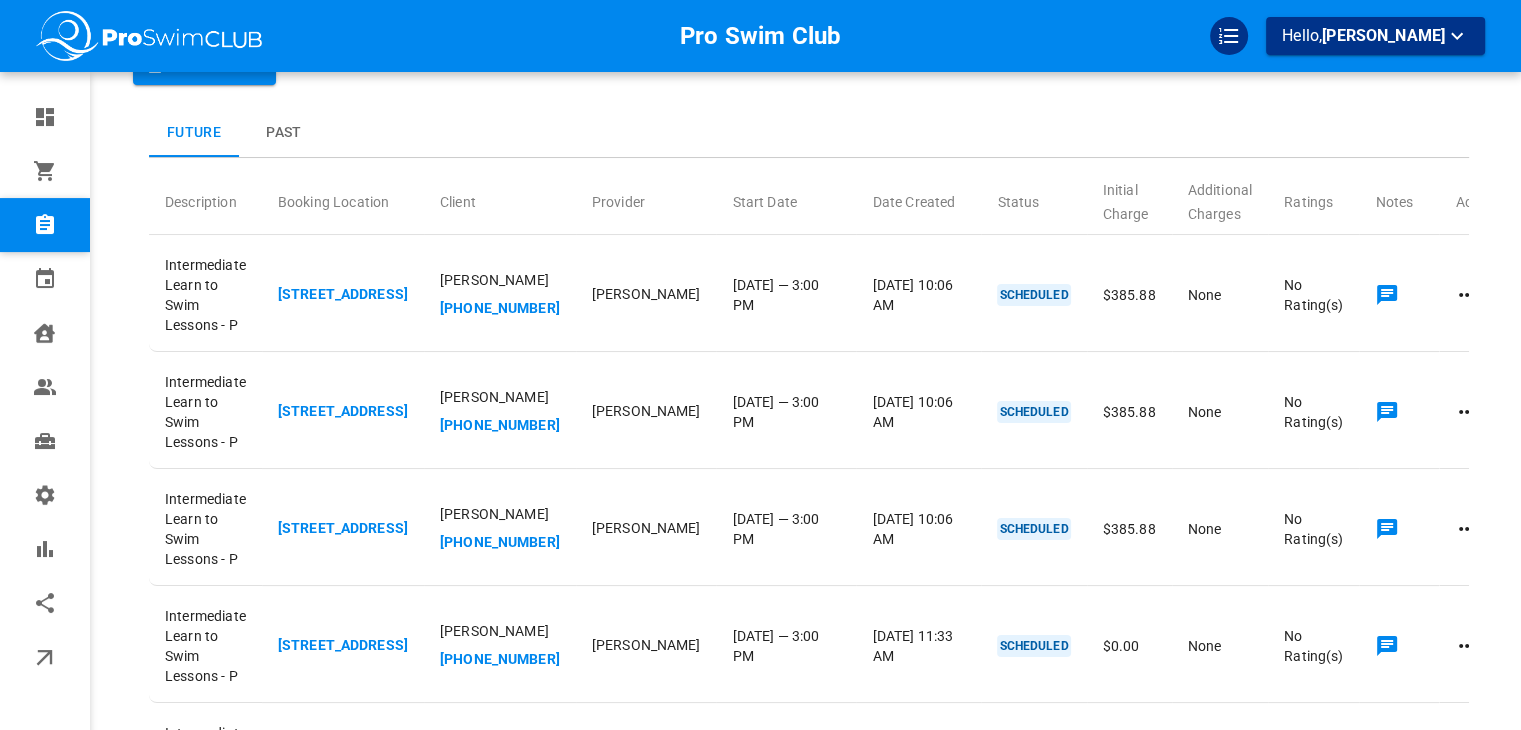 scroll, scrollTop: 119, scrollLeft: 0, axis: vertical 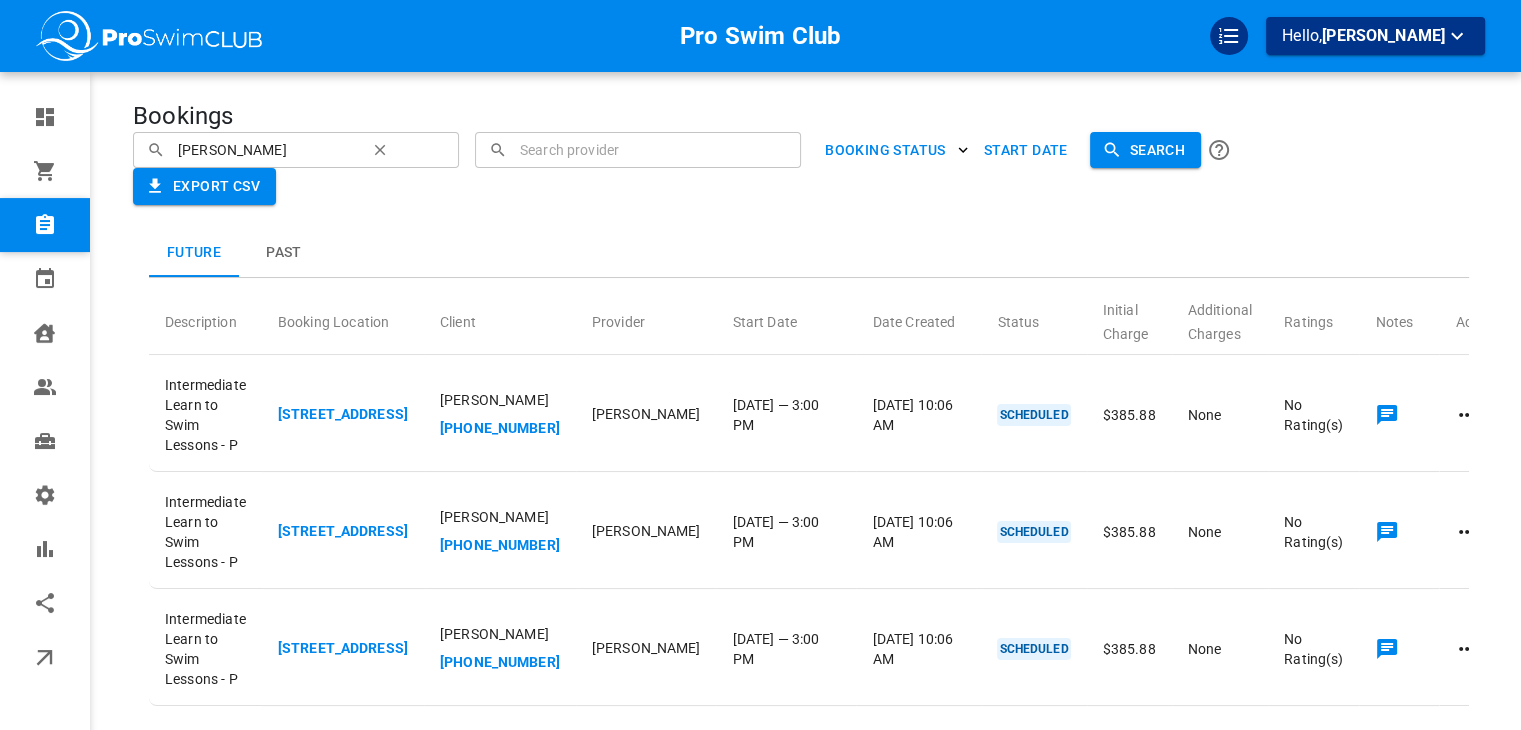 click 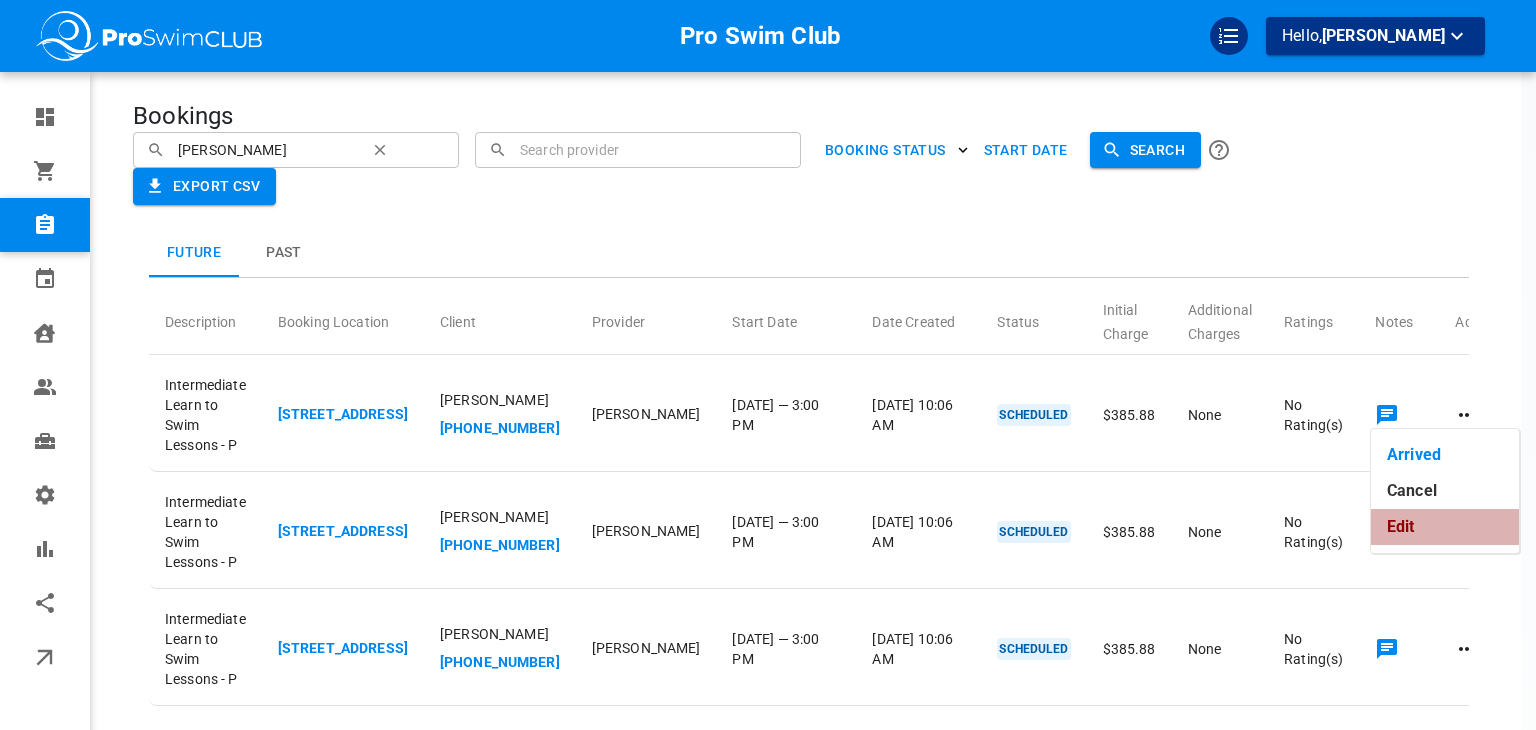 click on "Edit" at bounding box center [1445, 527] 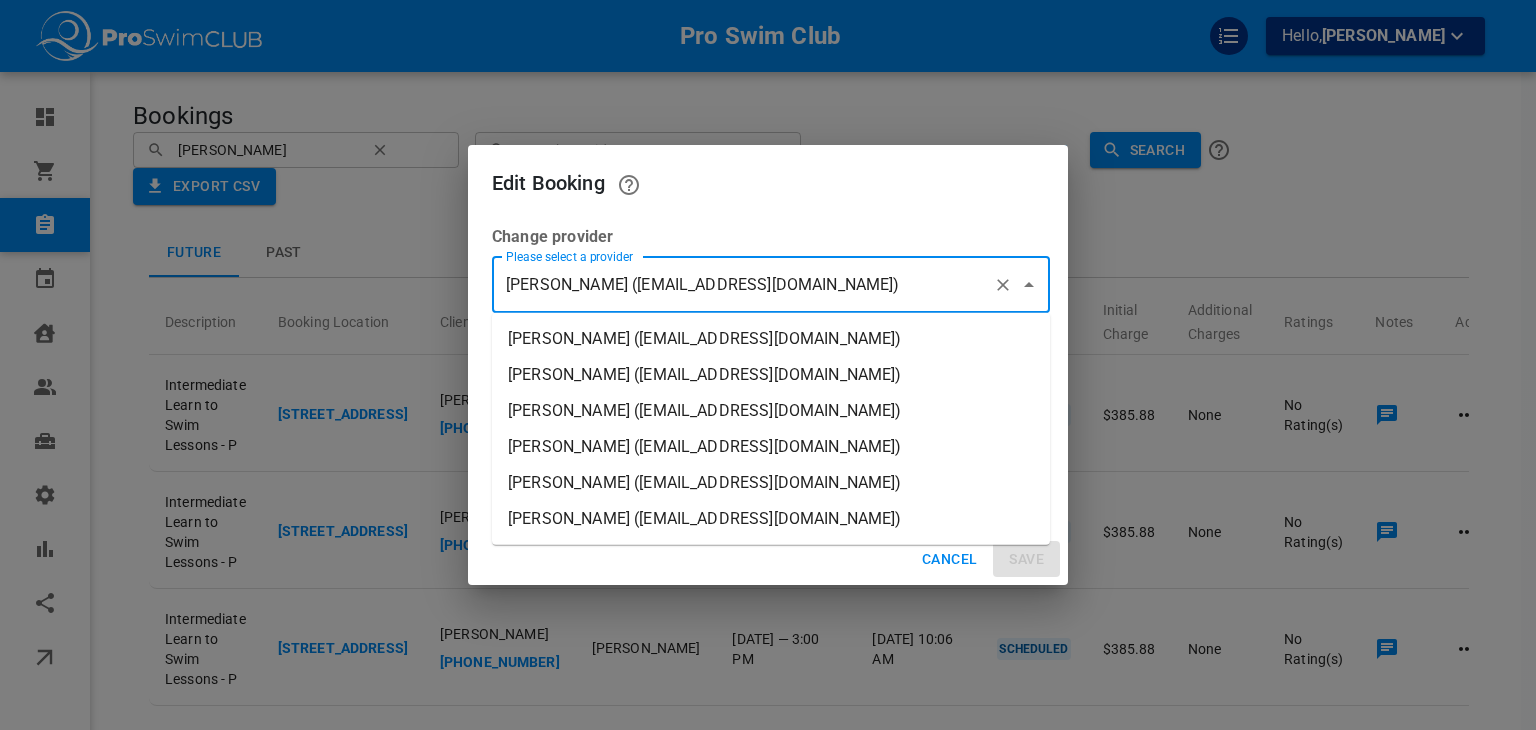 click on "[PERSON_NAME] ([EMAIL_ADDRESS][DOMAIN_NAME])" at bounding box center (743, 285) 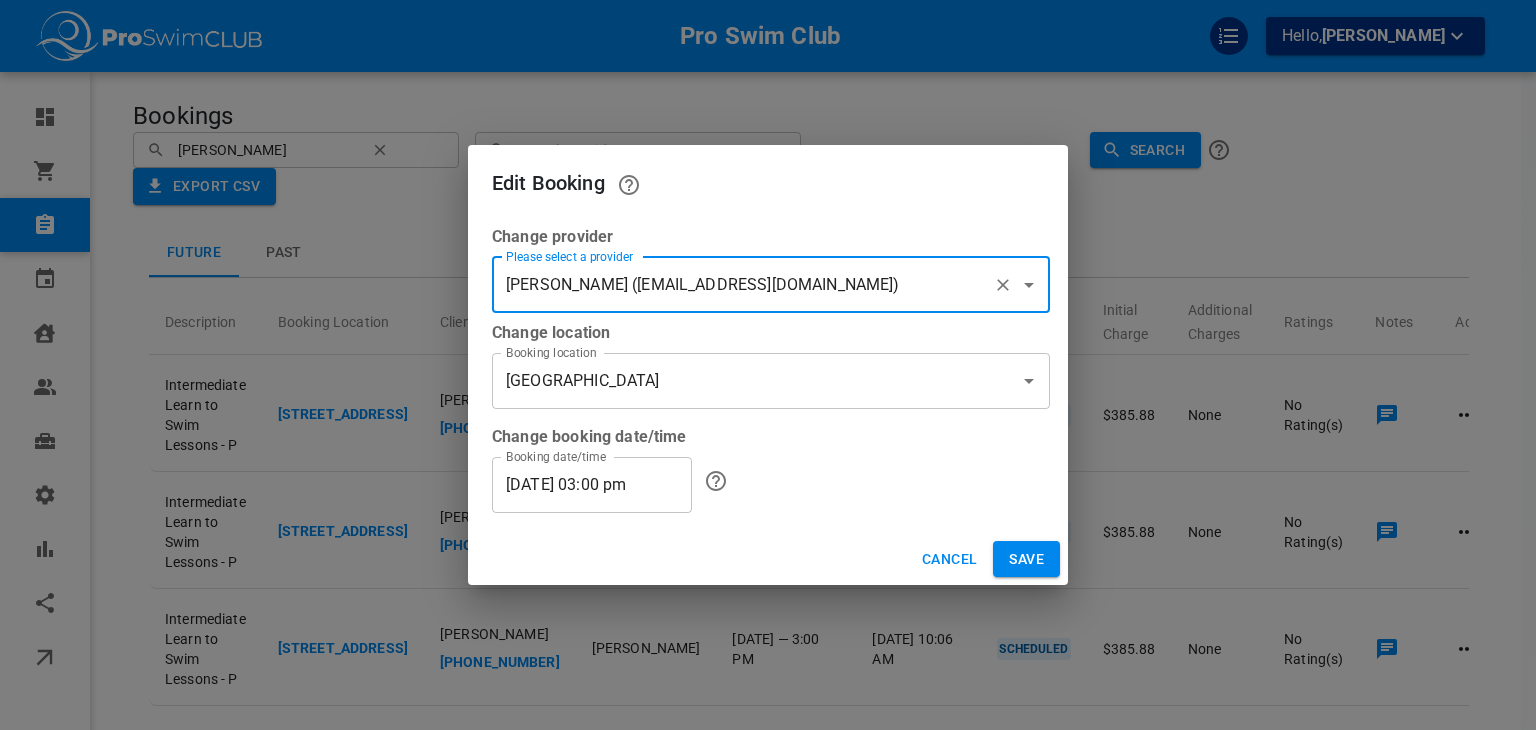 click on "[DATE] 03:00 pm" at bounding box center (592, 485) 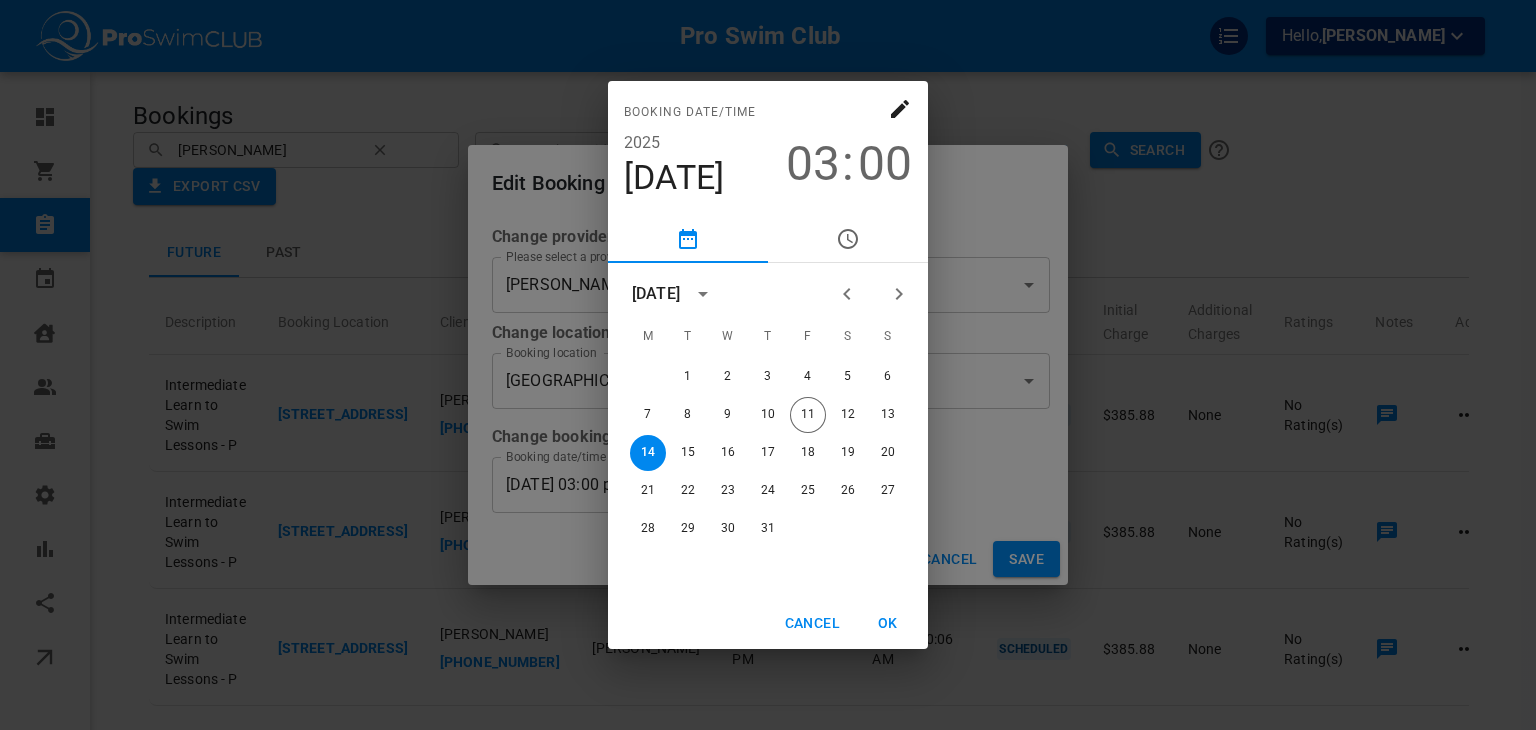 click 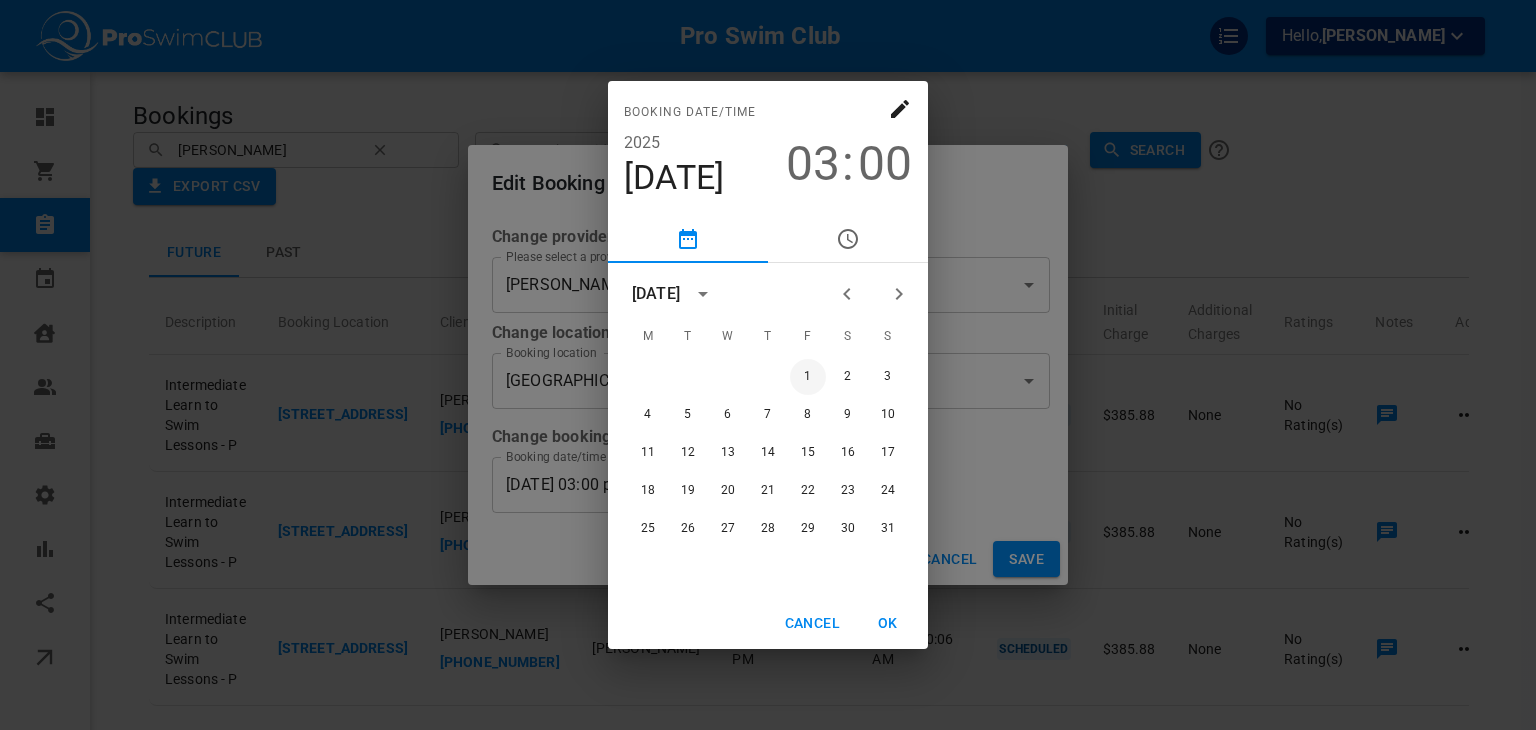click on "1" at bounding box center (808, 377) 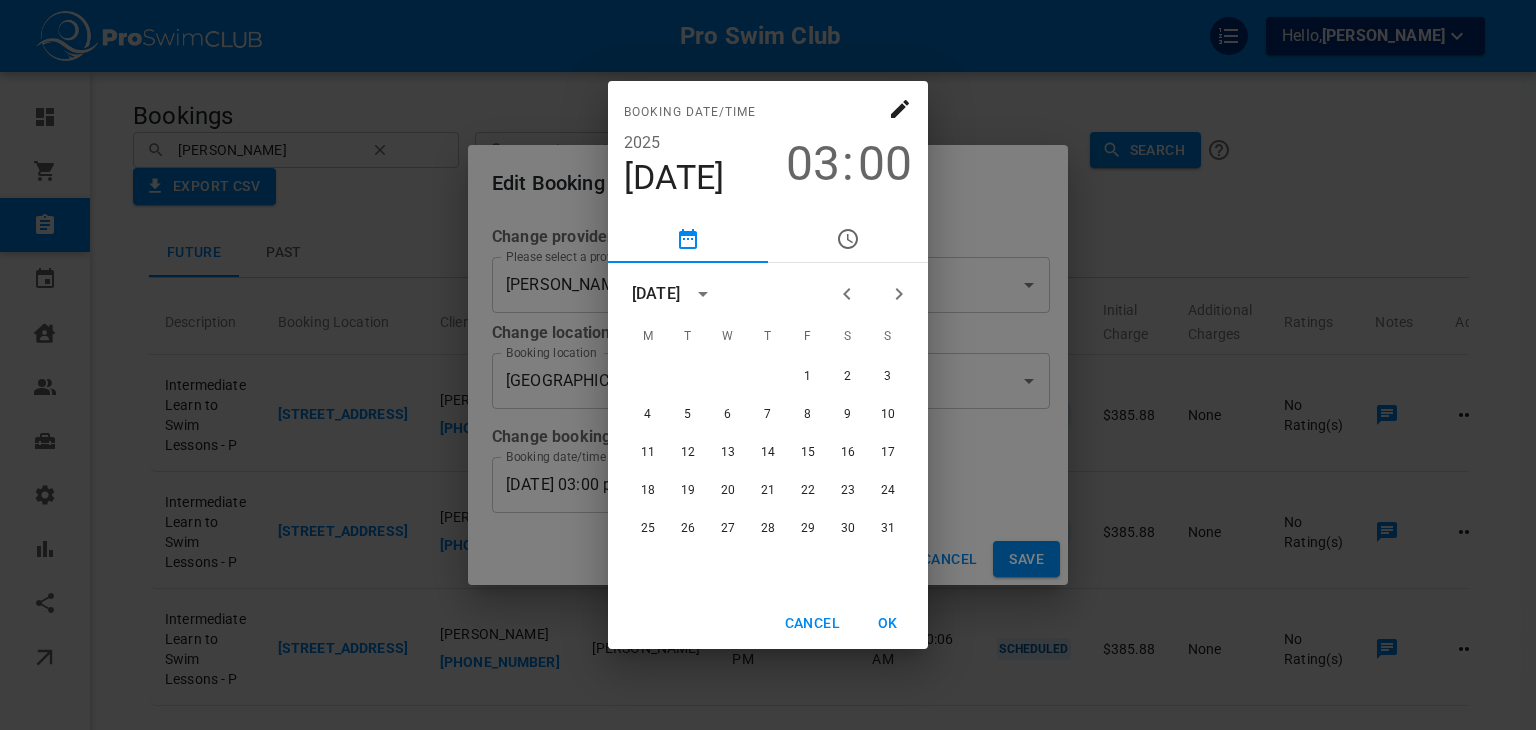 type on "[DATE] 03:00 pm" 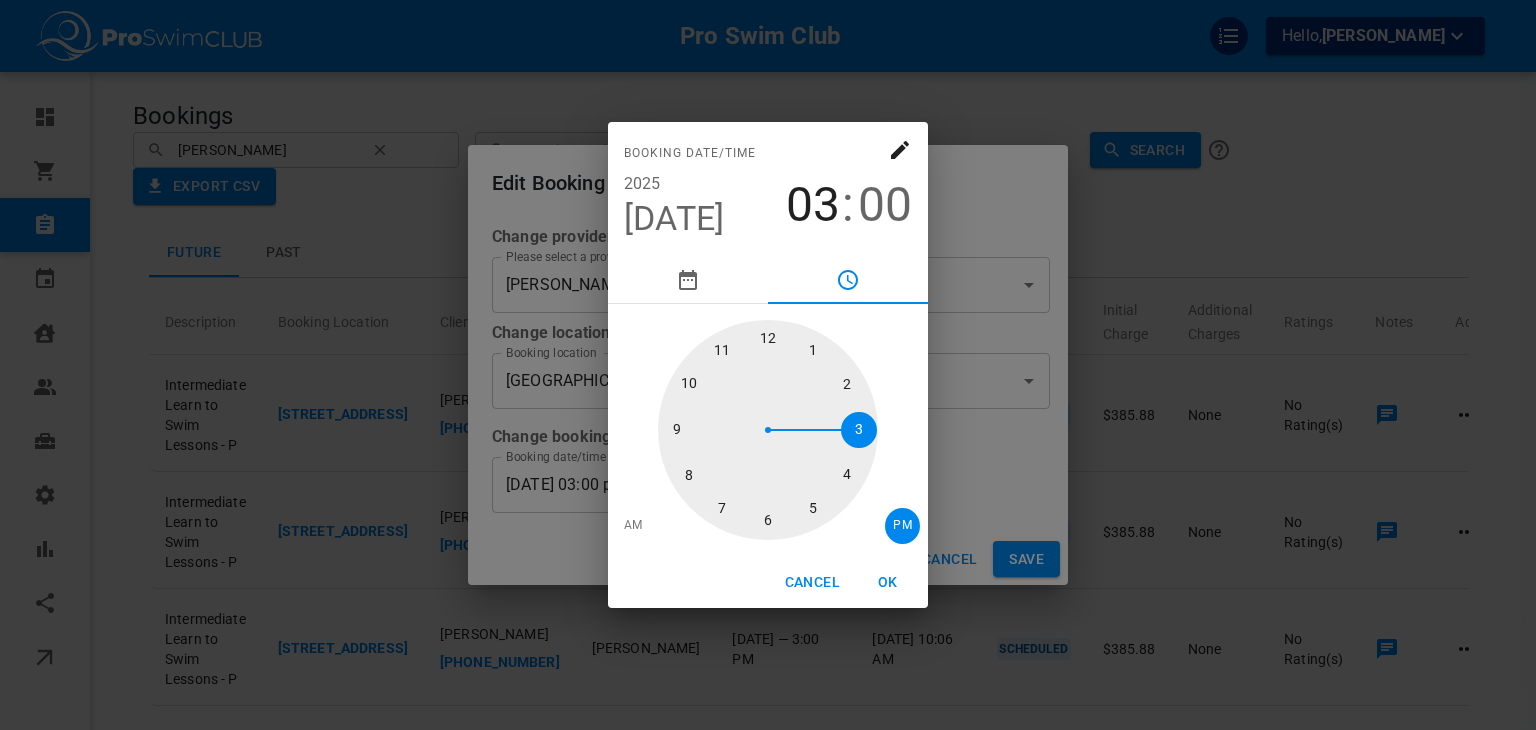 click on "OK" at bounding box center (888, 582) 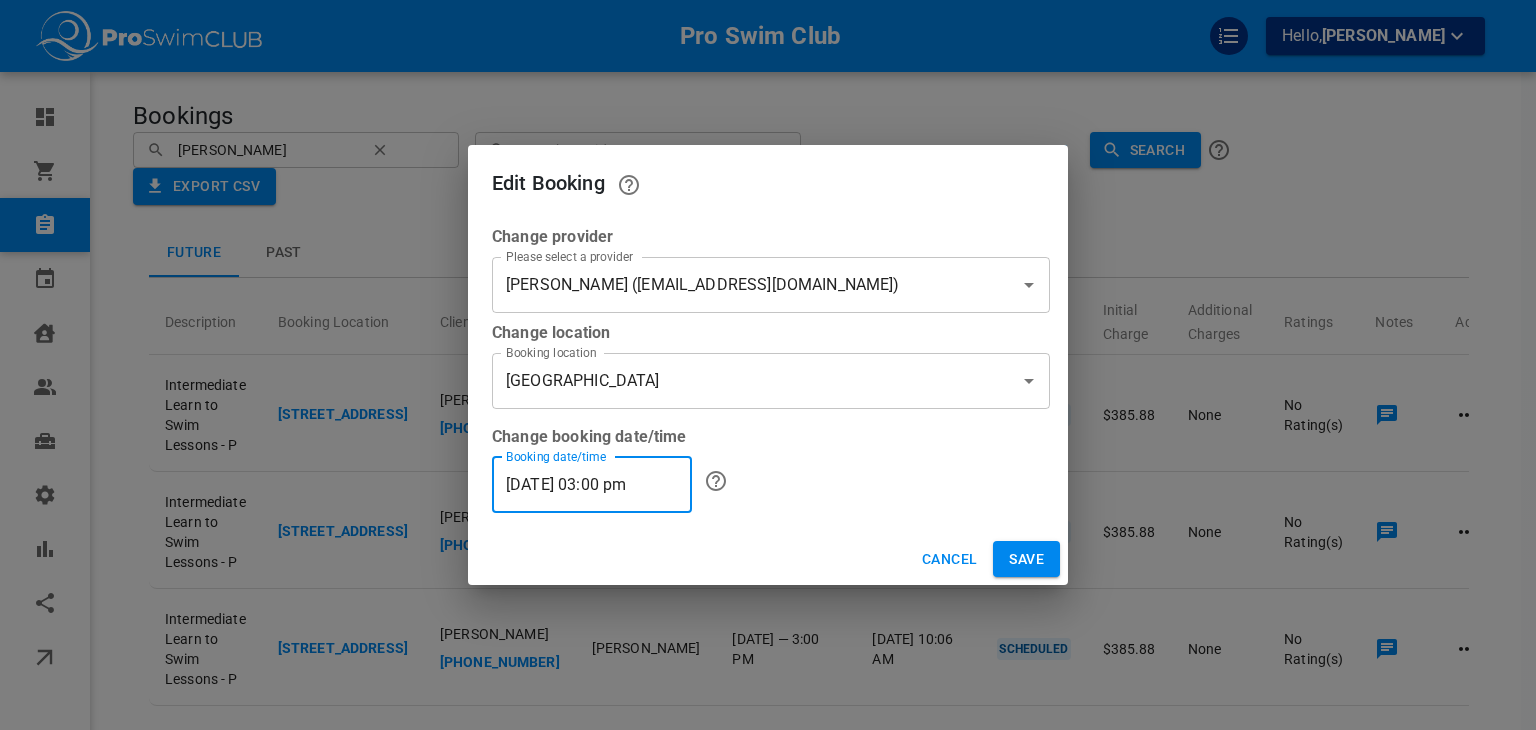 click on "Save" at bounding box center (1026, 559) 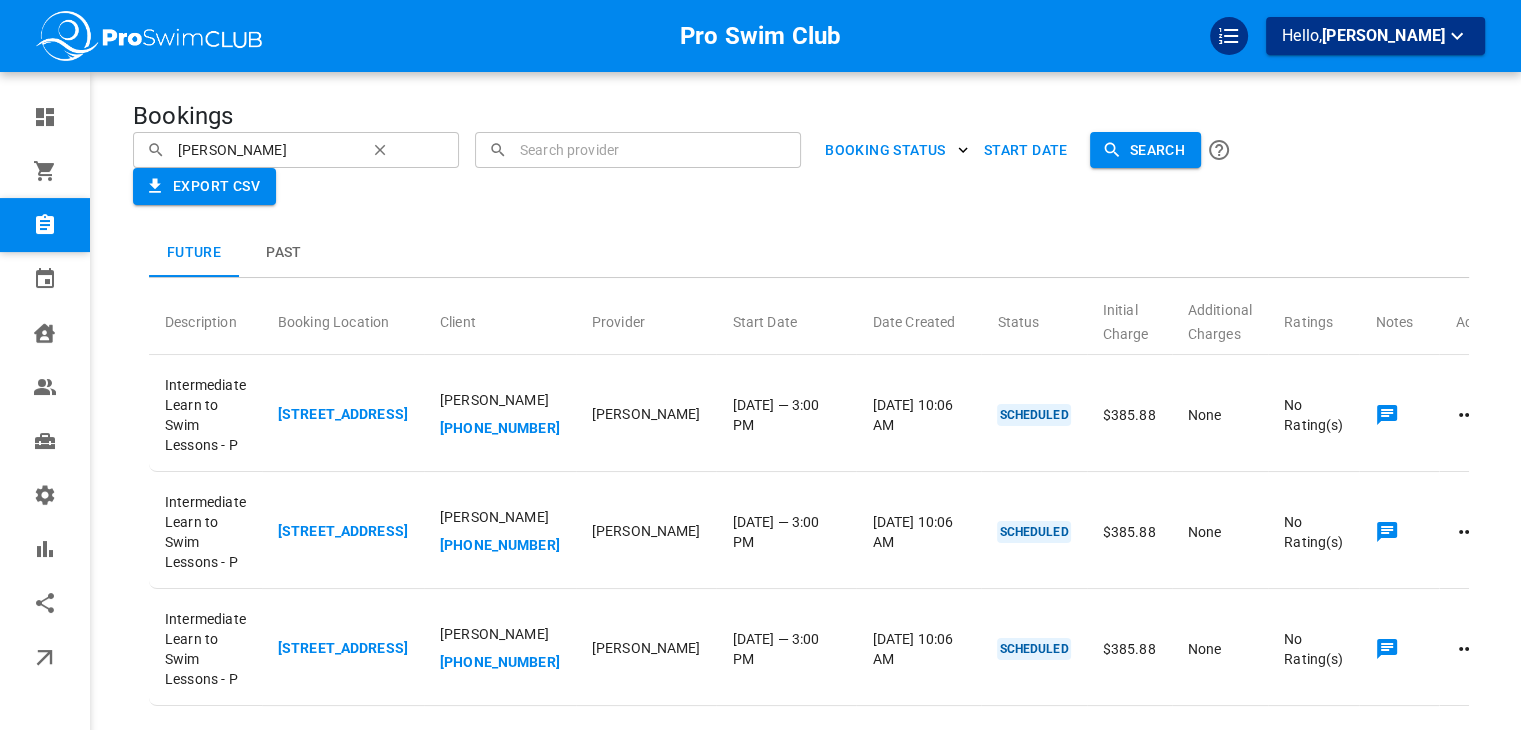 click 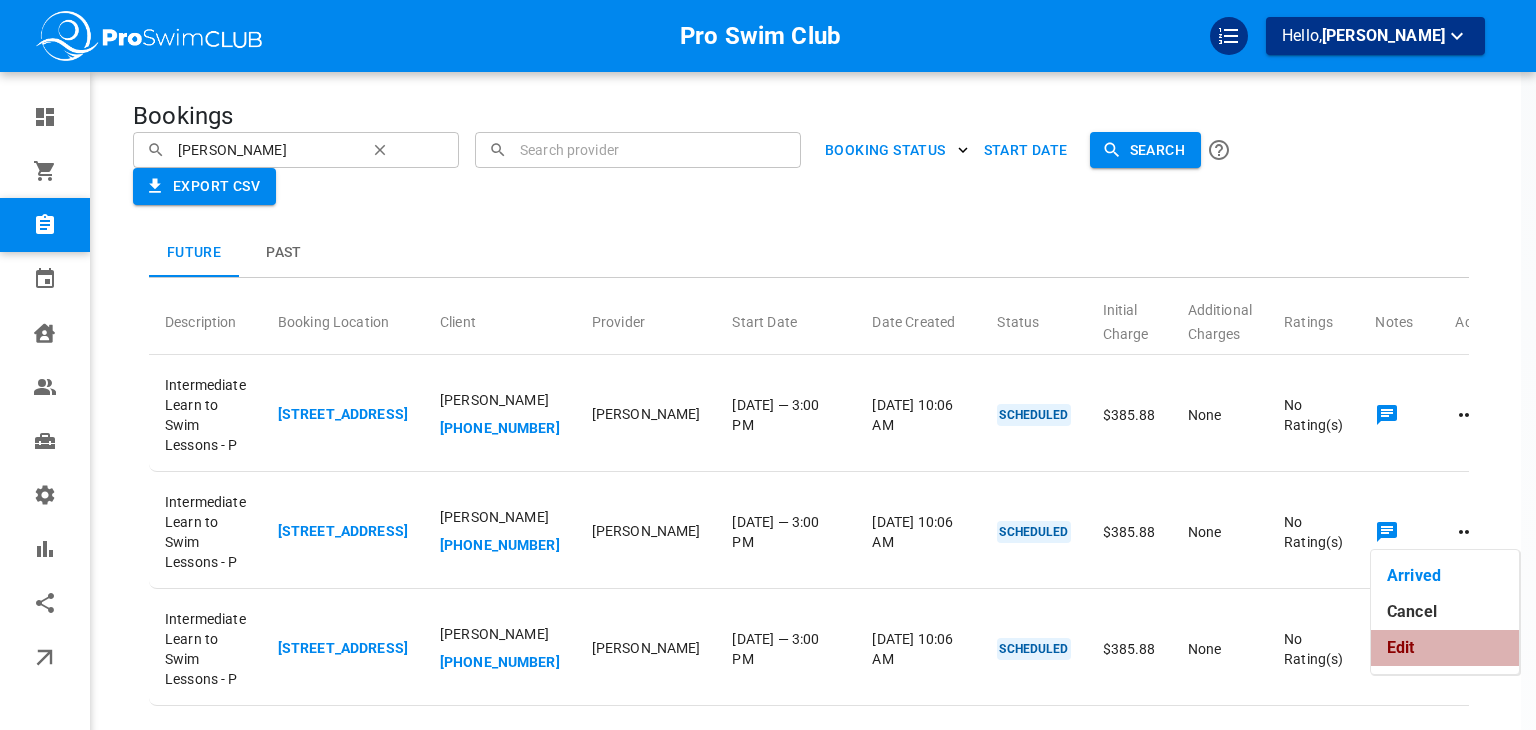 click on "Edit" at bounding box center (1445, 648) 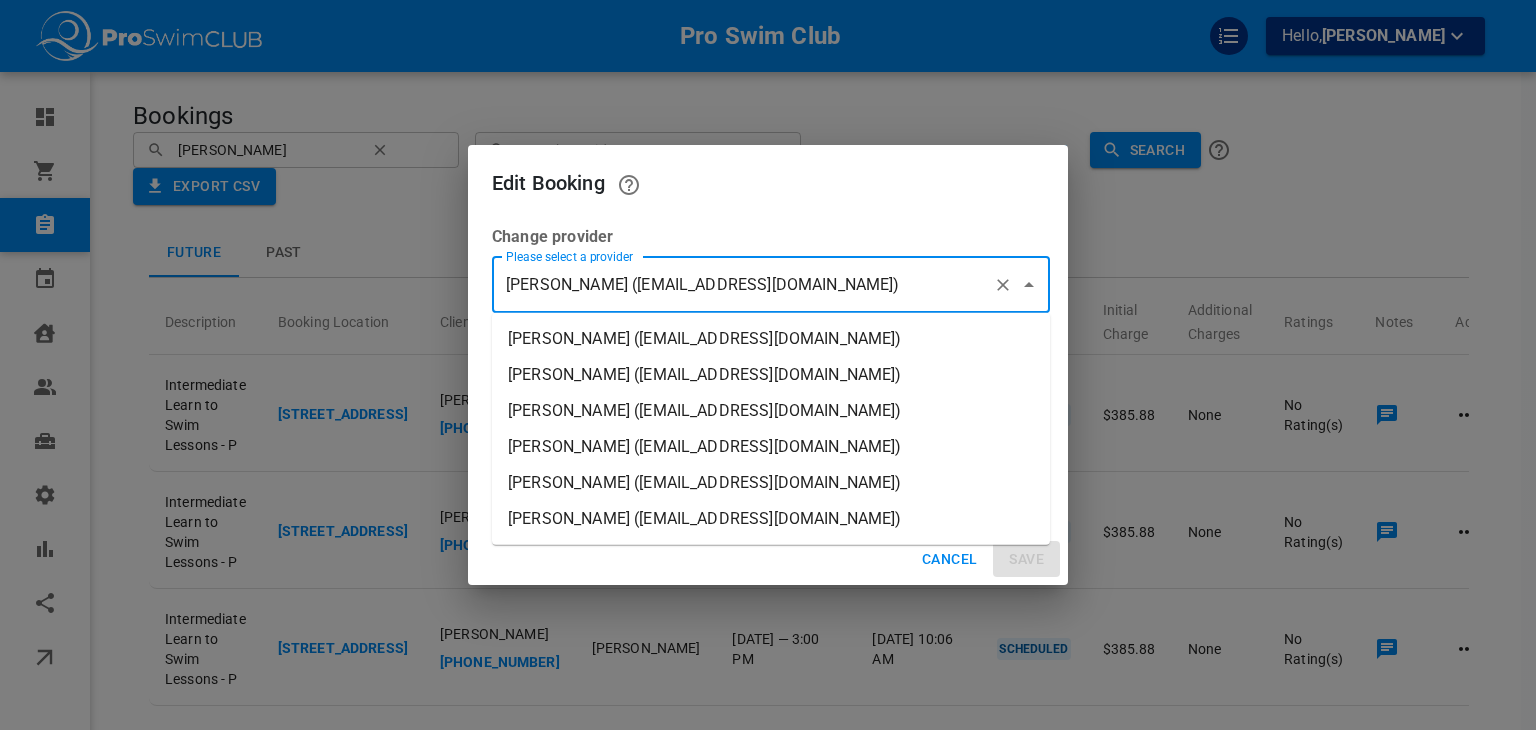 click on "[PERSON_NAME] ([EMAIL_ADDRESS][DOMAIN_NAME])" at bounding box center [743, 285] 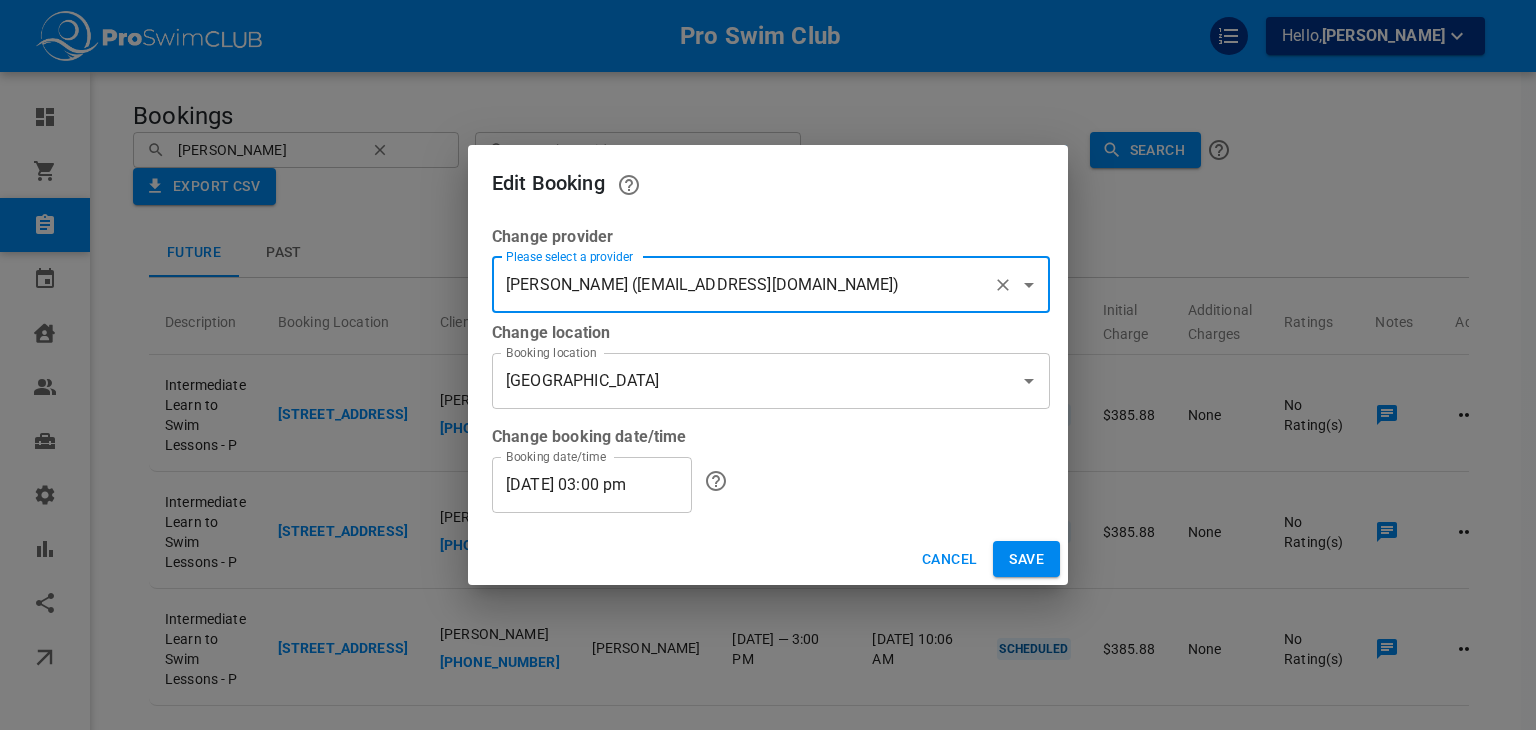 click on "Save" at bounding box center (1026, 559) 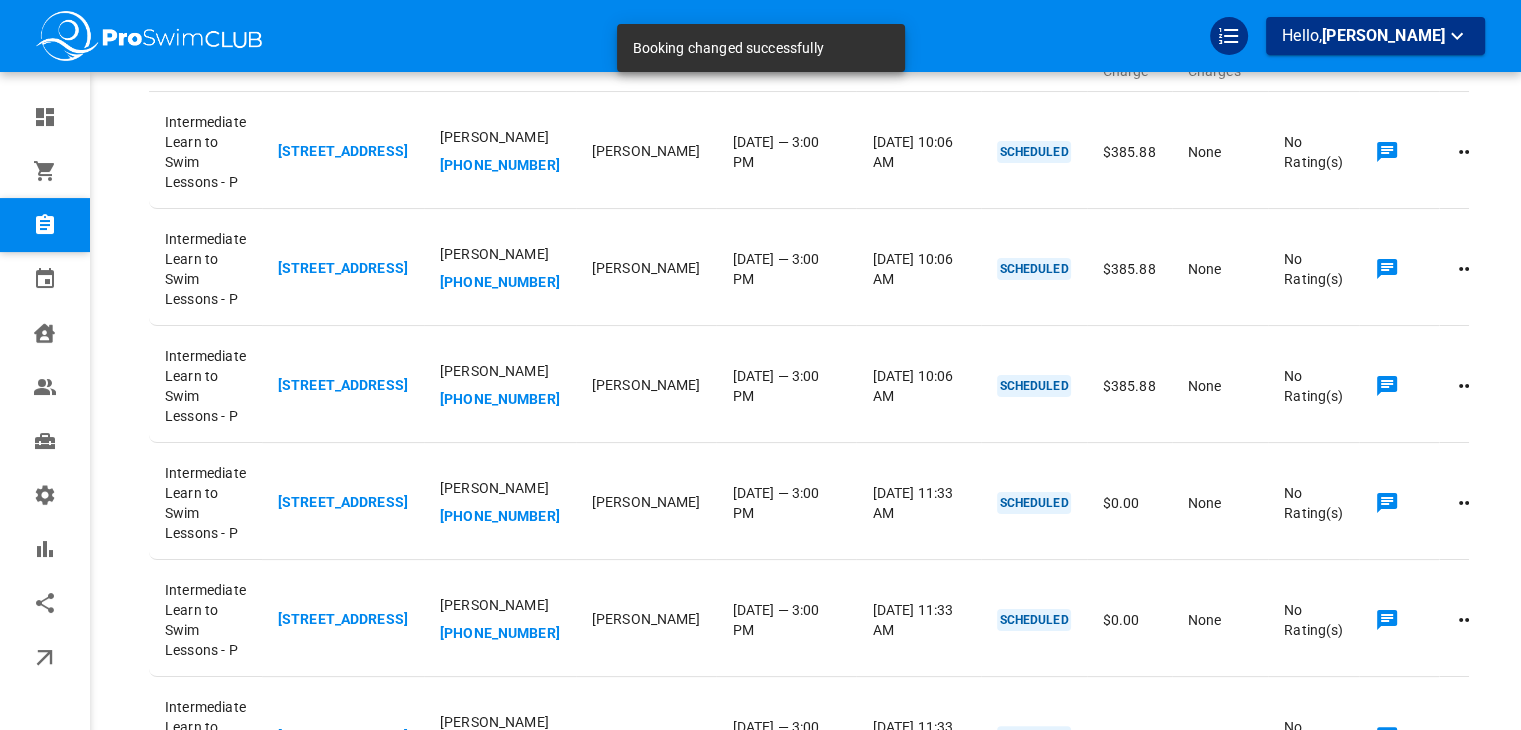 scroll, scrollTop: 264, scrollLeft: 0, axis: vertical 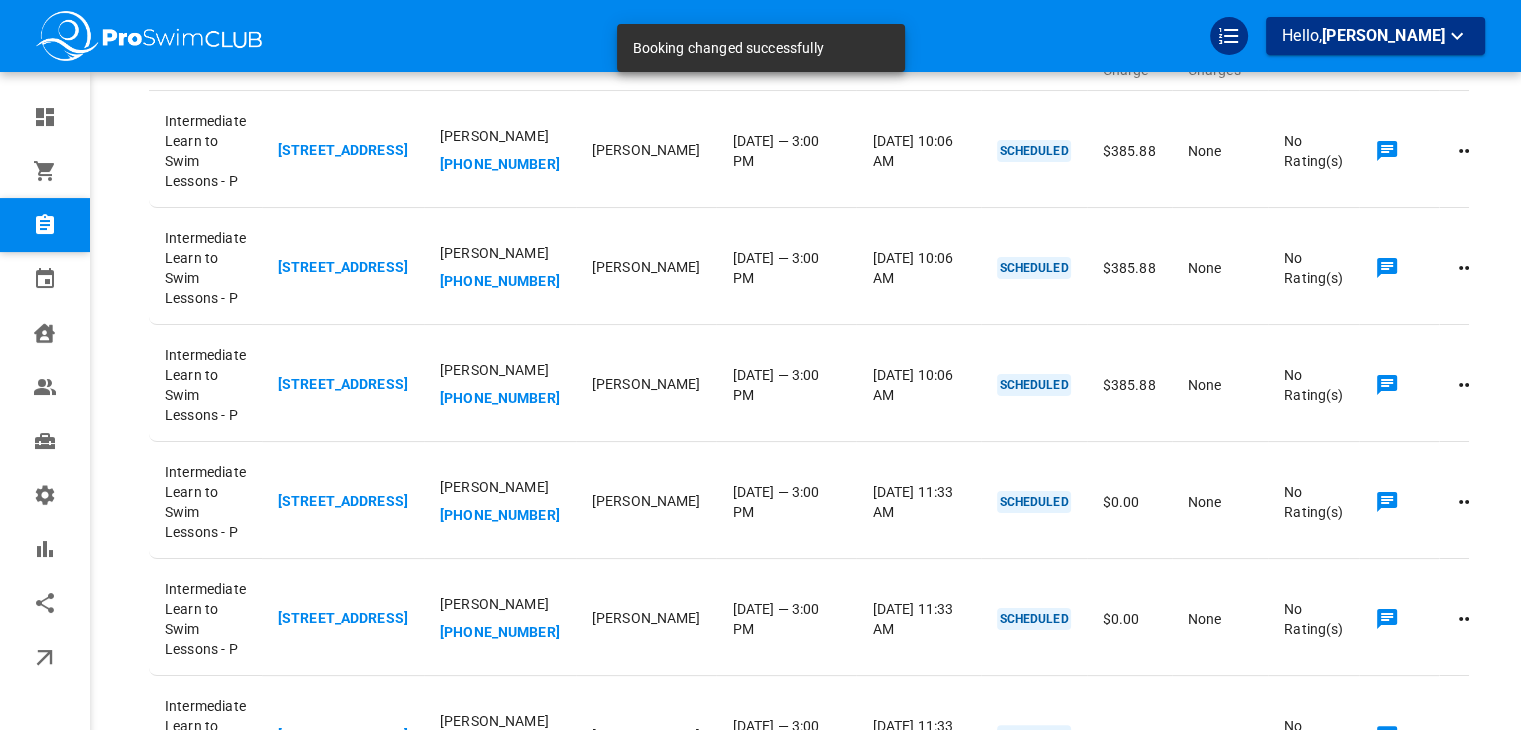 click 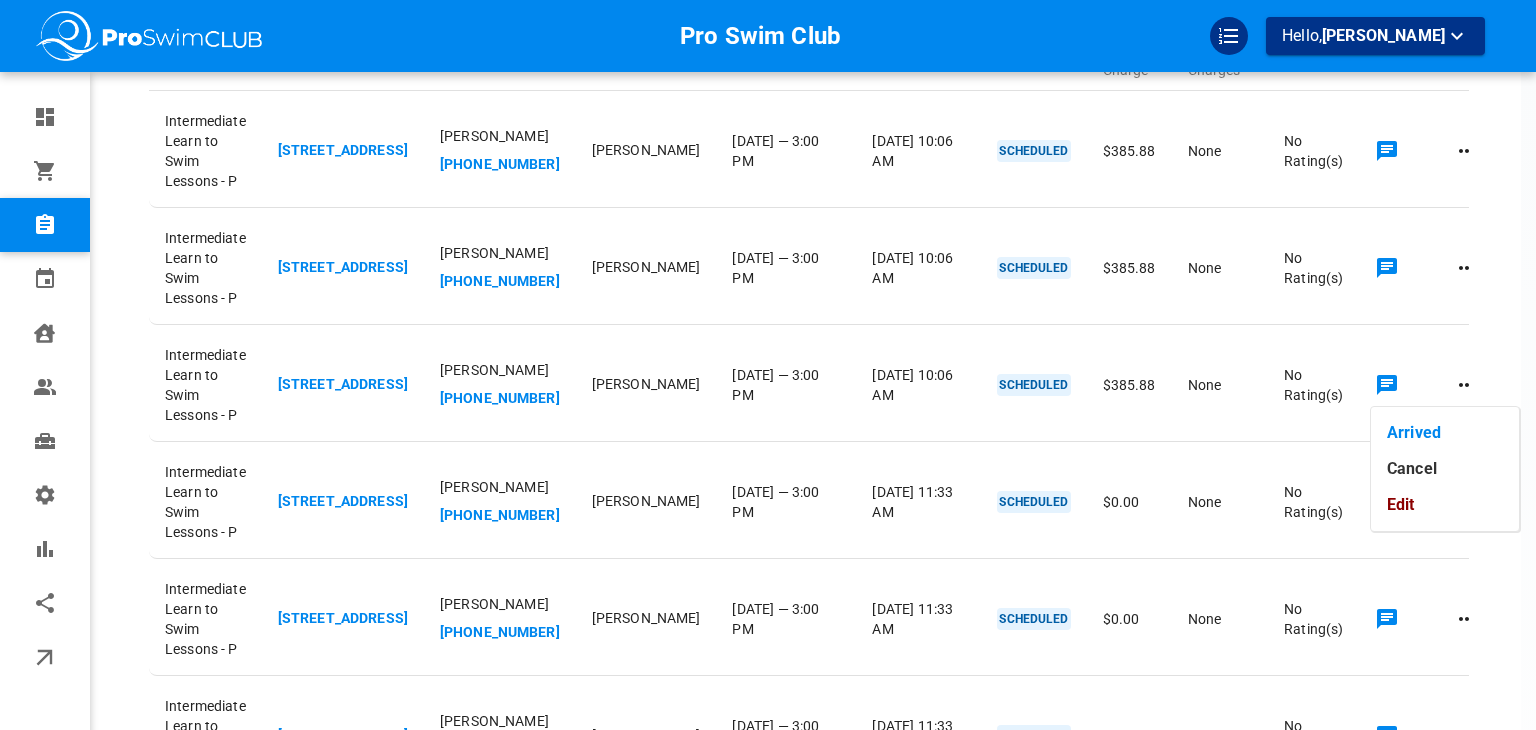 click on "Edit" at bounding box center (1445, 505) 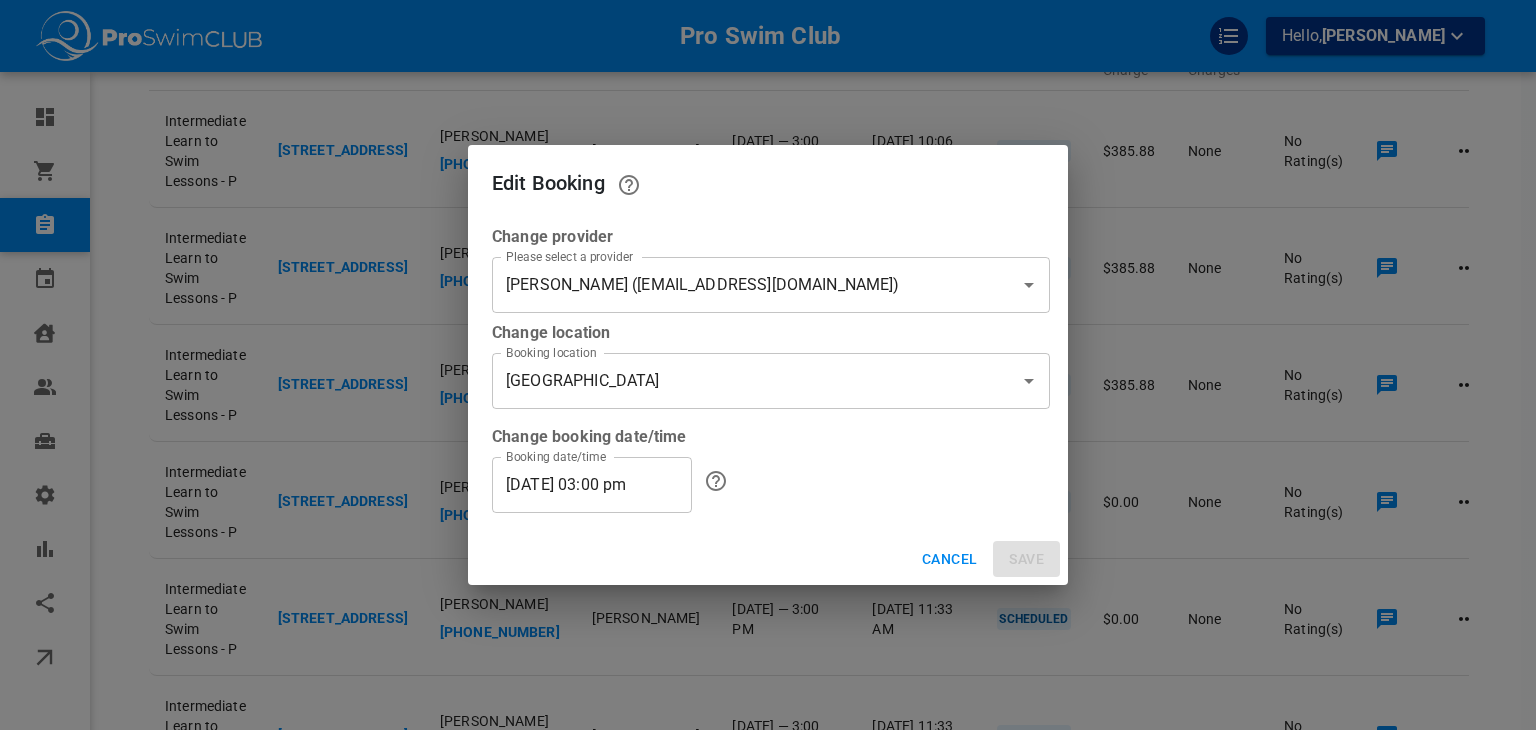 click on "[PERSON_NAME] ([EMAIL_ADDRESS][DOMAIN_NAME])" at bounding box center [743, 285] 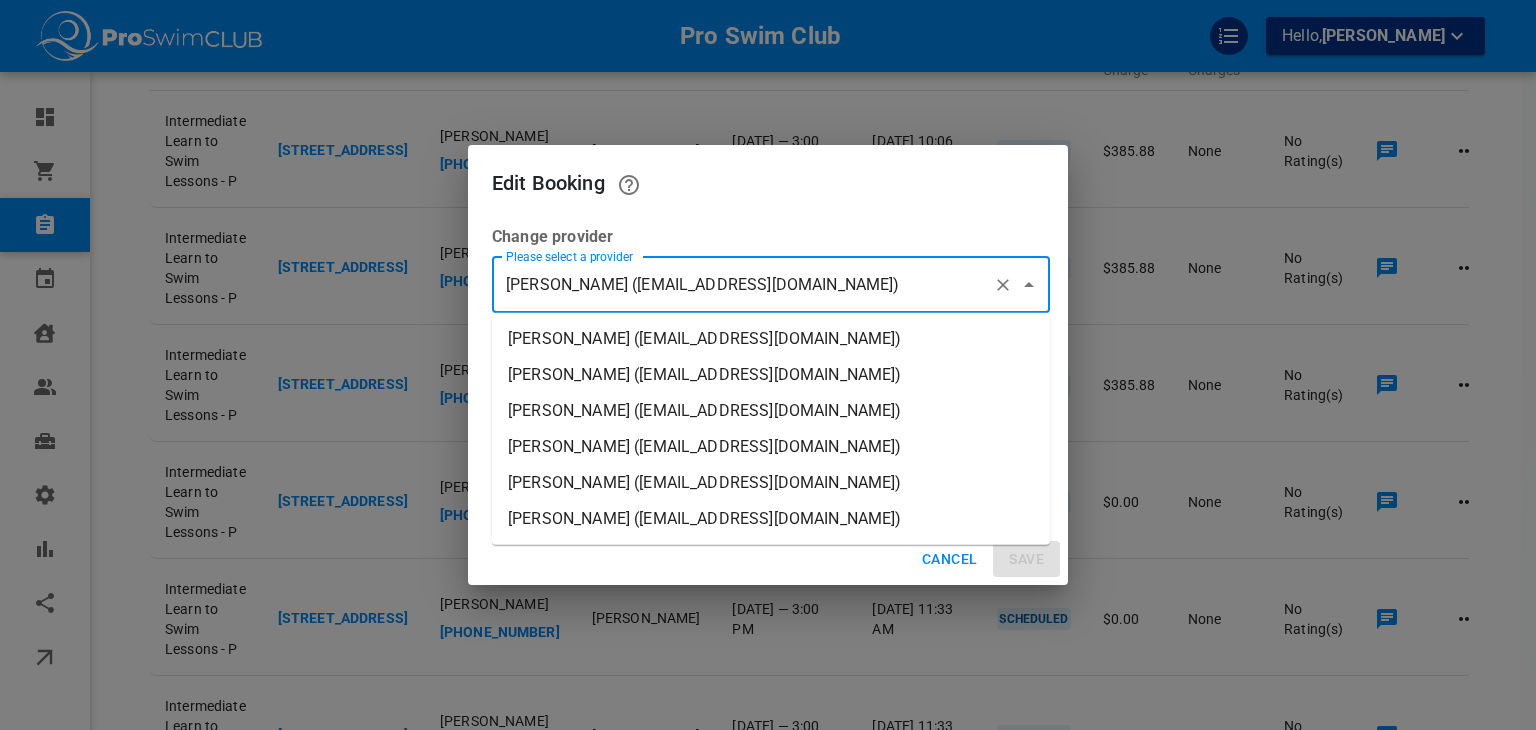 click on "[PERSON_NAME] ([EMAIL_ADDRESS][DOMAIN_NAME])" at bounding box center [771, 339] 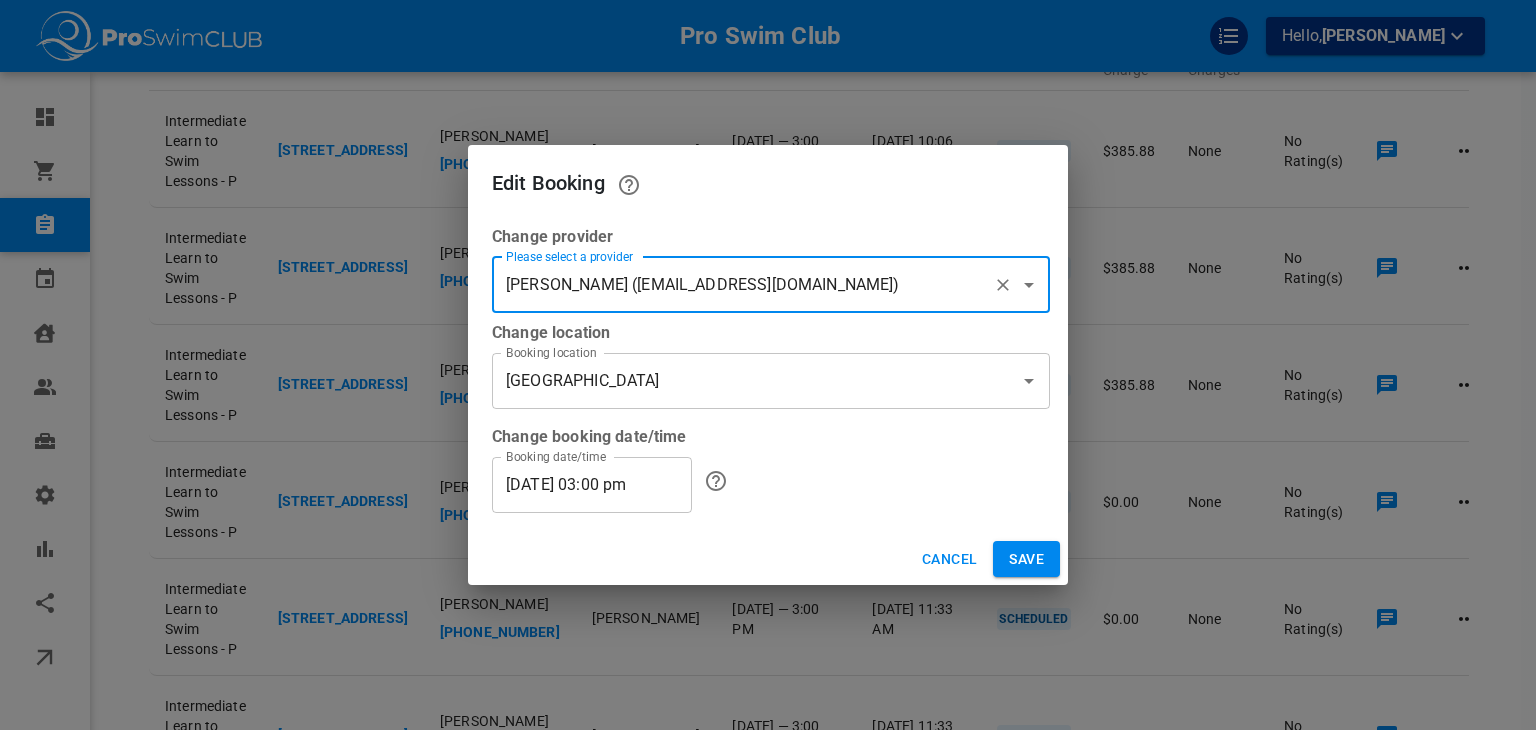 click on "Save" at bounding box center [1026, 559] 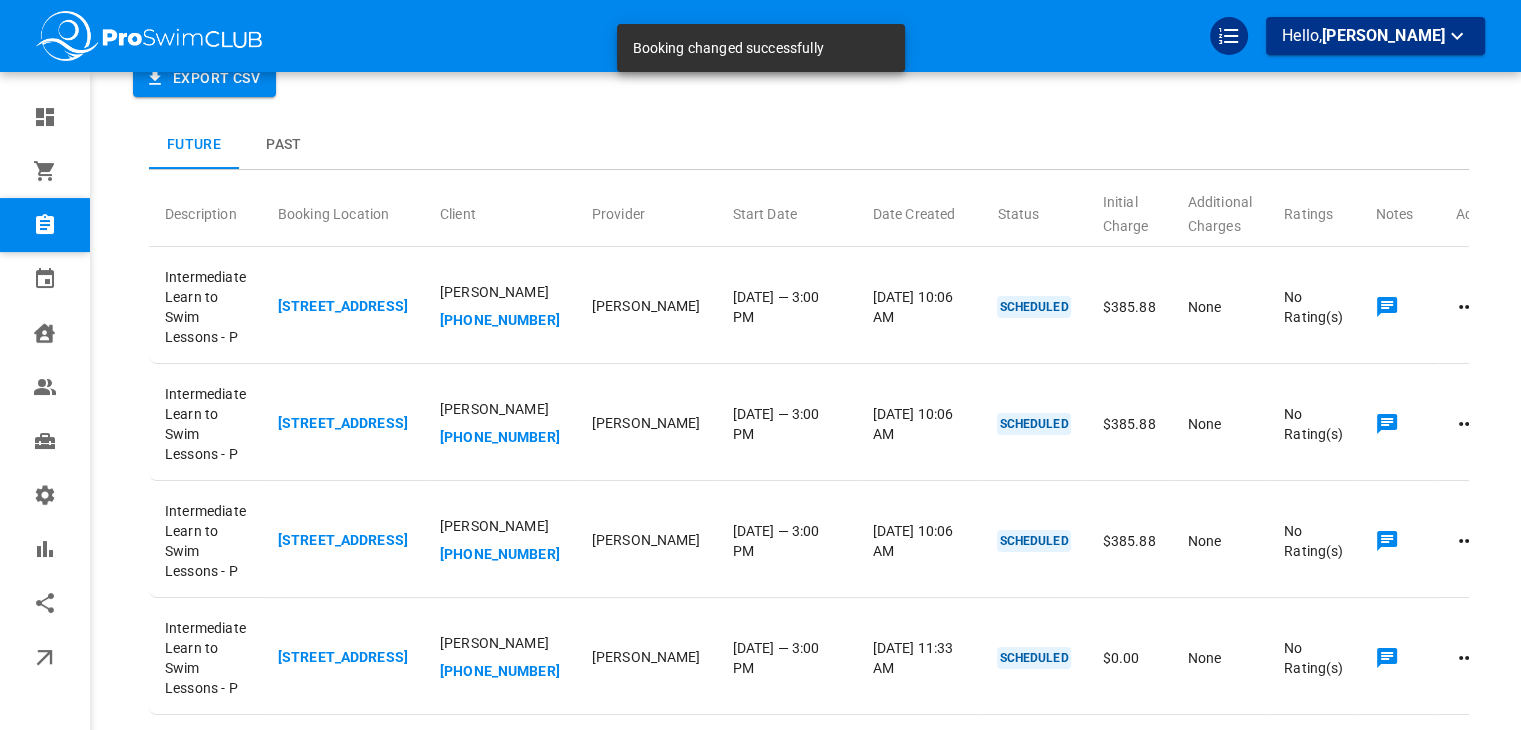 scroll, scrollTop: 0, scrollLeft: 0, axis: both 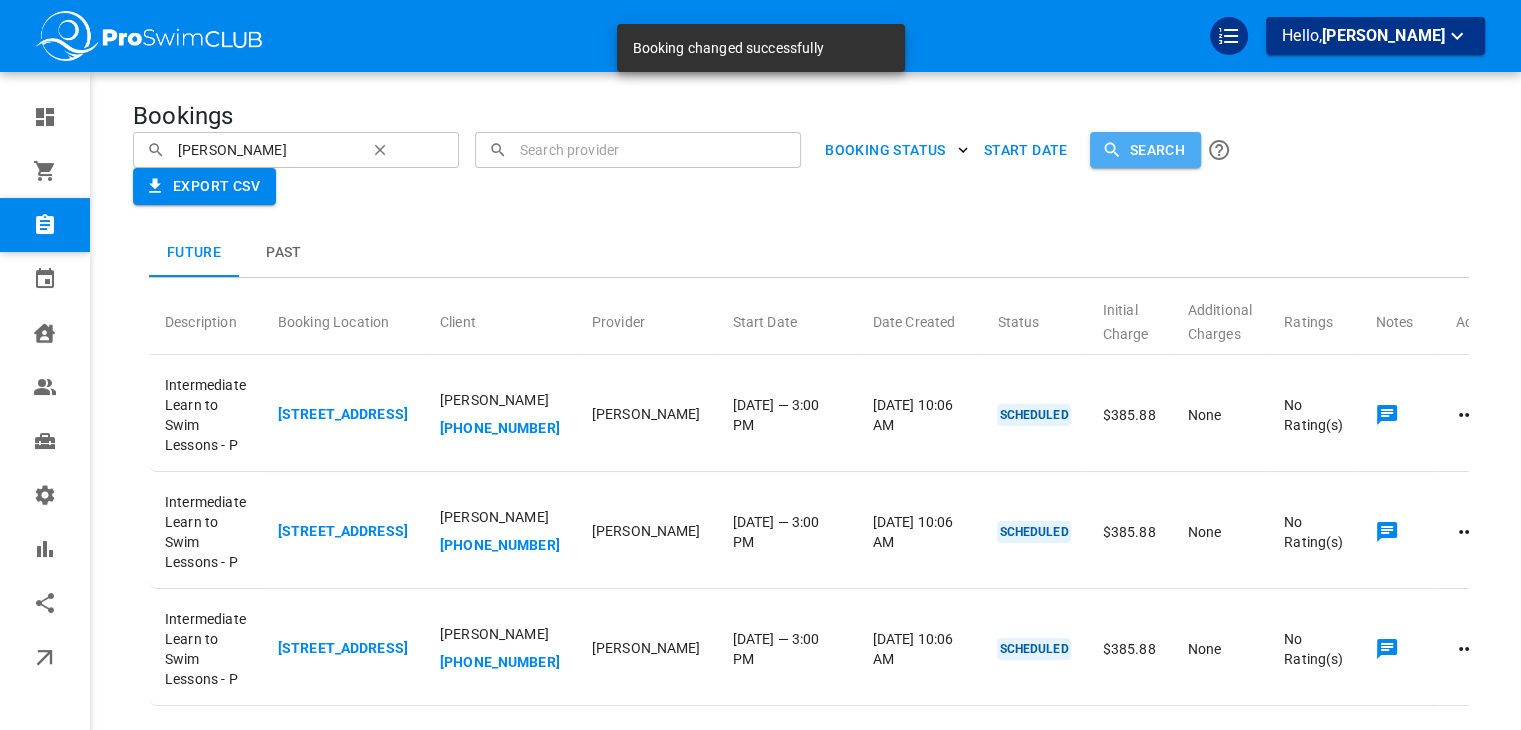 click on "Search" at bounding box center [1145, 150] 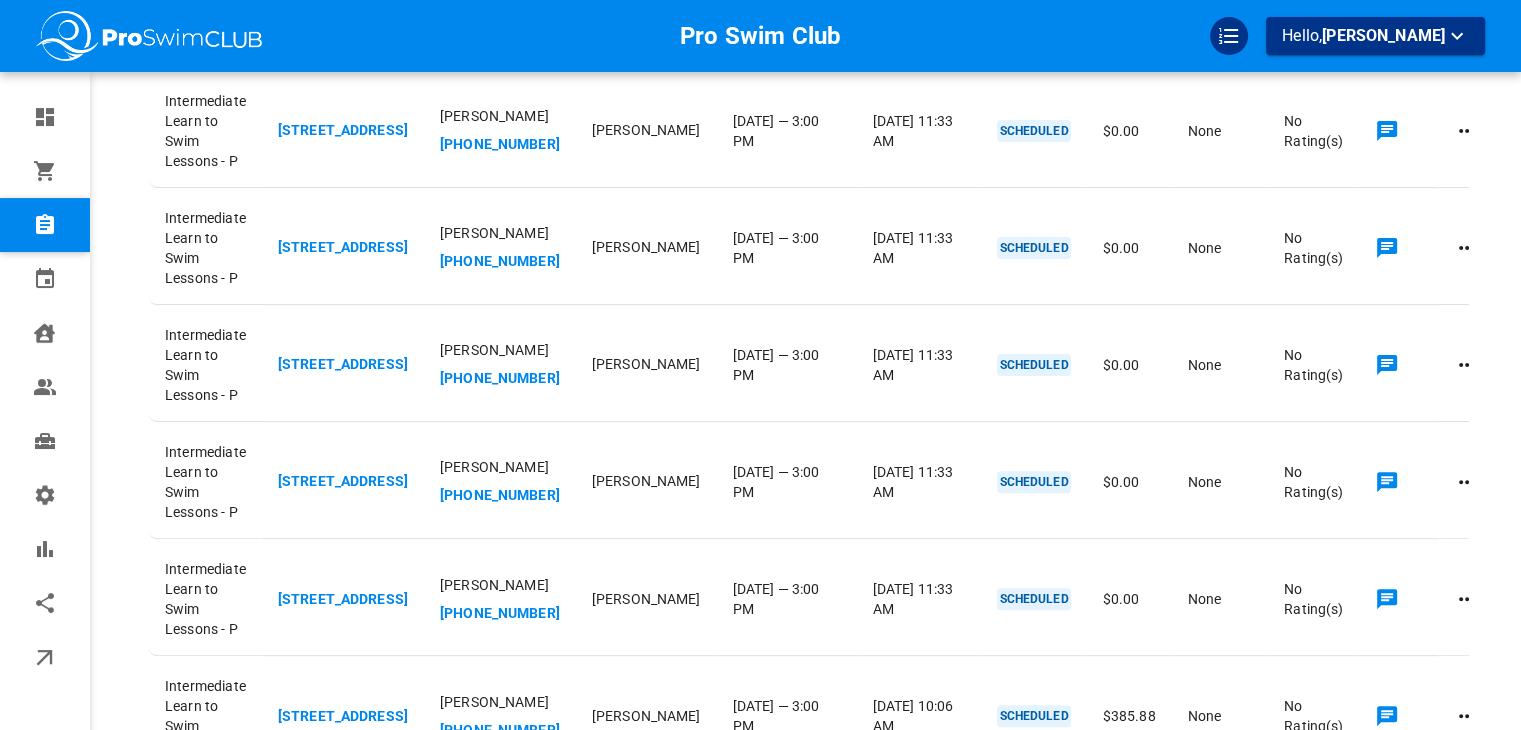 scroll, scrollTop: 519, scrollLeft: 0, axis: vertical 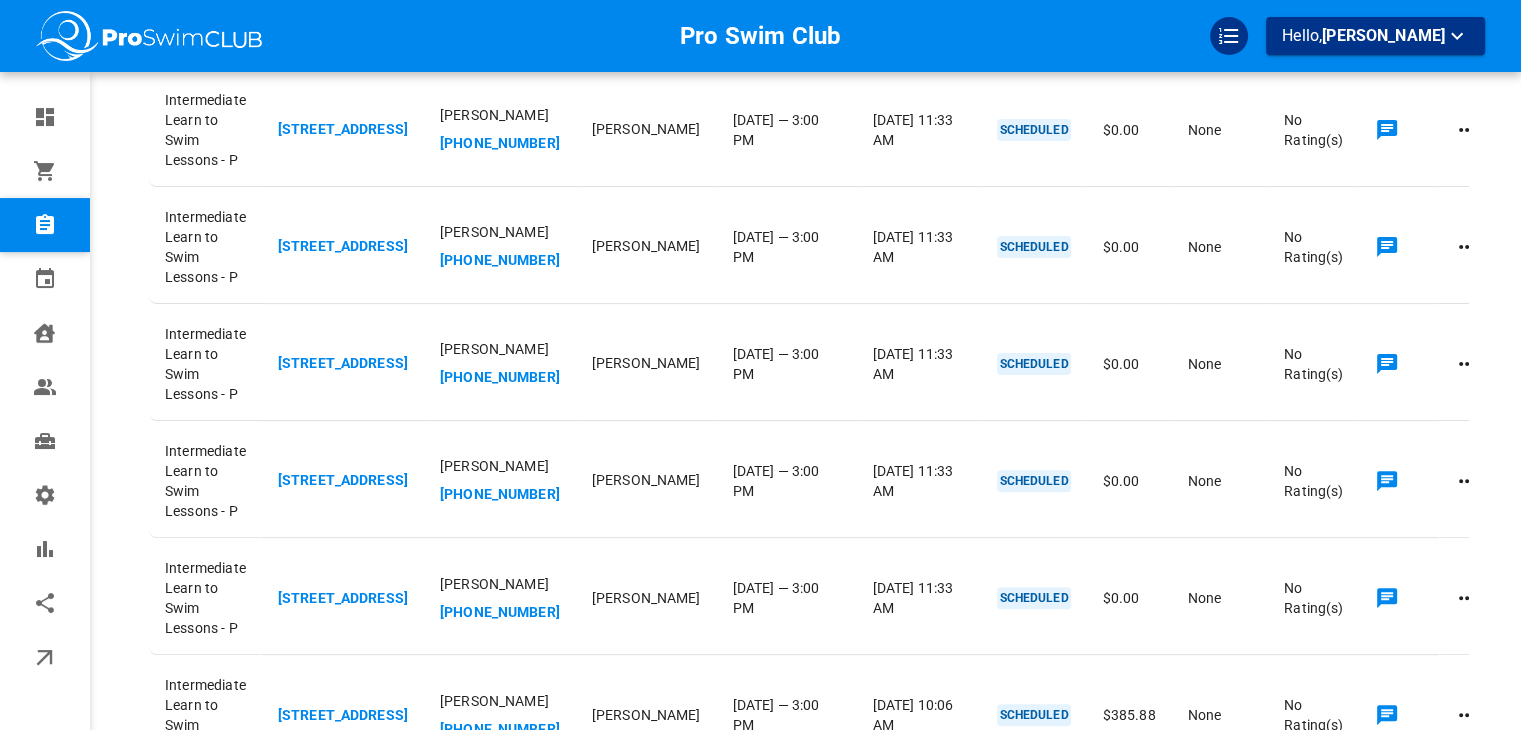 click 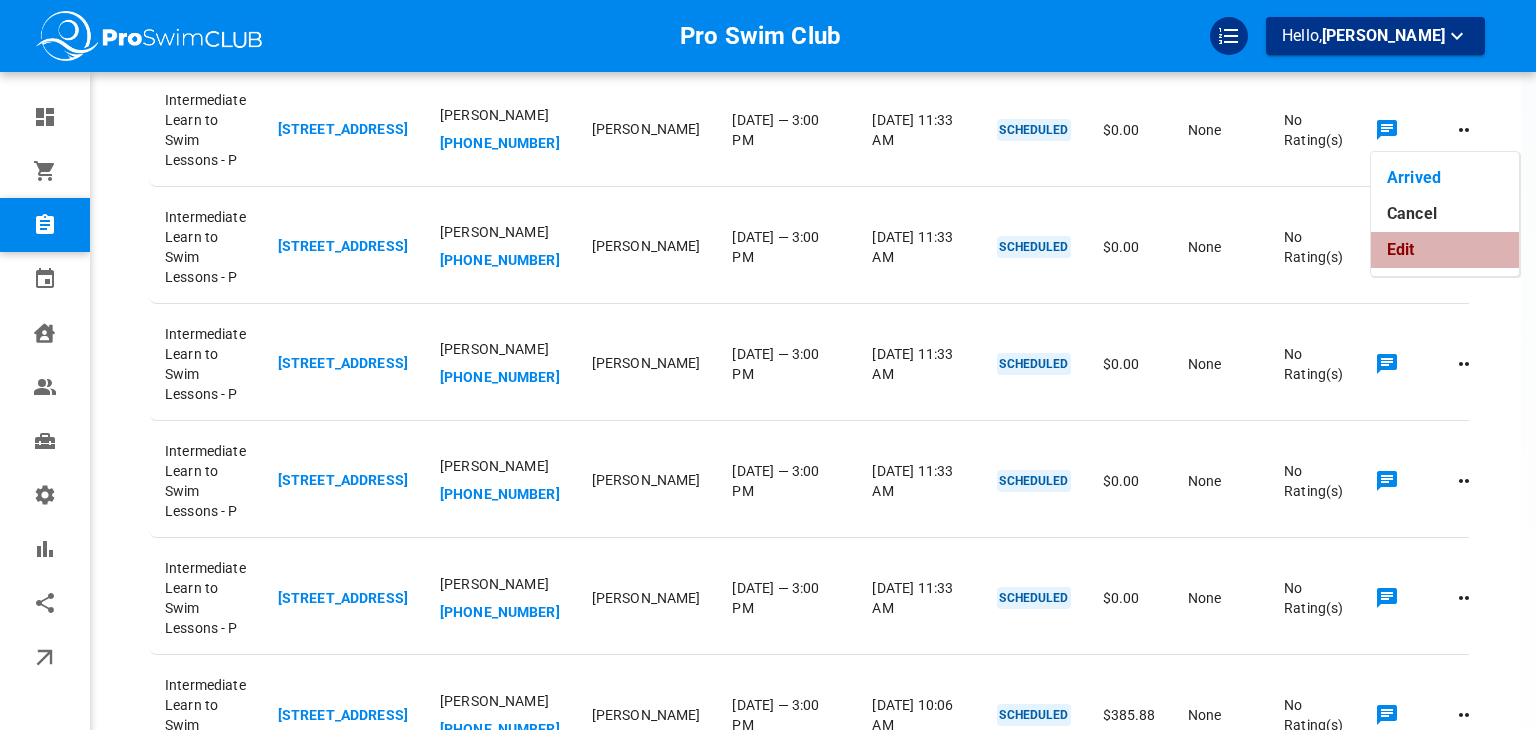 click on "Edit" at bounding box center [1445, 250] 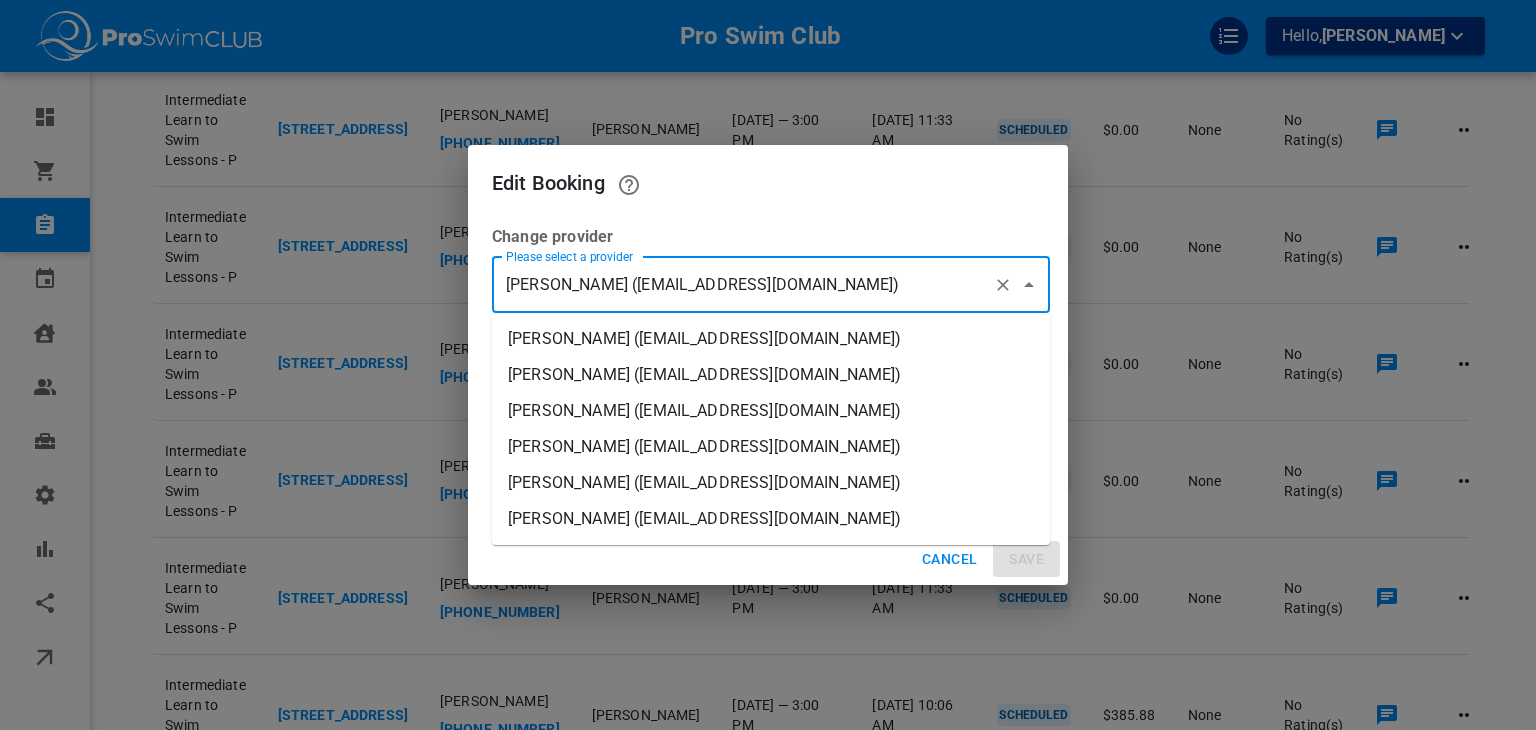 click on "[PERSON_NAME] ([EMAIL_ADDRESS][DOMAIN_NAME])" at bounding box center [743, 285] 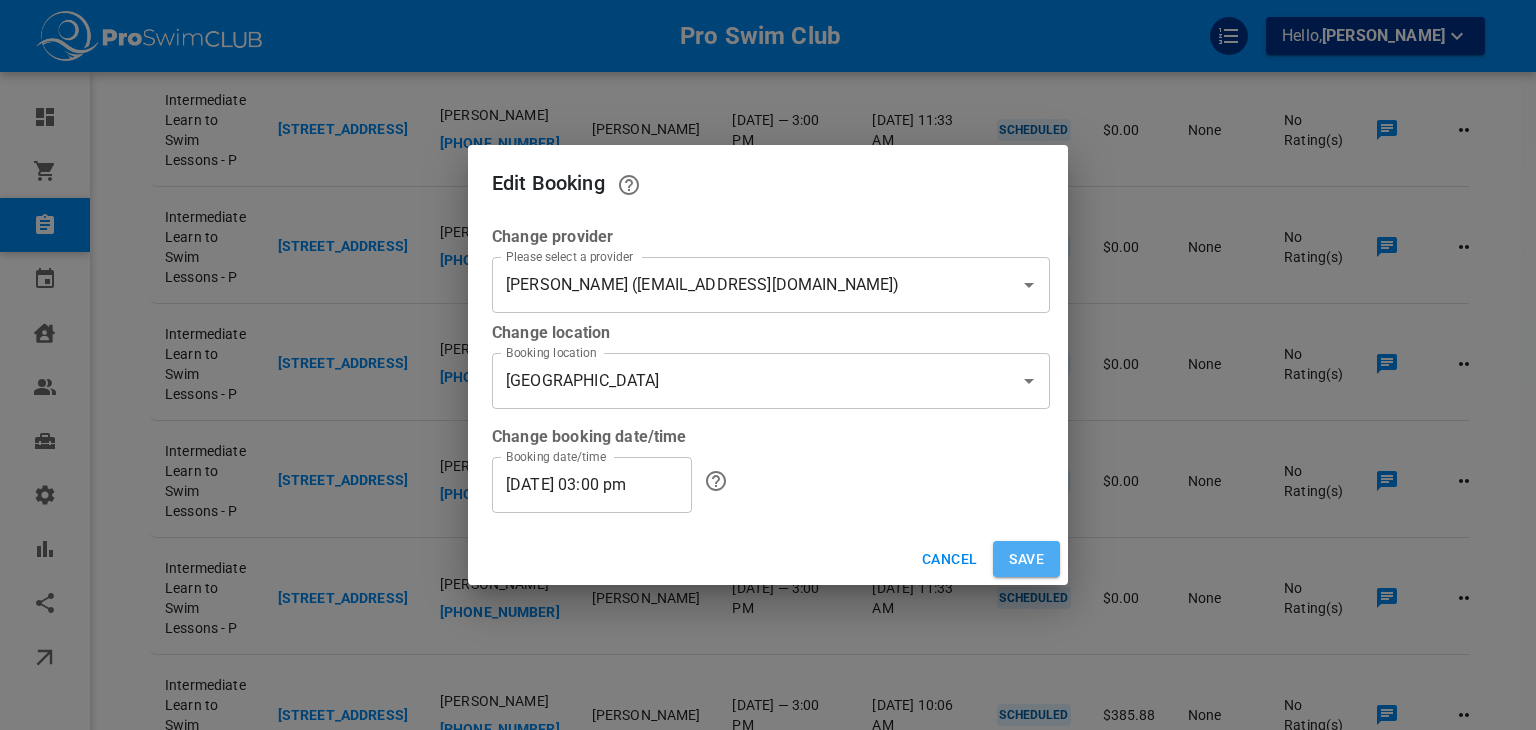 click on "Save" at bounding box center (1026, 559) 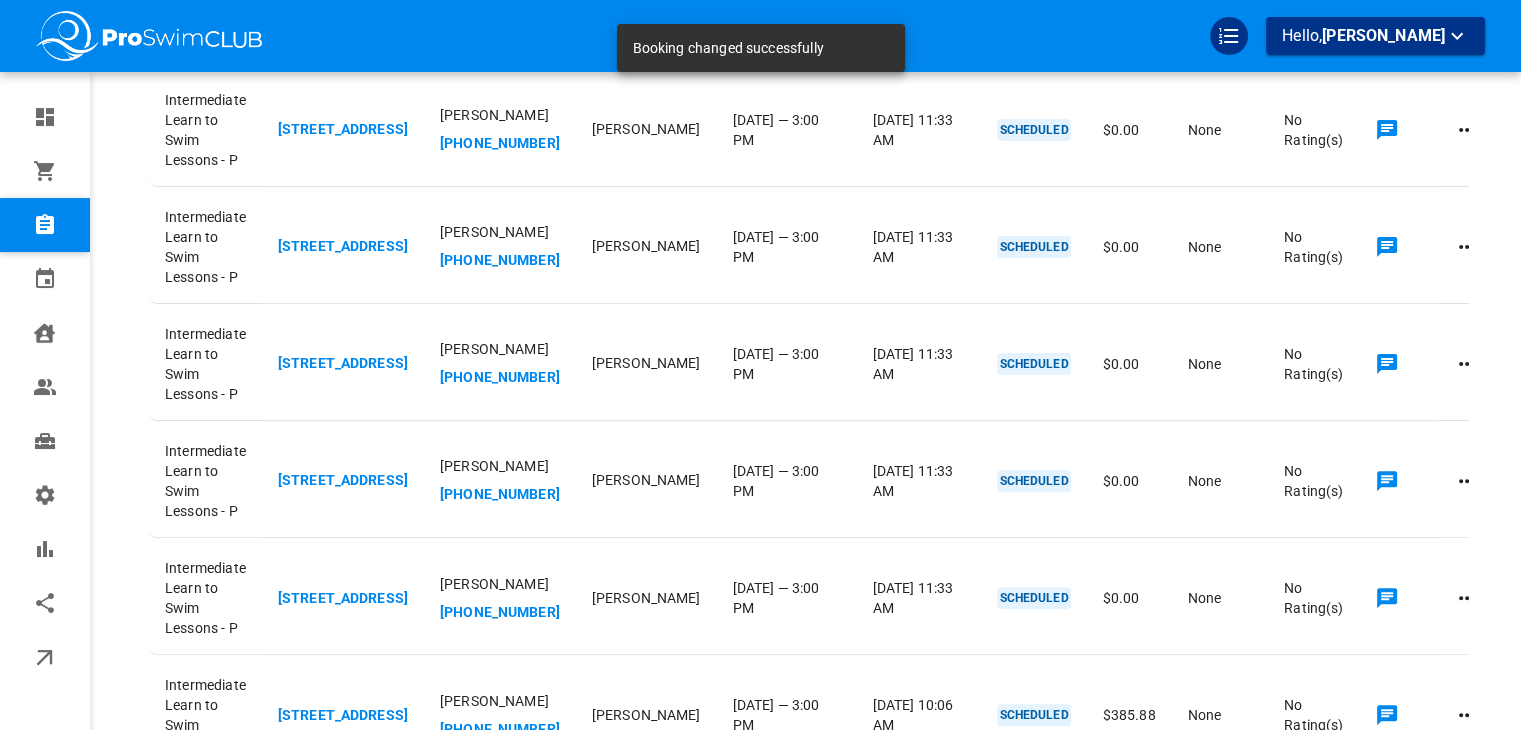 click at bounding box center [760, 365] 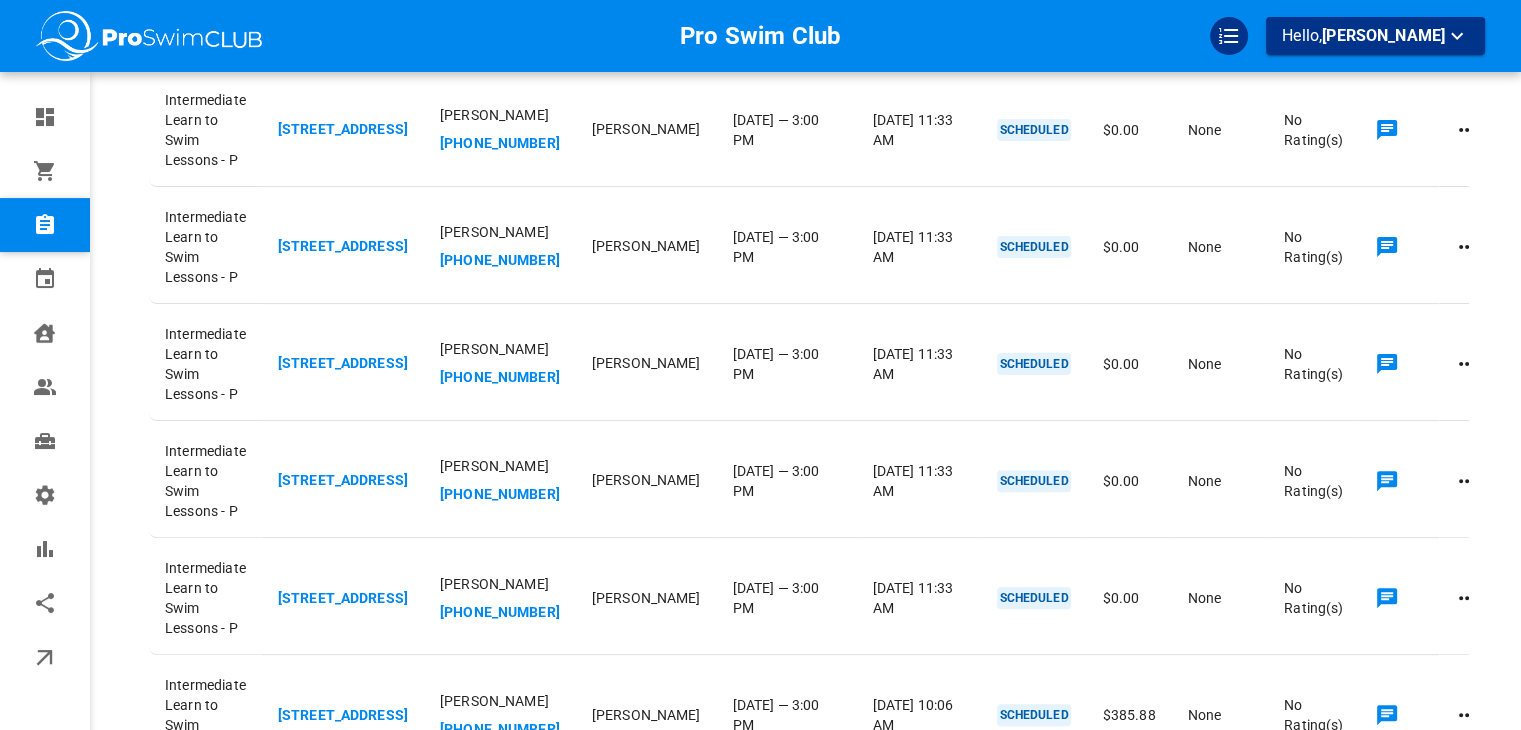 click 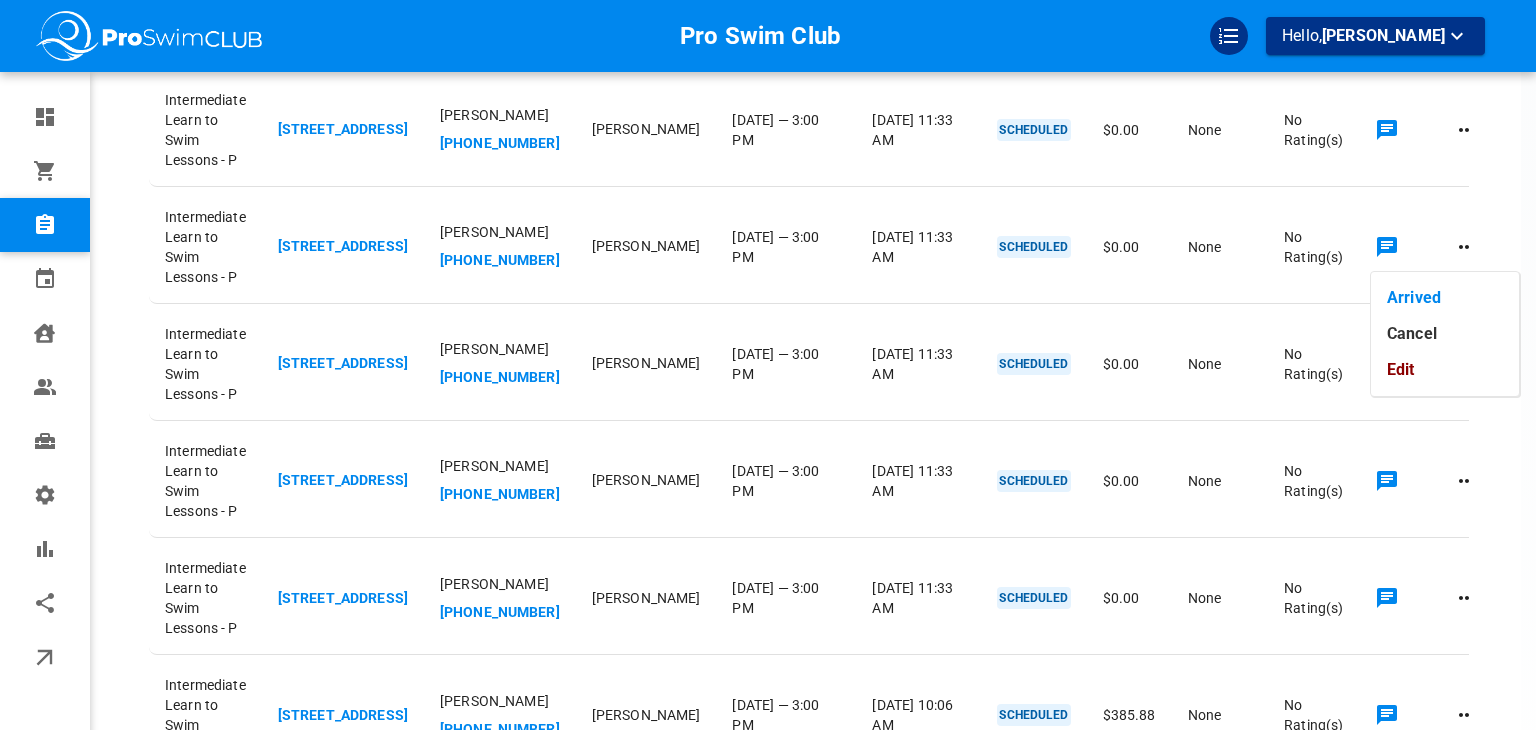 click on "Edit" at bounding box center (1445, 370) 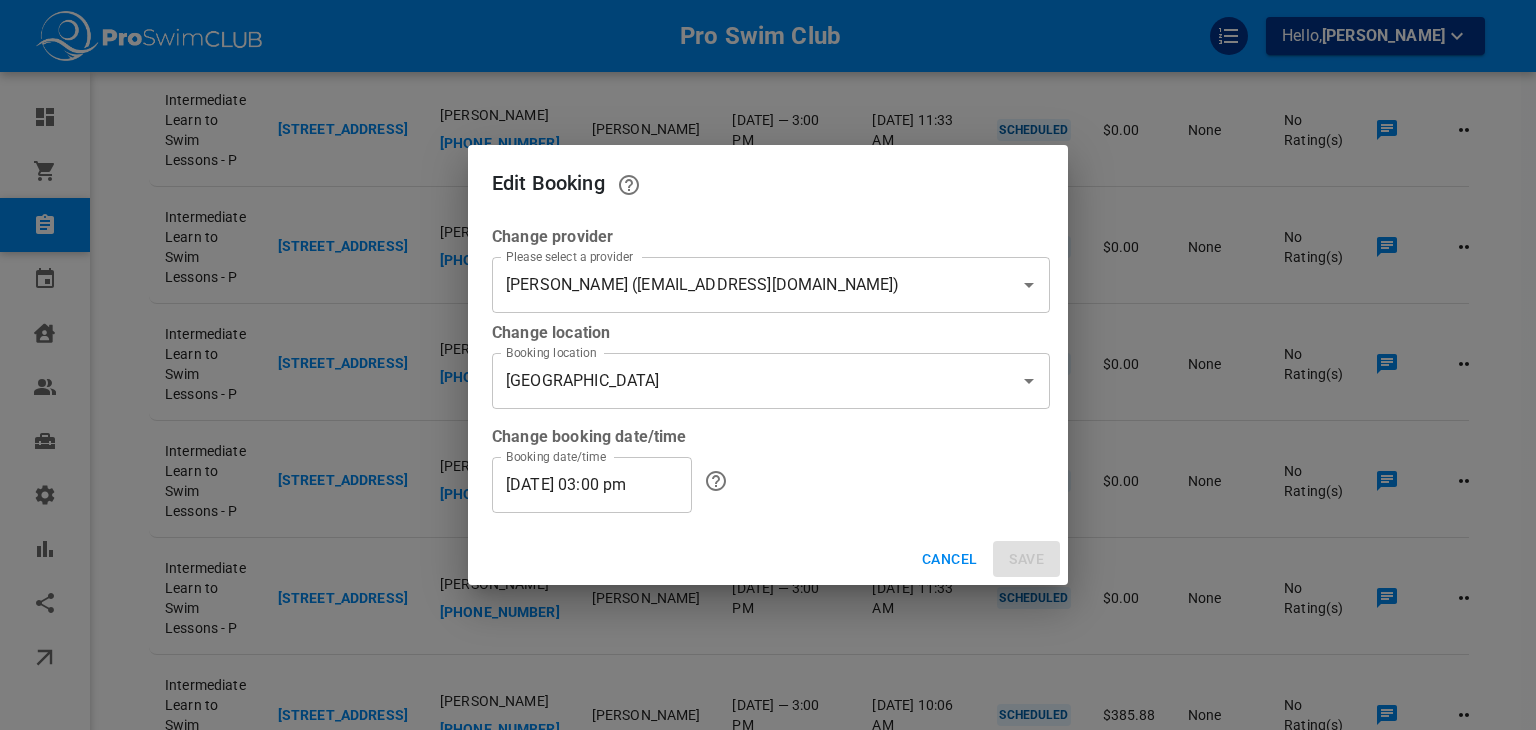click on "[PERSON_NAME] ([EMAIL_ADDRESS][DOMAIN_NAME])" at bounding box center [743, 285] 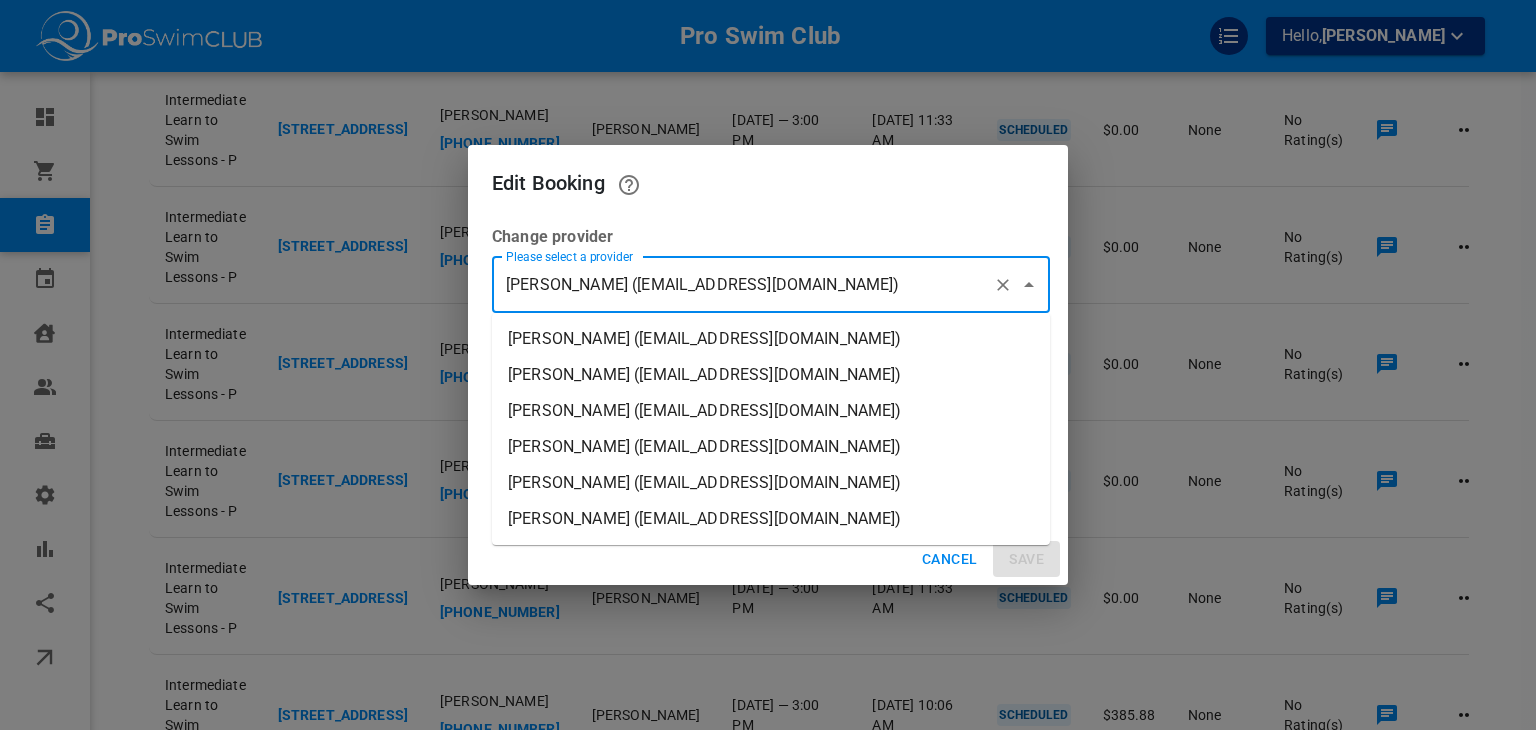 click on "[PERSON_NAME] ([EMAIL_ADDRESS][DOMAIN_NAME])" at bounding box center (771, 339) 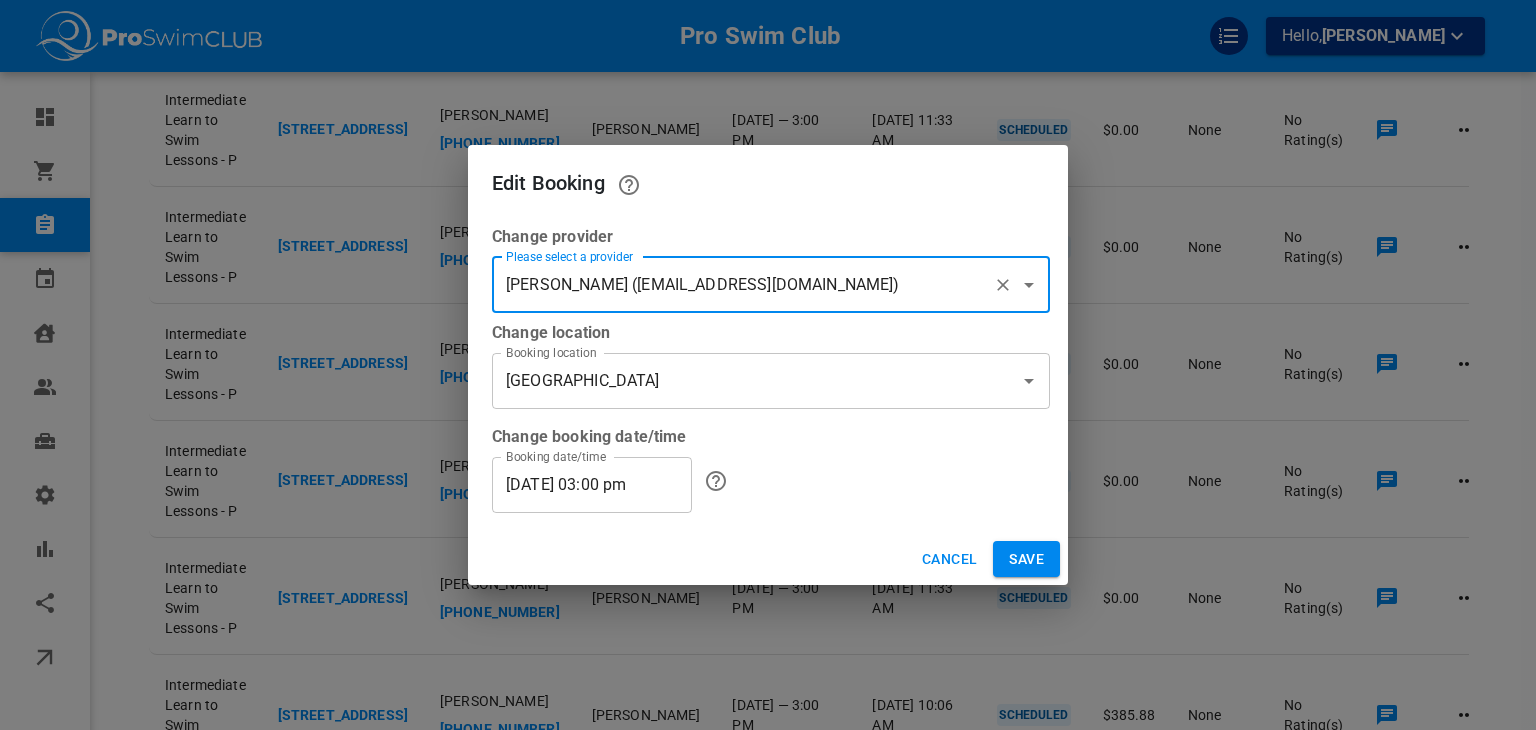 click on "Save" at bounding box center (1026, 559) 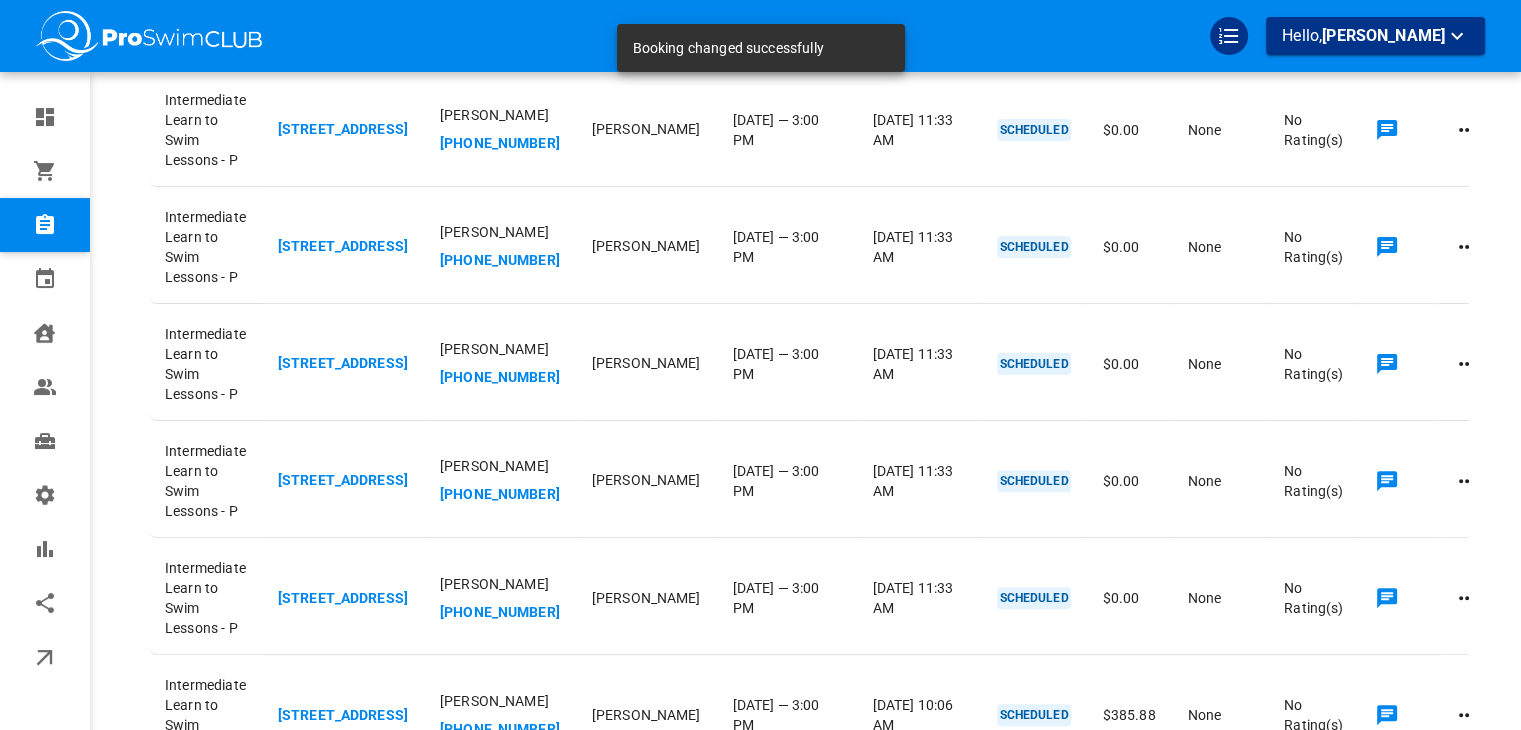 click 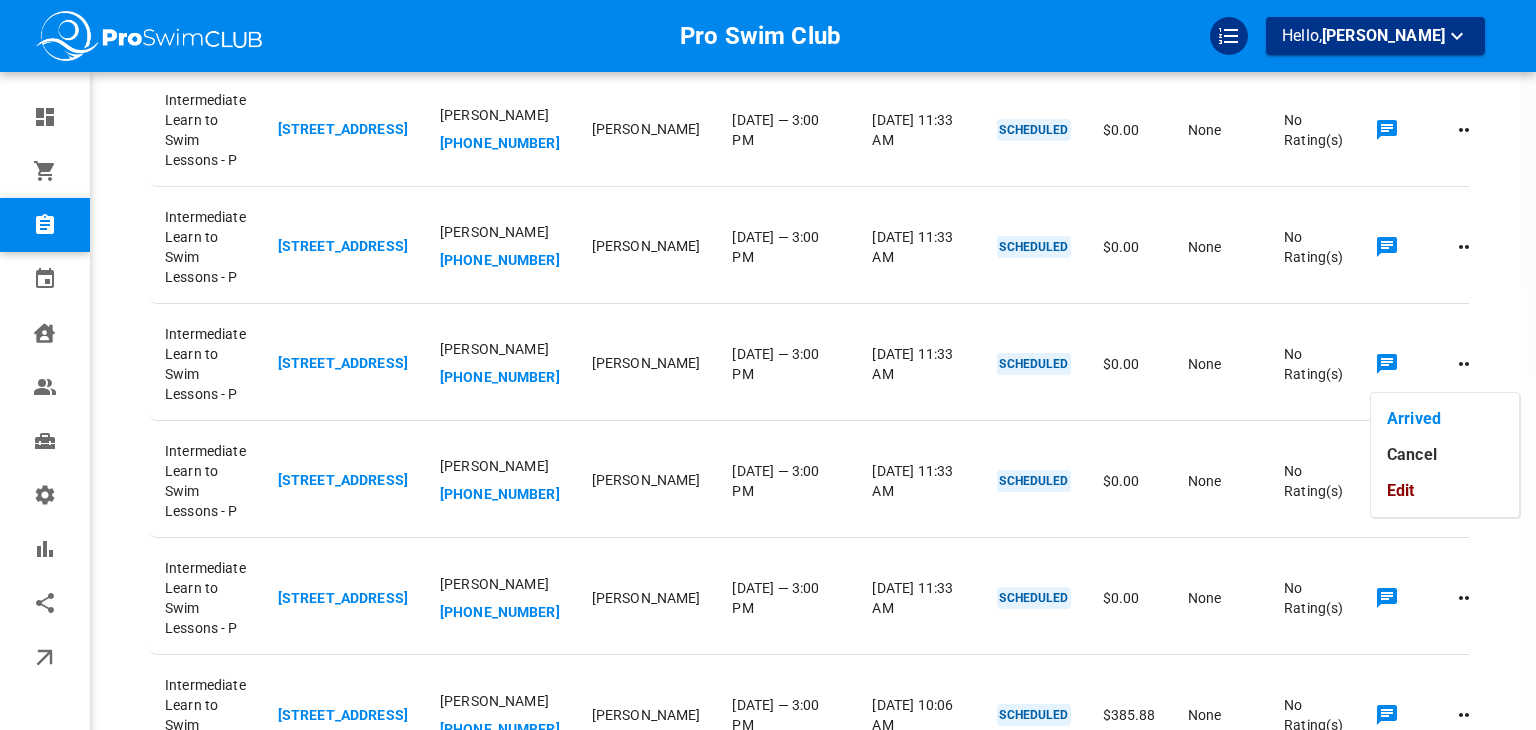 click on "Edit" at bounding box center [1445, 491] 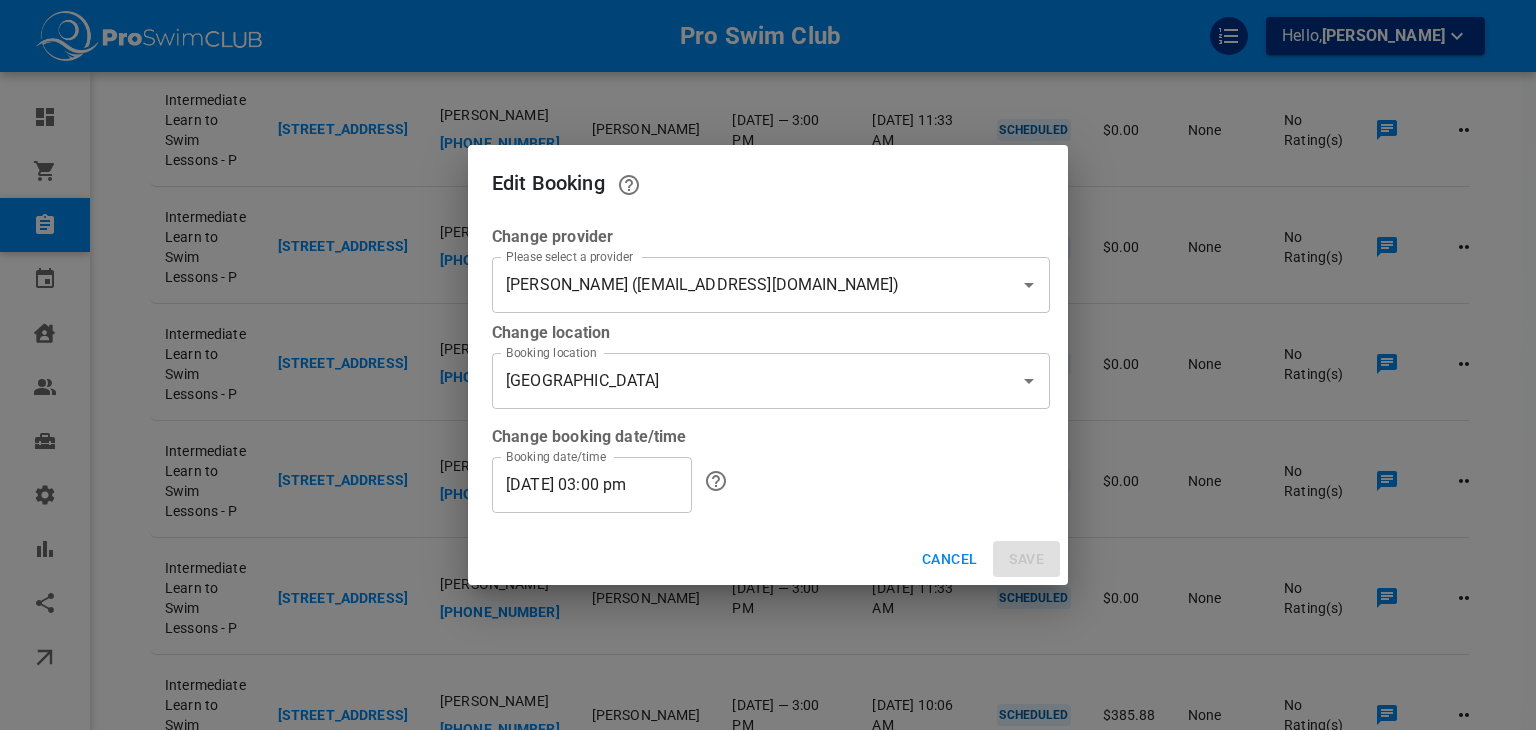 click on "[PERSON_NAME] ([EMAIL_ADDRESS][DOMAIN_NAME])" at bounding box center (743, 285) 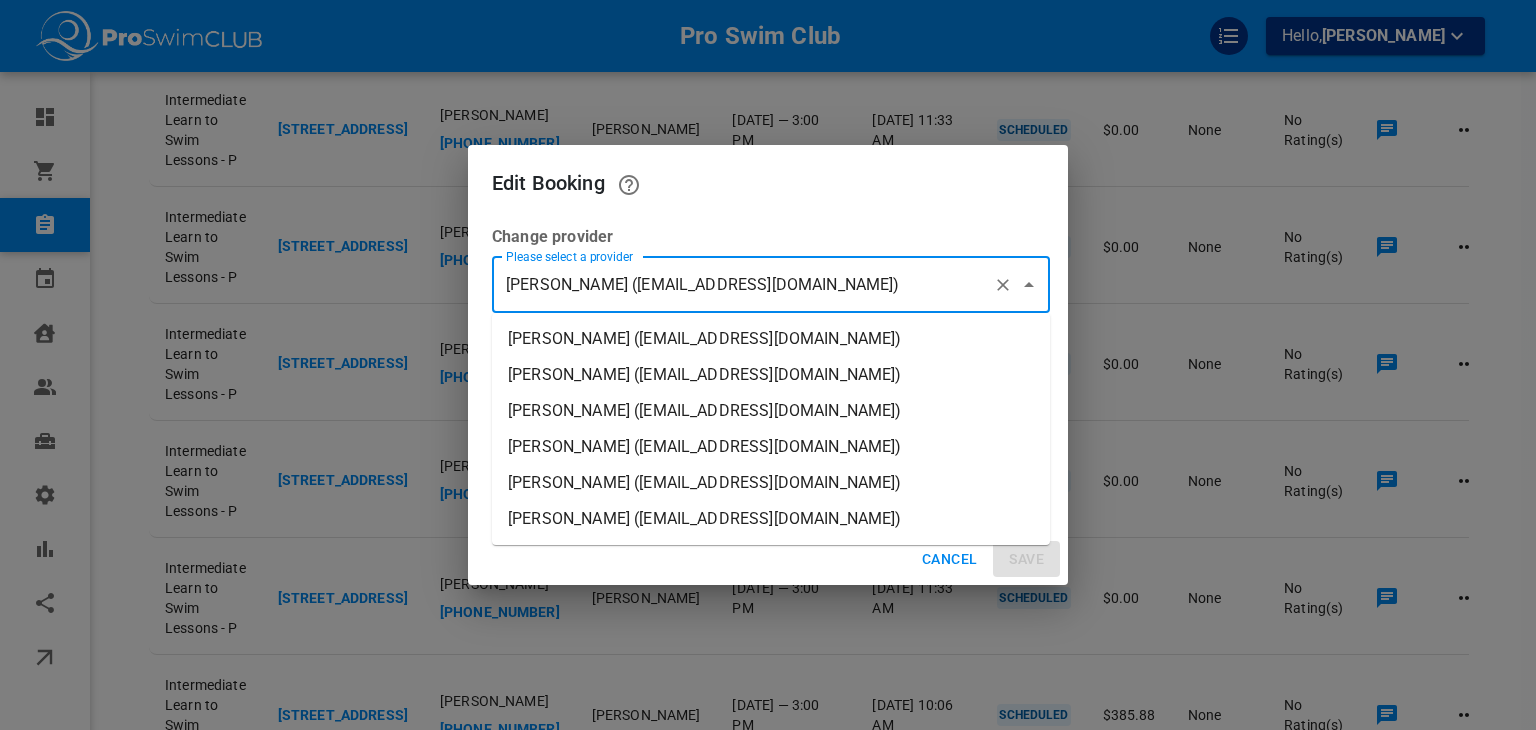 click on "[PERSON_NAME] ([EMAIL_ADDRESS][DOMAIN_NAME])" at bounding box center [771, 339] 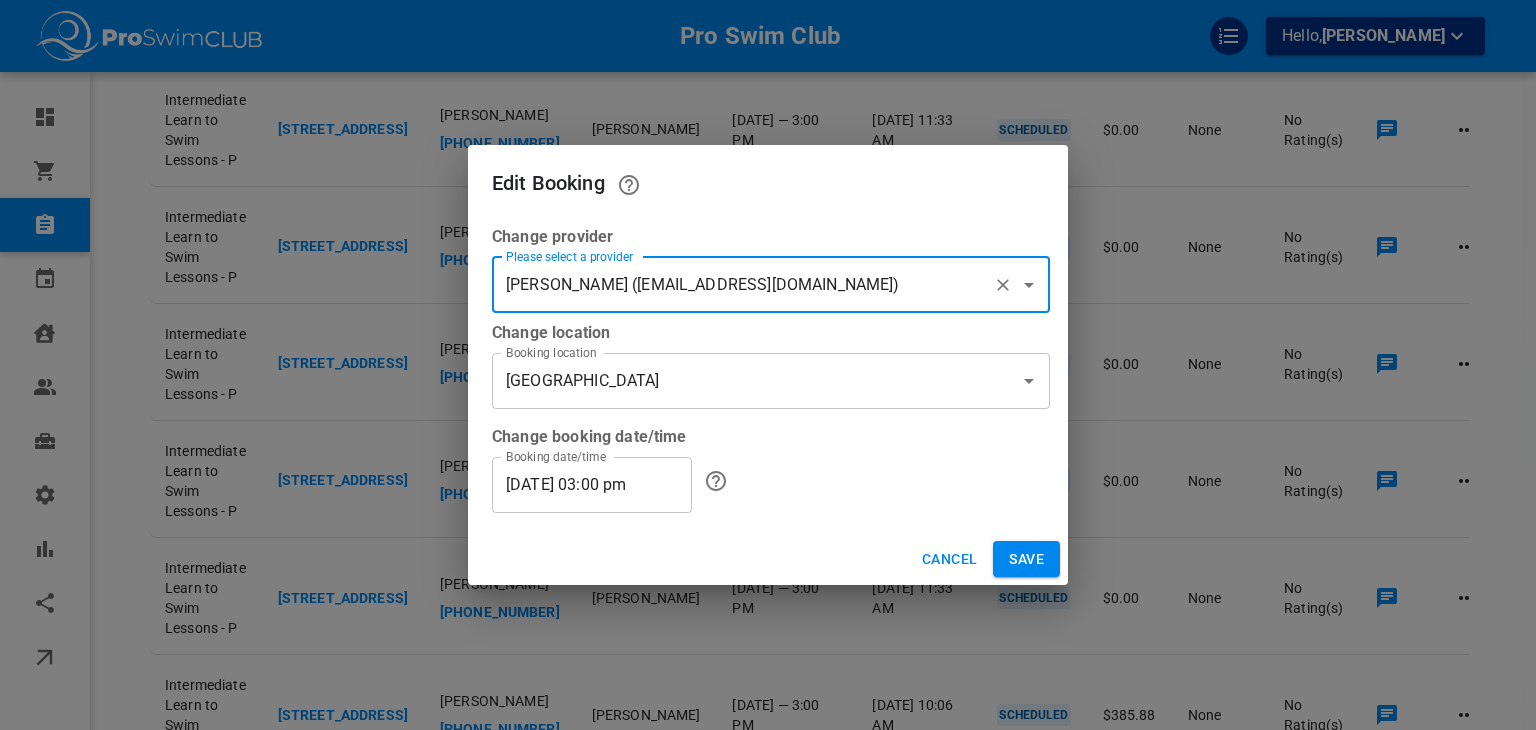 click on "Save" at bounding box center (1026, 559) 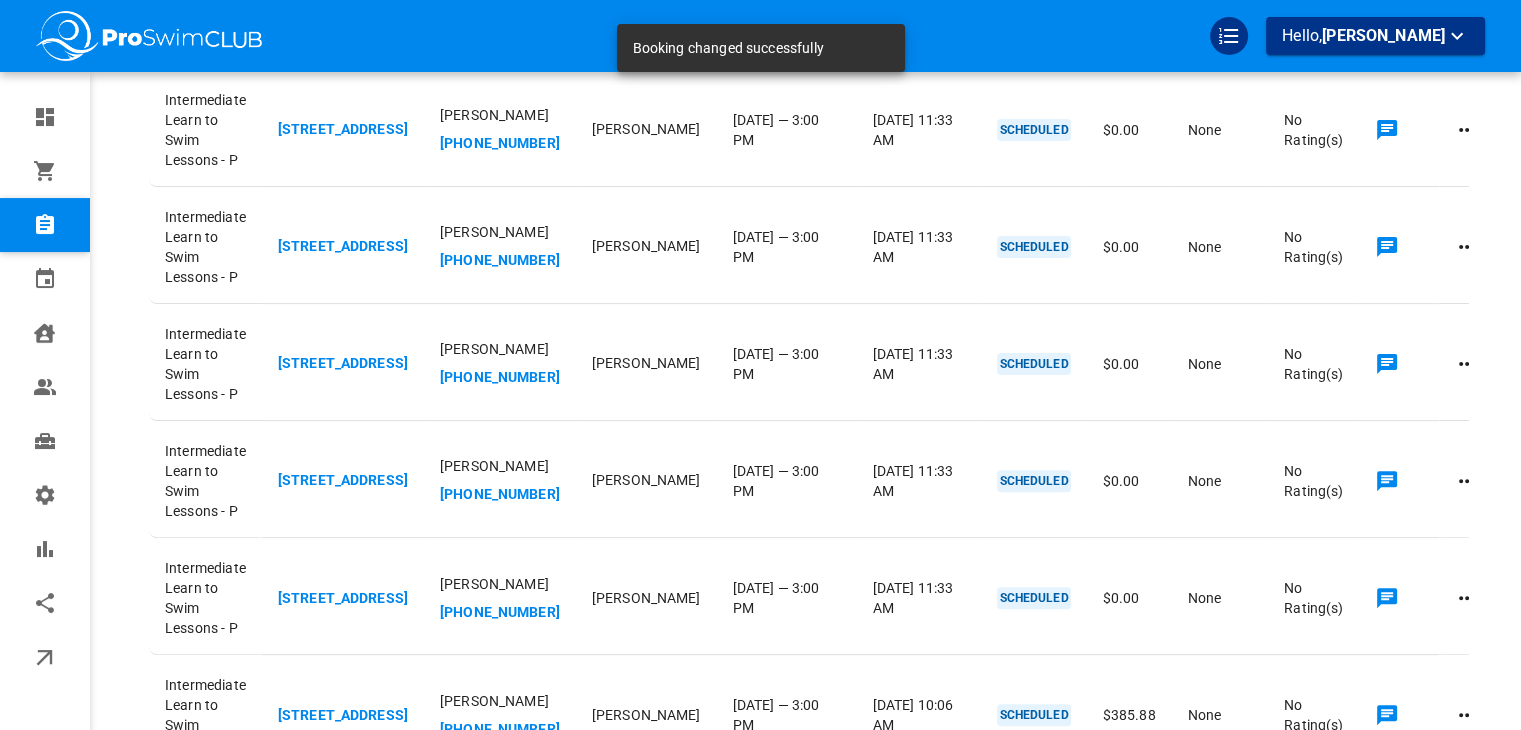 click 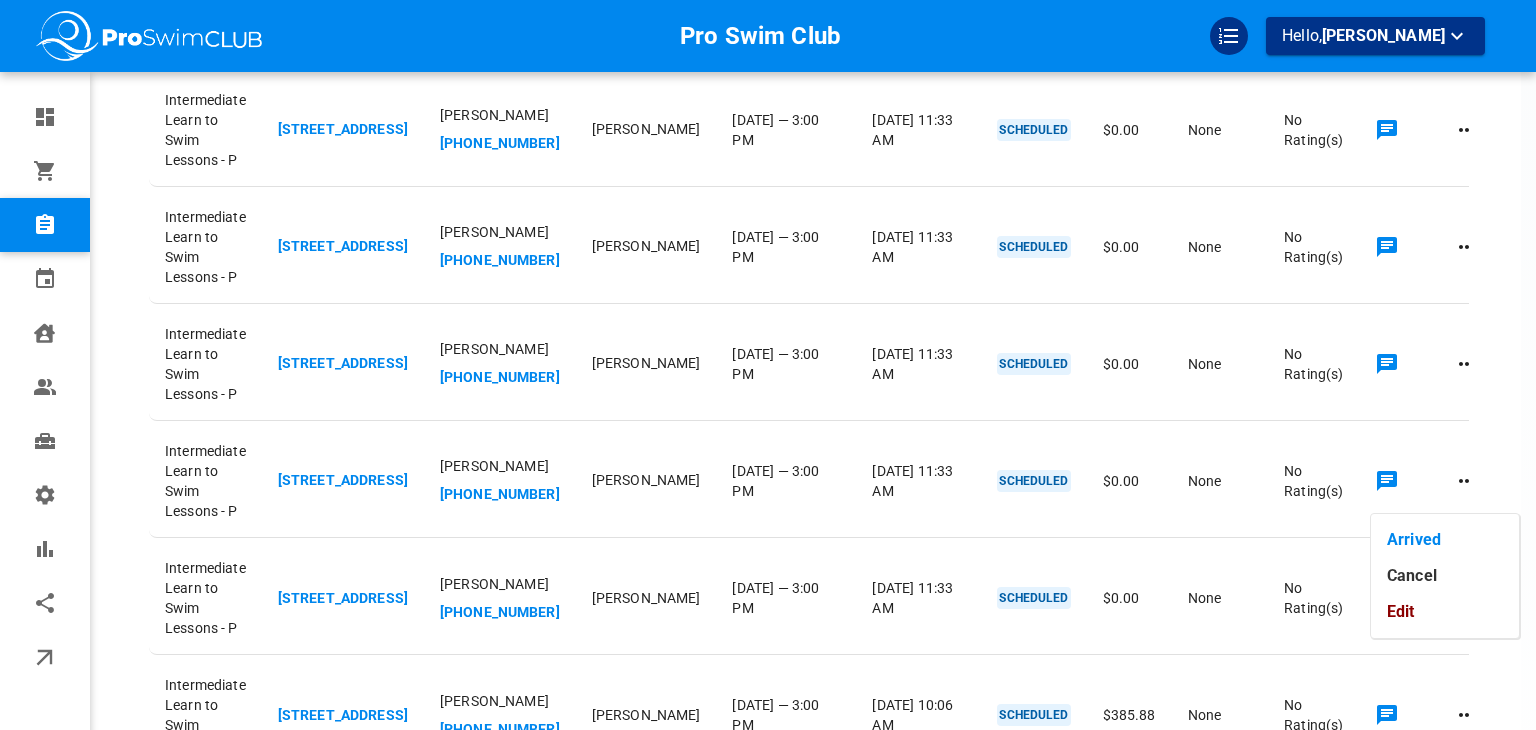 click on "Edit" at bounding box center [1445, 612] 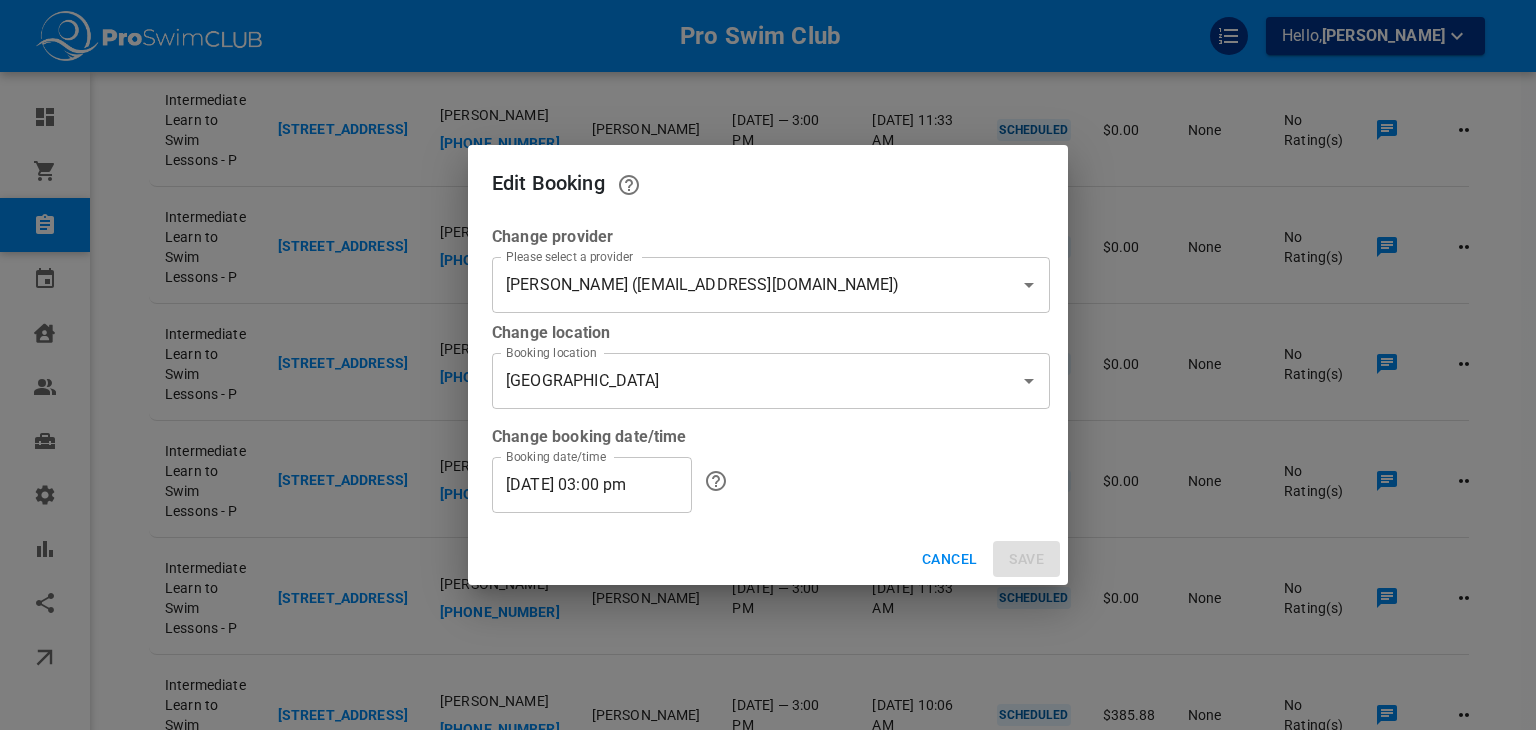 click on "[PERSON_NAME] ([EMAIL_ADDRESS][DOMAIN_NAME])" at bounding box center [743, 285] 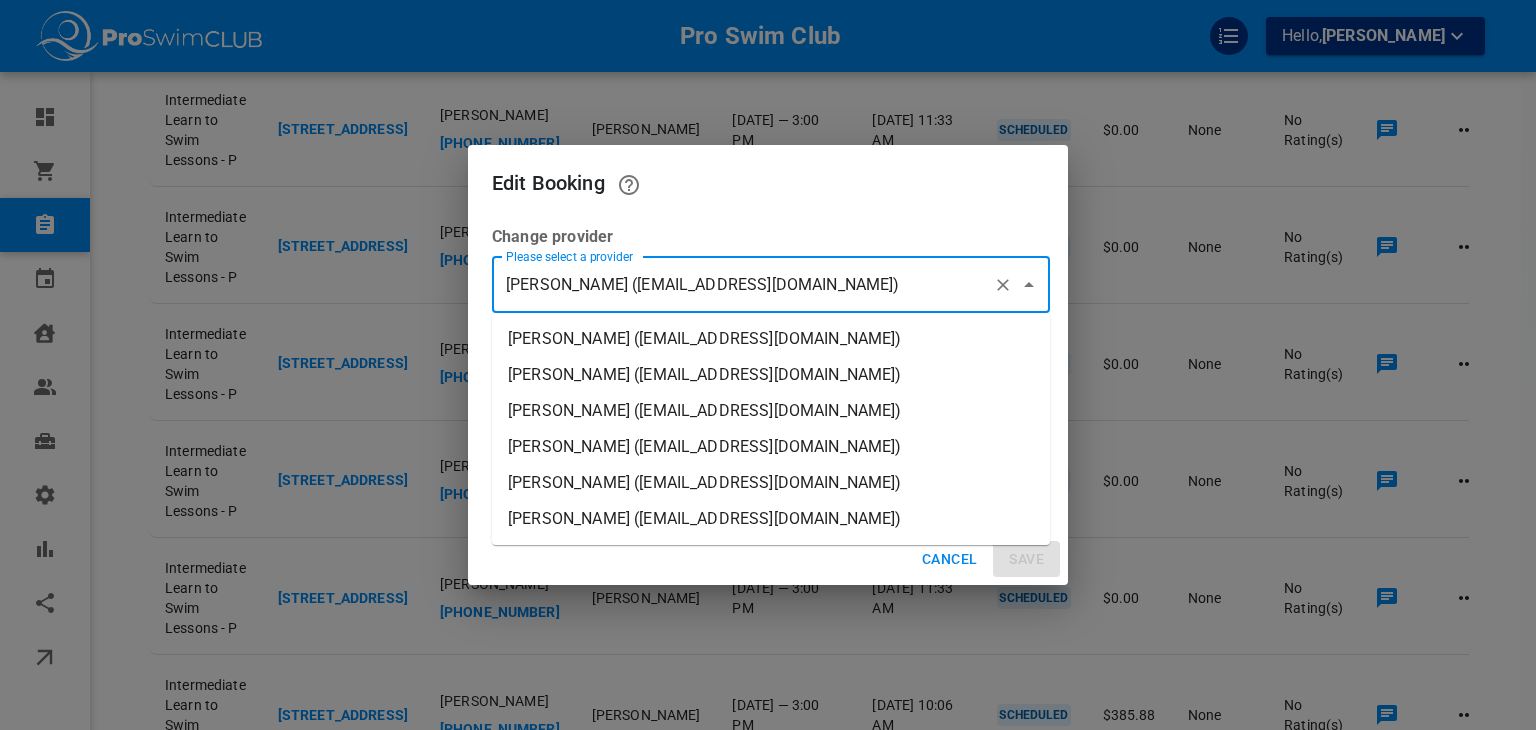 click on "[PERSON_NAME] ([EMAIL_ADDRESS][DOMAIN_NAME])" at bounding box center (771, 339) 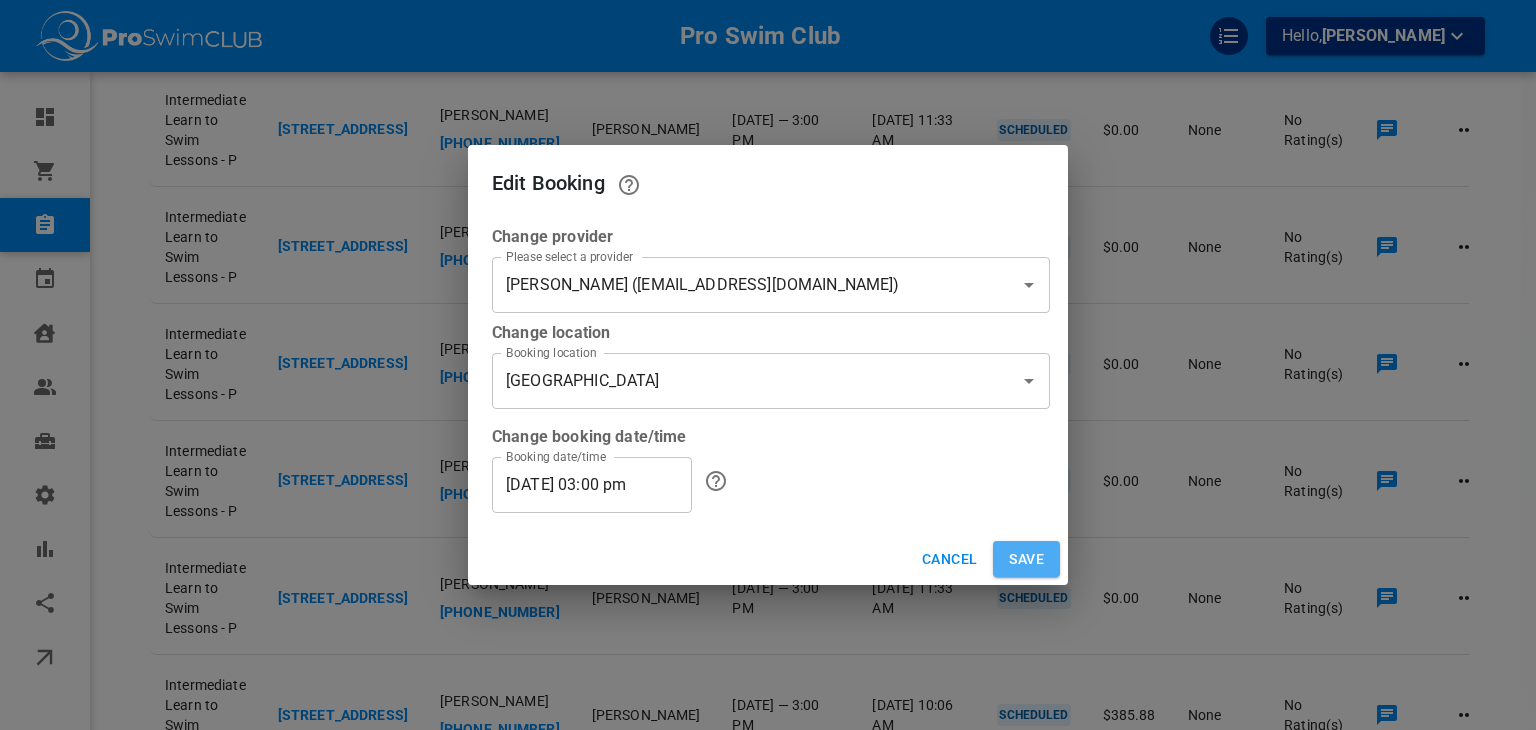 click on "Save" at bounding box center (1026, 559) 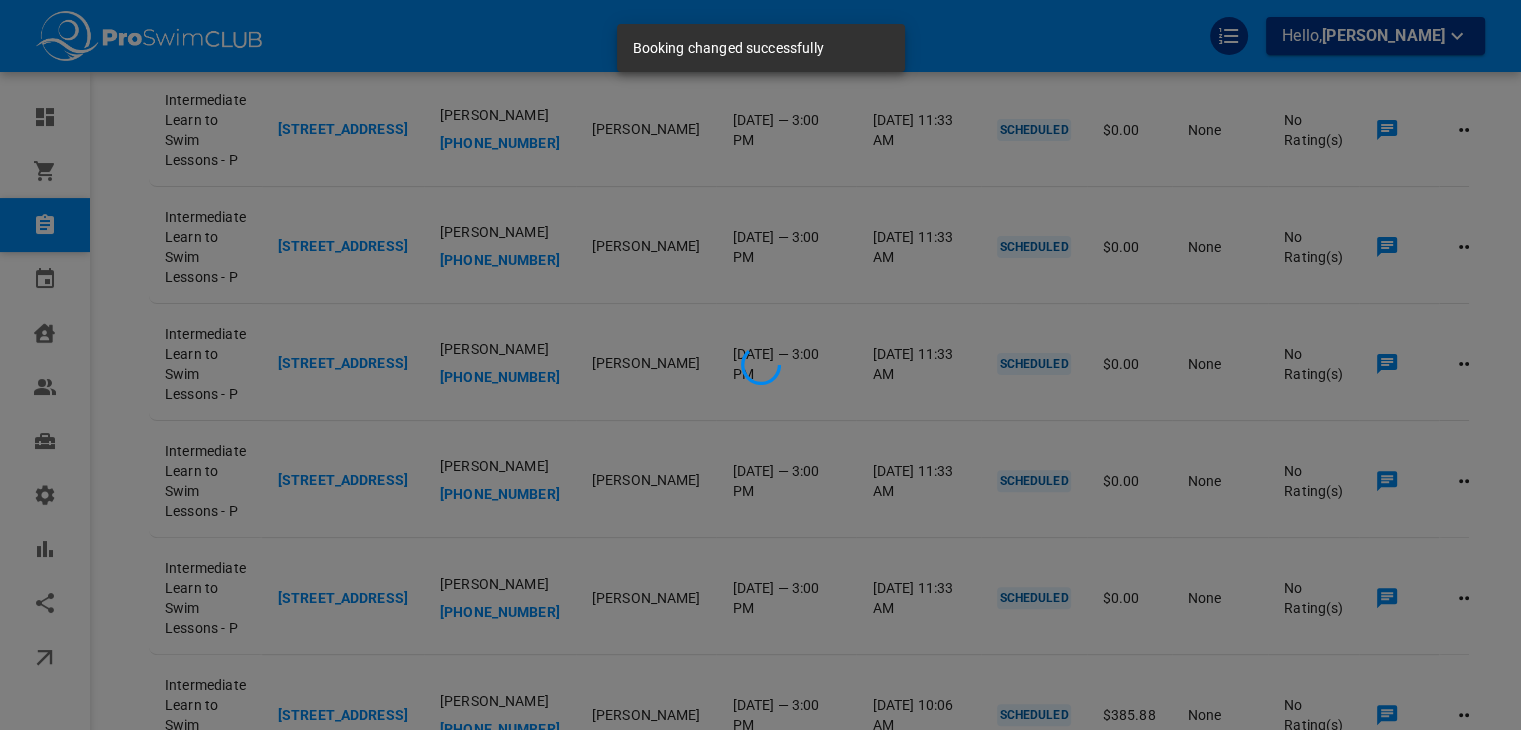 click at bounding box center [760, 365] 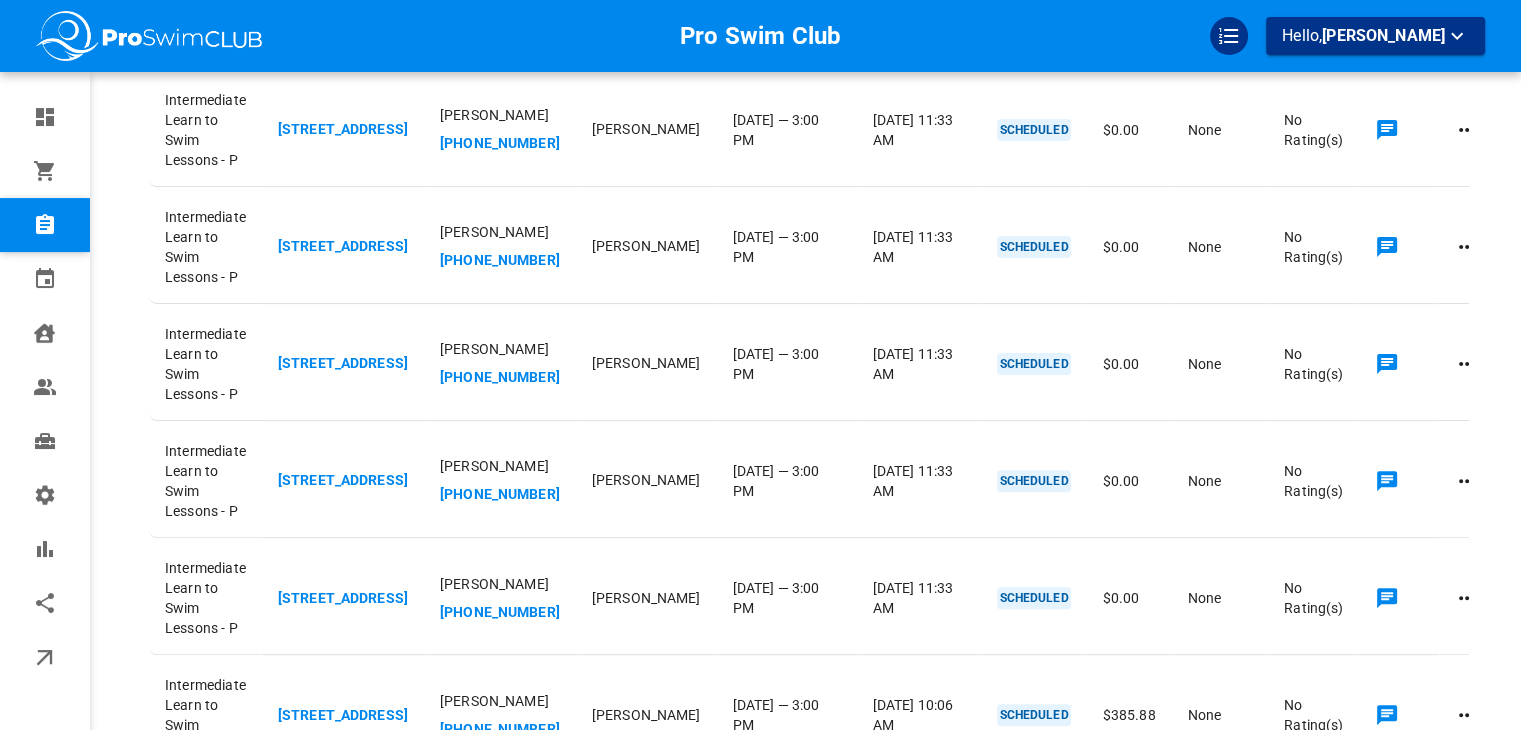 click 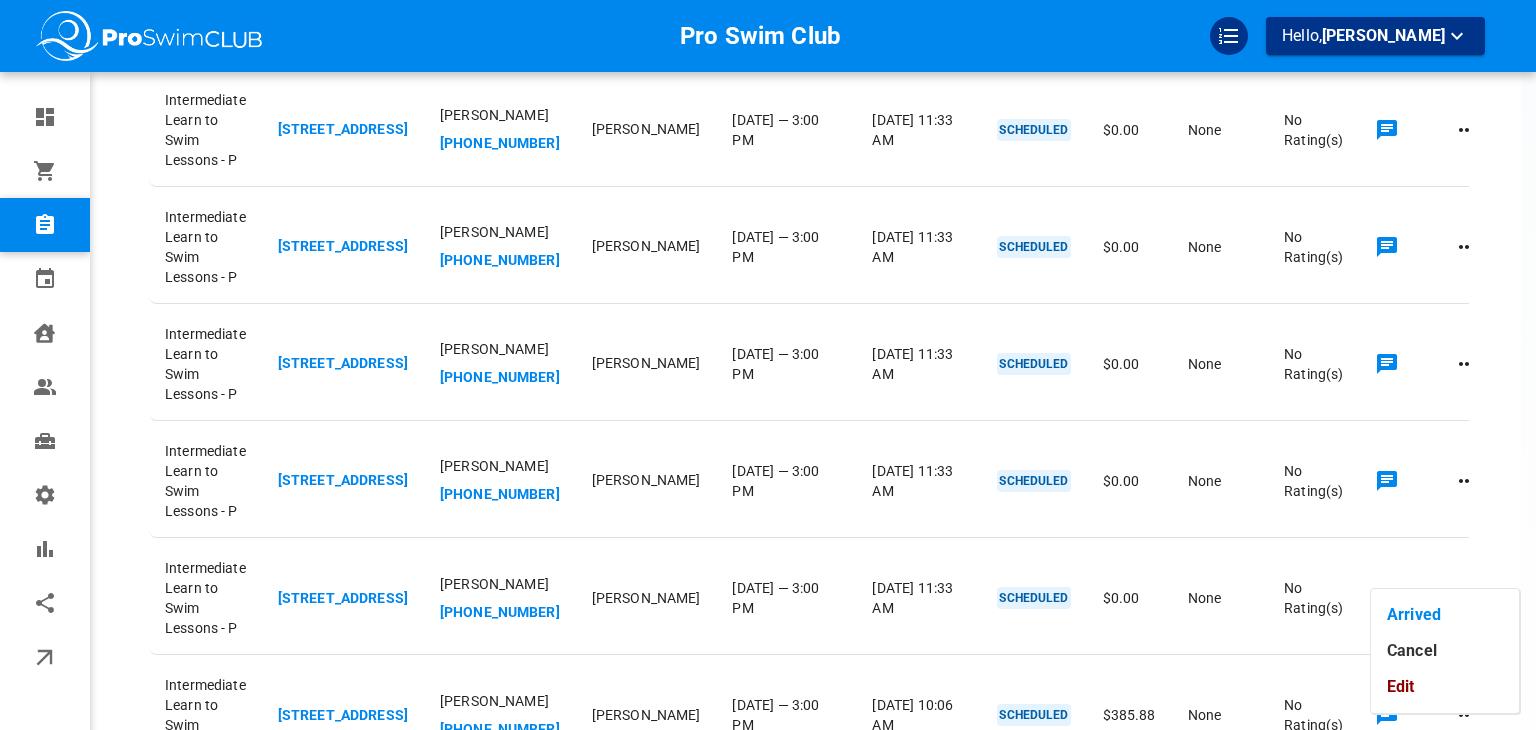 click on "Edit" at bounding box center [1445, 687] 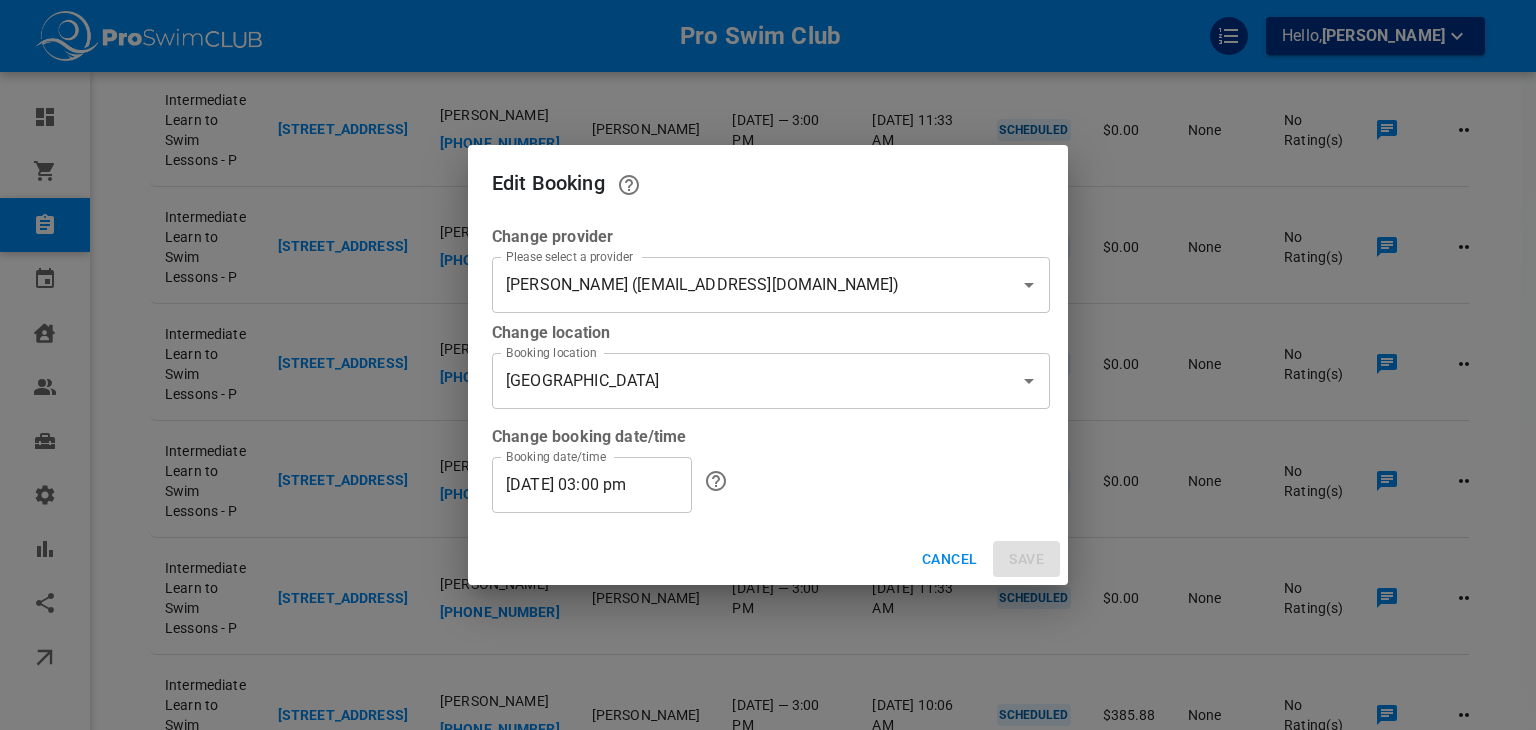 click on "[PERSON_NAME] ([EMAIL_ADDRESS][DOMAIN_NAME])" at bounding box center (743, 285) 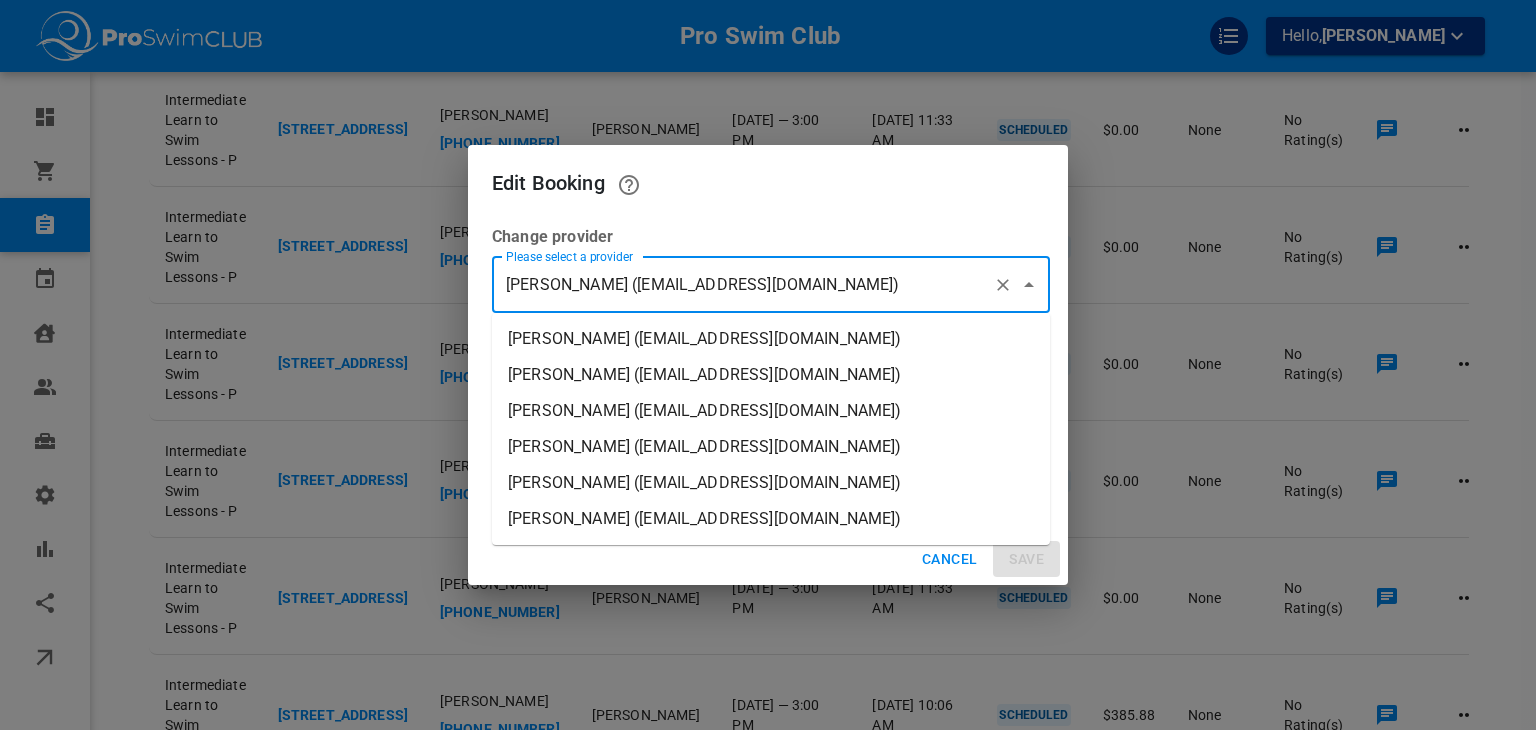 click on "[PERSON_NAME] ([EMAIL_ADDRESS][DOMAIN_NAME])" at bounding box center (771, 339) 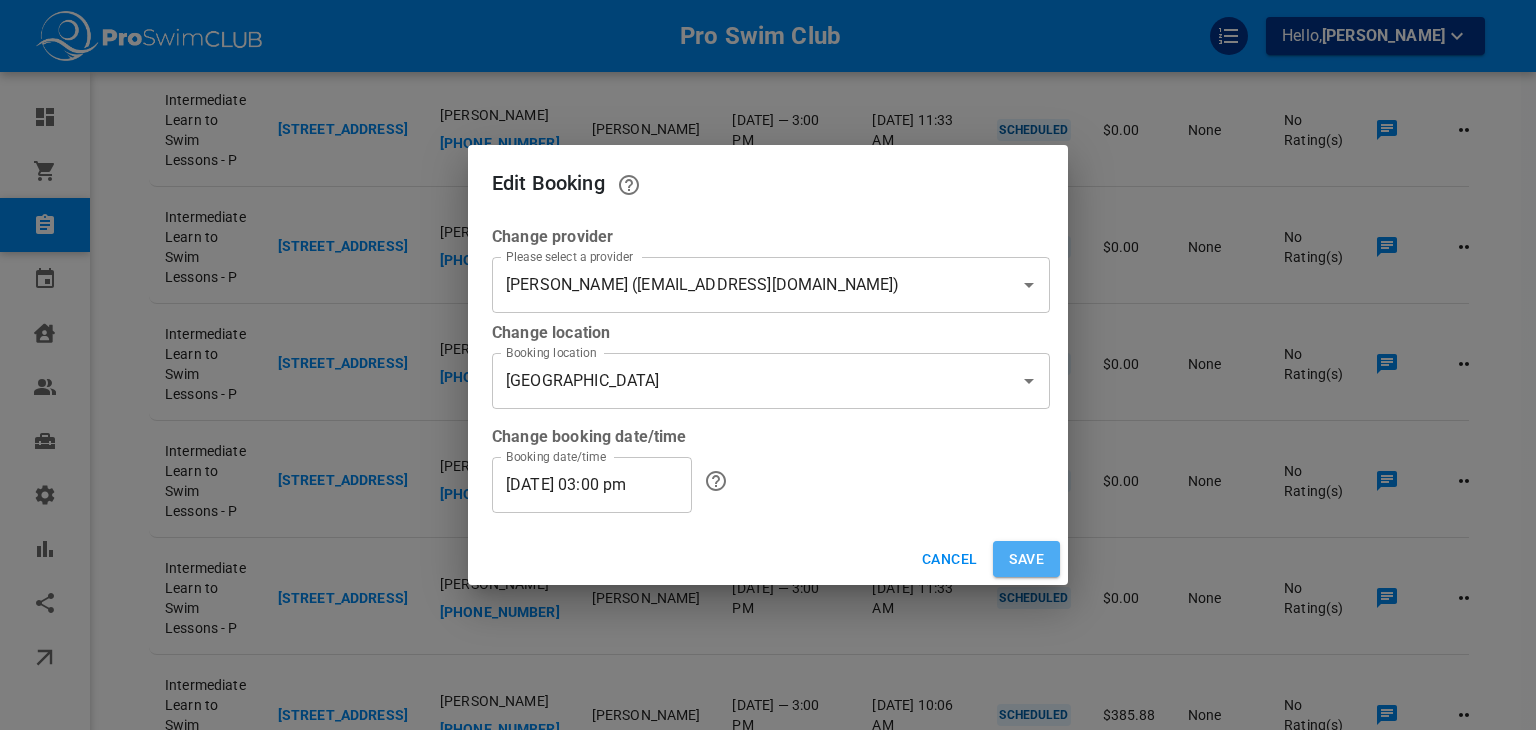 click on "Save" at bounding box center (1026, 559) 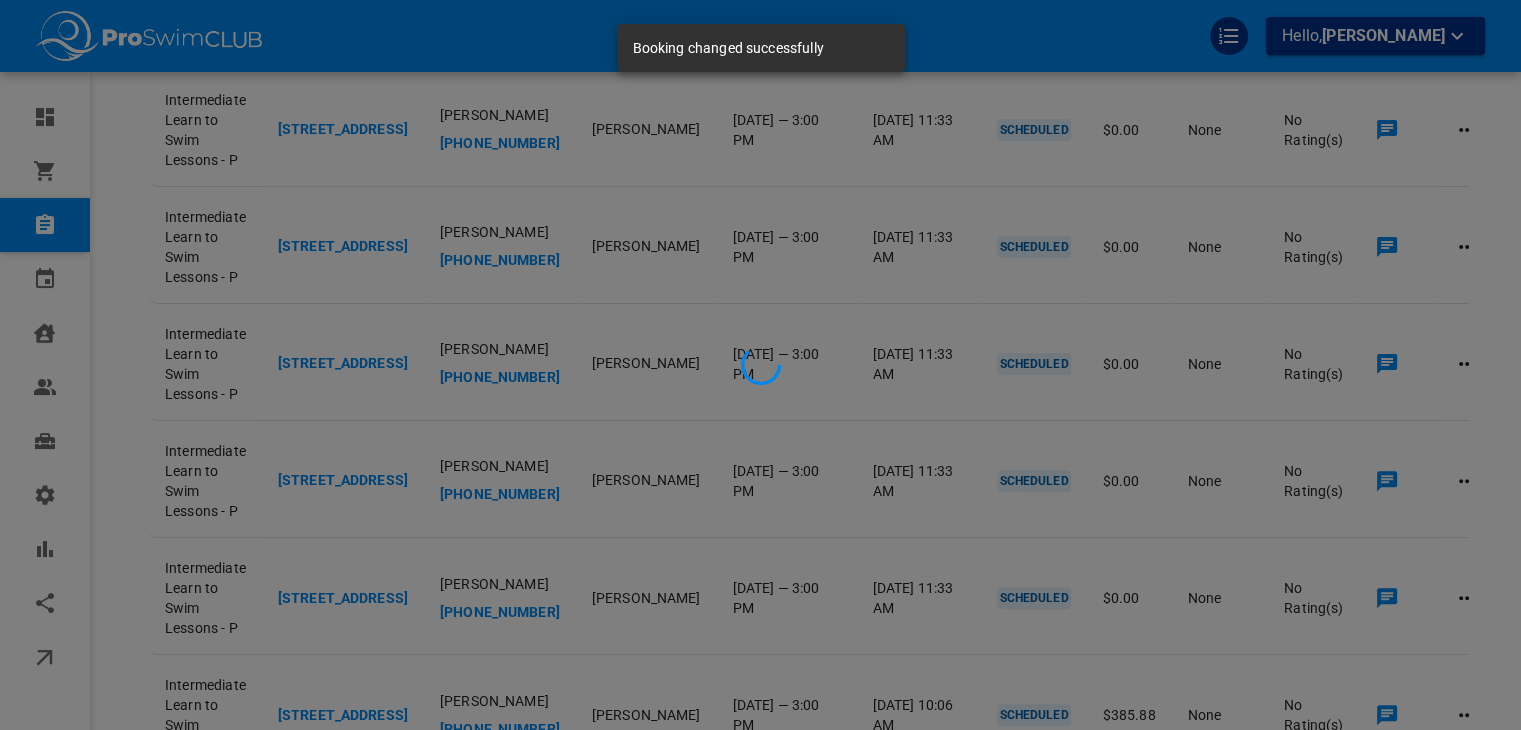 scroll, scrollTop: 0, scrollLeft: 0, axis: both 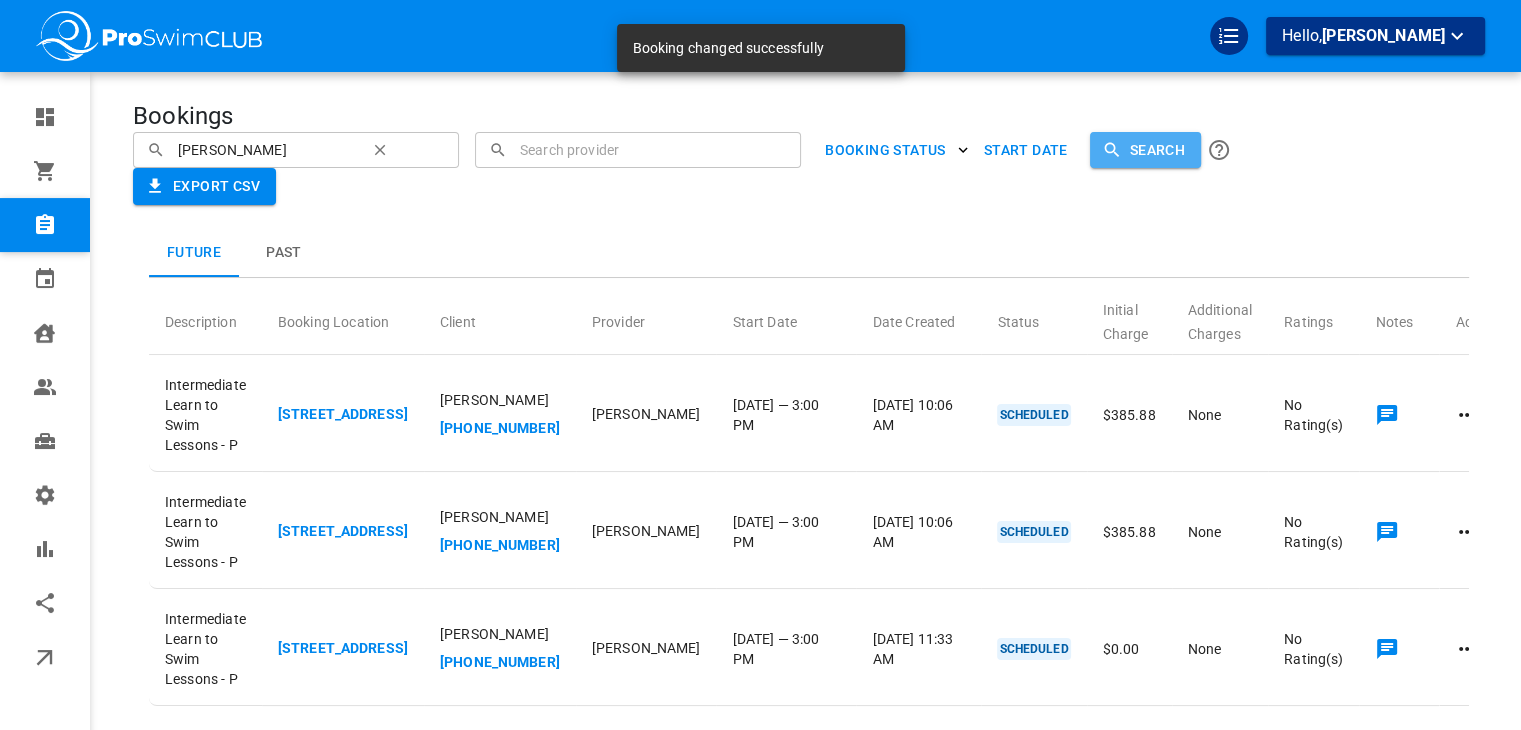click on "Search" at bounding box center (1145, 150) 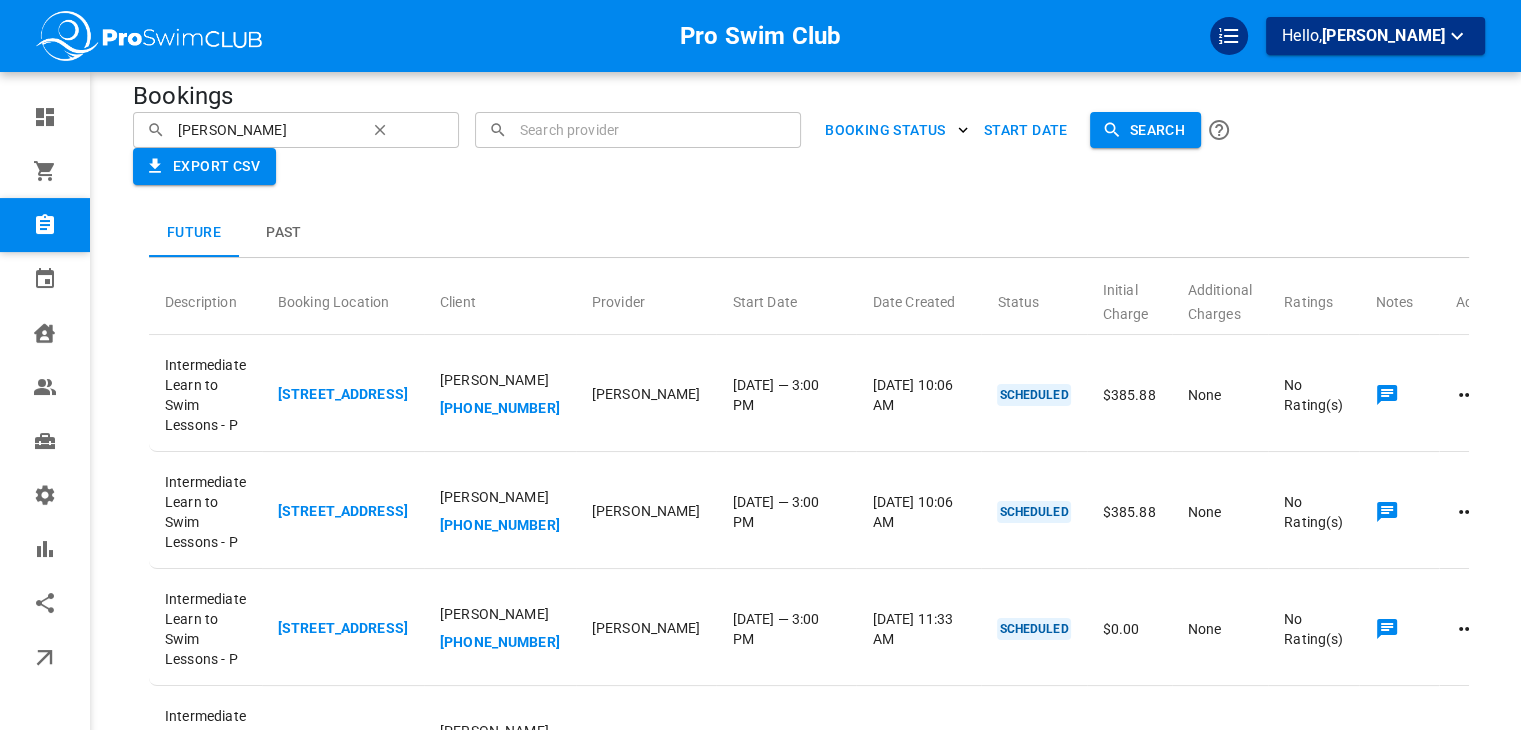scroll, scrollTop: 0, scrollLeft: 0, axis: both 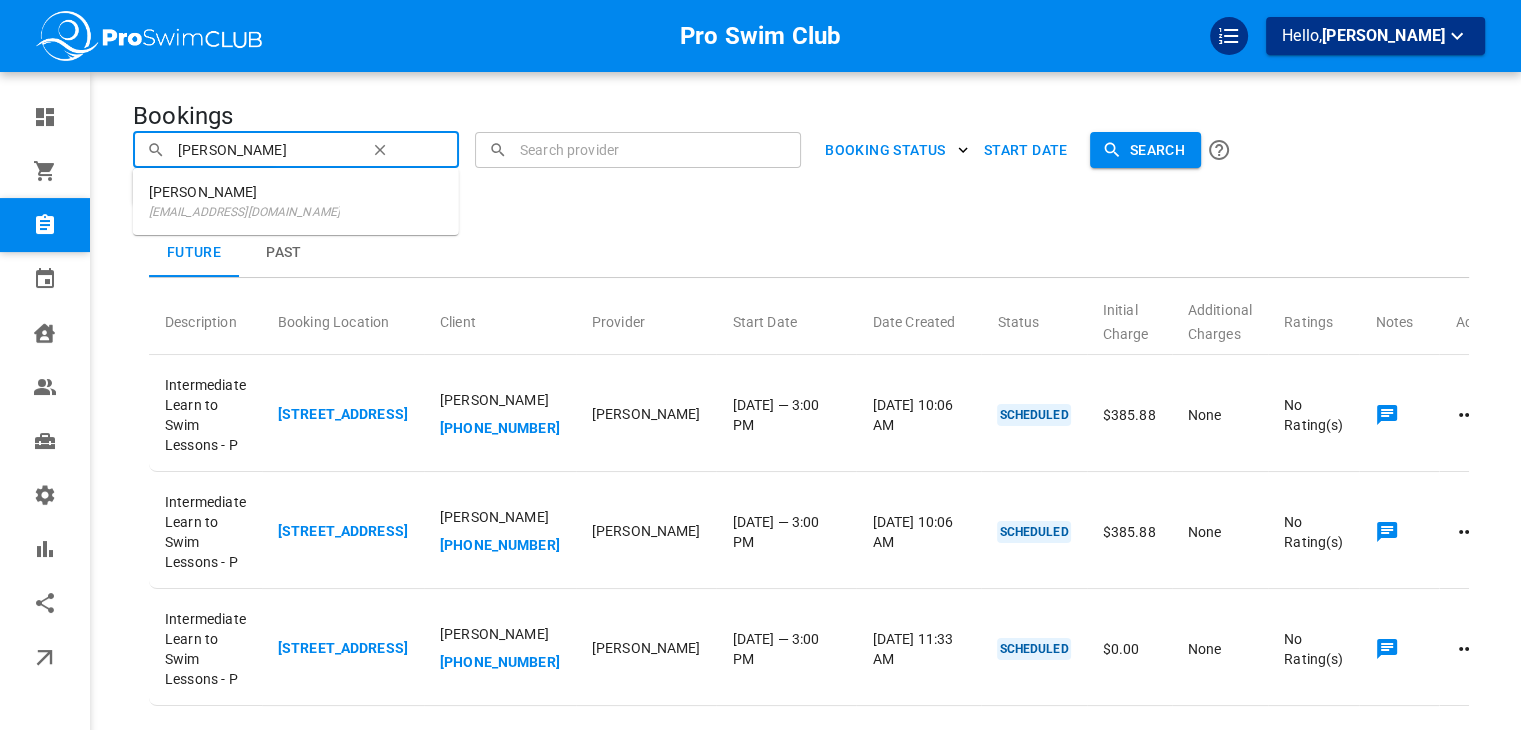 click on "[PERSON_NAME]" at bounding box center (265, 149) 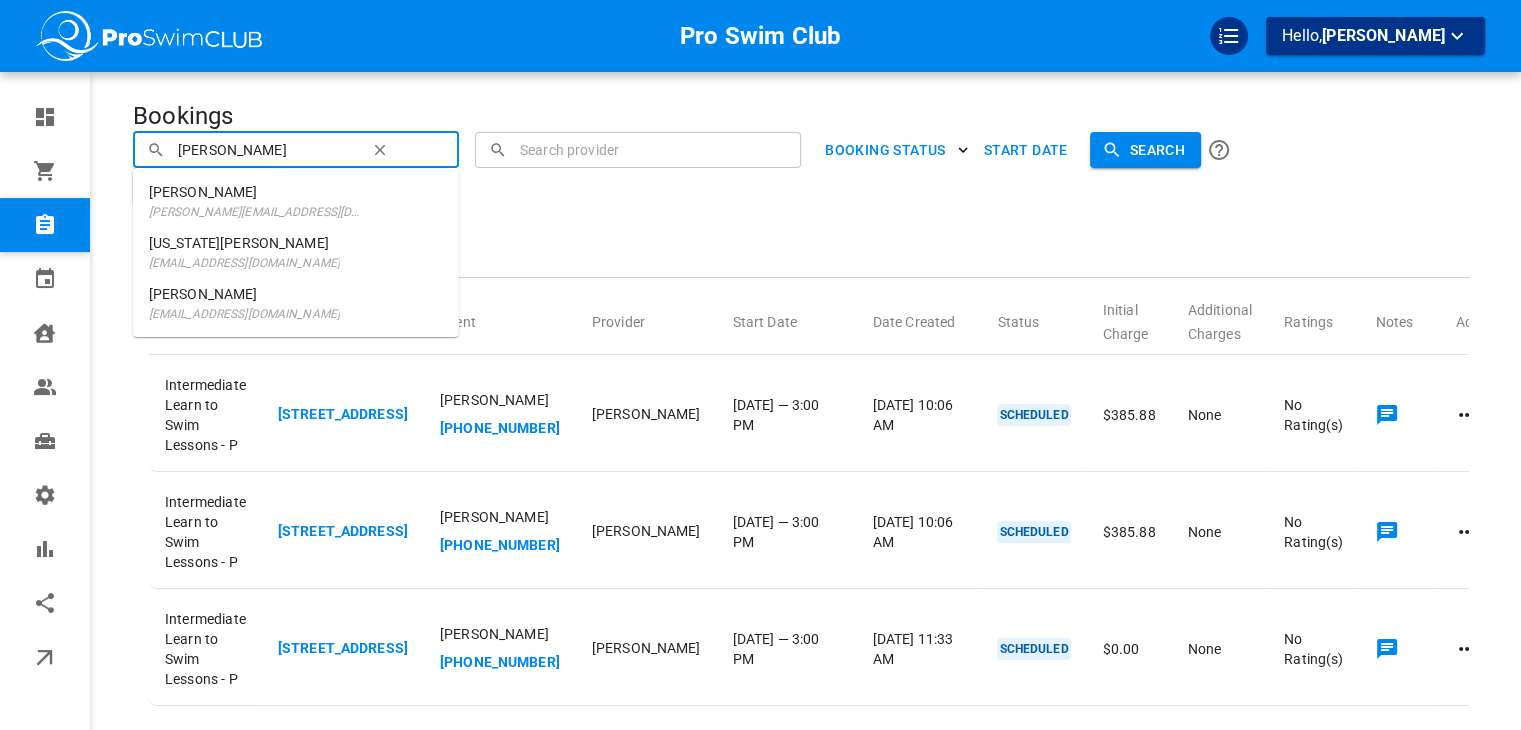 click on "[PERSON_NAME][EMAIL_ADDRESS][DOMAIN_NAME]" at bounding box center (258, 212) 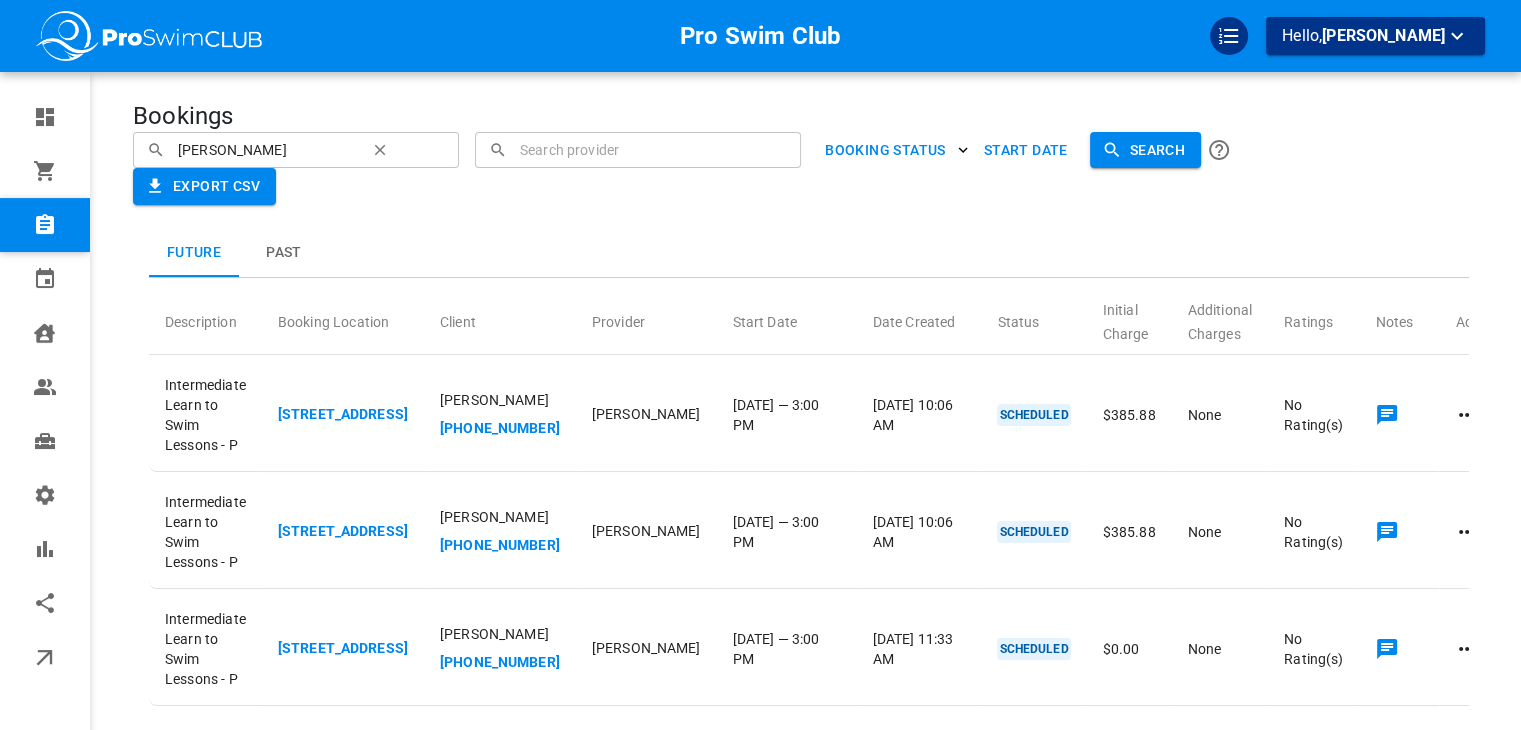 type on "[PERSON_NAME]" 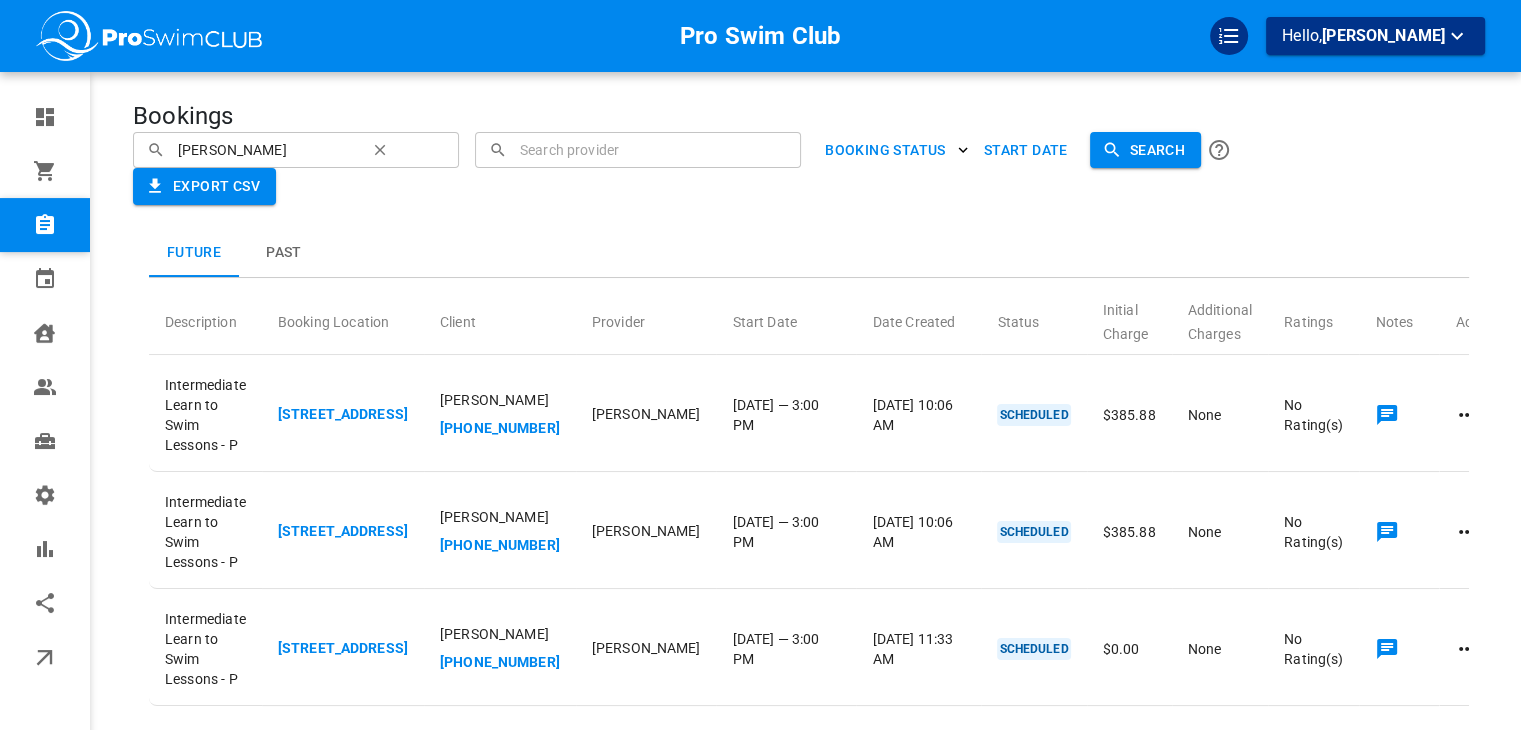 click on "Search" at bounding box center (1145, 150) 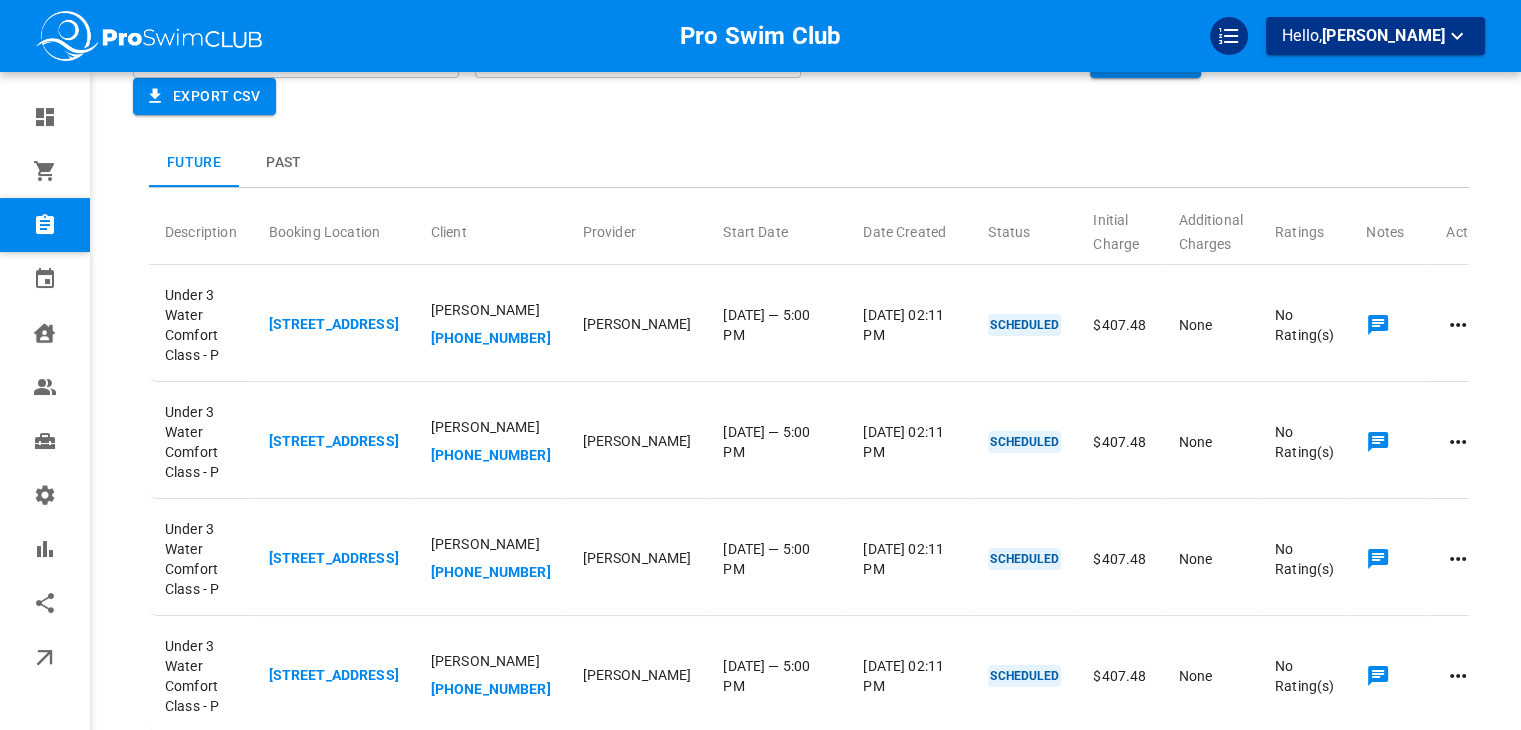 scroll, scrollTop: 0, scrollLeft: 0, axis: both 